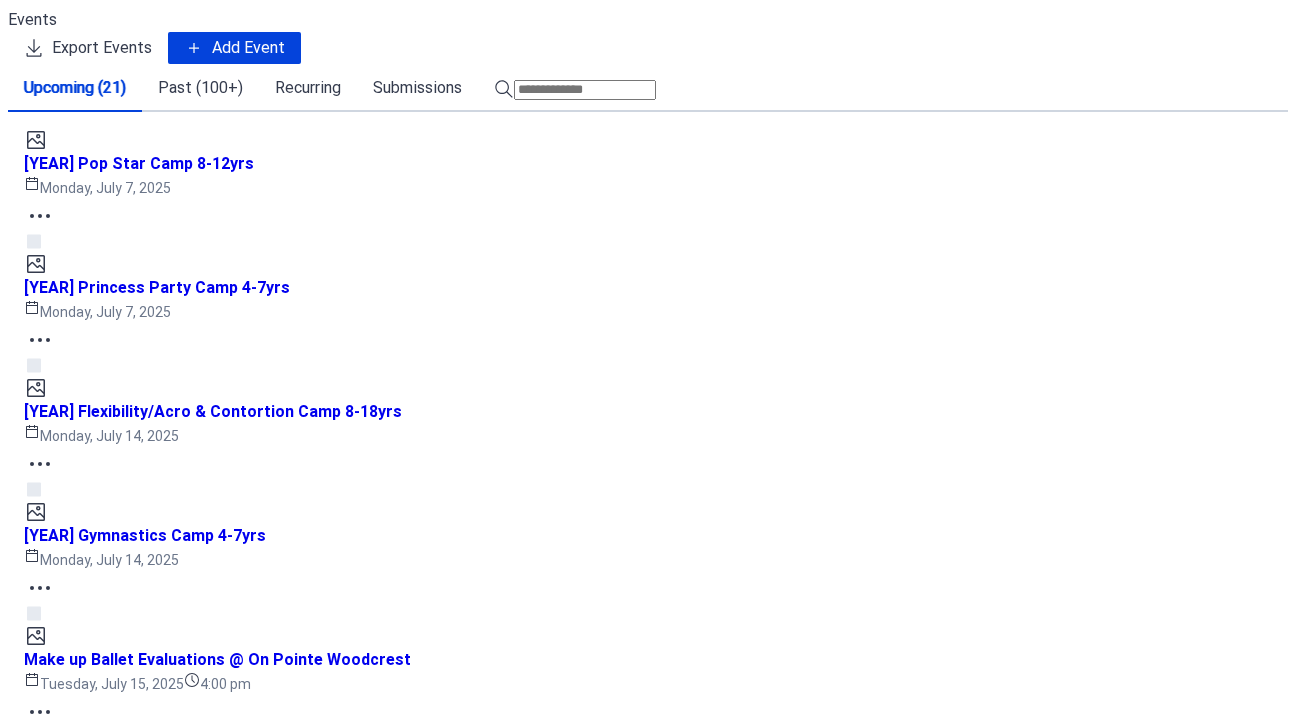 scroll, scrollTop: 0, scrollLeft: 0, axis: both 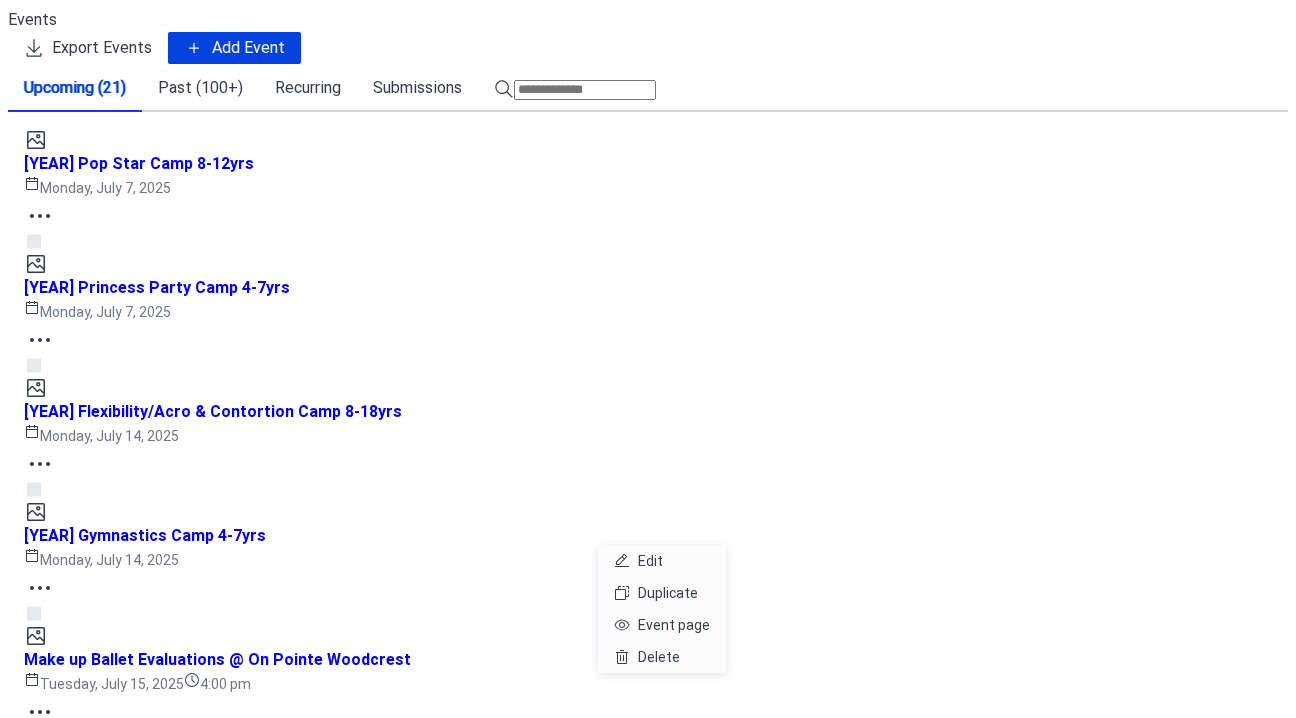 click 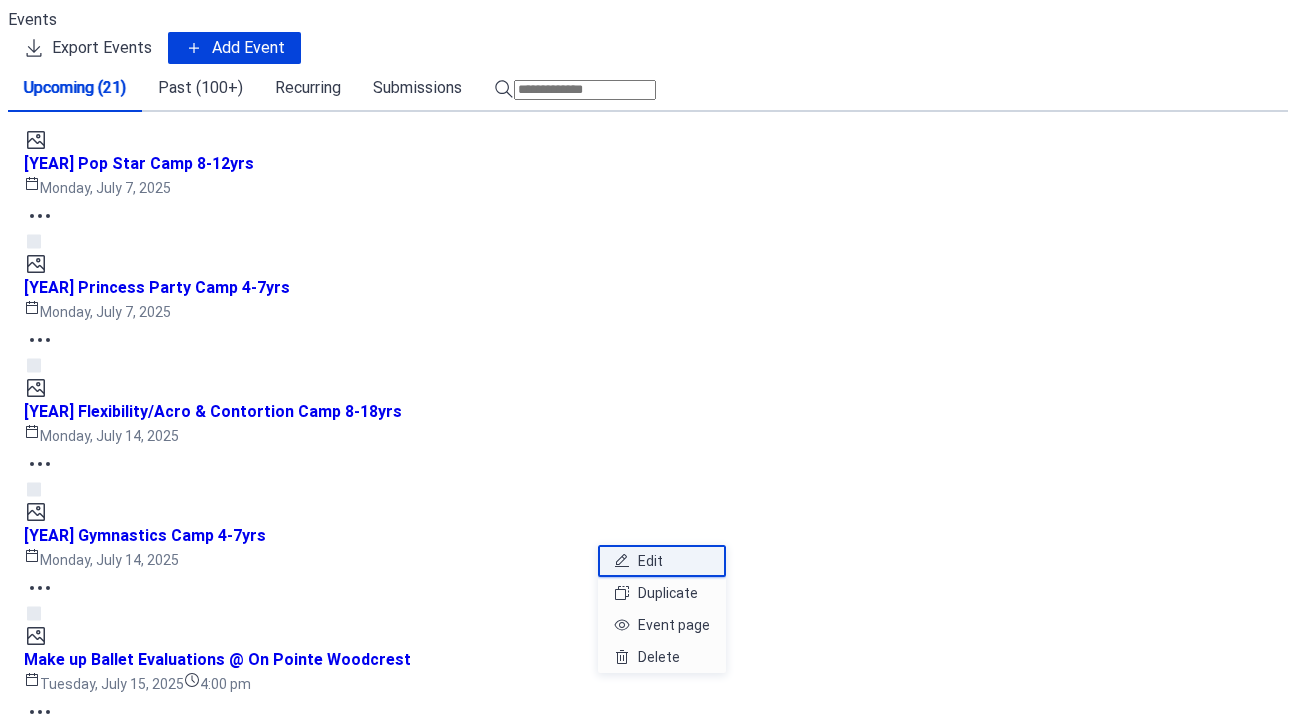 click on "Edit" at bounding box center (650, 561) 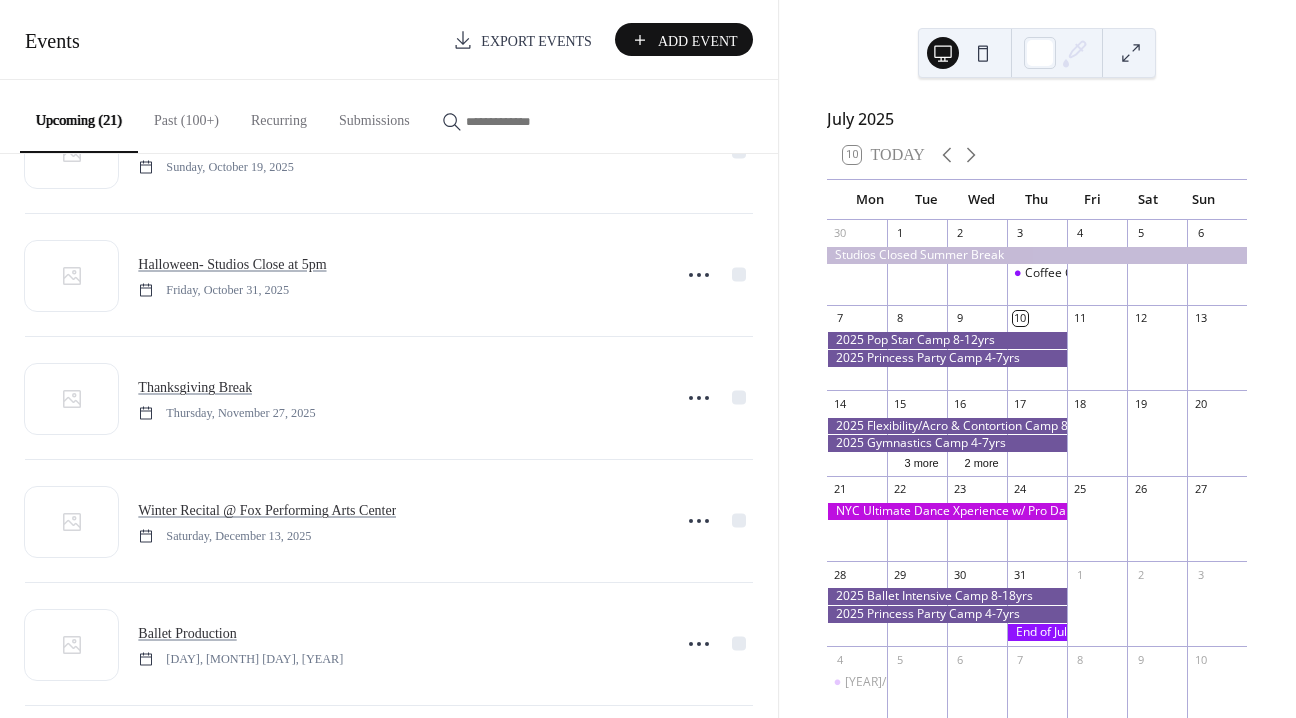 click on "Winter Recital @ Fox Performing Arts Center Saturday, December 13, 2025" at bounding box center [389, 521] 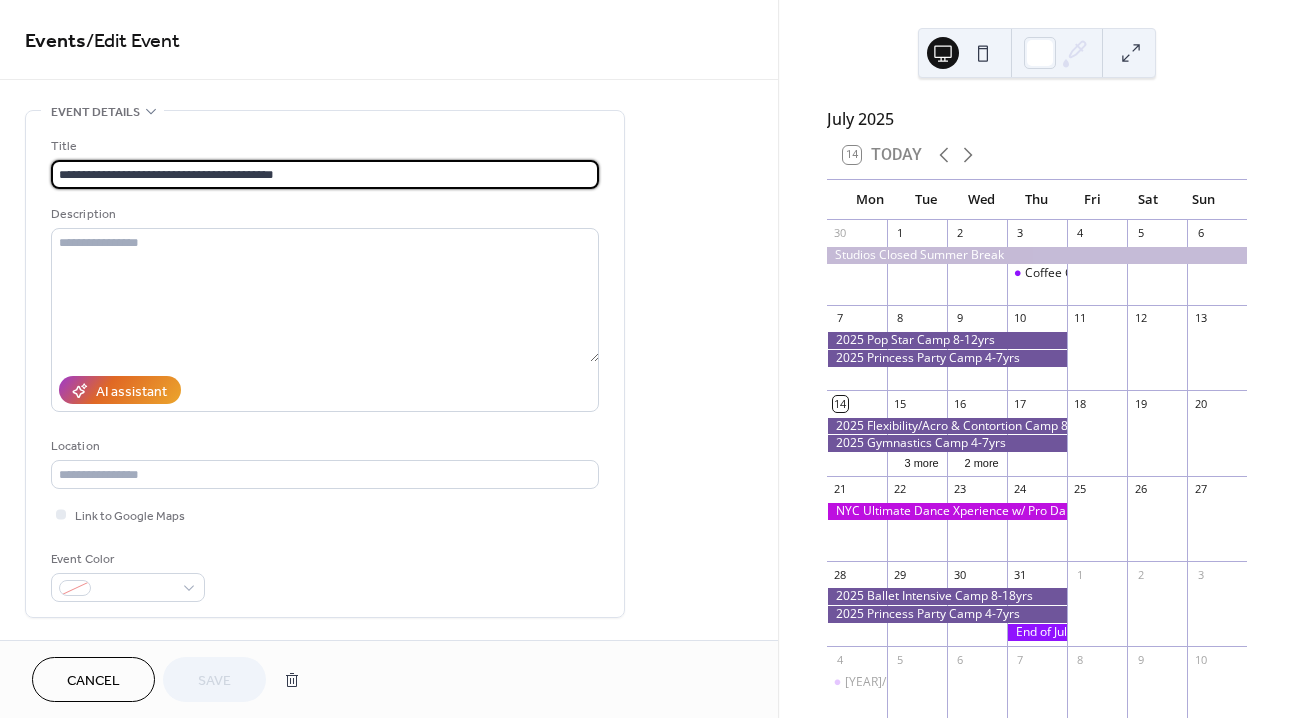 click on "**********" at bounding box center (325, 174) 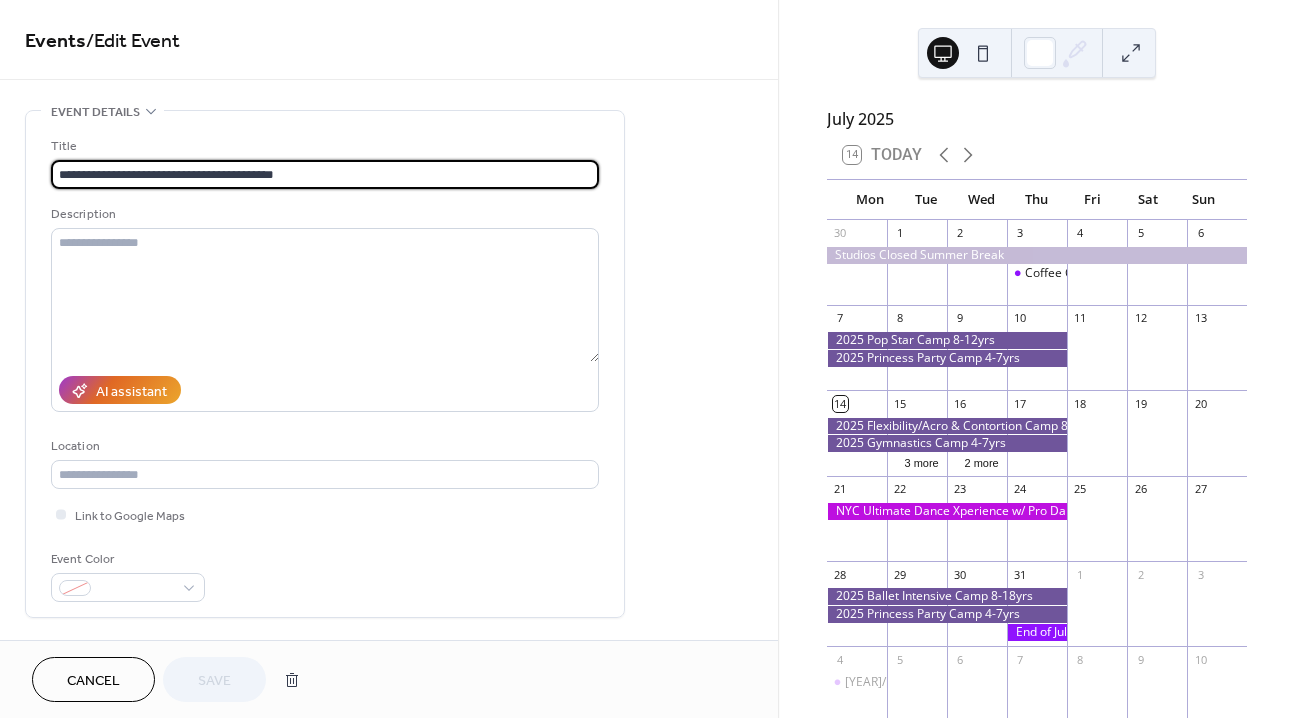 paste on "**********" 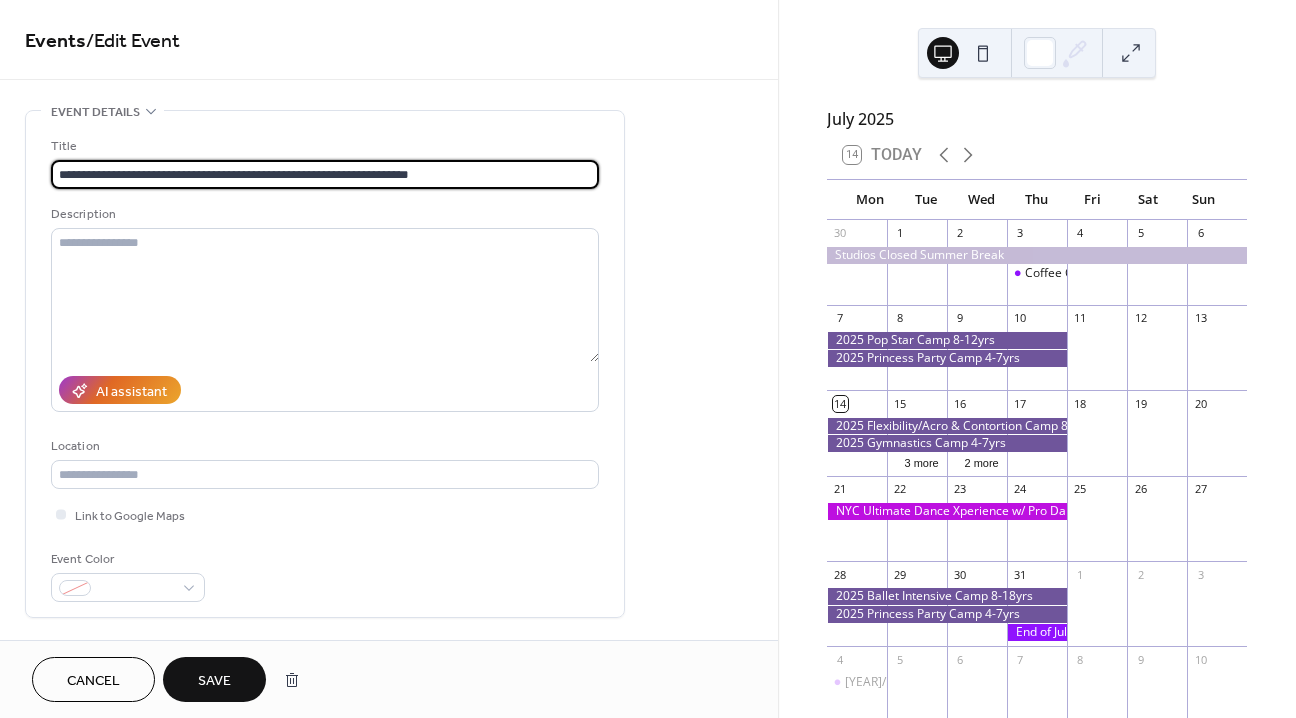 click on "**********" at bounding box center (325, 174) 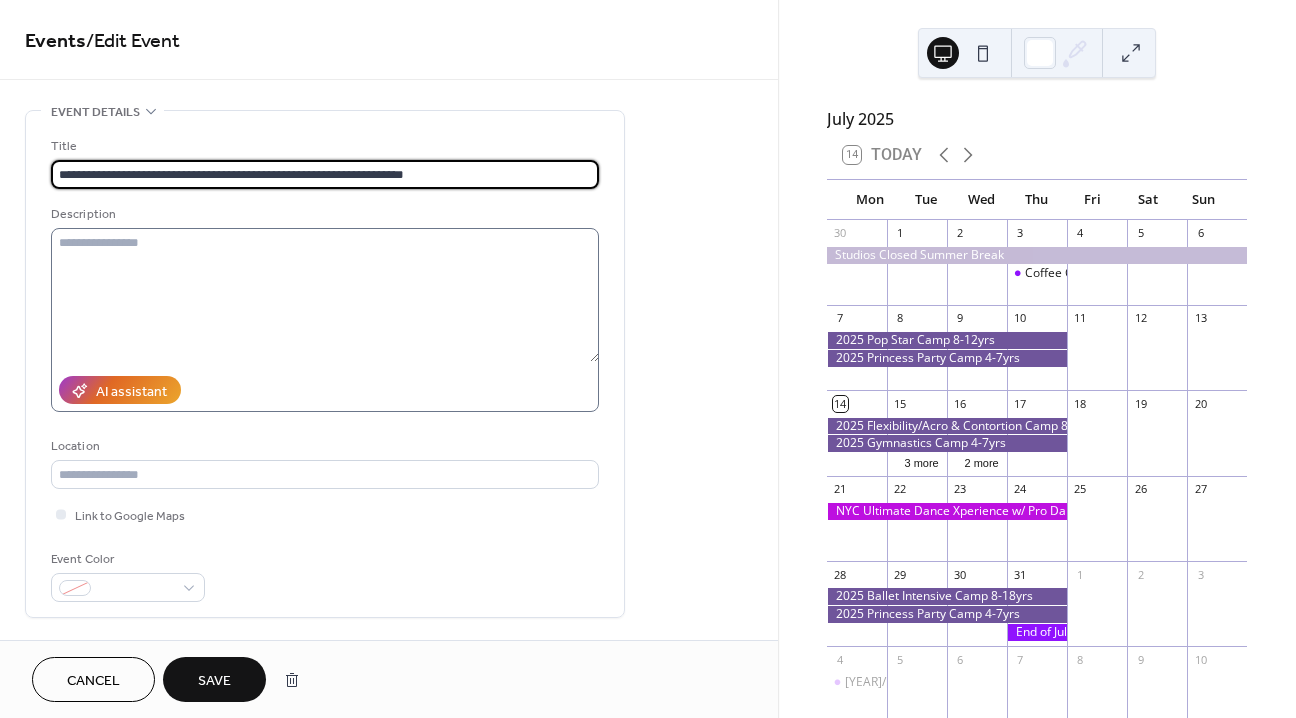 type on "**********" 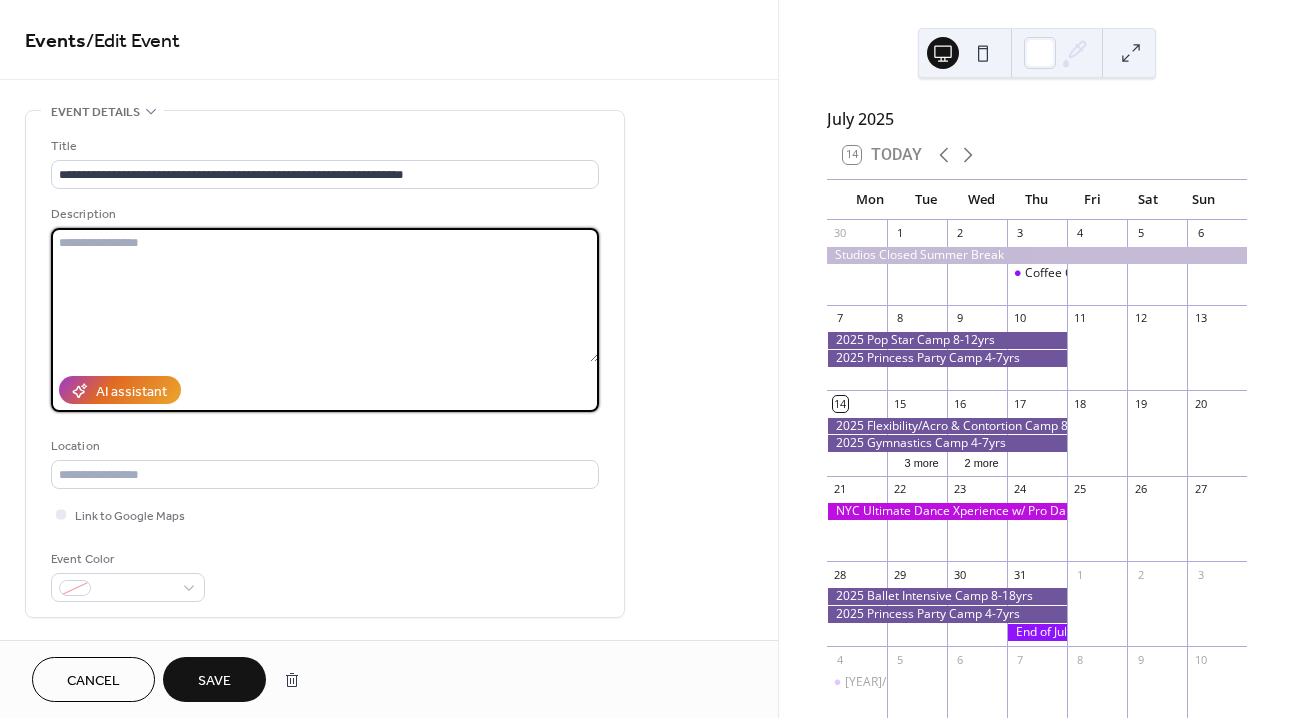 click at bounding box center (325, 295) 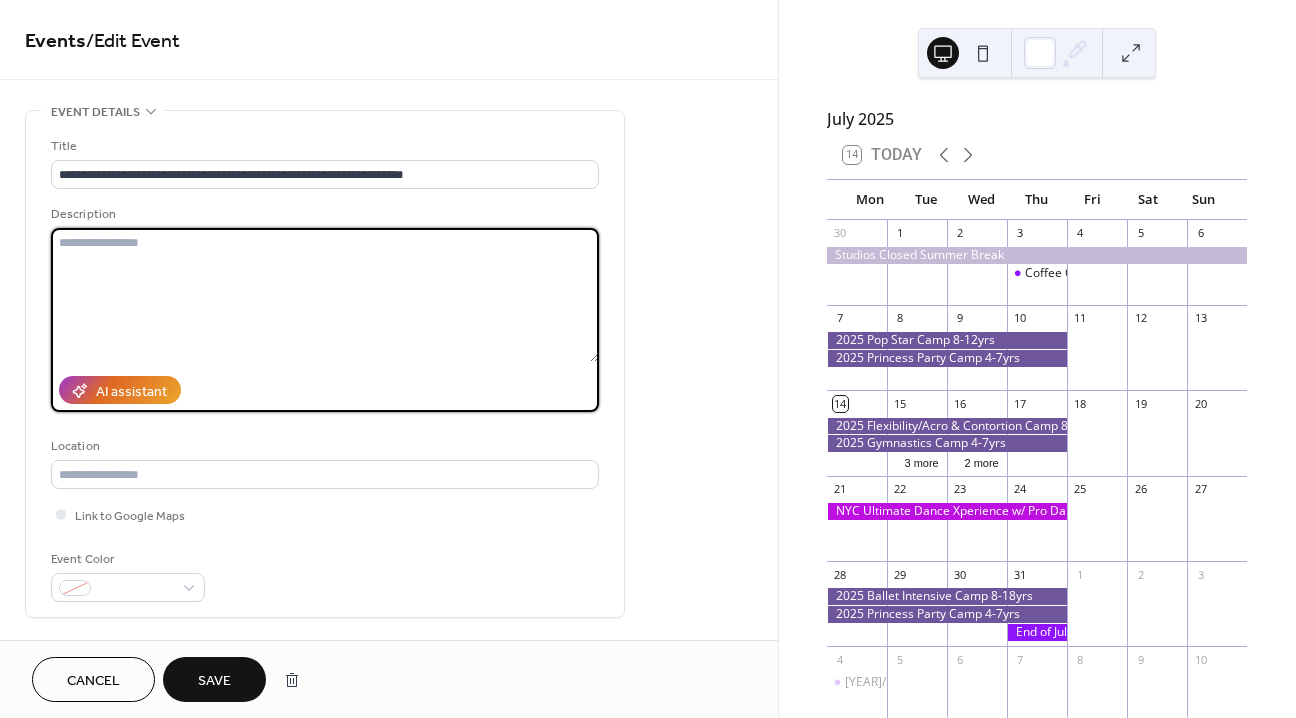 paste on "**********" 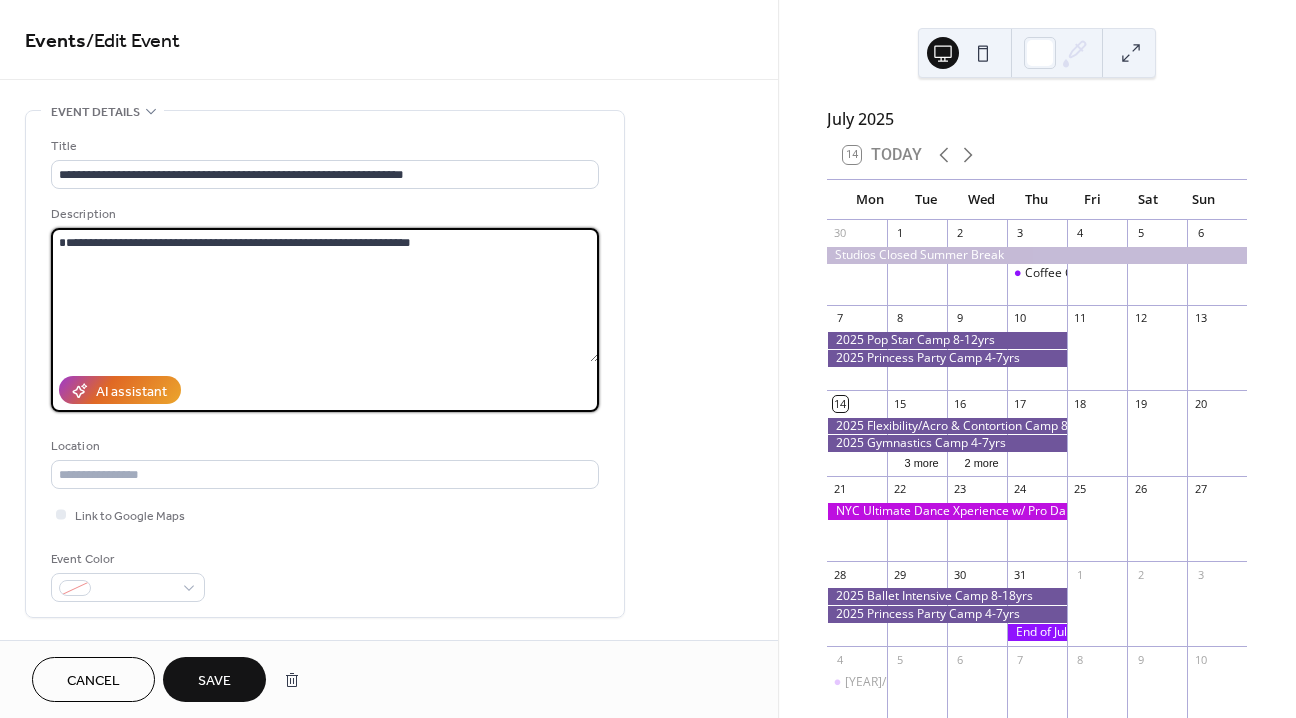 click on "**********" at bounding box center [325, 295] 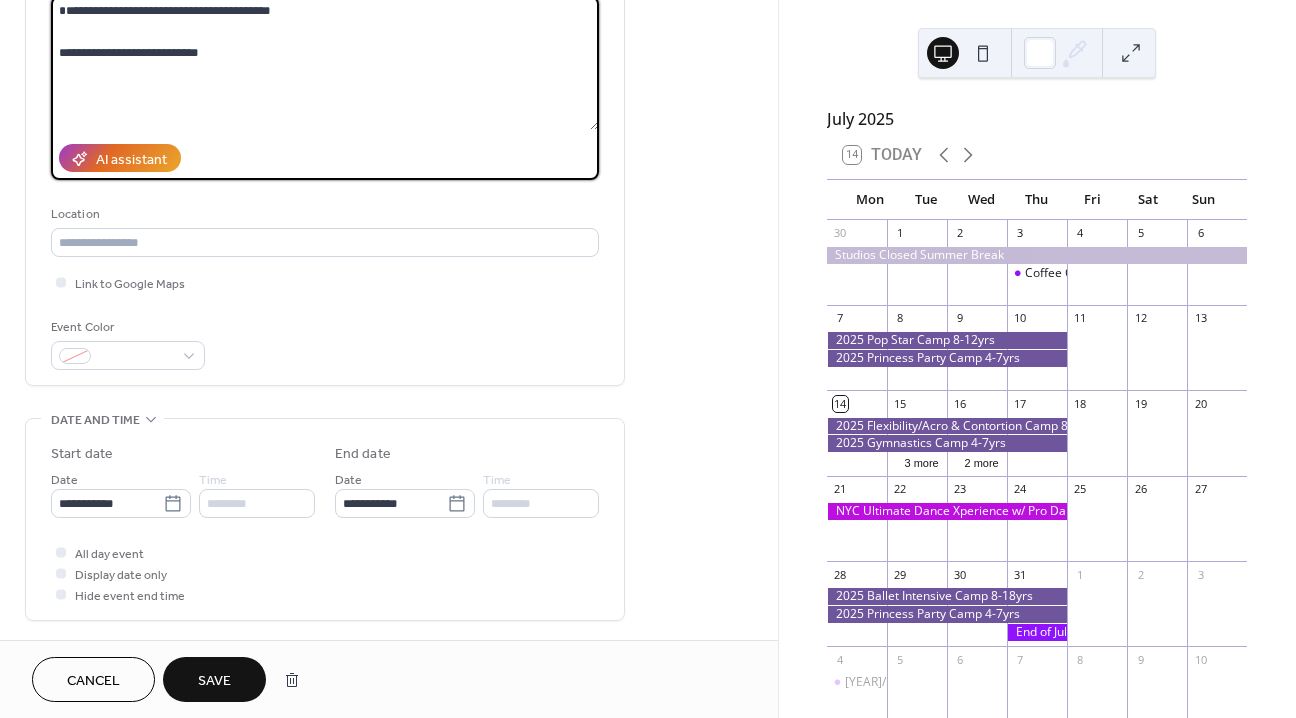 scroll, scrollTop: 231, scrollLeft: 0, axis: vertical 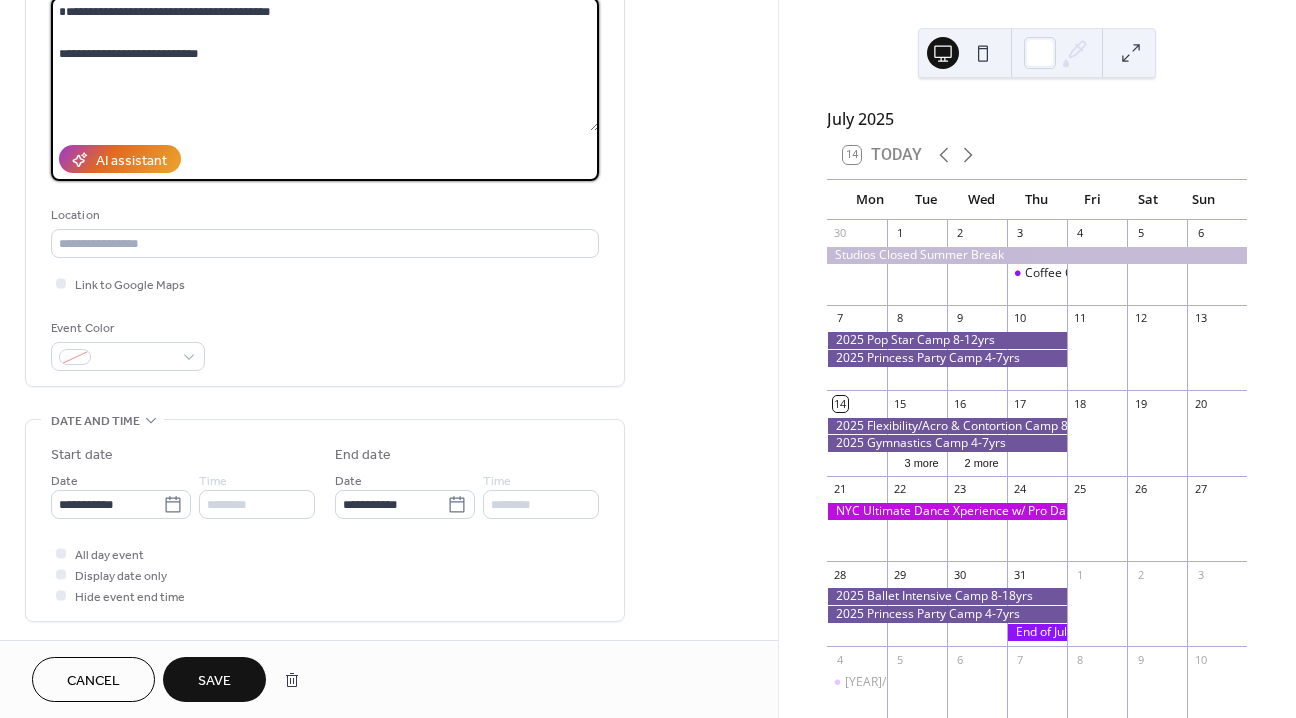 type on "**********" 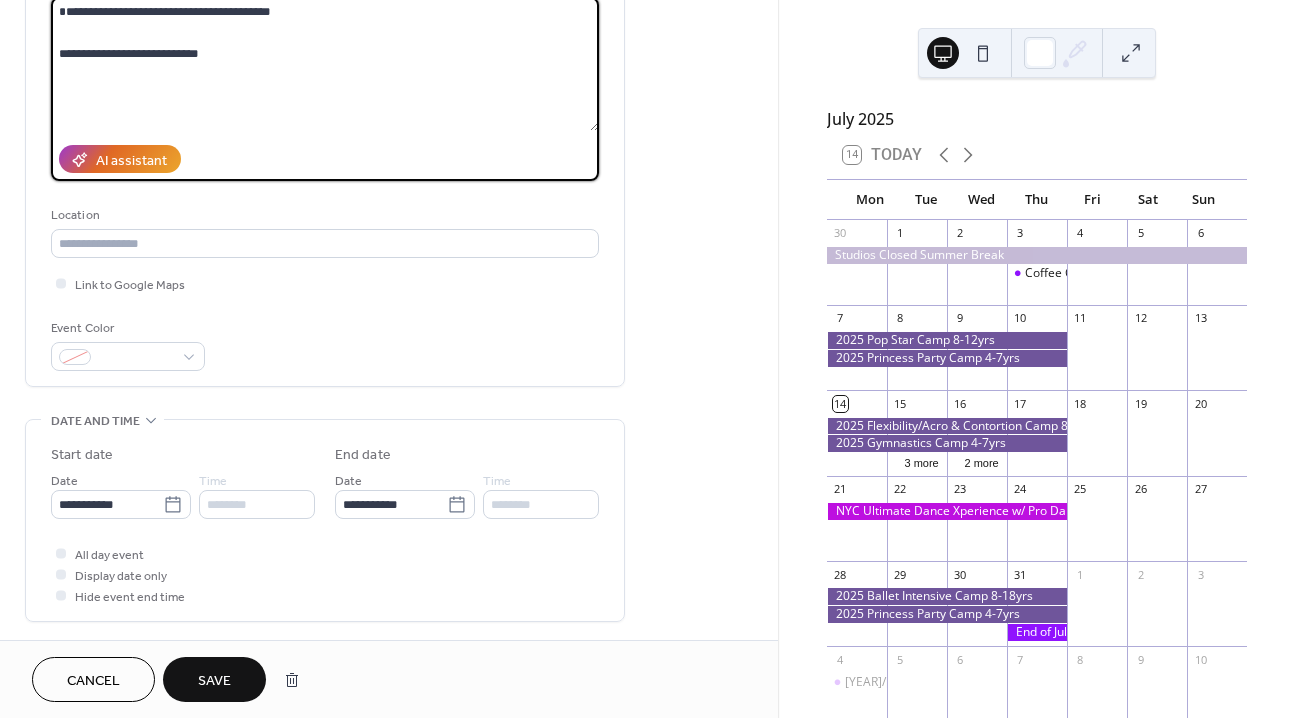 click on "Save" at bounding box center [214, 681] 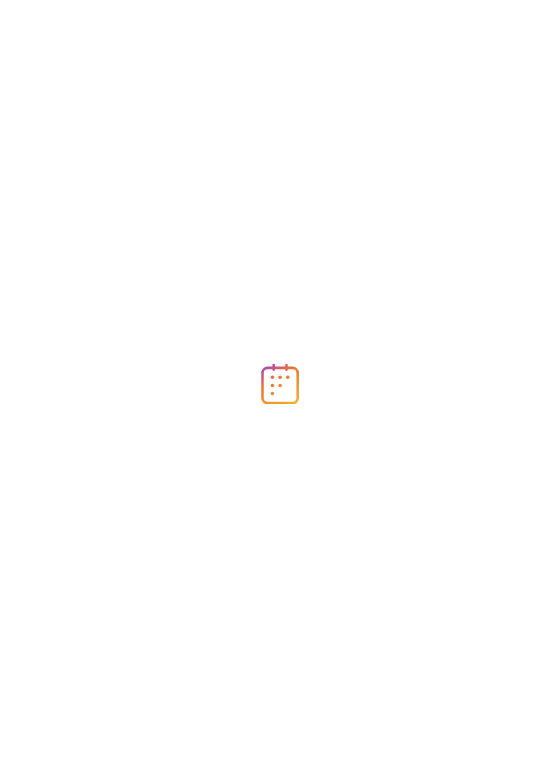 scroll, scrollTop: 0, scrollLeft: 0, axis: both 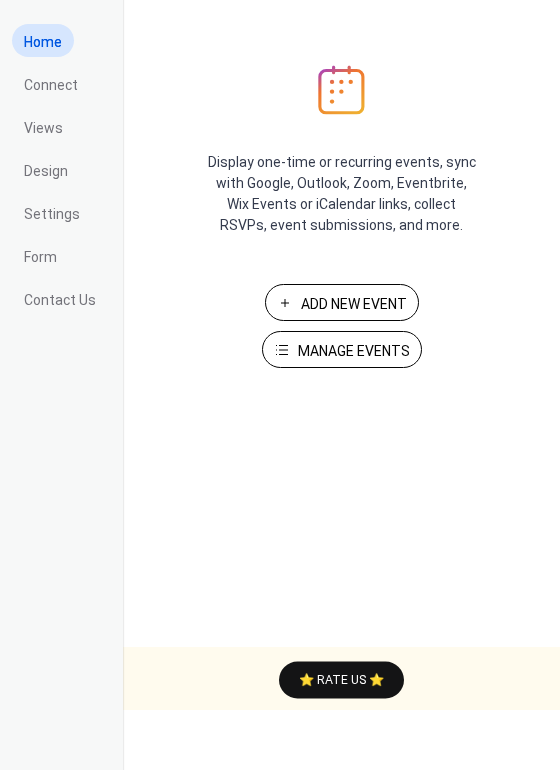 click on "Manage Events" at bounding box center (354, 351) 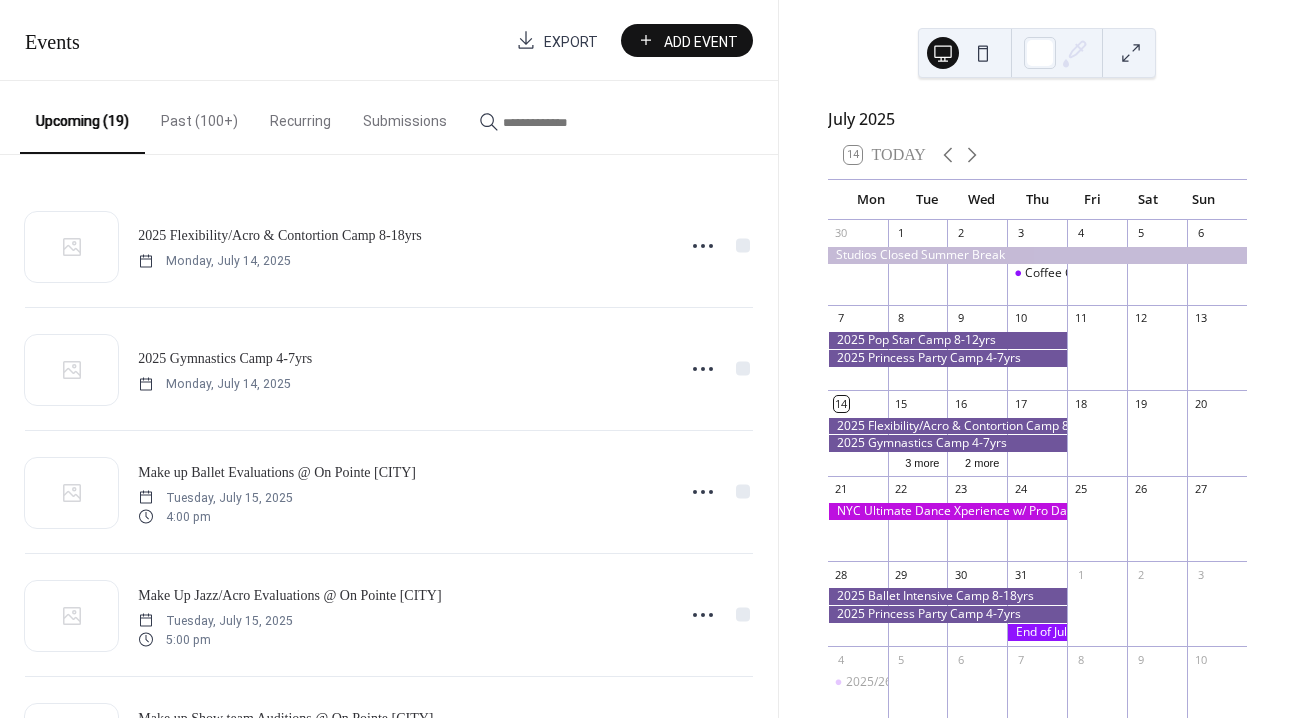 scroll, scrollTop: 0, scrollLeft: 0, axis: both 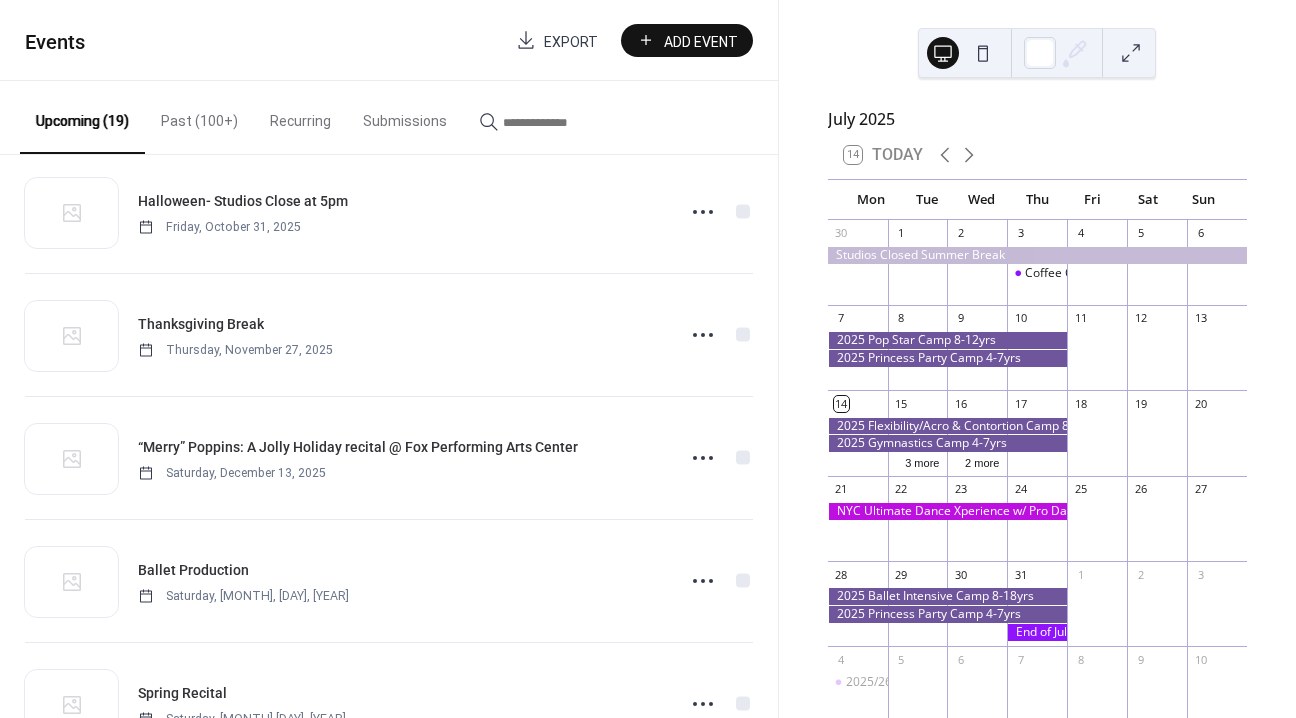 click on "Add Event" at bounding box center [701, 41] 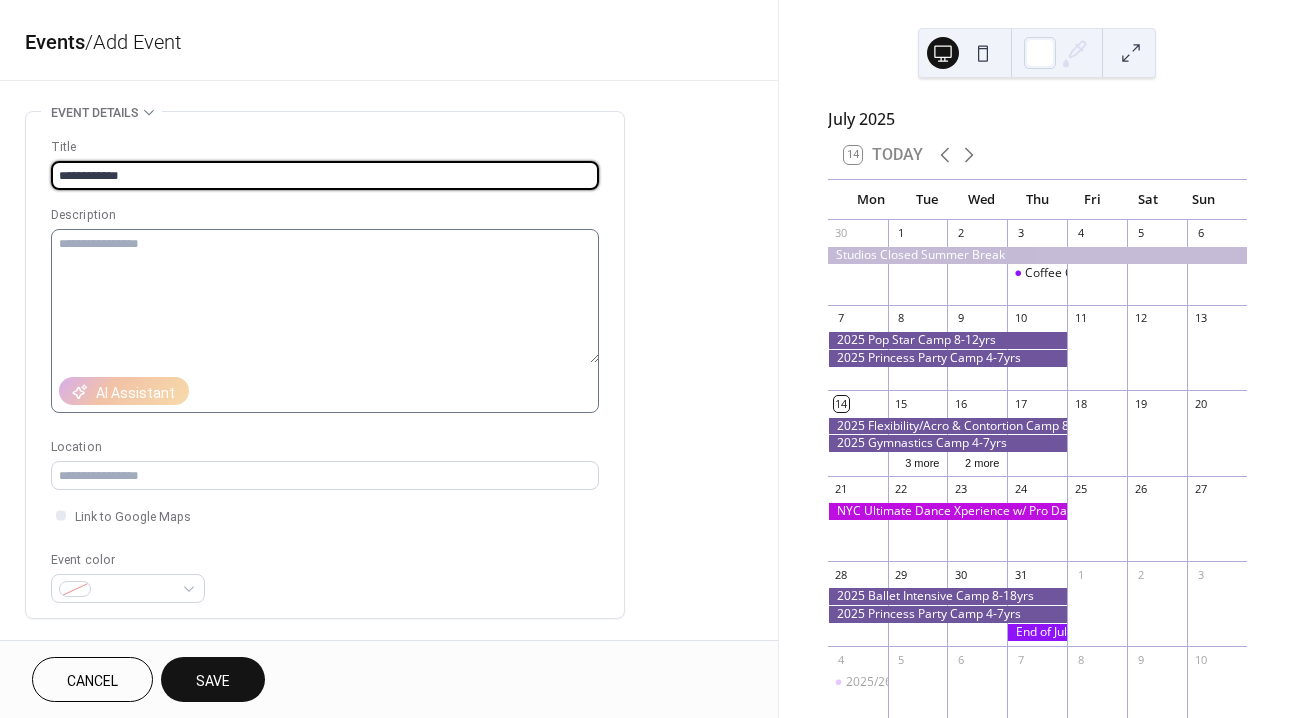 type on "**********" 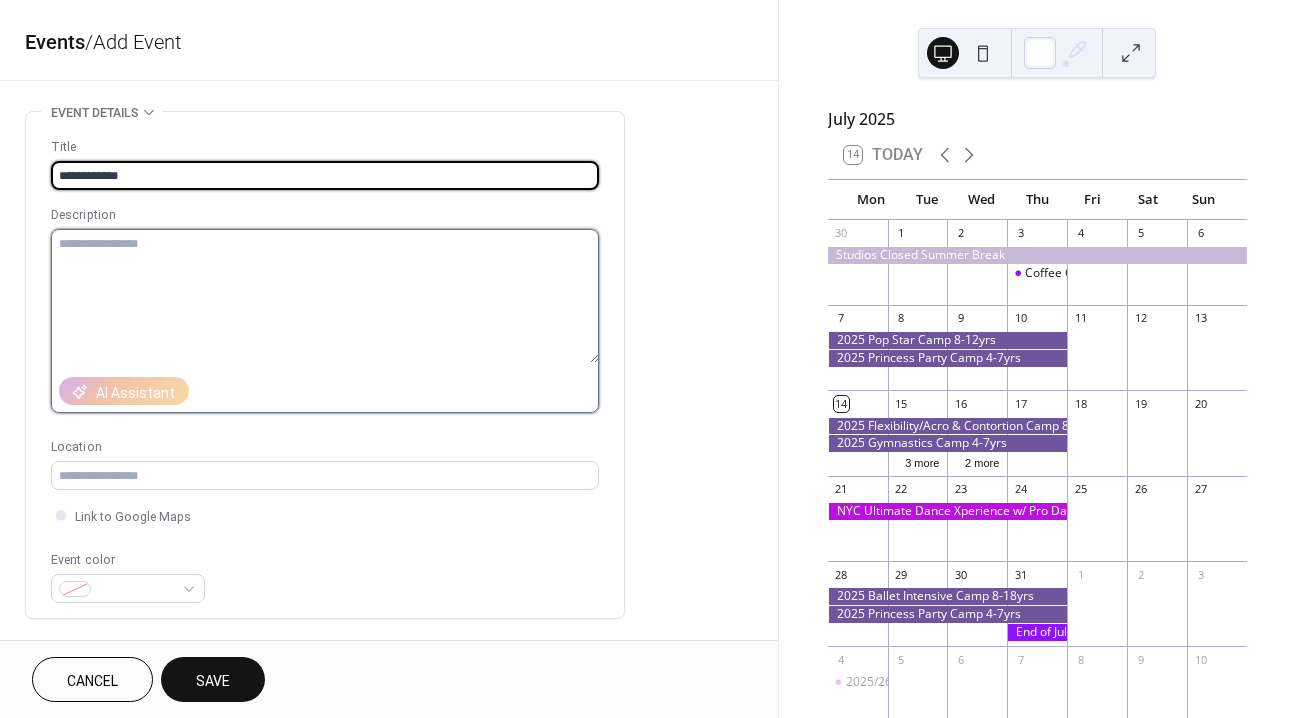 click at bounding box center (325, 296) 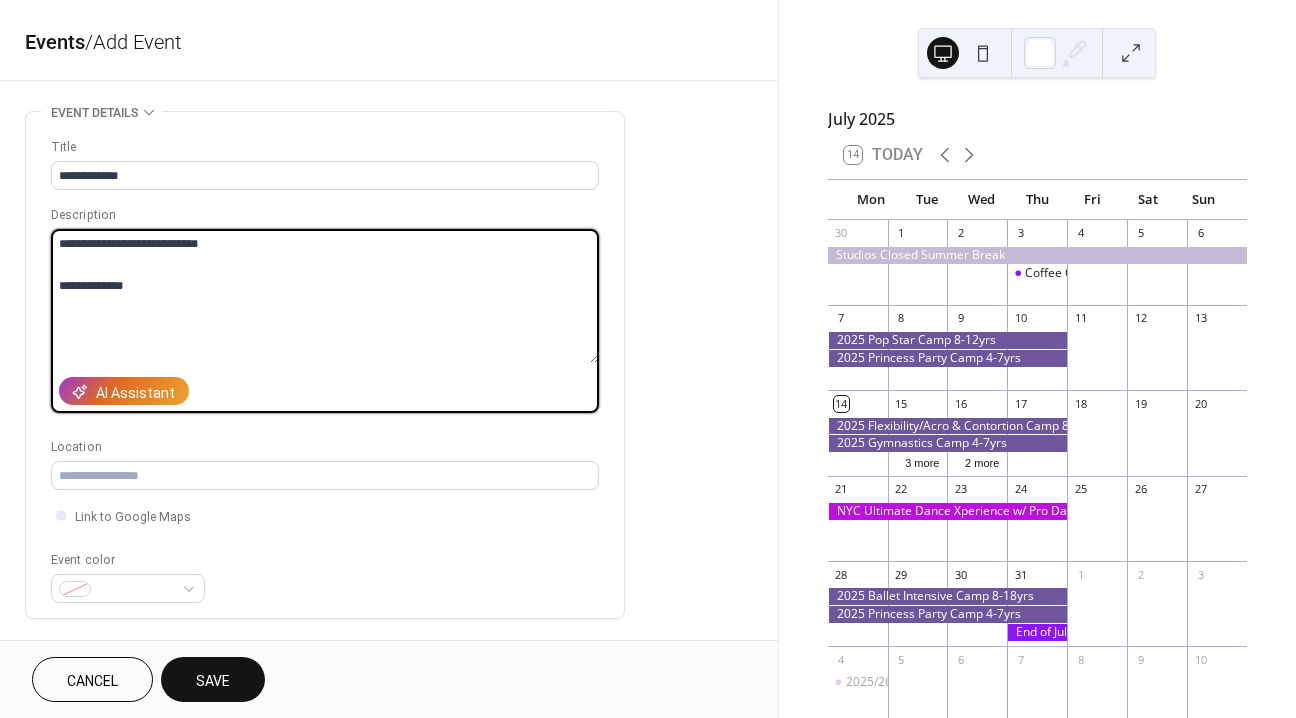 click on "**********" at bounding box center [325, 296] 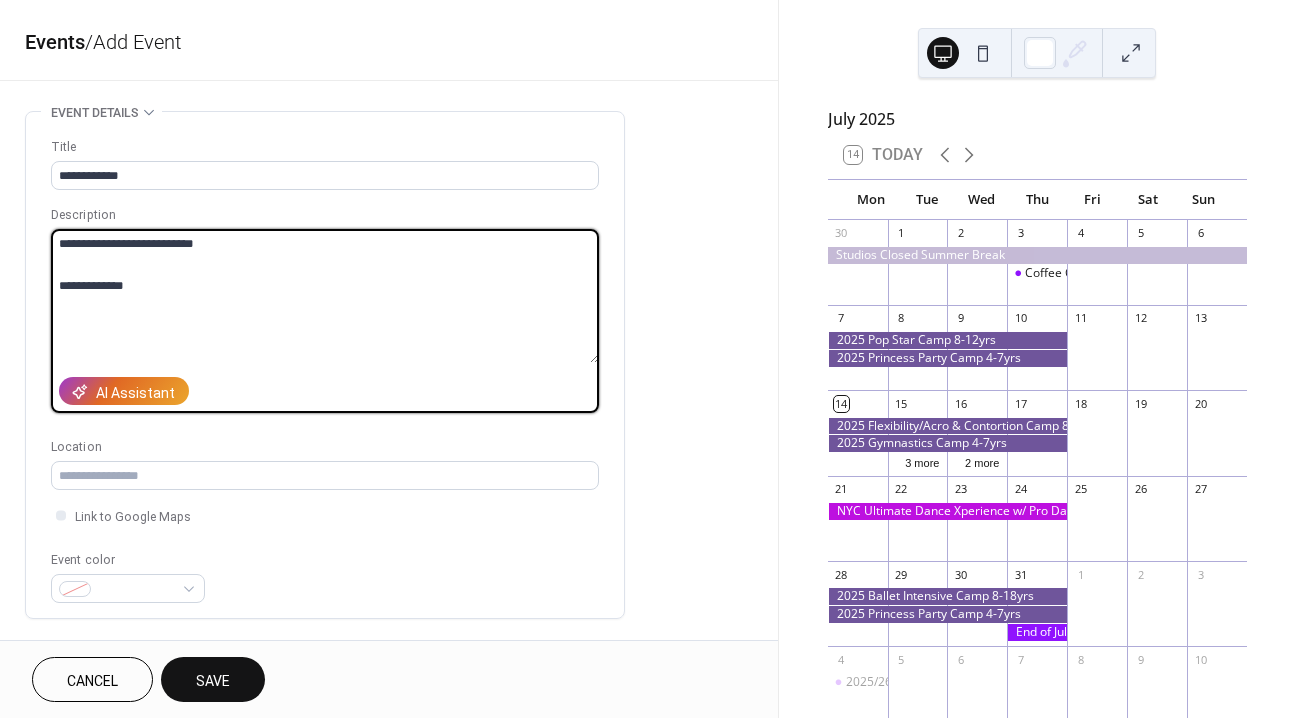 click on "**********" at bounding box center [325, 296] 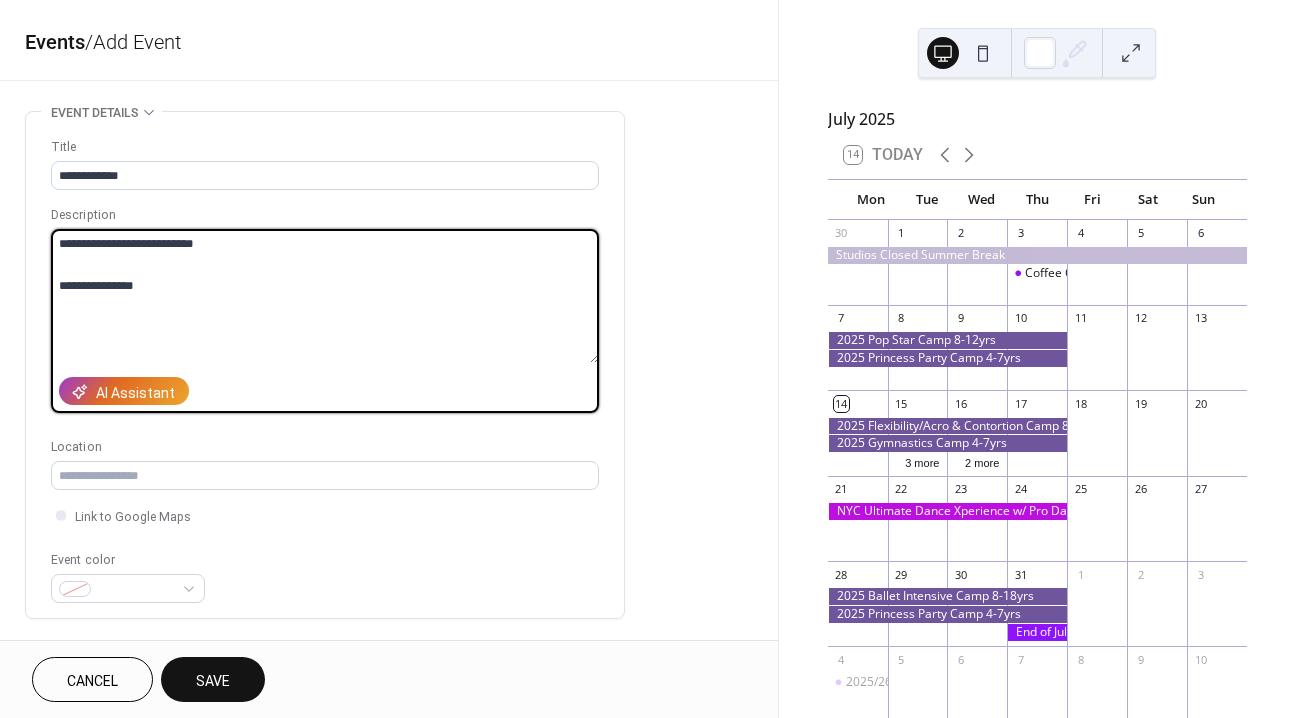 click on "**********" at bounding box center (325, 296) 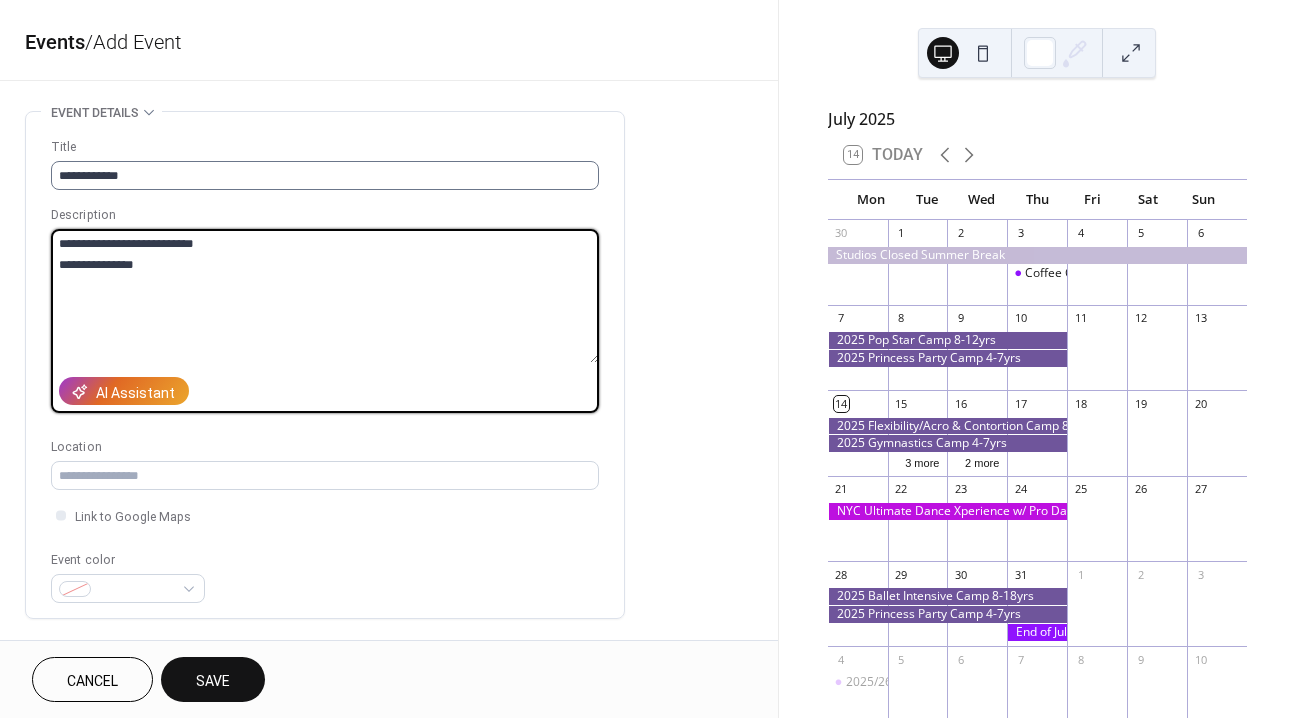 type on "**********" 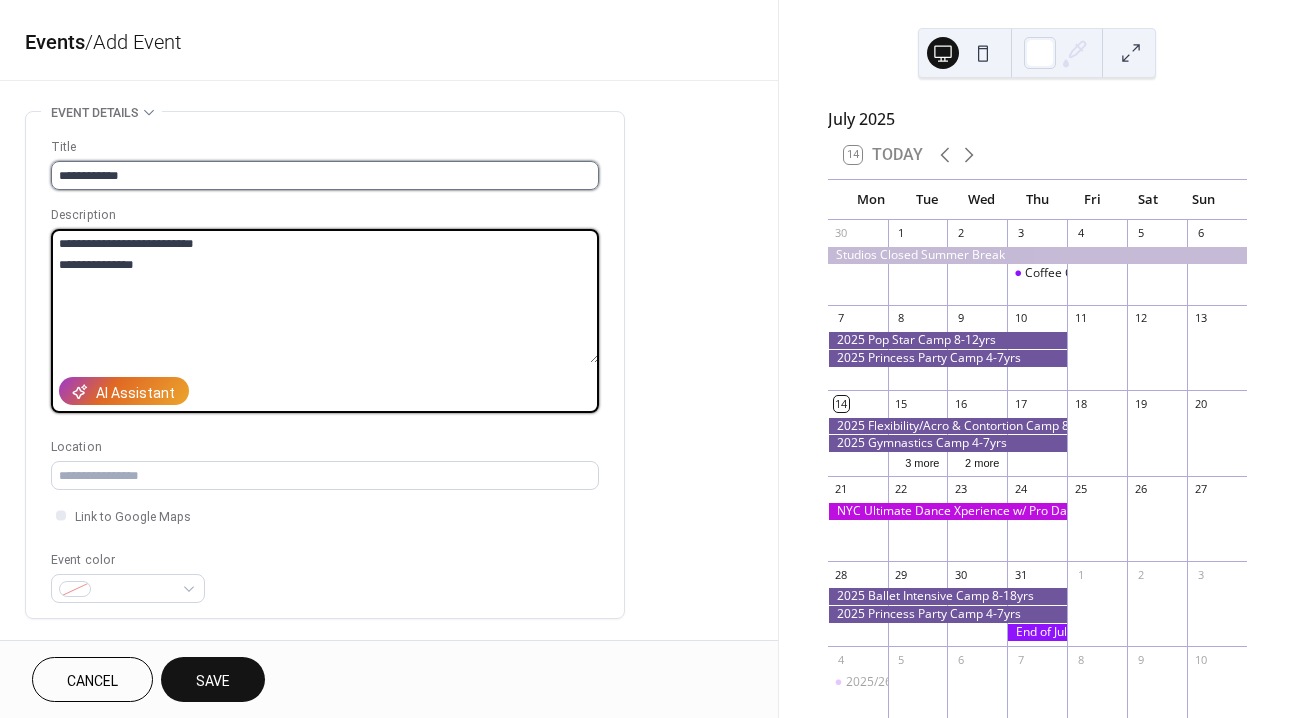 click on "**********" at bounding box center (325, 175) 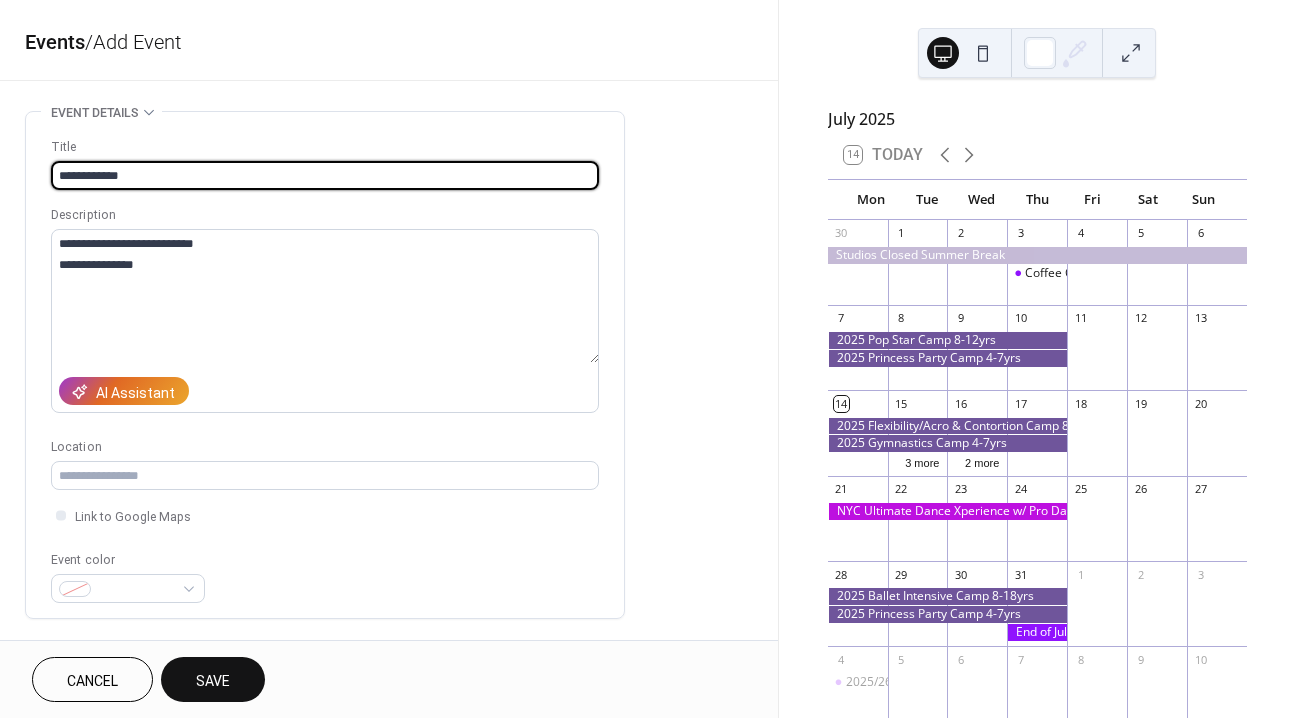 click on "**********" at bounding box center (325, 175) 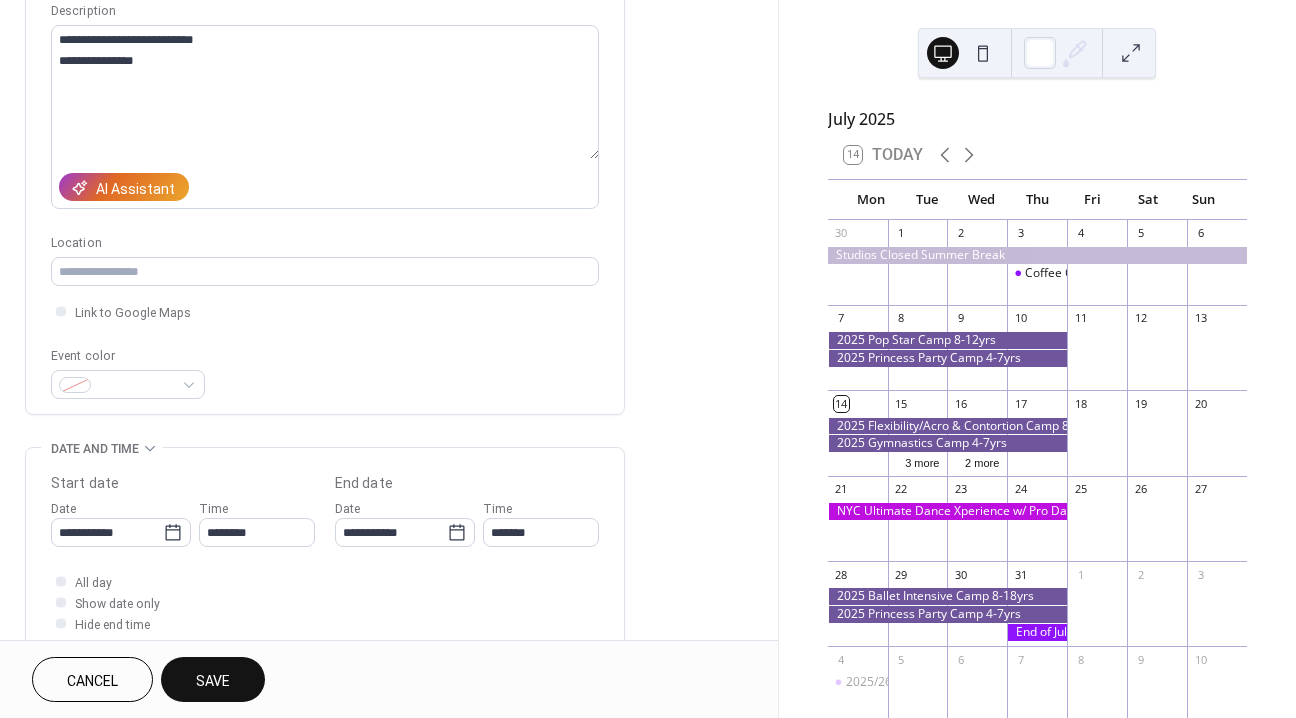 scroll, scrollTop: 195, scrollLeft: 0, axis: vertical 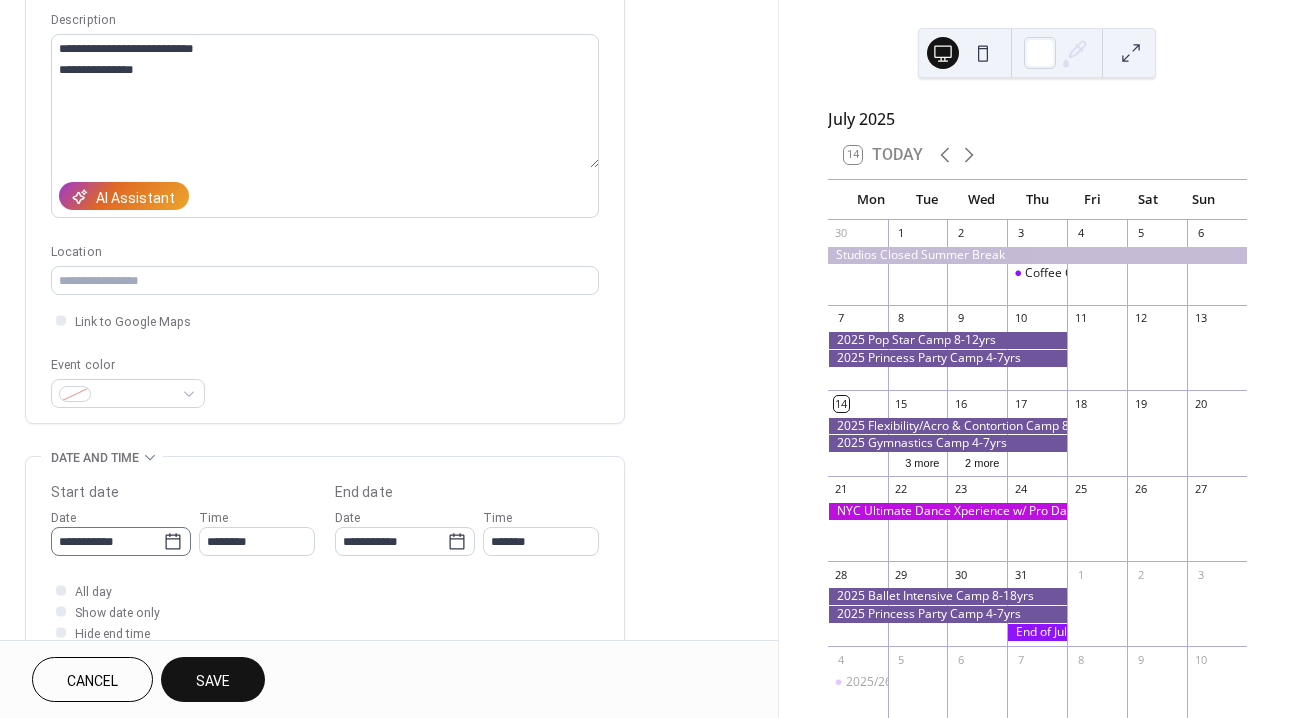type on "**********" 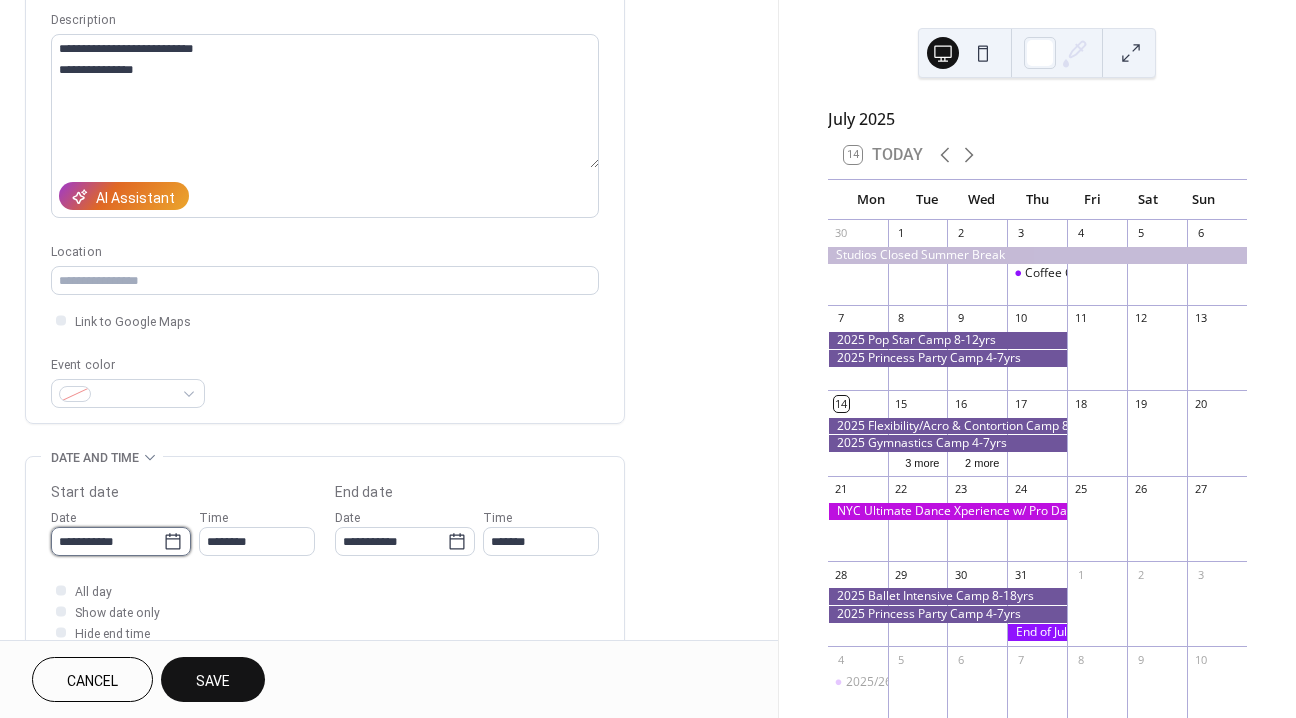 click on "**********" at bounding box center [107, 541] 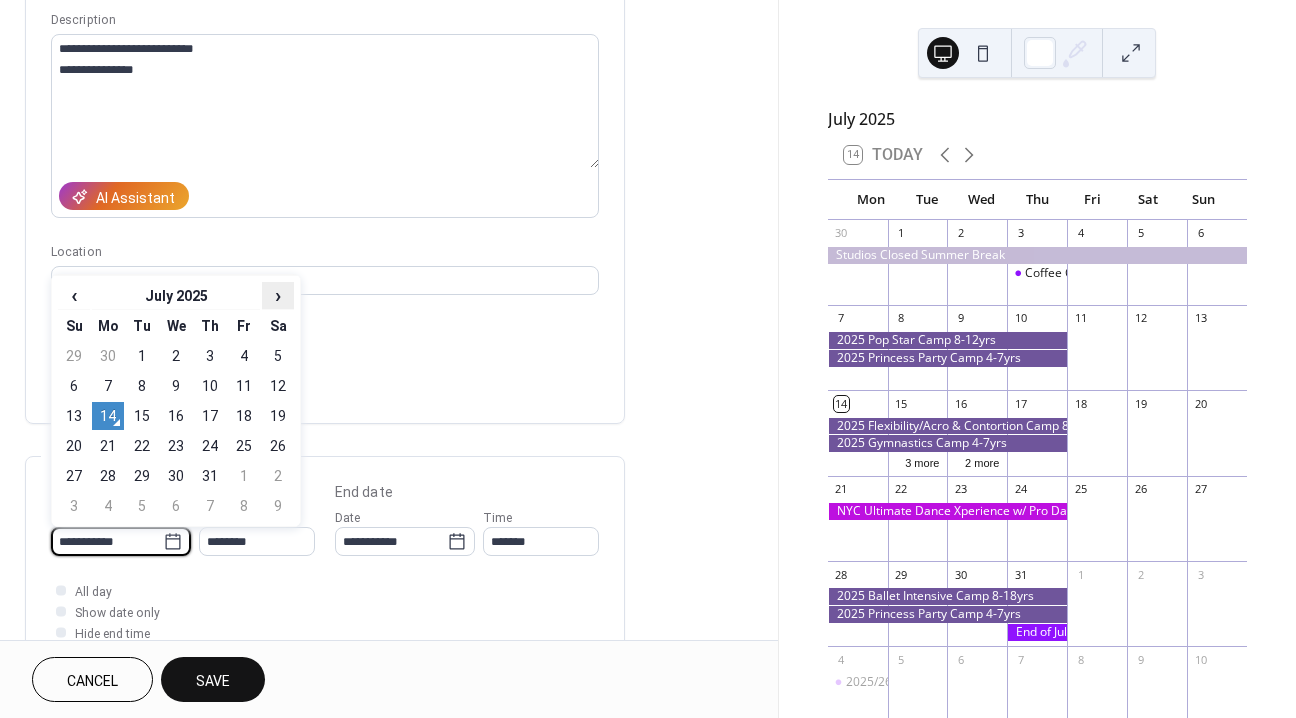 click on "›" at bounding box center [278, 295] 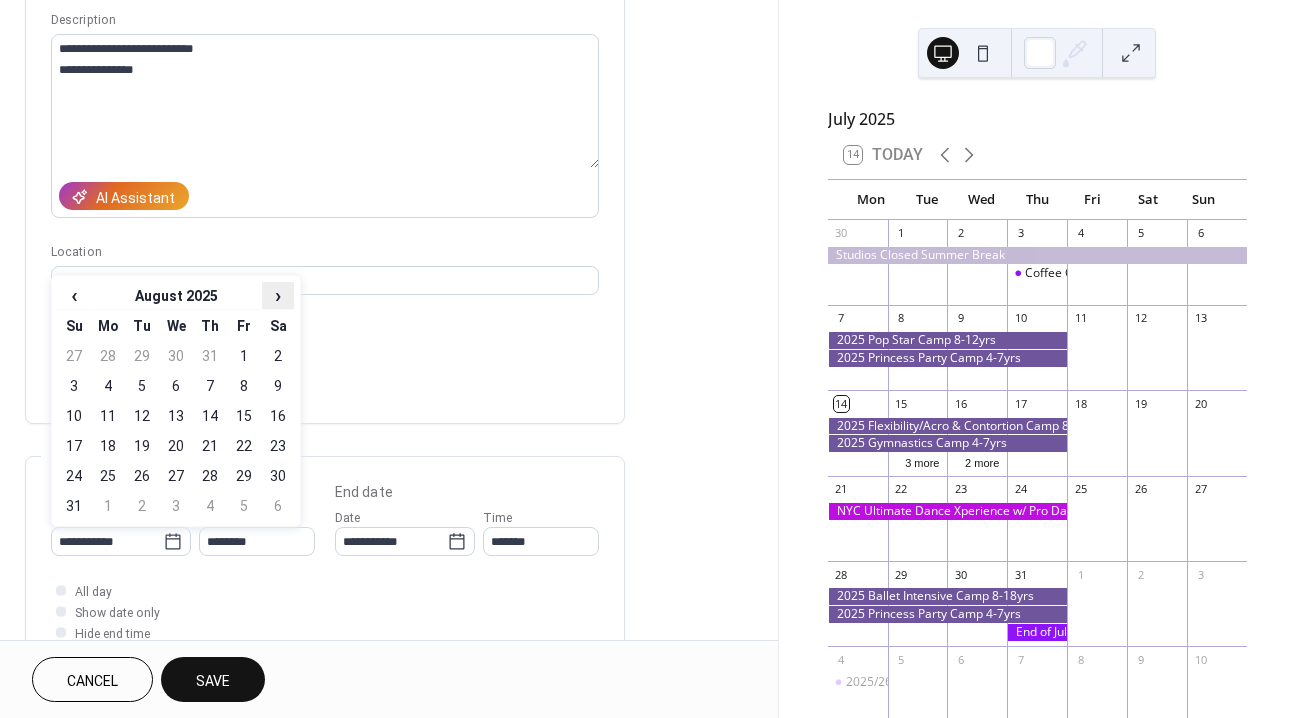 click on "›" at bounding box center (278, 295) 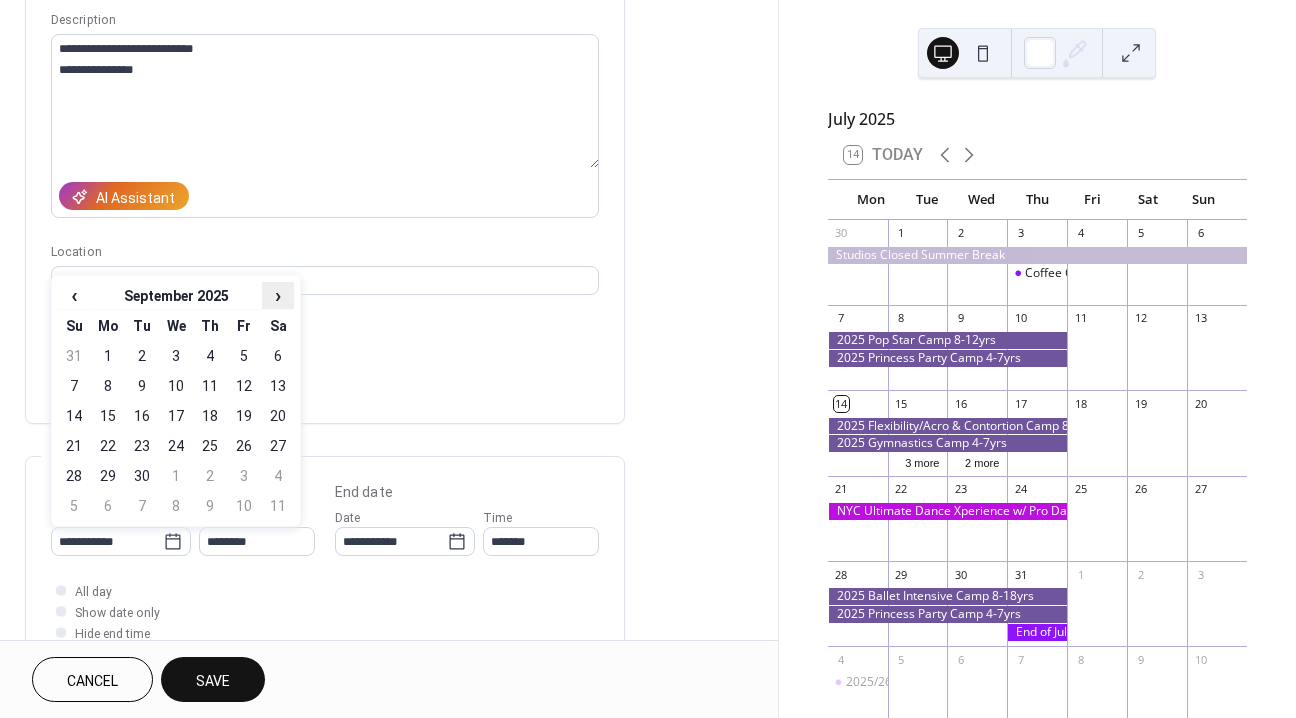 click on "›" at bounding box center [278, 295] 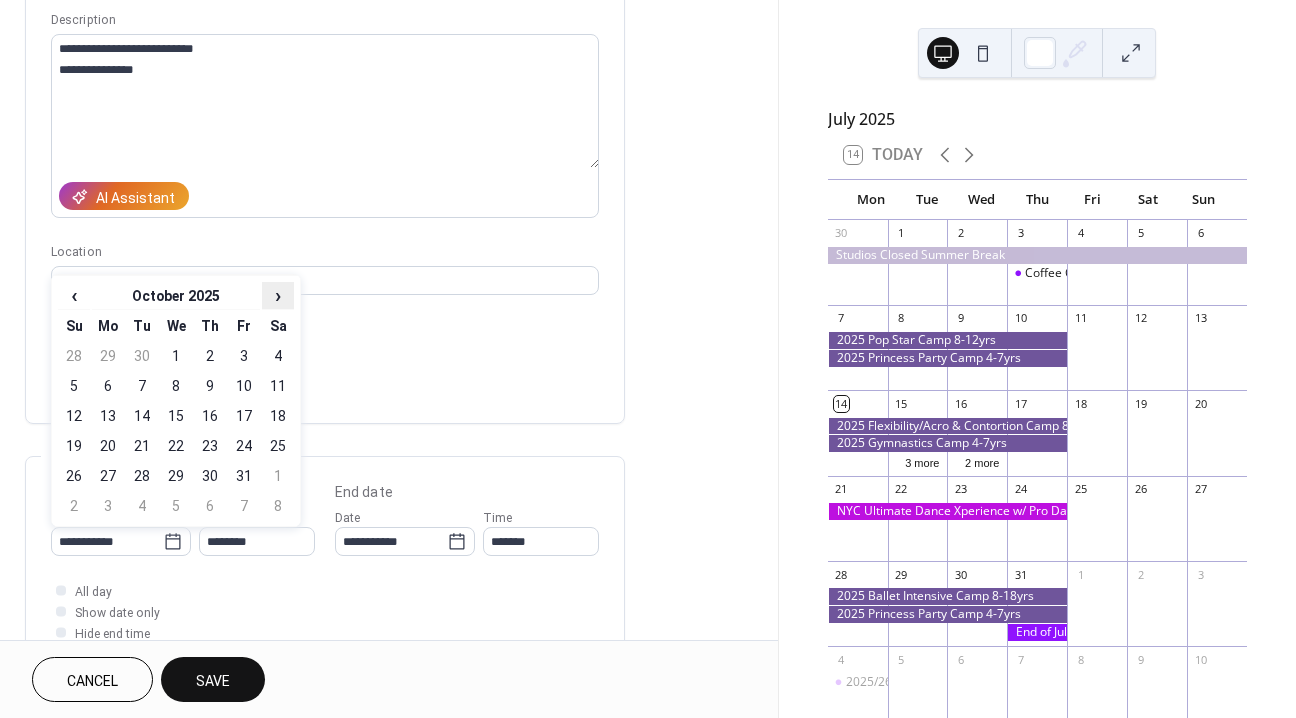 click on "›" at bounding box center (278, 295) 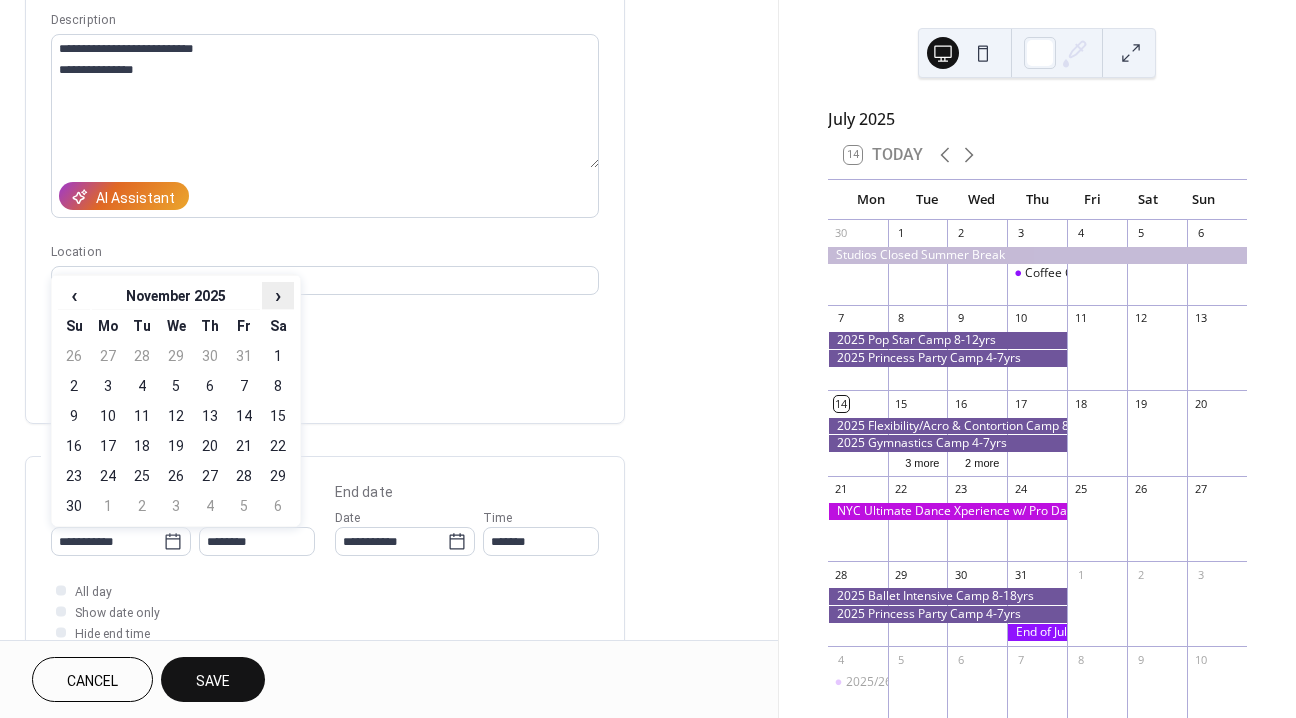 click on "›" at bounding box center (278, 295) 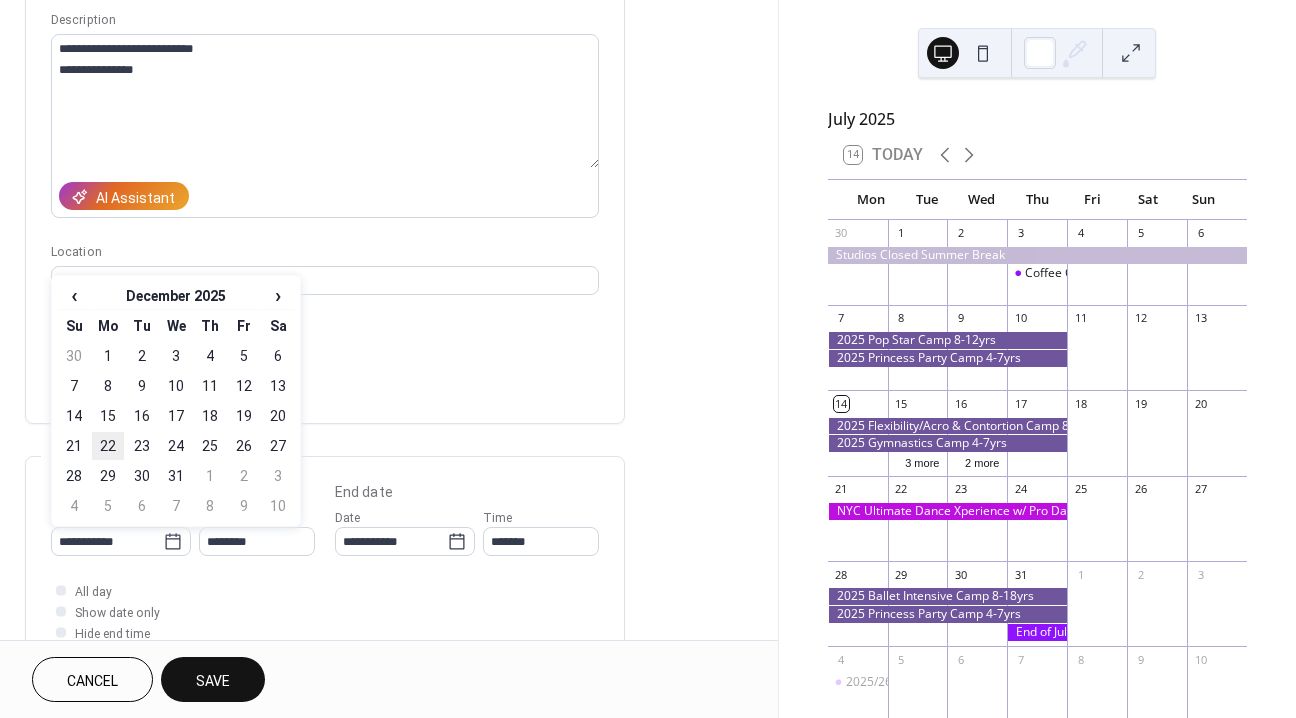 click on "22" at bounding box center (108, 446) 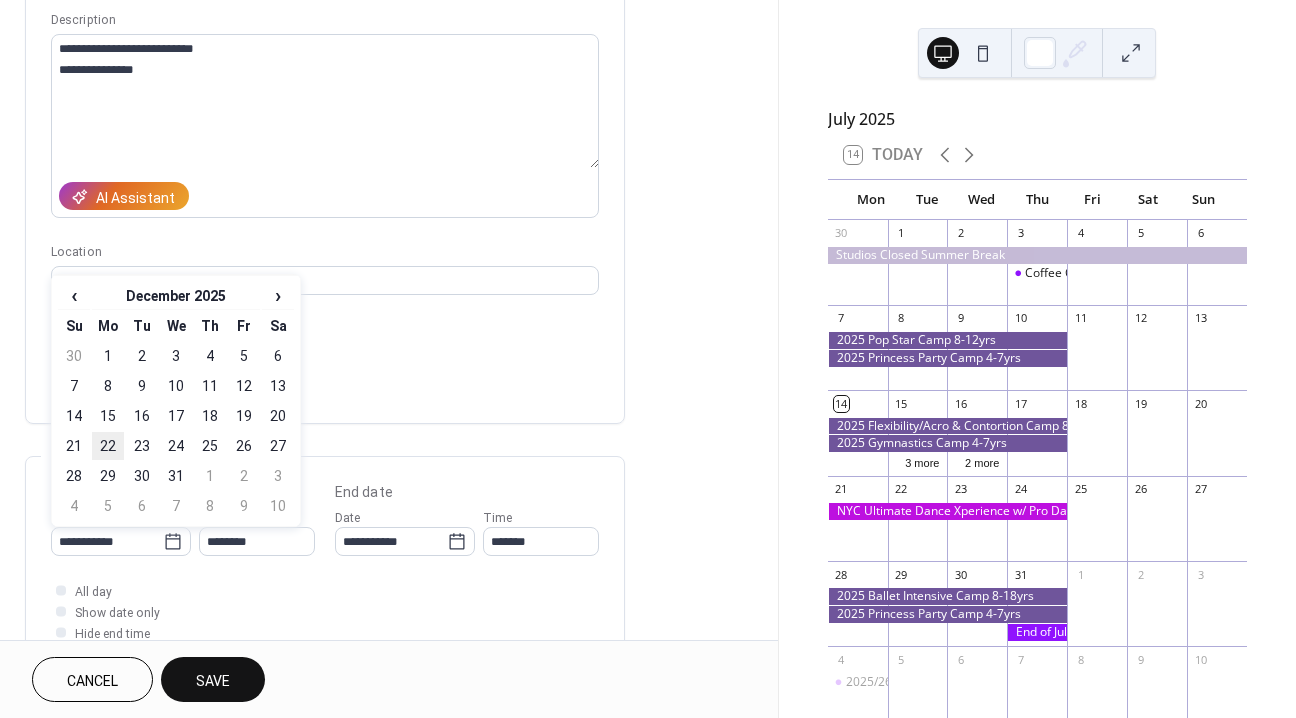 type on "**********" 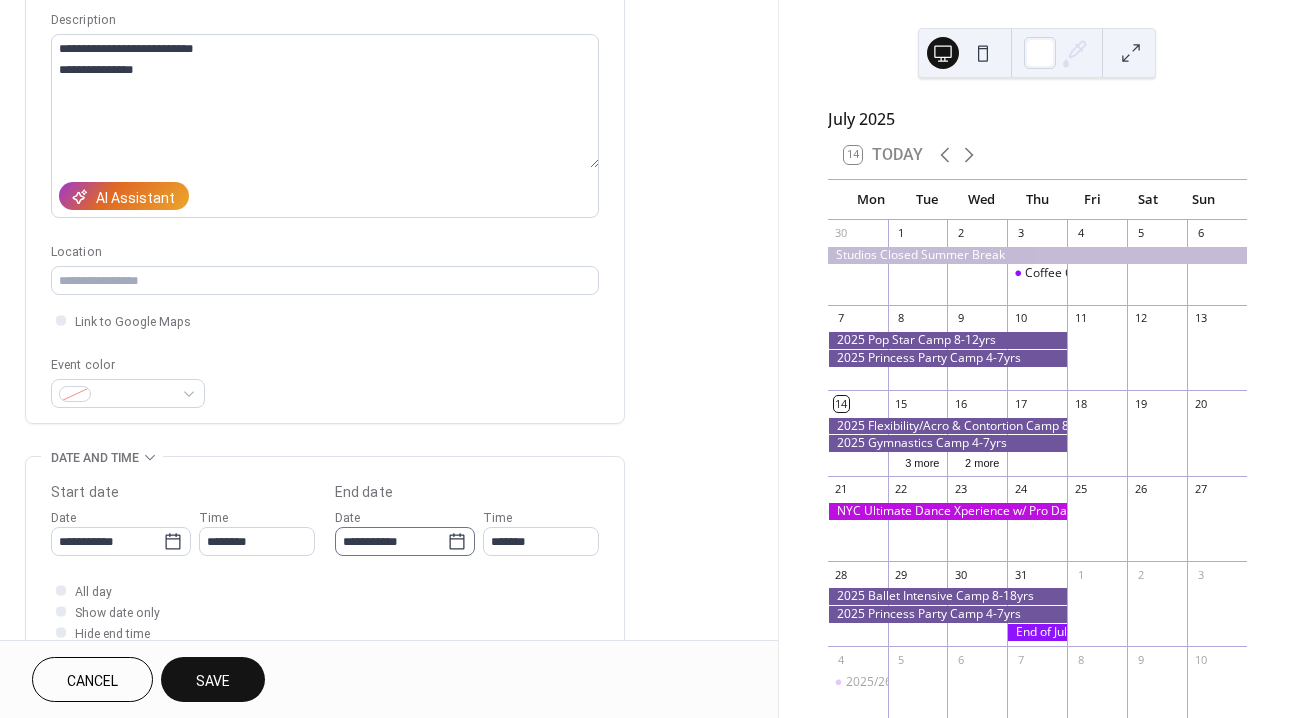 click 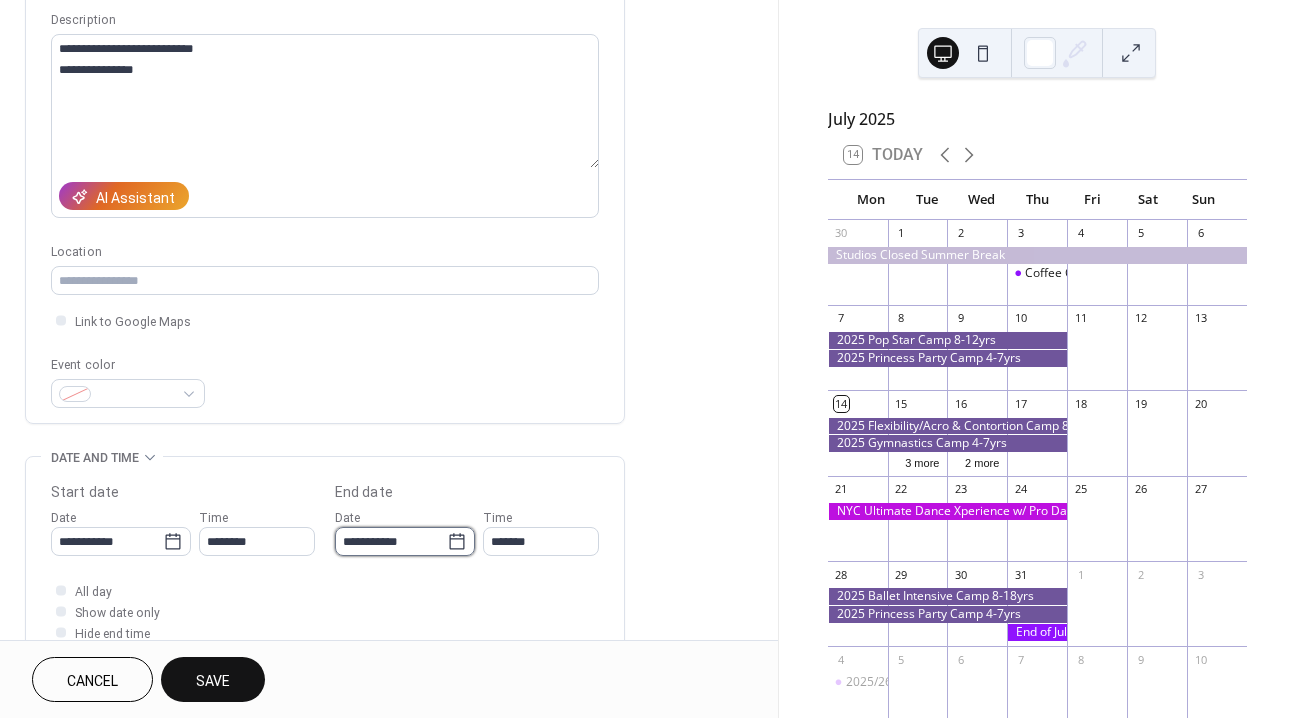 click on "**********" at bounding box center (391, 541) 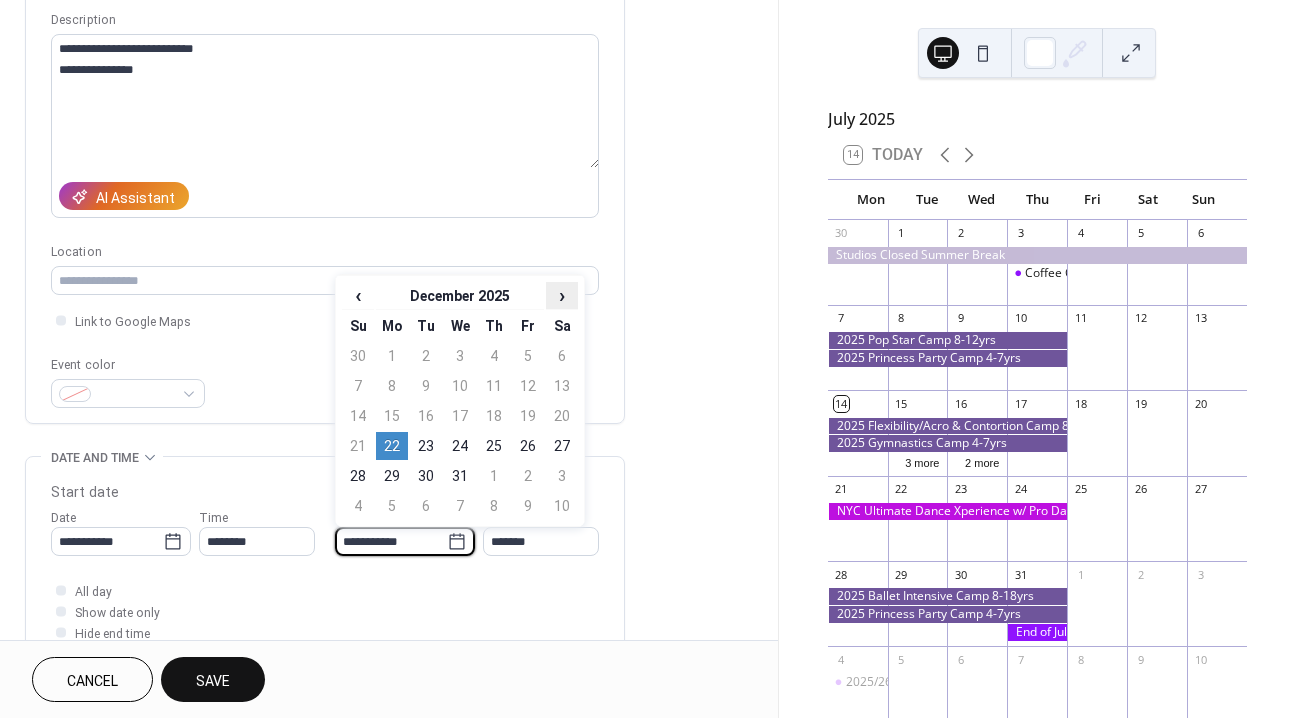 click on "›" at bounding box center (562, 295) 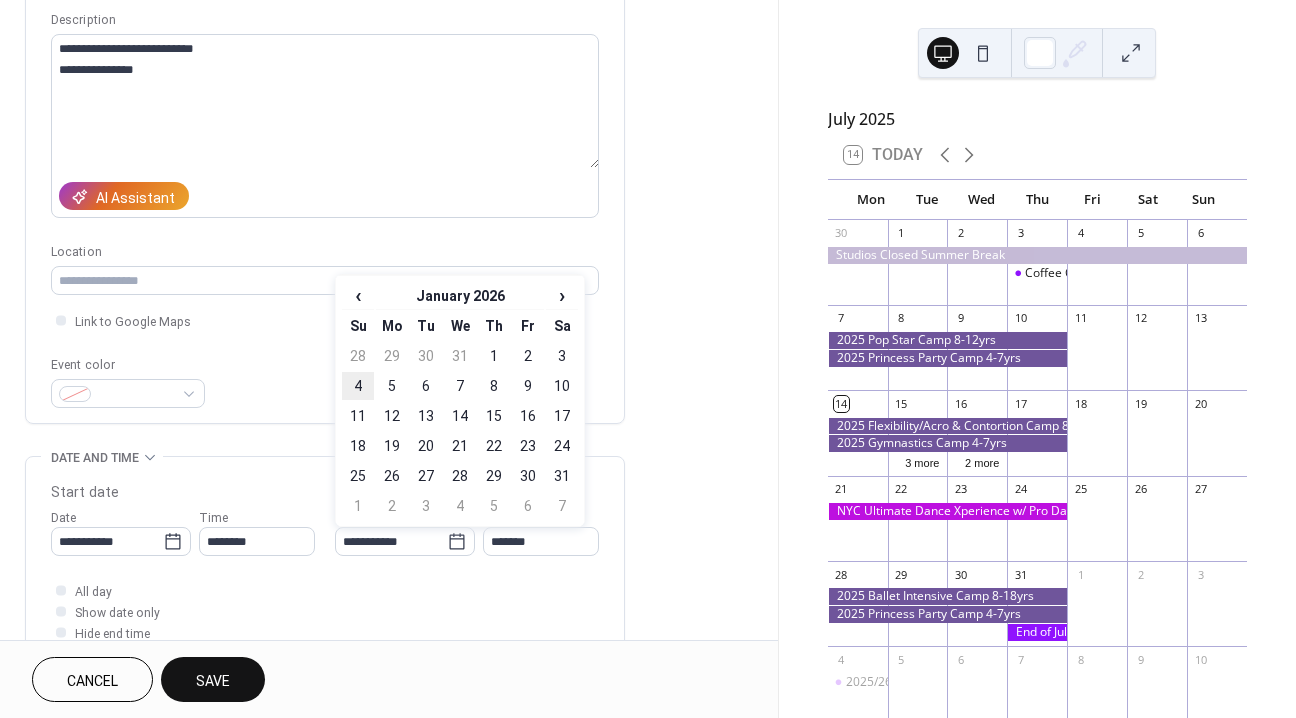 click on "4" at bounding box center [358, 386] 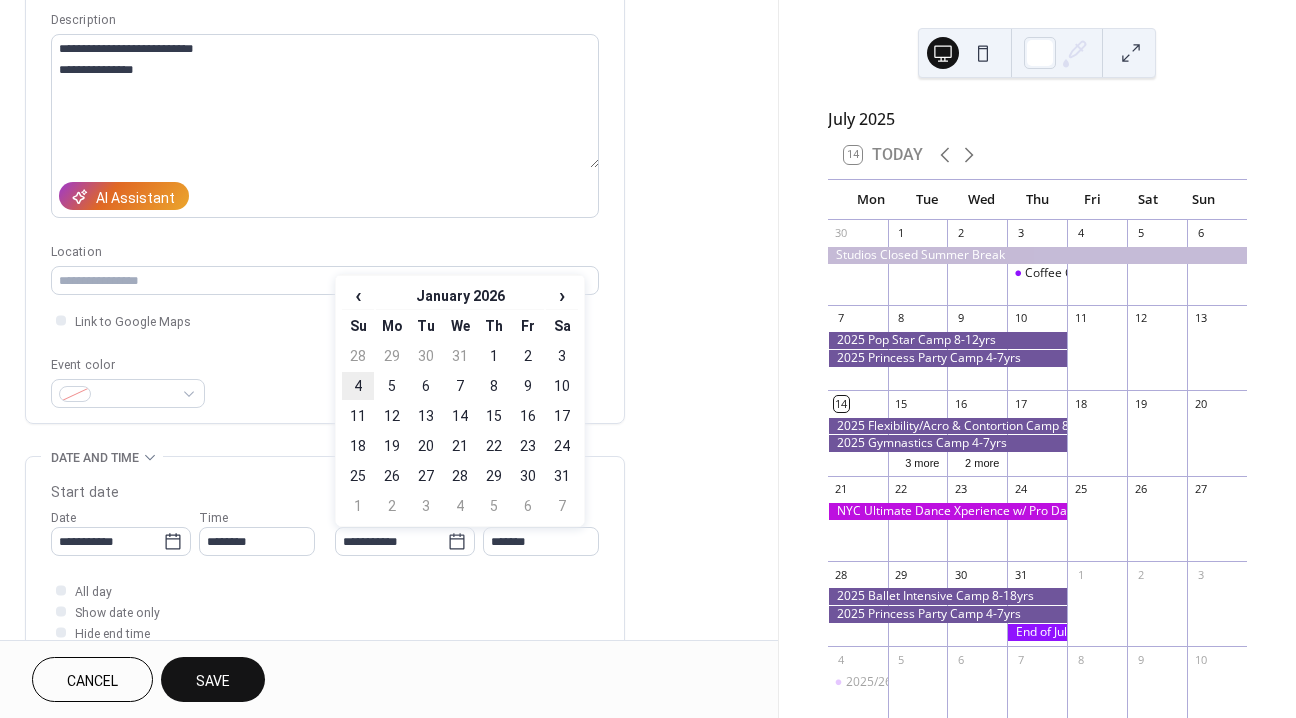 type on "**********" 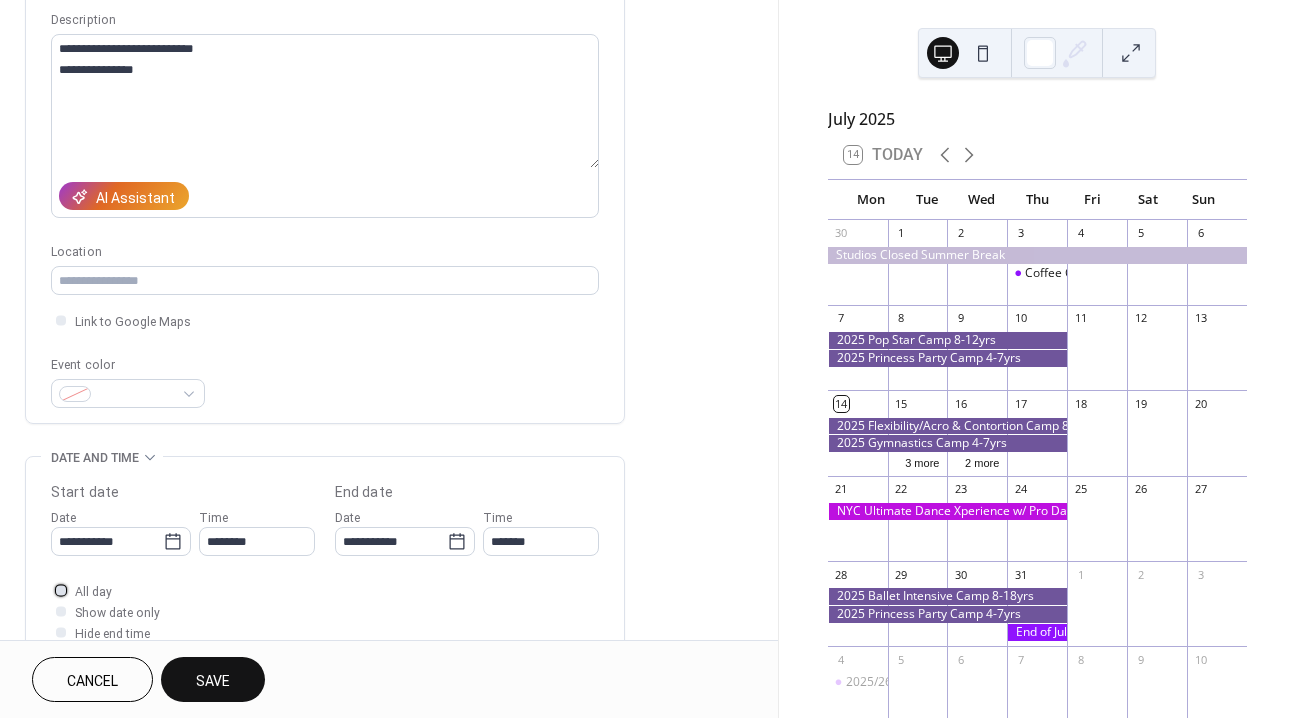 click at bounding box center [61, 590] 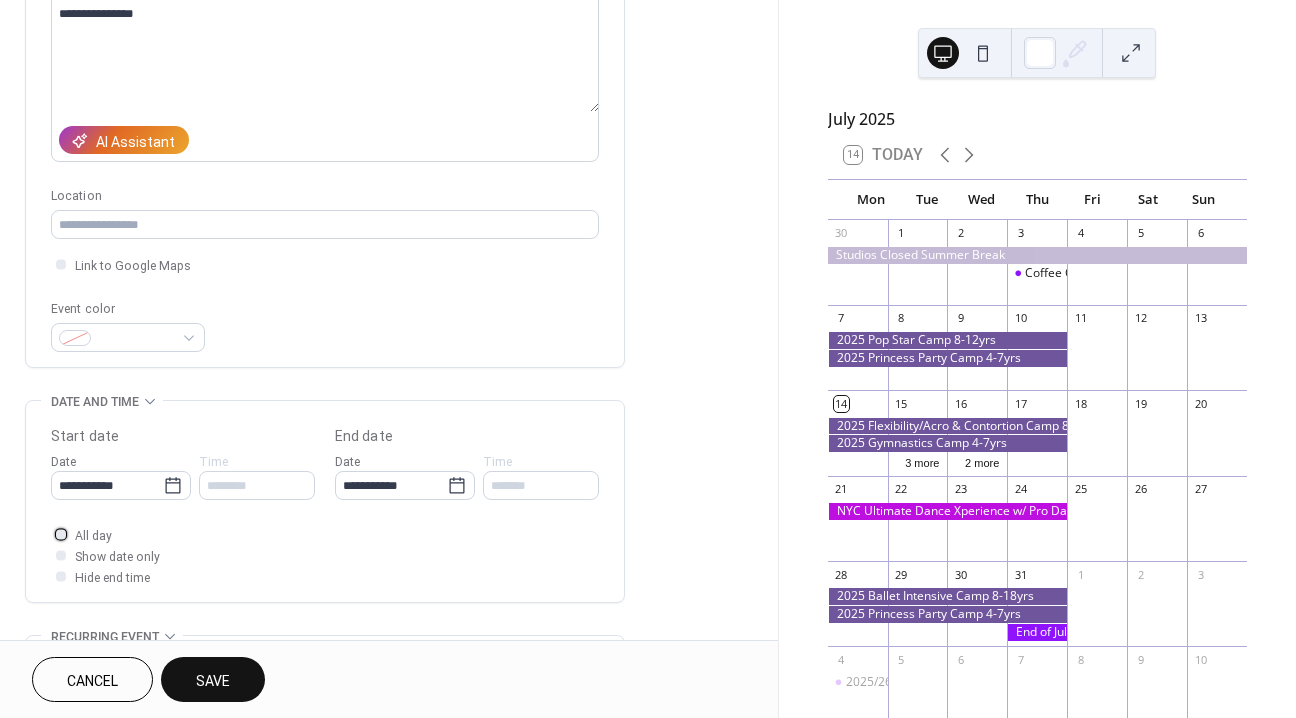 scroll, scrollTop: 265, scrollLeft: 0, axis: vertical 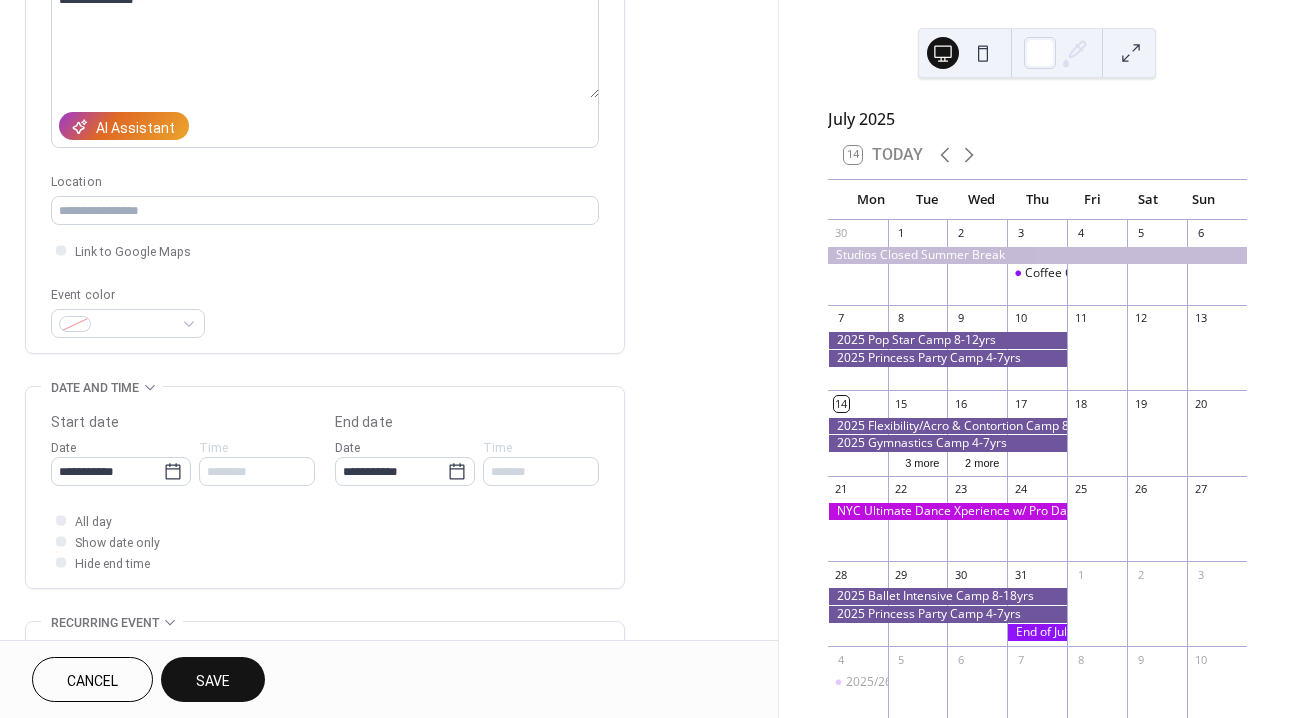 click on "Save" at bounding box center [213, 681] 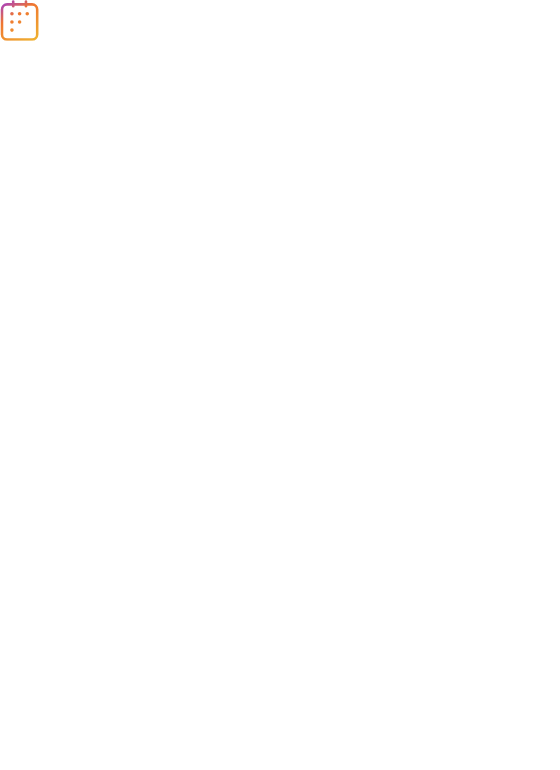 scroll, scrollTop: 0, scrollLeft: 0, axis: both 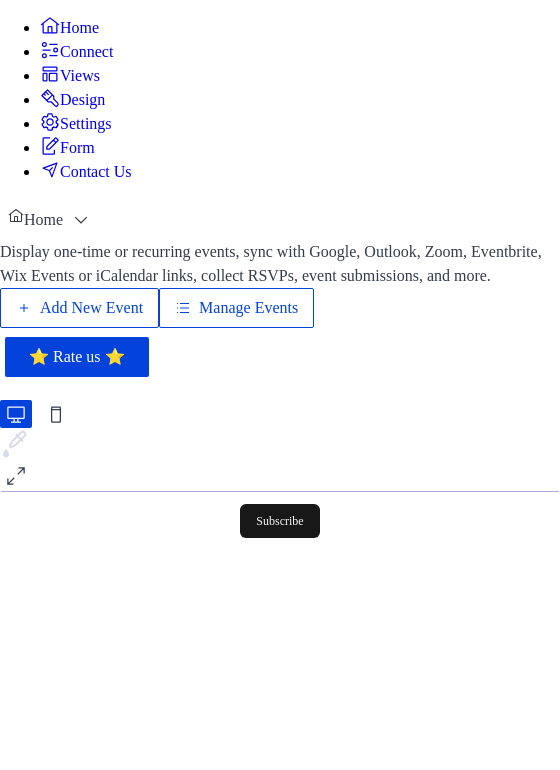 click on "Manage Events" at bounding box center (248, 308) 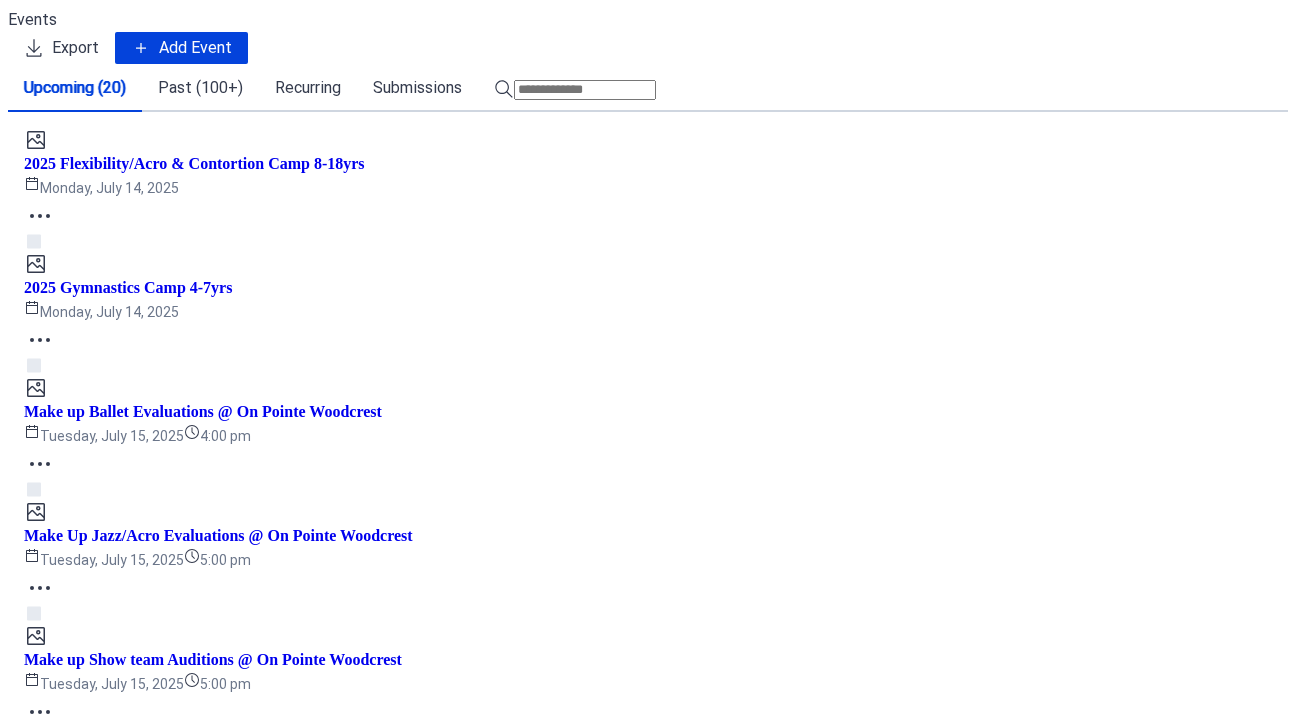 scroll, scrollTop: 0, scrollLeft: 0, axis: both 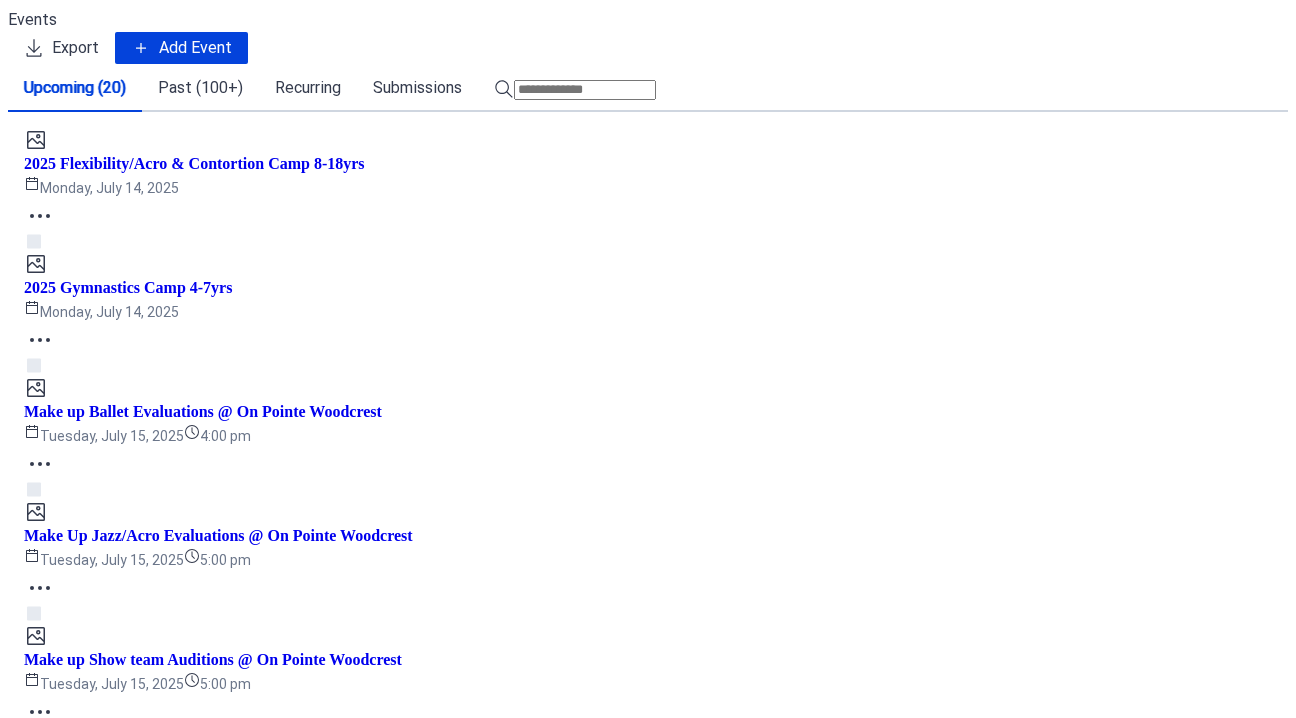 click on "Add Event" at bounding box center [195, 48] 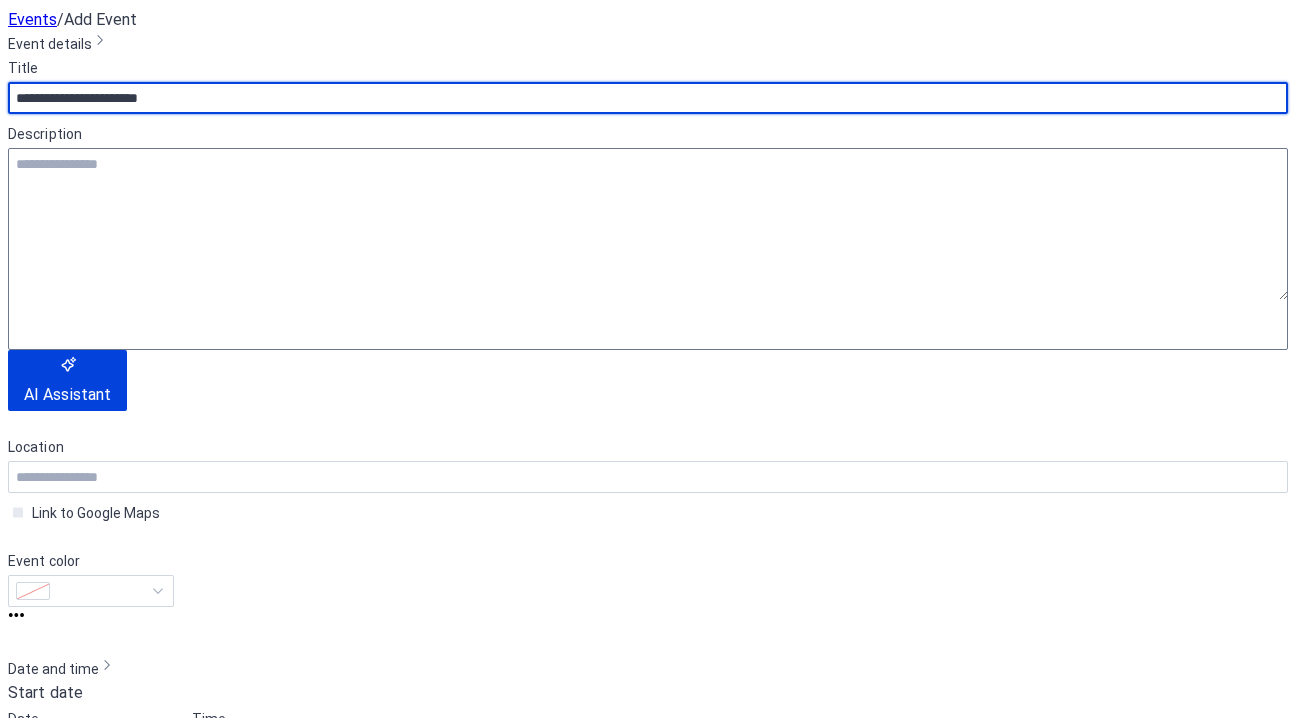type on "**********" 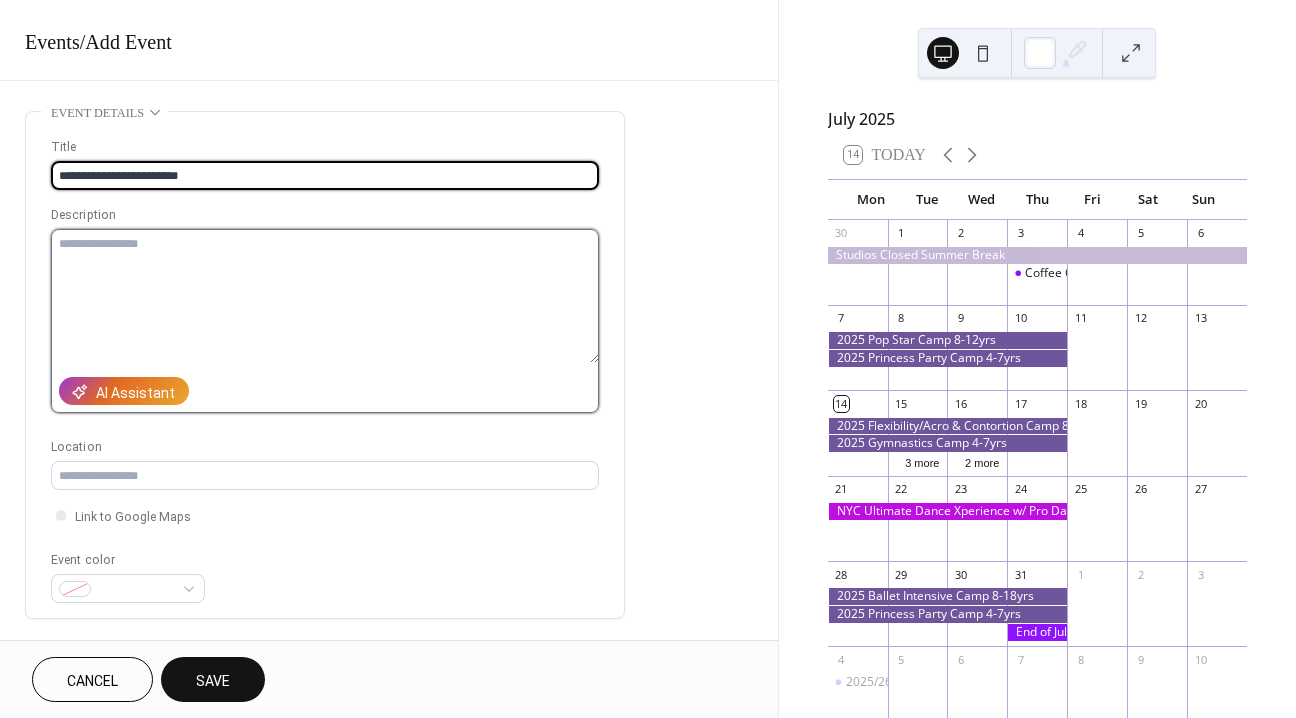 click at bounding box center [325, 296] 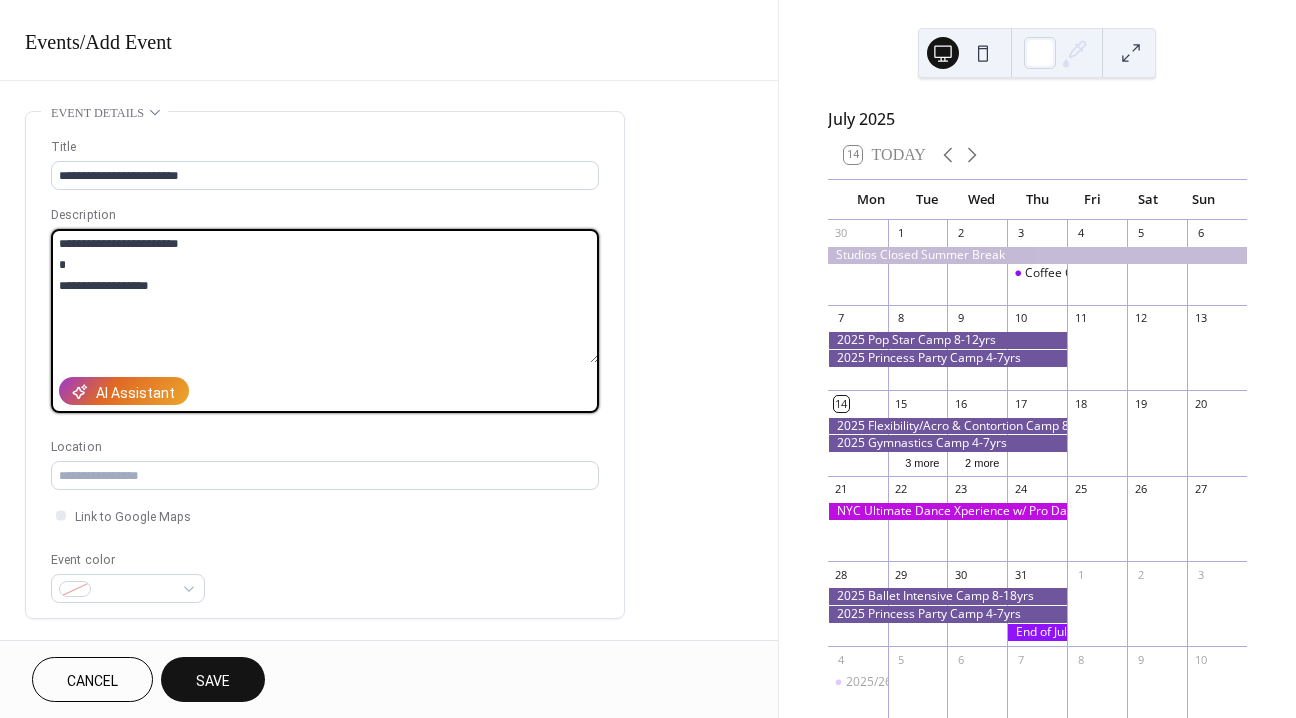 type on "**********" 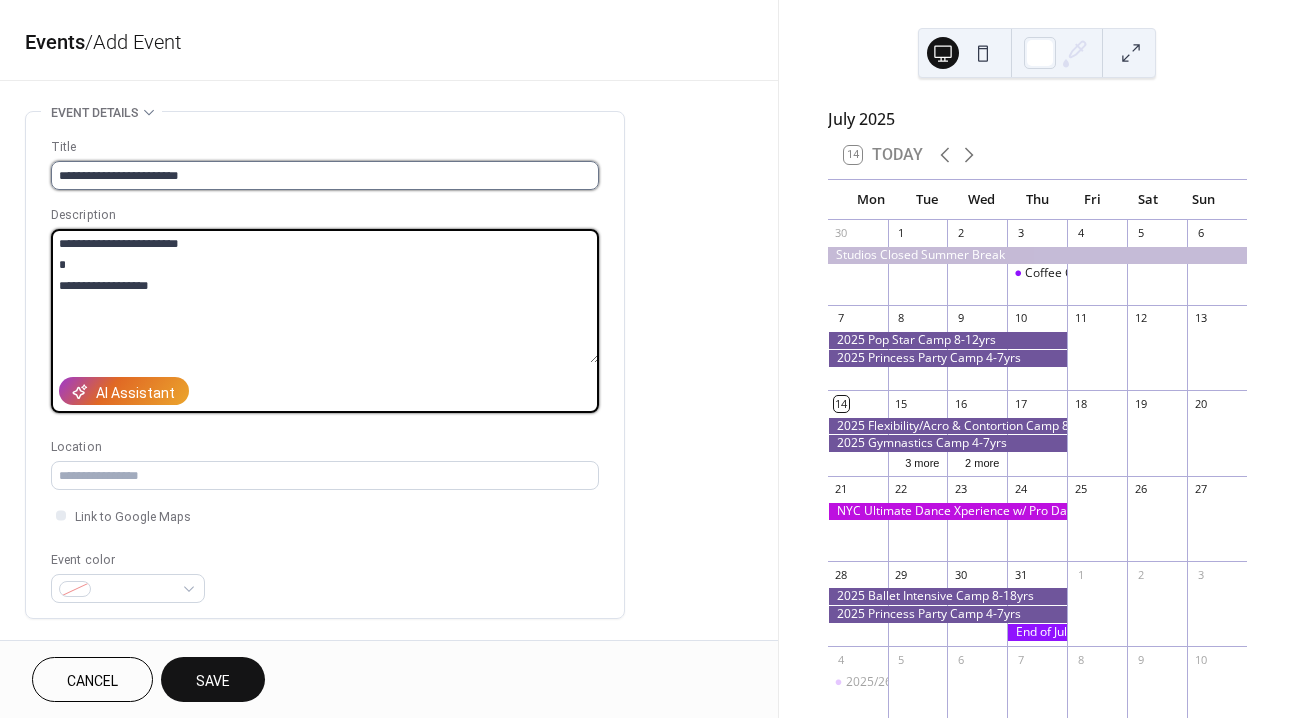 click on "**********" at bounding box center [325, 175] 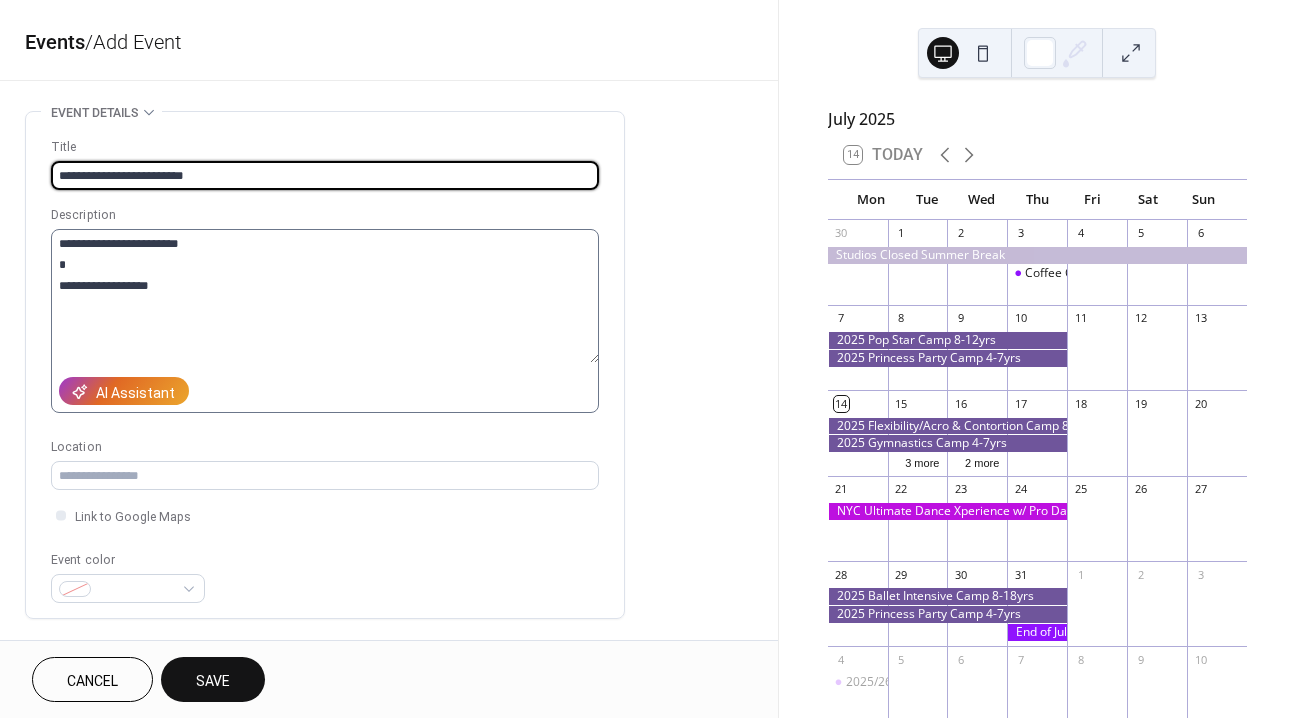 type on "**********" 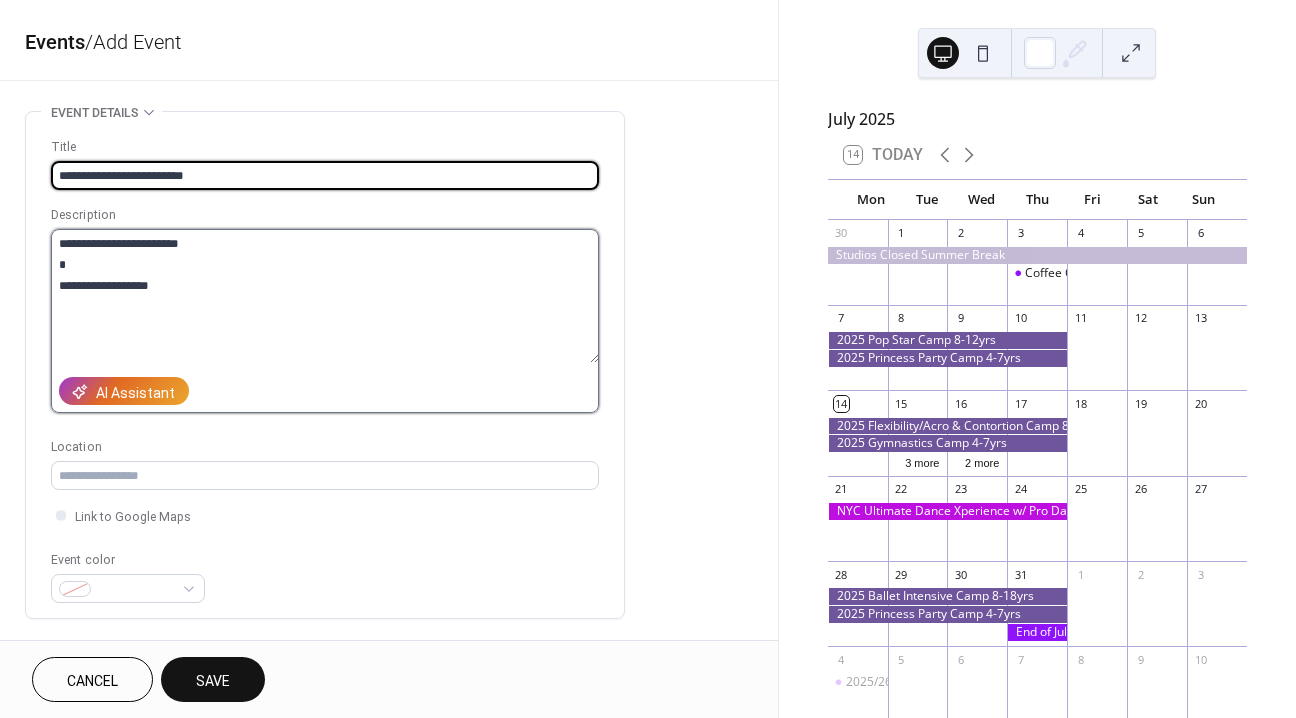 click on "**********" at bounding box center (325, 296) 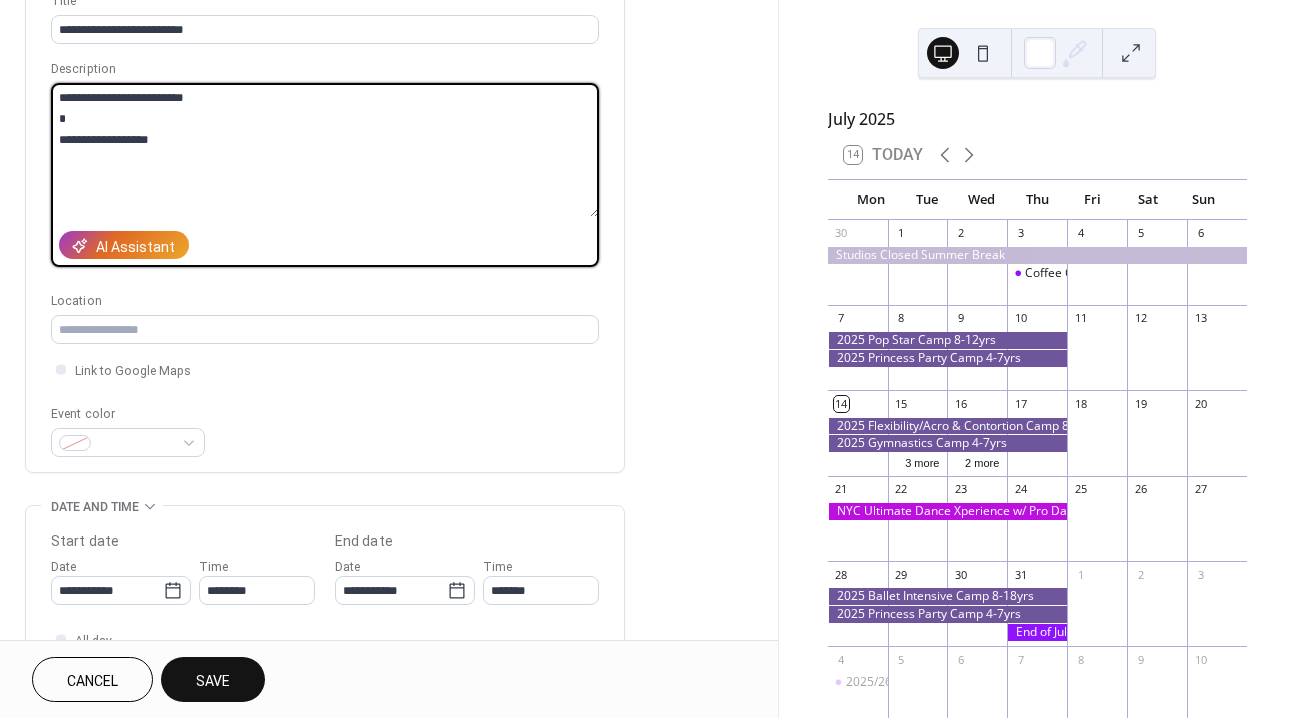 scroll, scrollTop: 149, scrollLeft: 0, axis: vertical 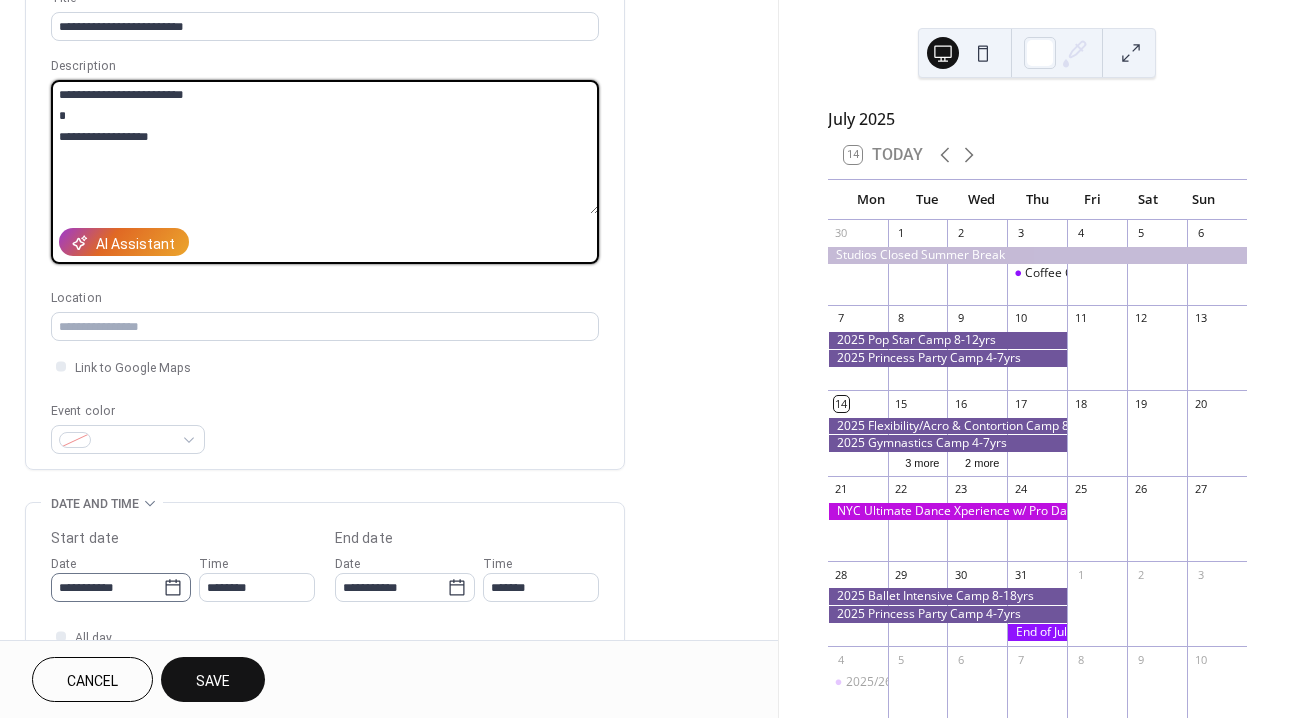 type on "**********" 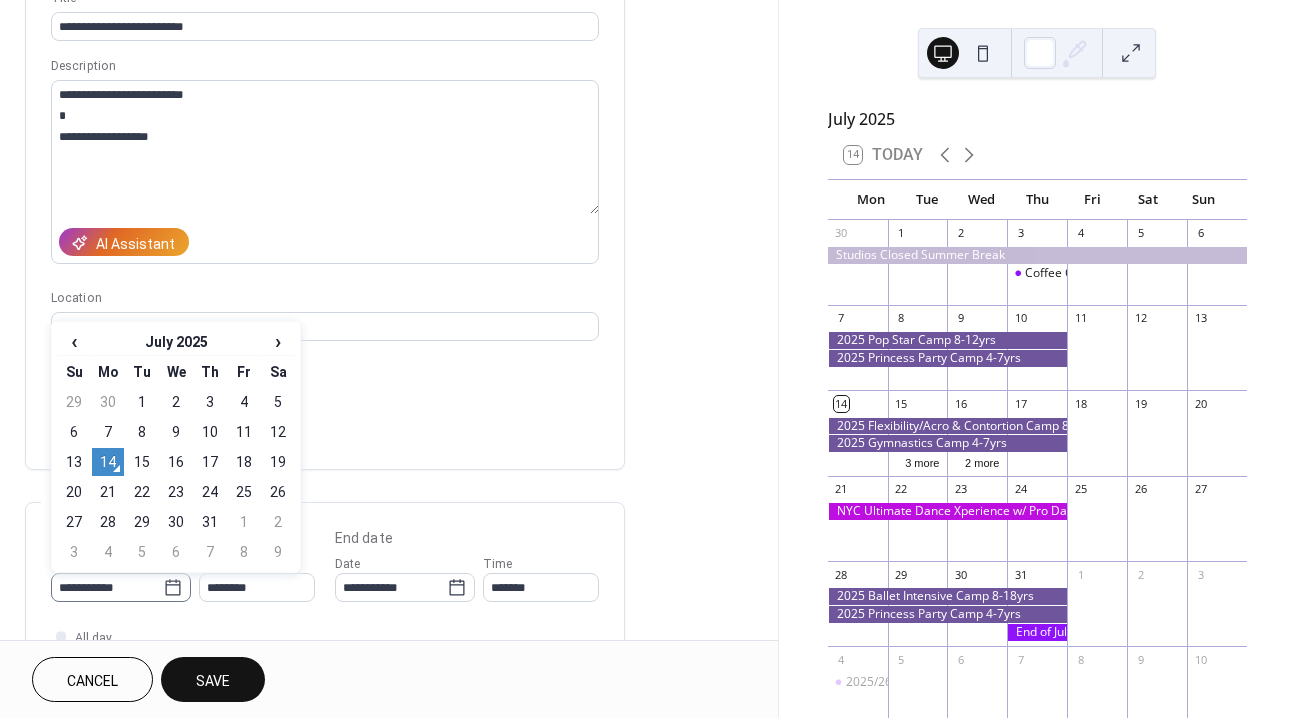 click 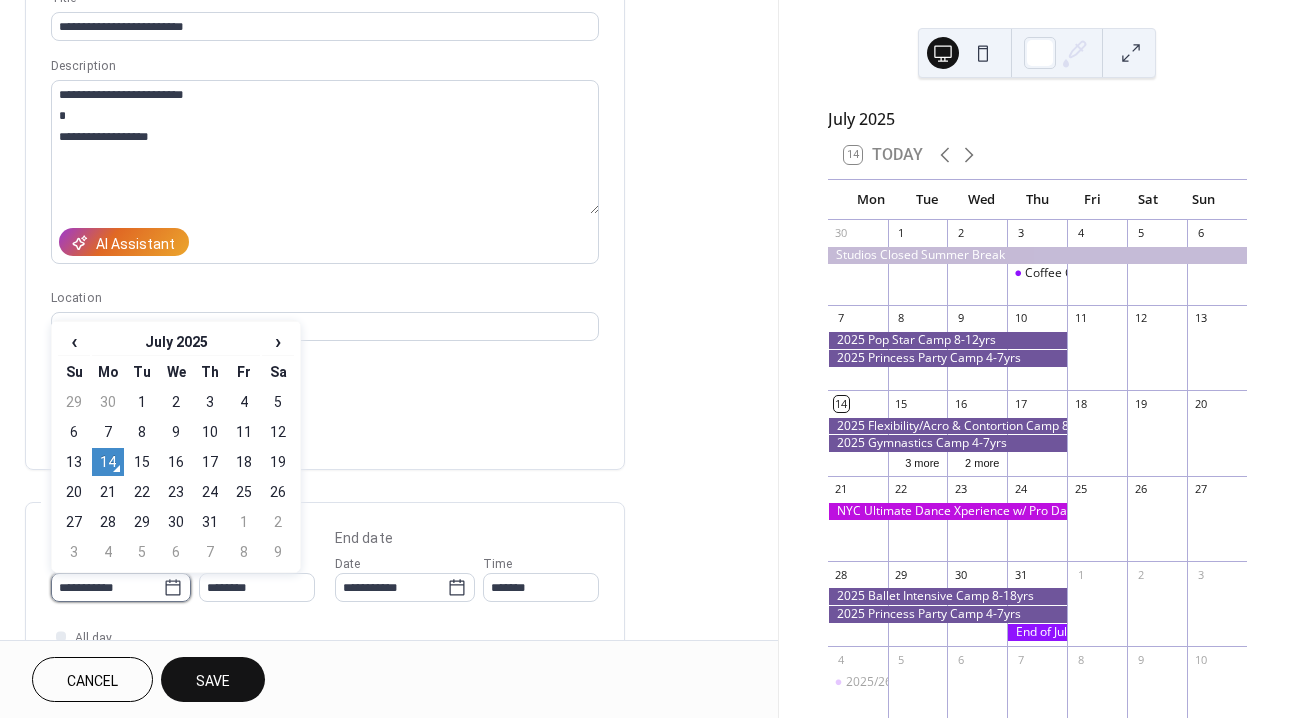 click on "**********" at bounding box center (107, 587) 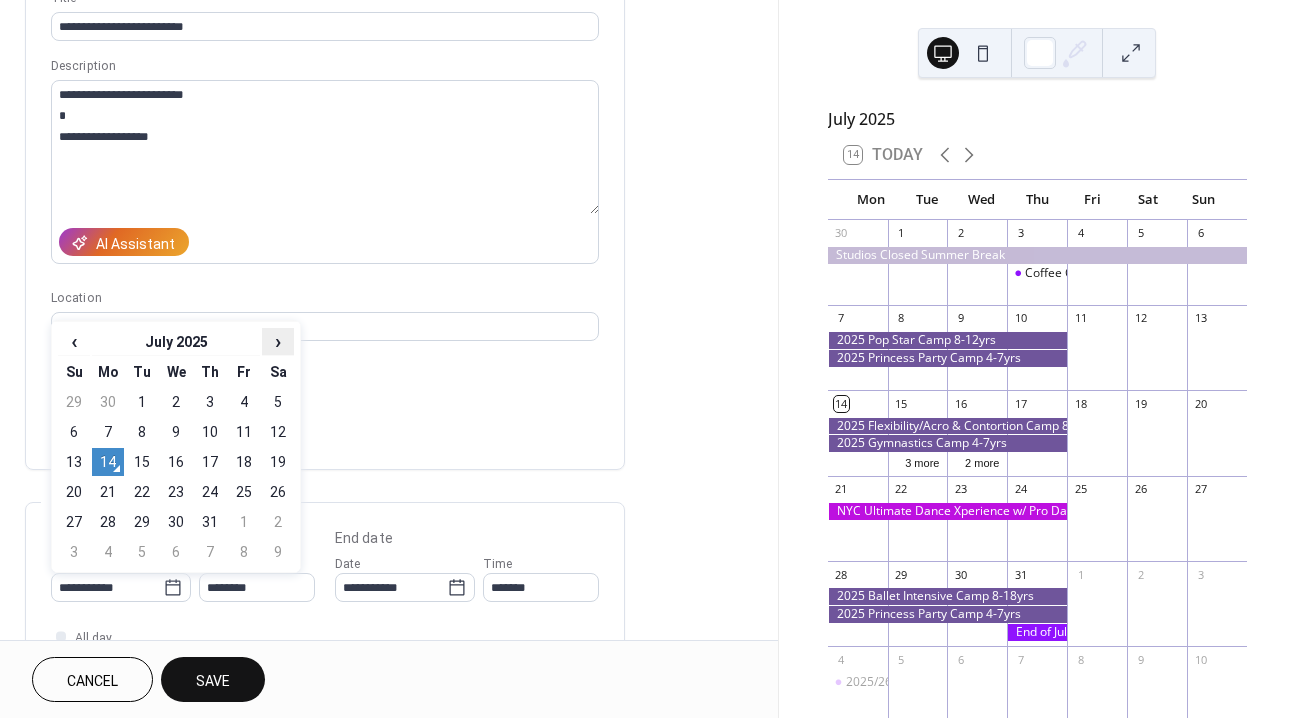 click on "›" at bounding box center (278, 341) 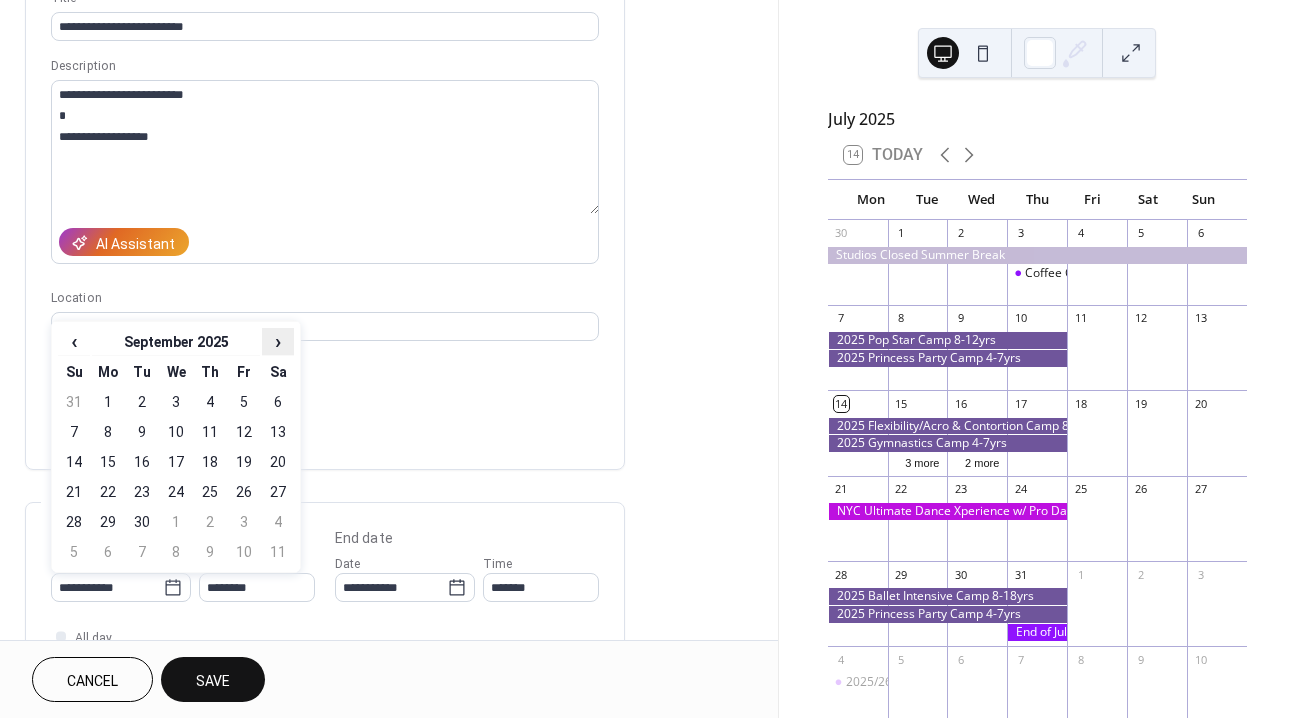 click on "›" at bounding box center [278, 341] 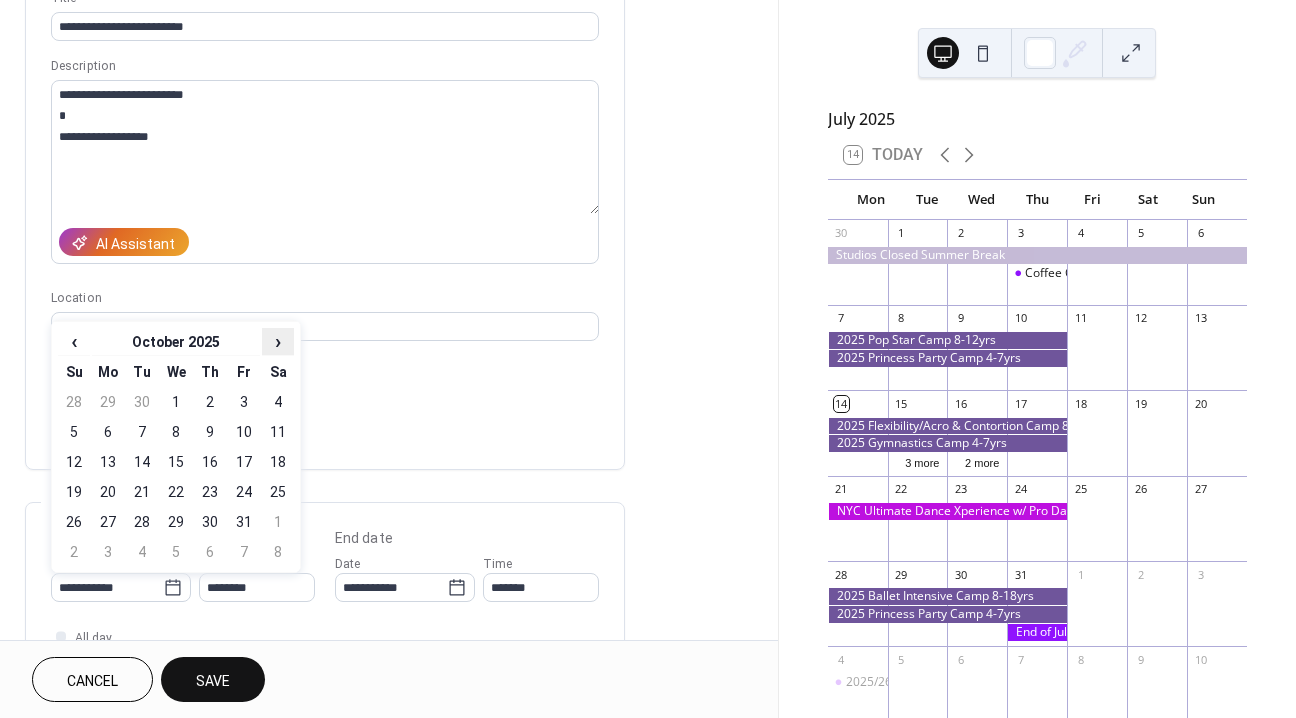 click on "›" at bounding box center (278, 341) 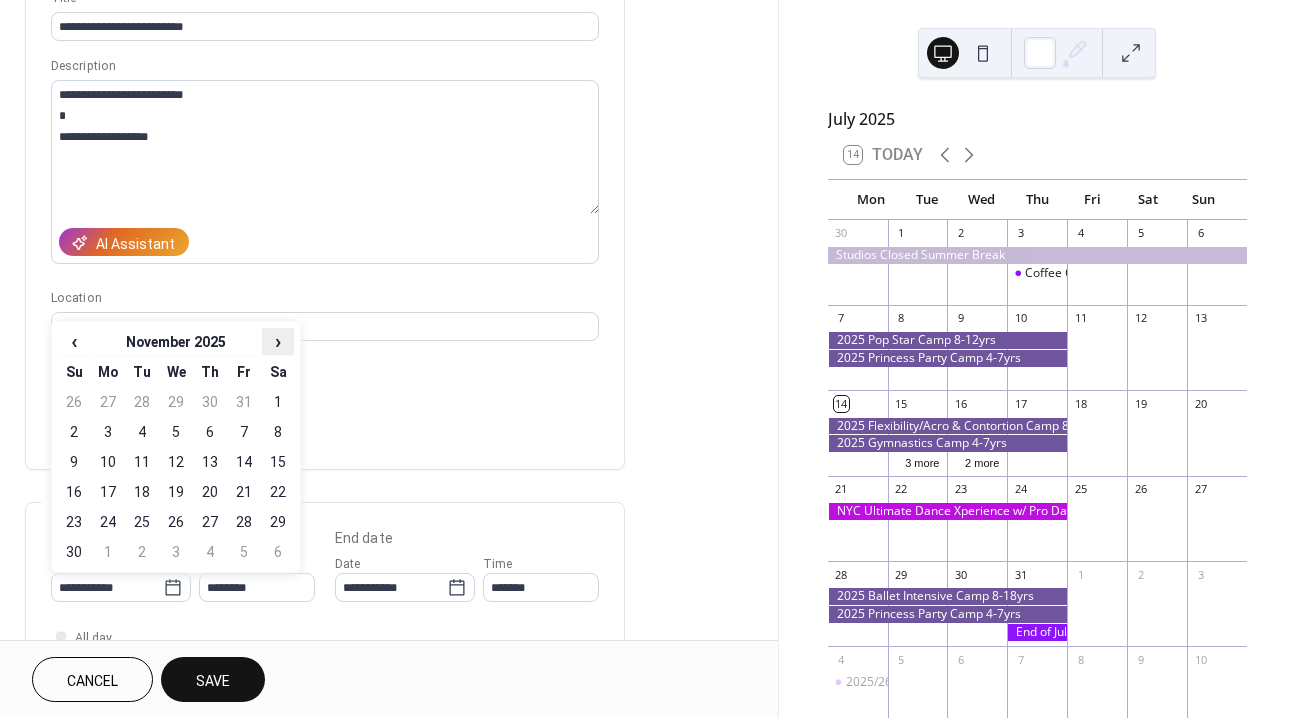 click on "›" at bounding box center (278, 341) 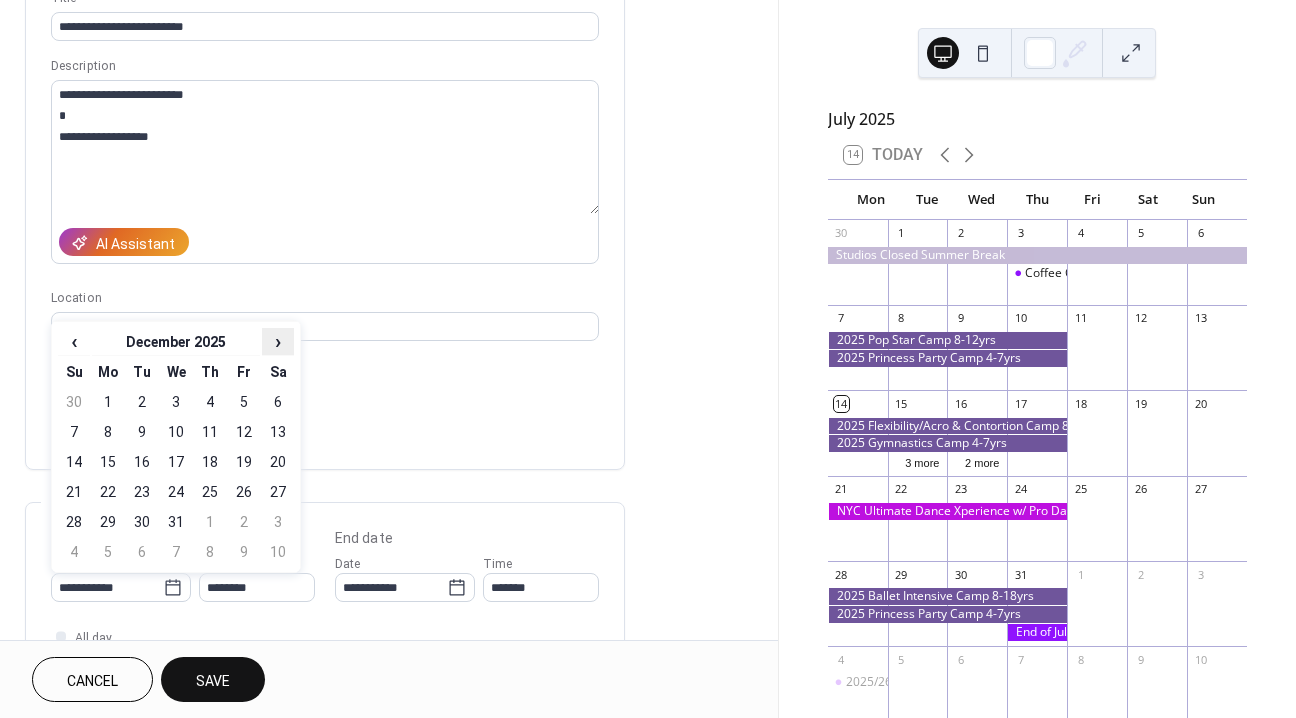 click on "›" at bounding box center [278, 341] 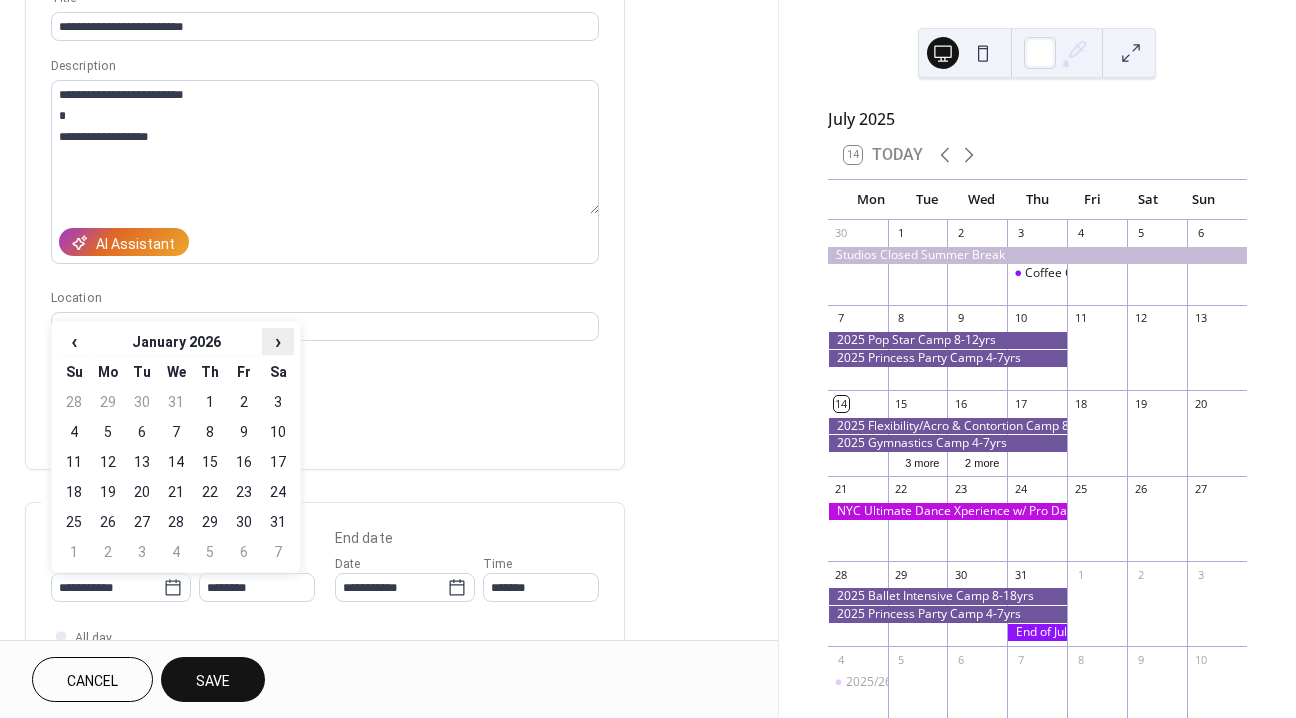 click on "›" at bounding box center [278, 341] 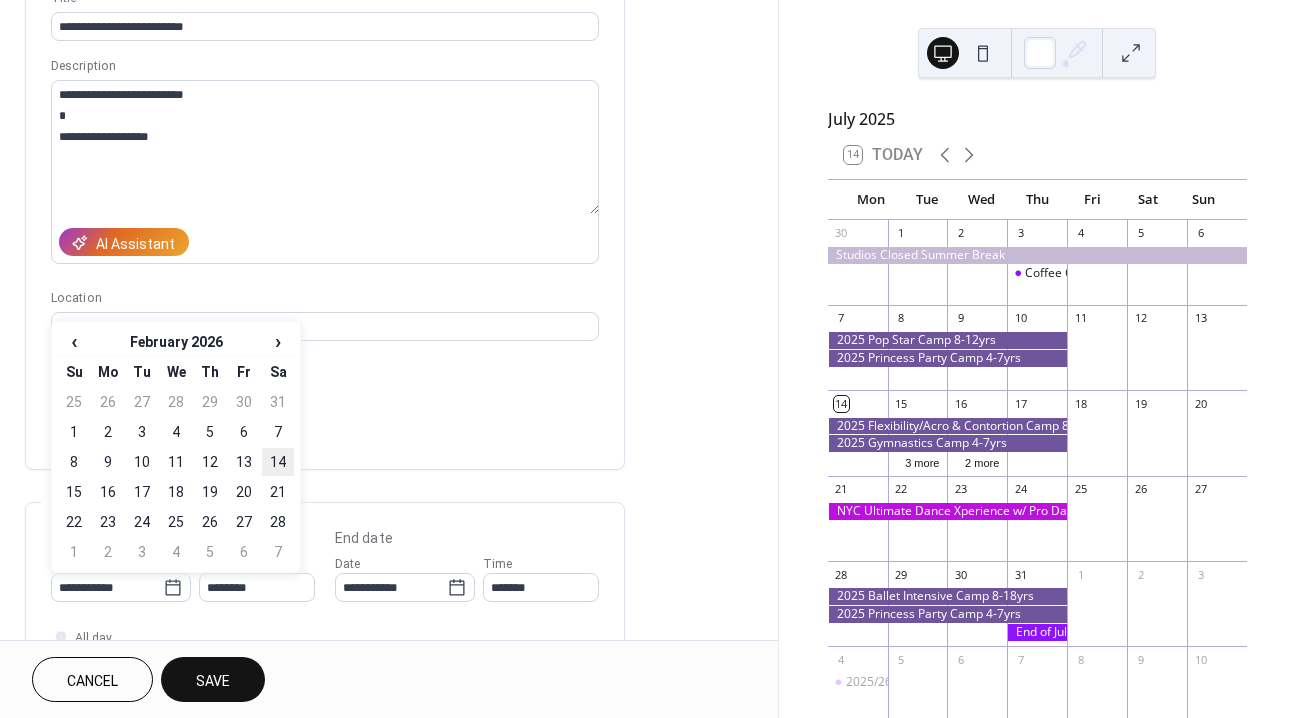 click on "14" at bounding box center (278, 462) 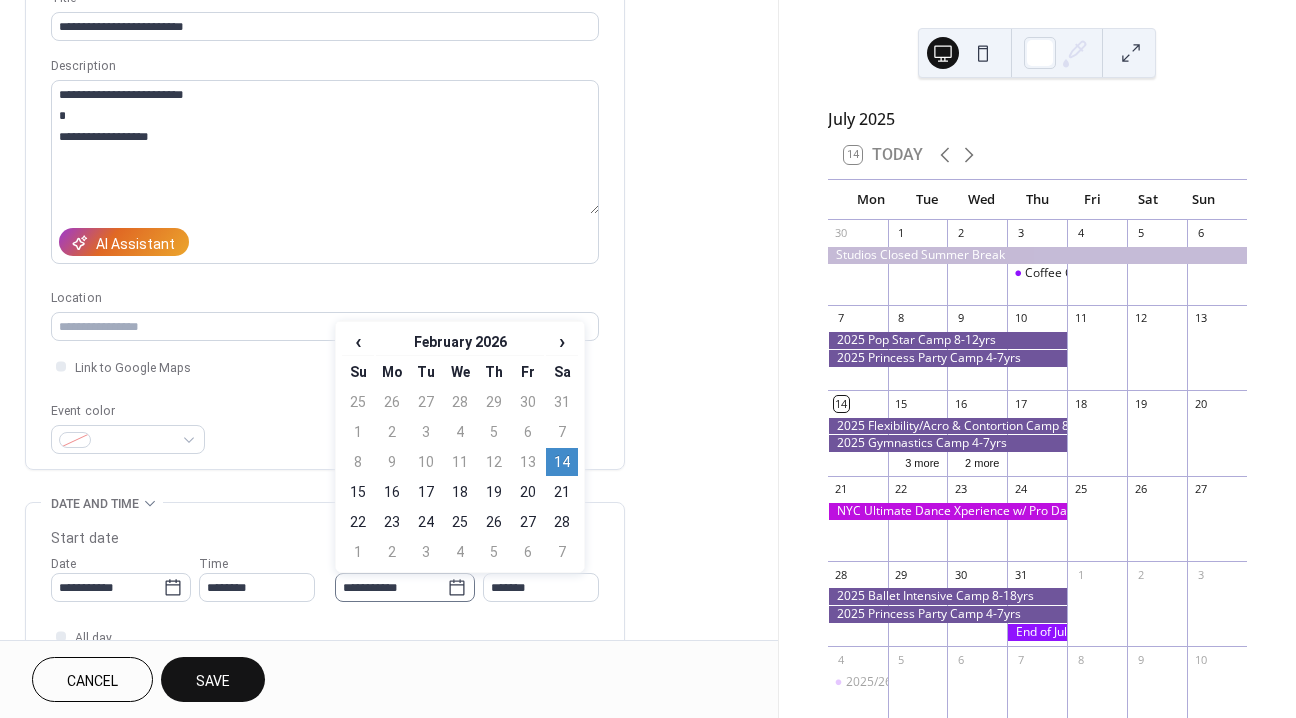 click 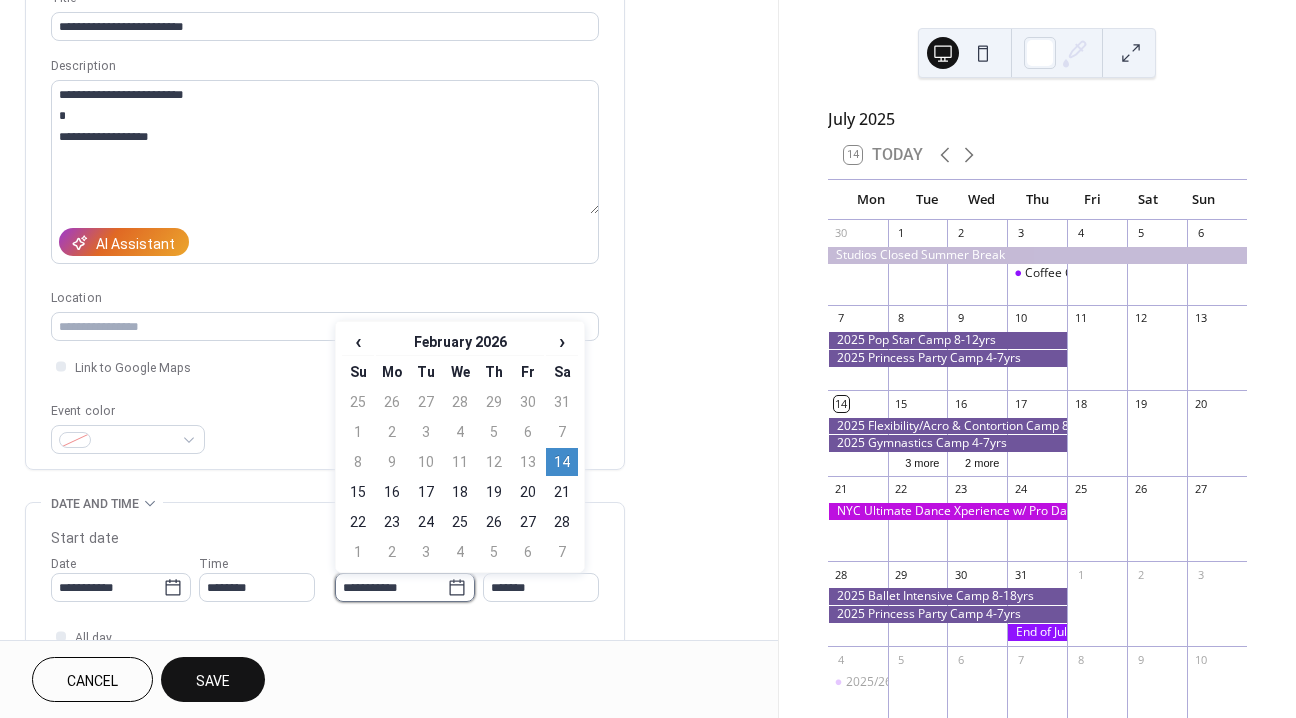 click on "**********" at bounding box center [391, 587] 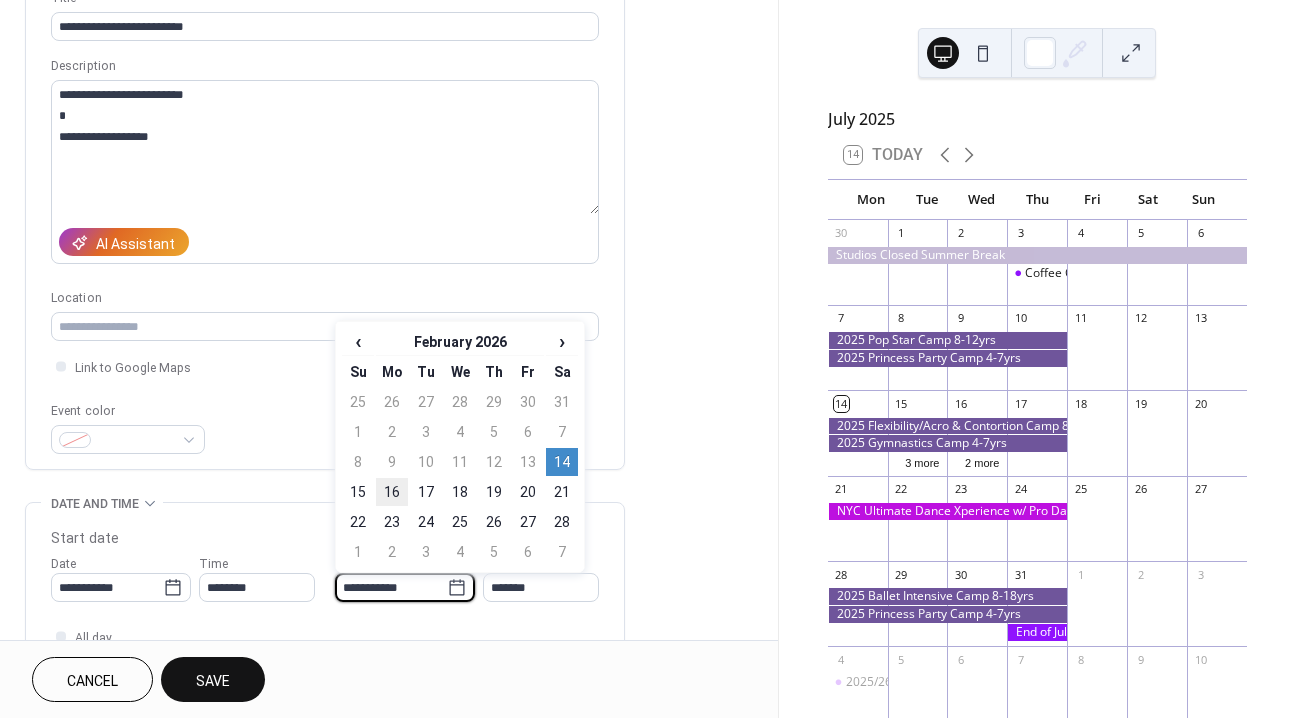 click on "16" at bounding box center [392, 492] 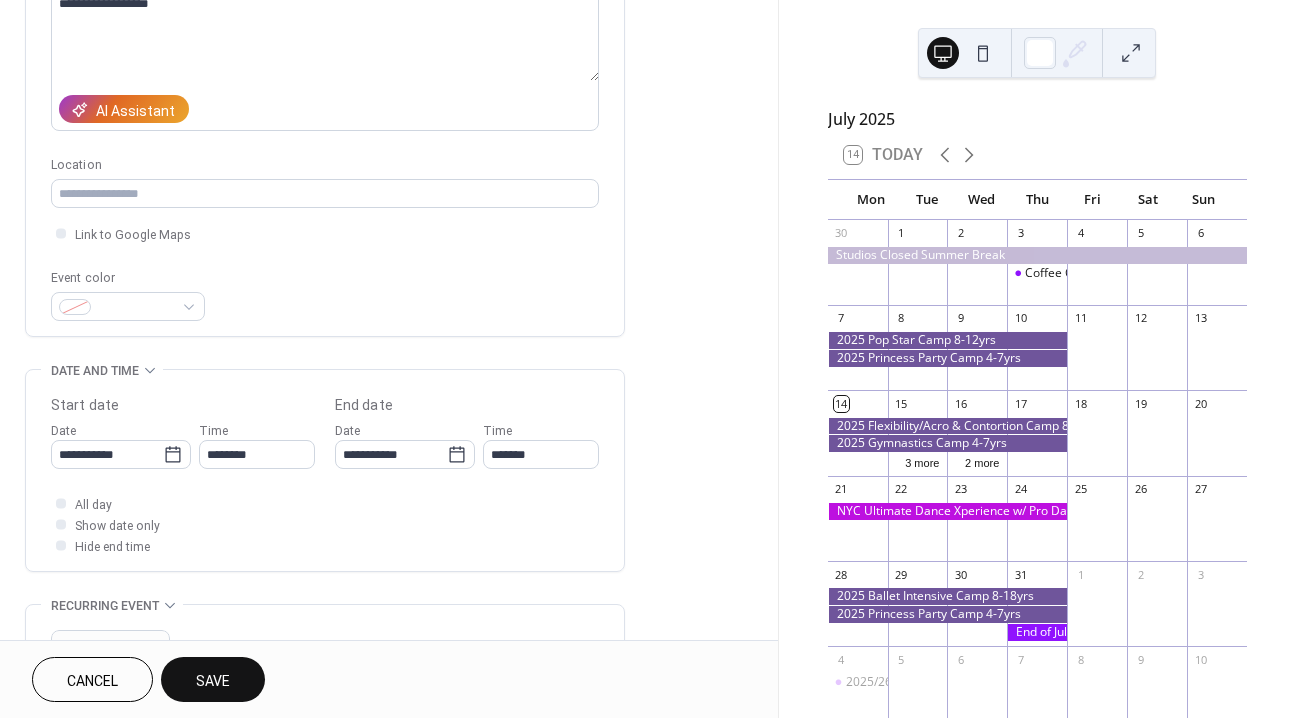 scroll, scrollTop: 291, scrollLeft: 0, axis: vertical 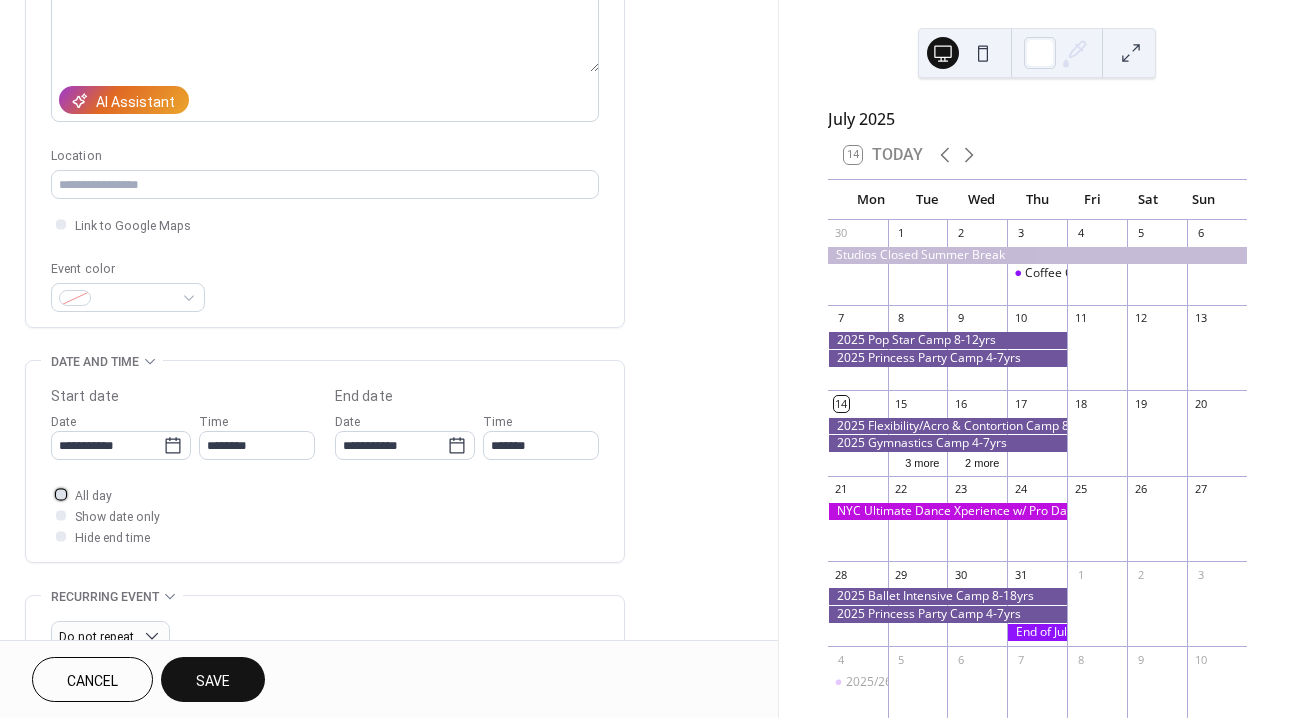 click at bounding box center (61, 494) 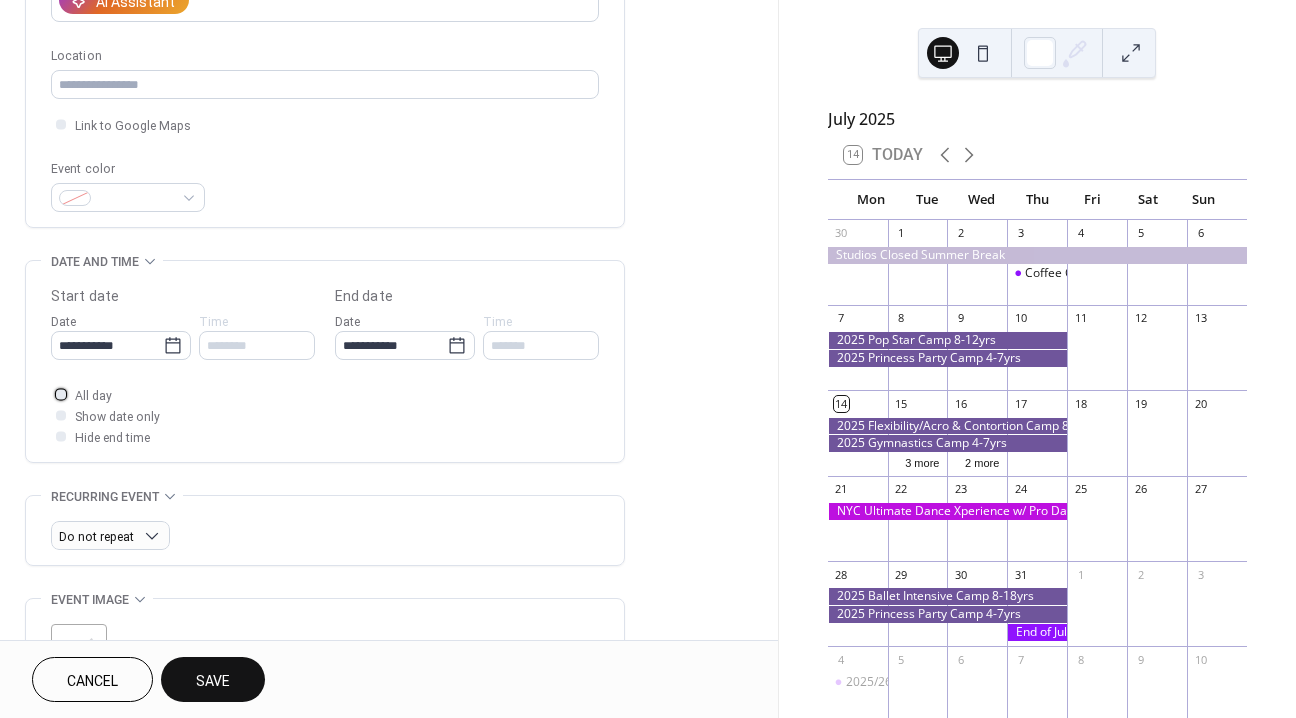 scroll, scrollTop: 389, scrollLeft: 0, axis: vertical 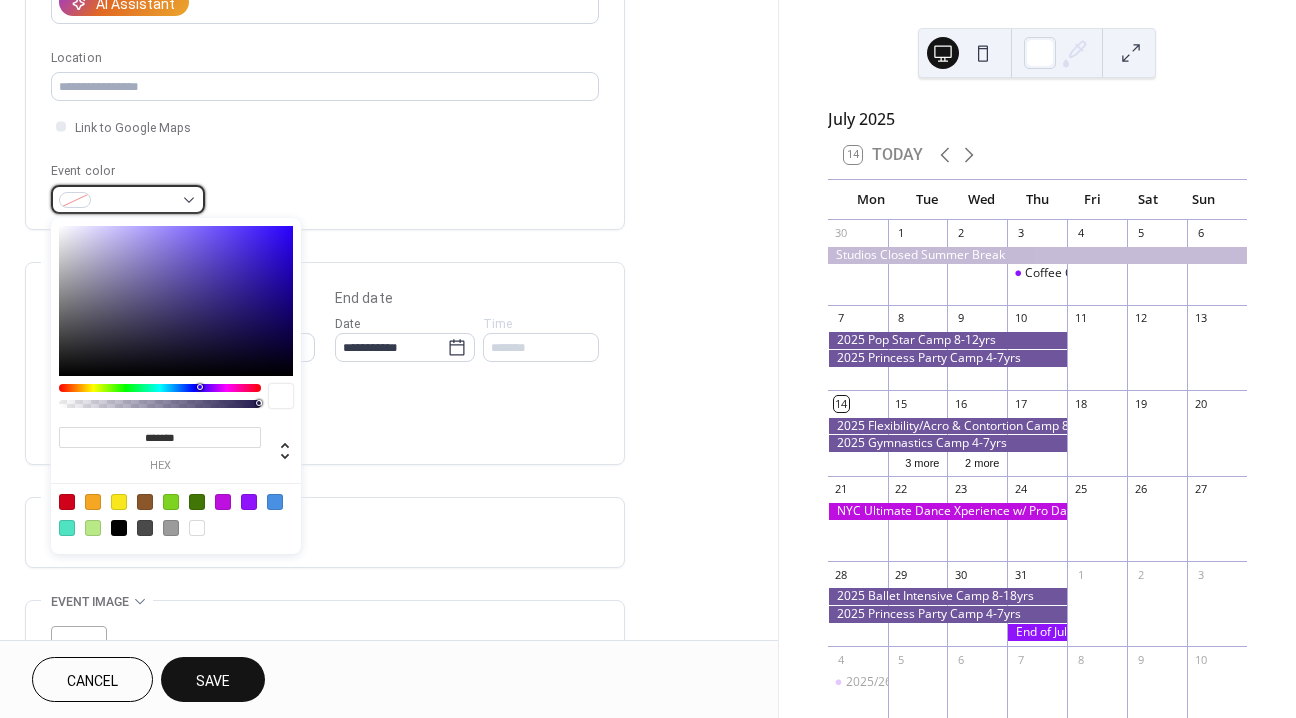 click at bounding box center [128, 199] 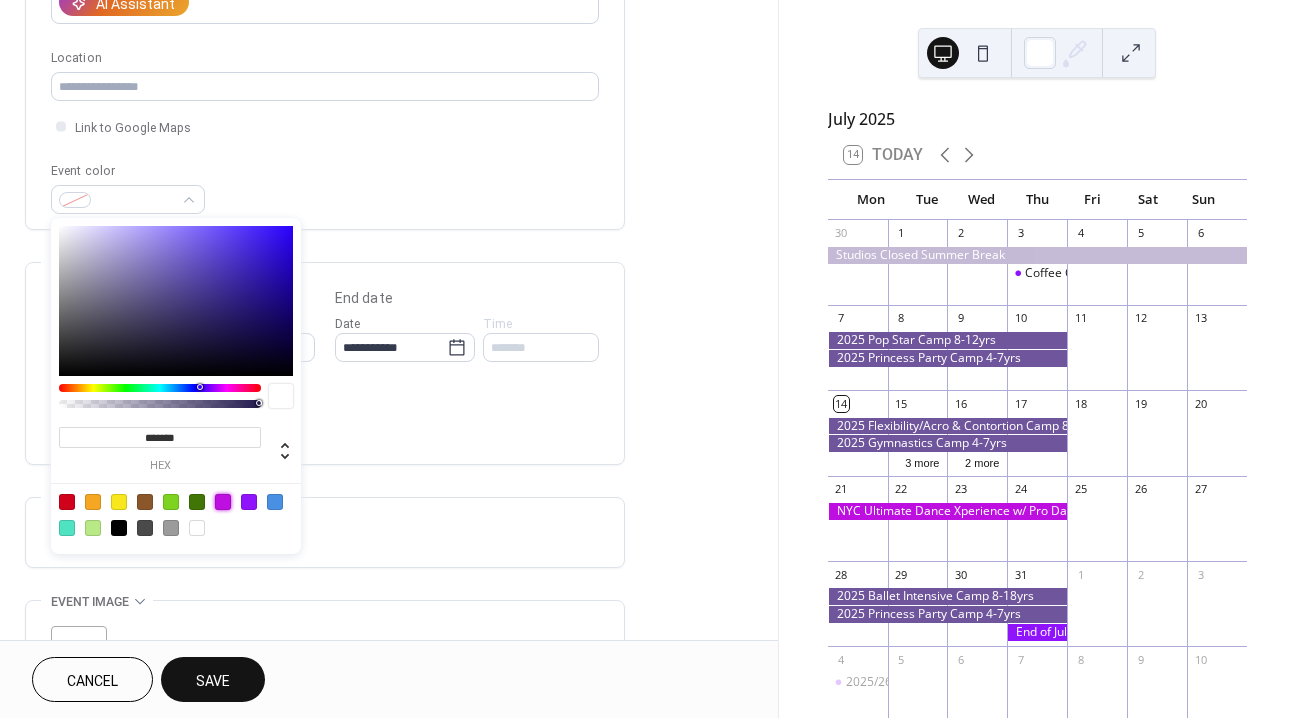 click at bounding box center (223, 502) 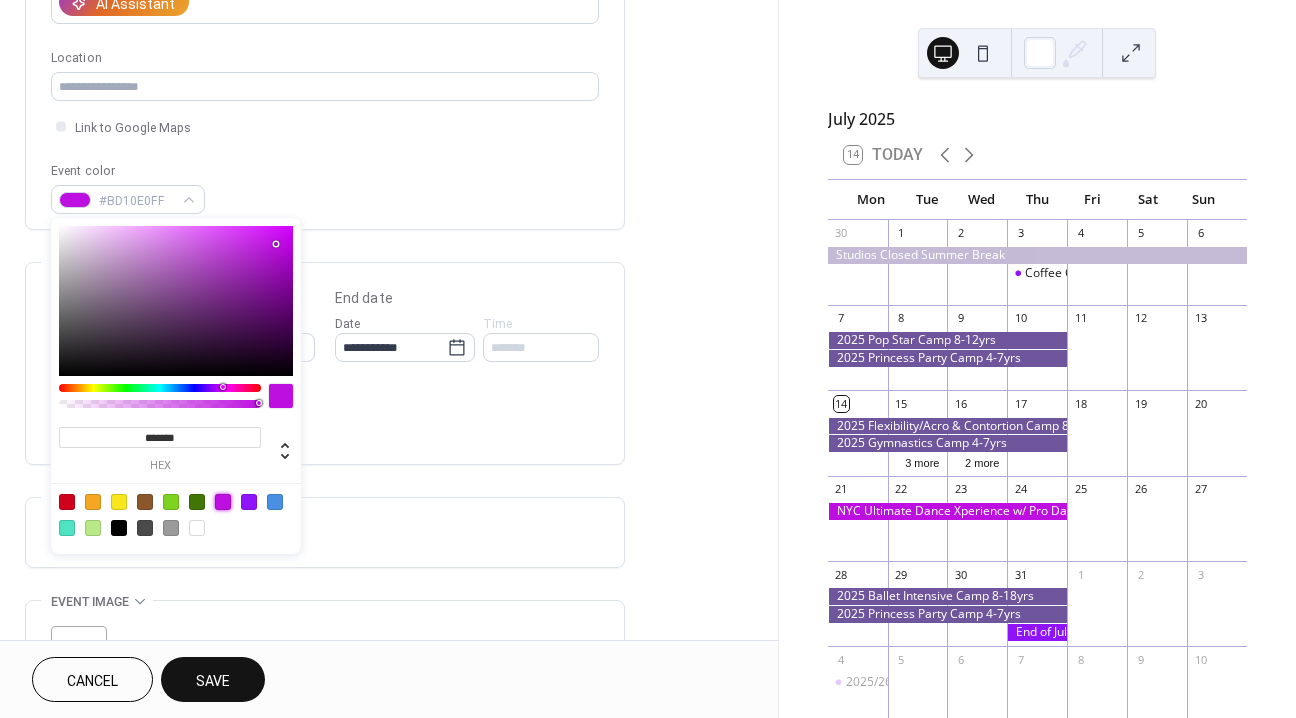 click on "All day Show date only Hide end time" at bounding box center (325, 417) 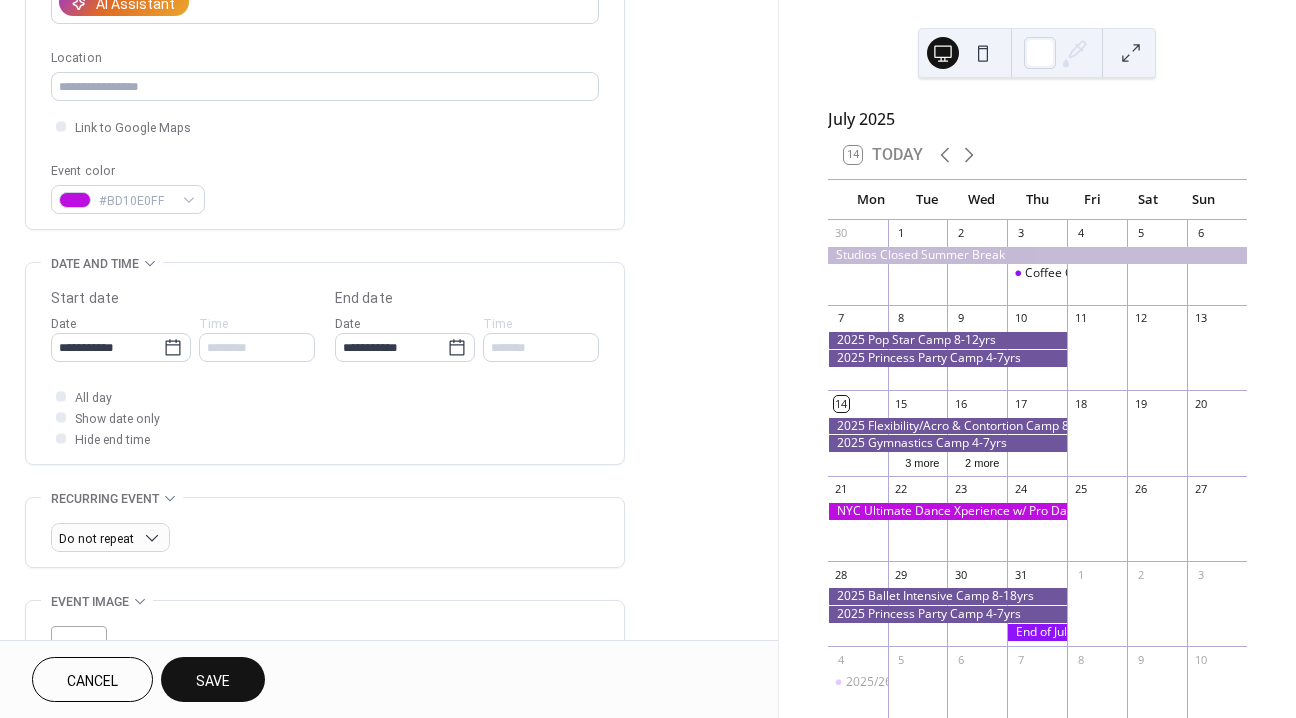 scroll, scrollTop: 307, scrollLeft: 0, axis: vertical 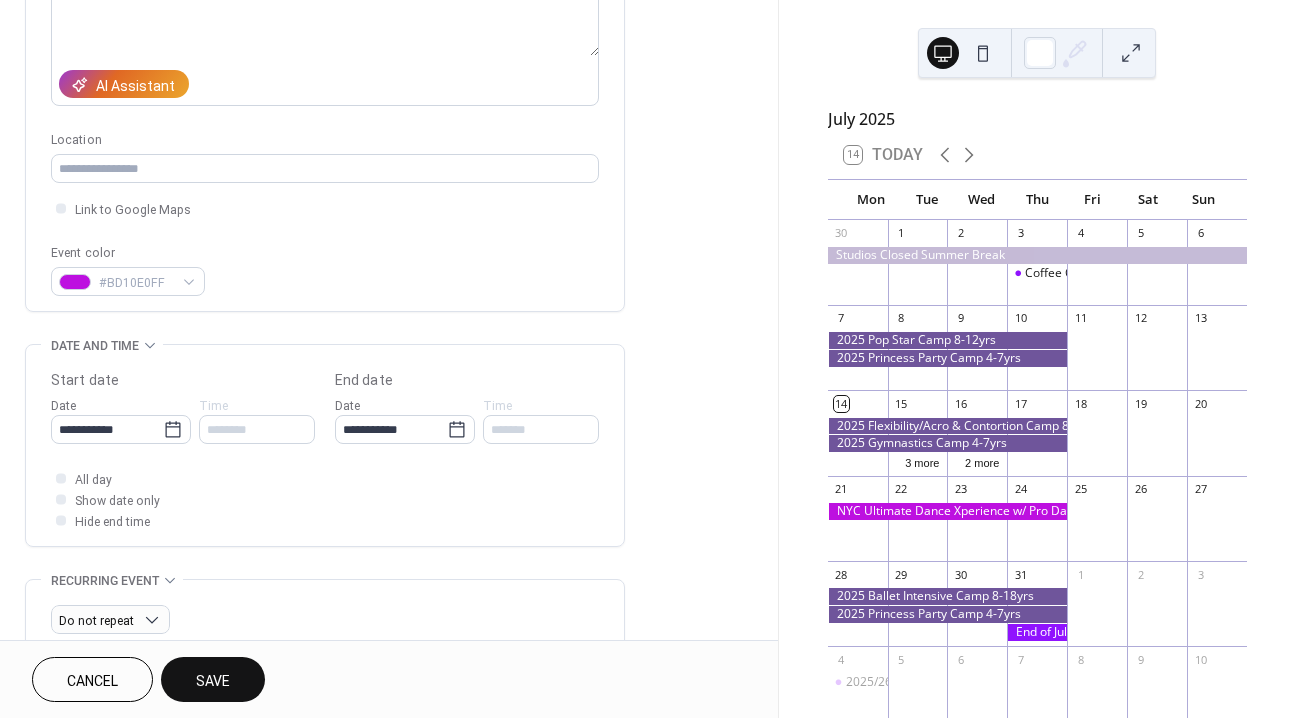 click on "Save" at bounding box center (213, 681) 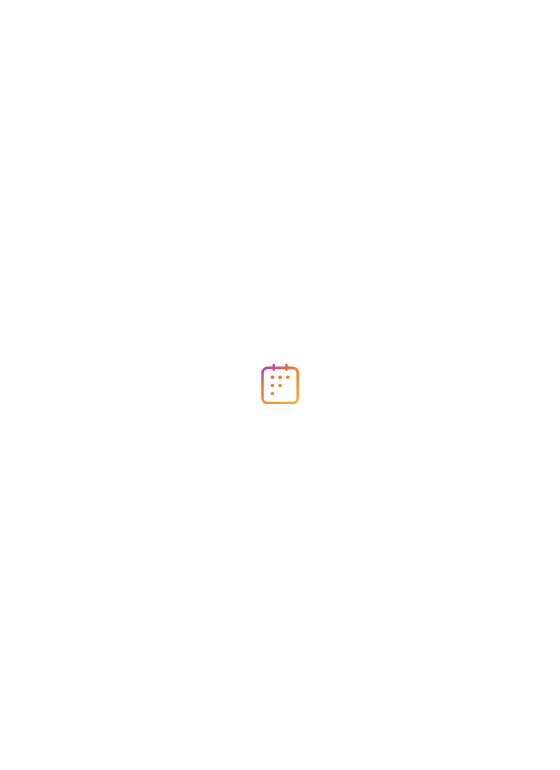 scroll, scrollTop: 0, scrollLeft: 0, axis: both 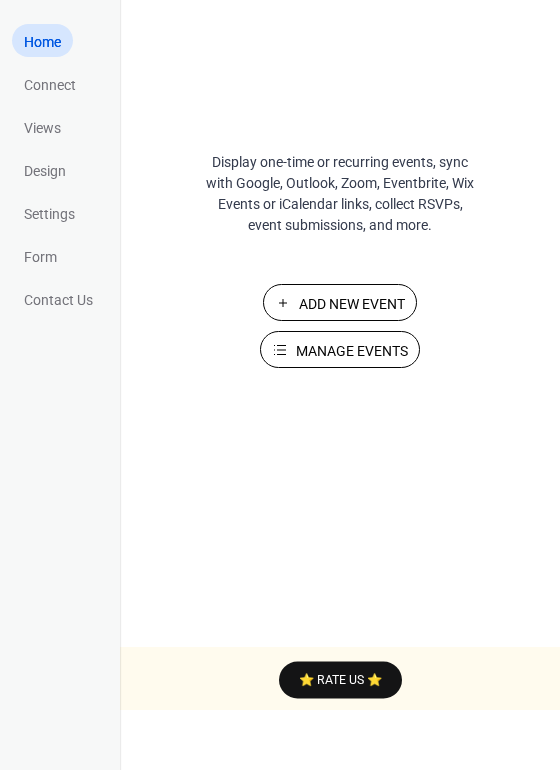 click on "Manage Events" at bounding box center (352, 351) 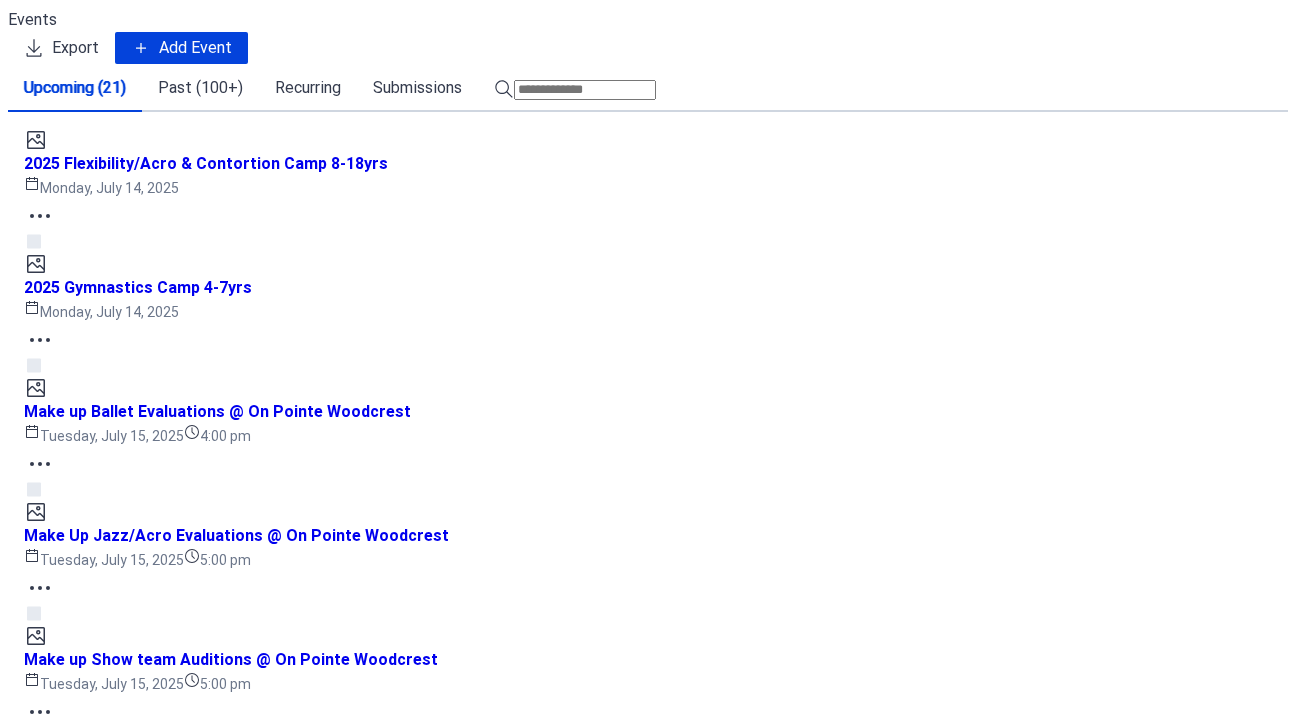 scroll, scrollTop: 0, scrollLeft: 0, axis: both 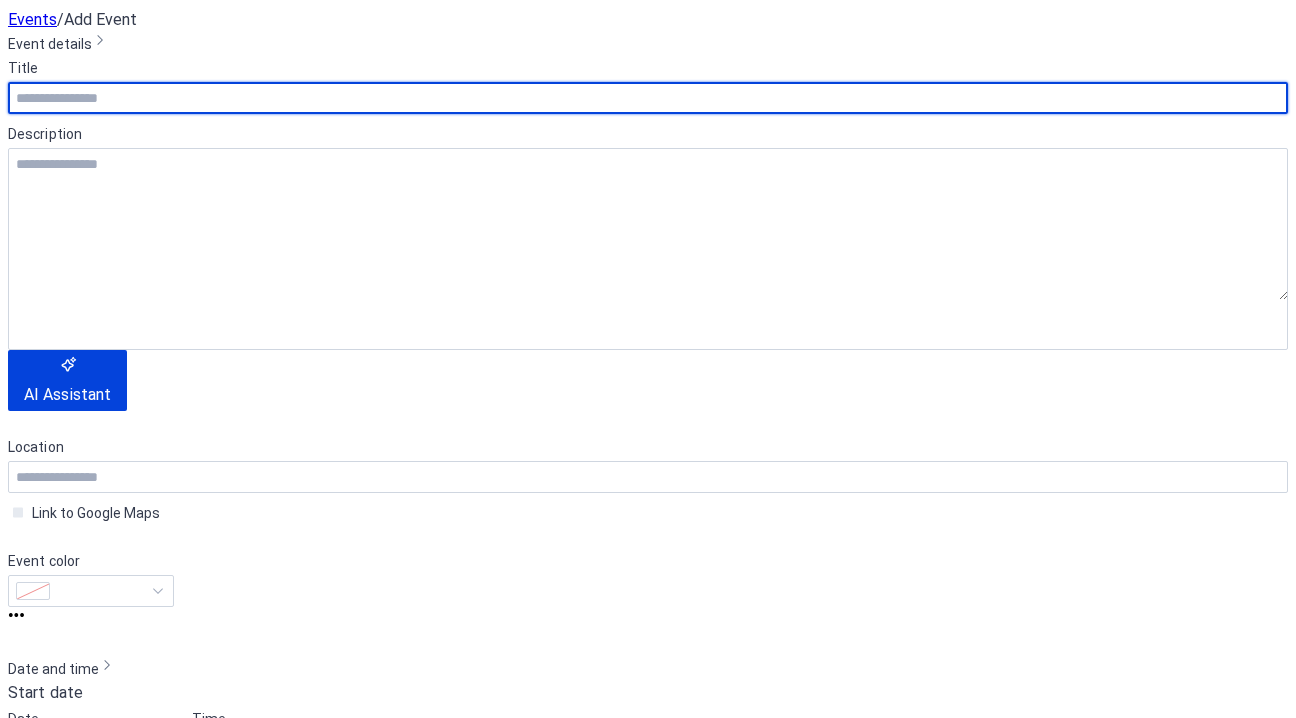 click on "Cancel" at bounding box center [47, 1757] 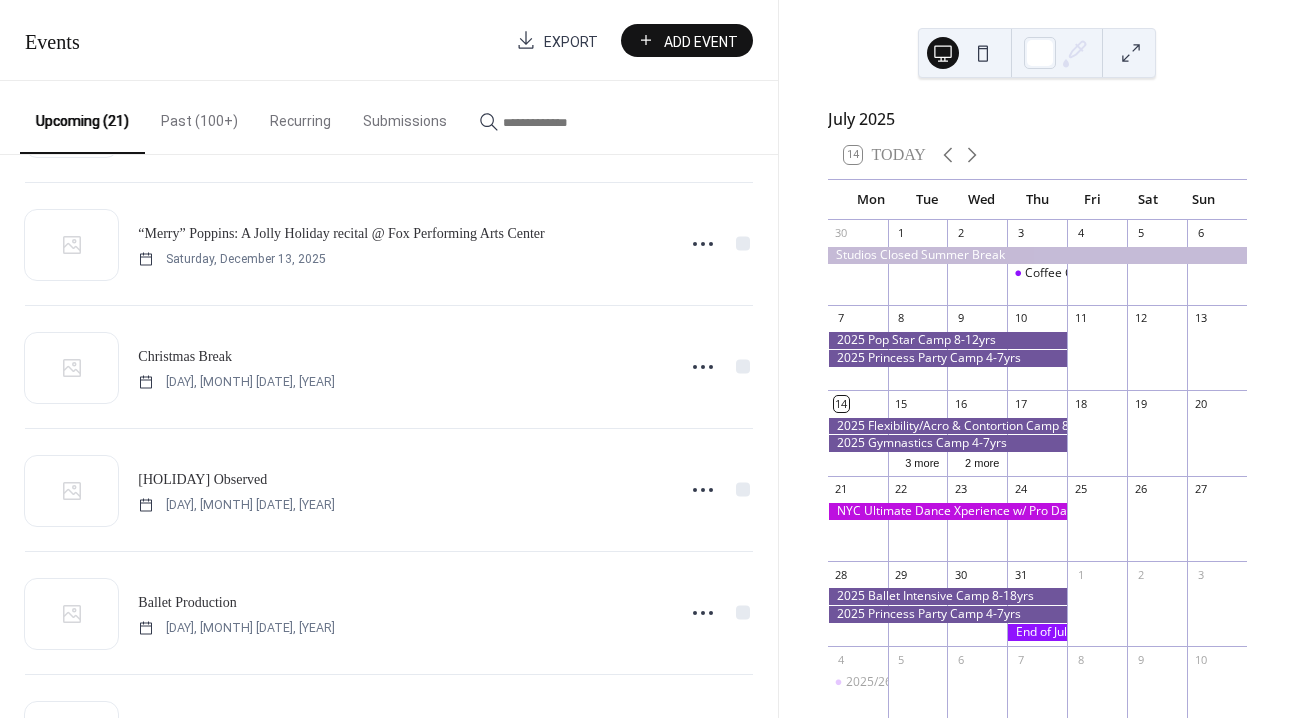 scroll, scrollTop: 2079, scrollLeft: 0, axis: vertical 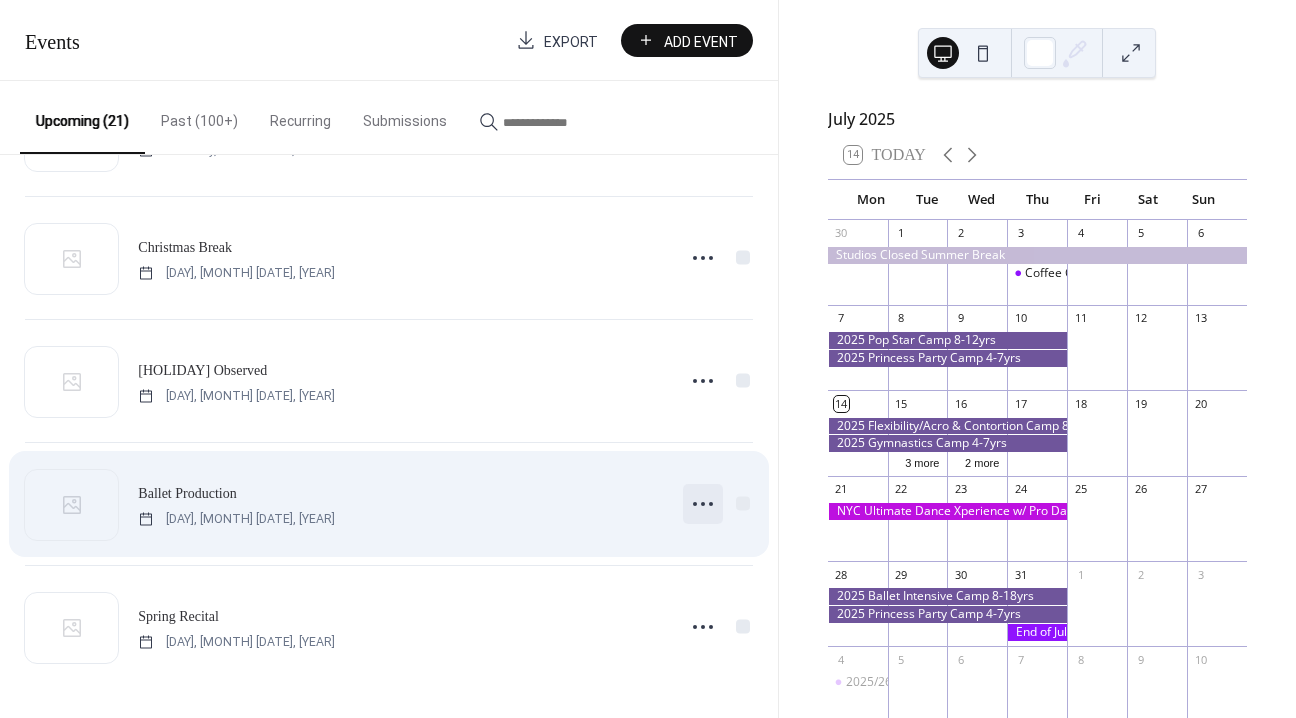 click 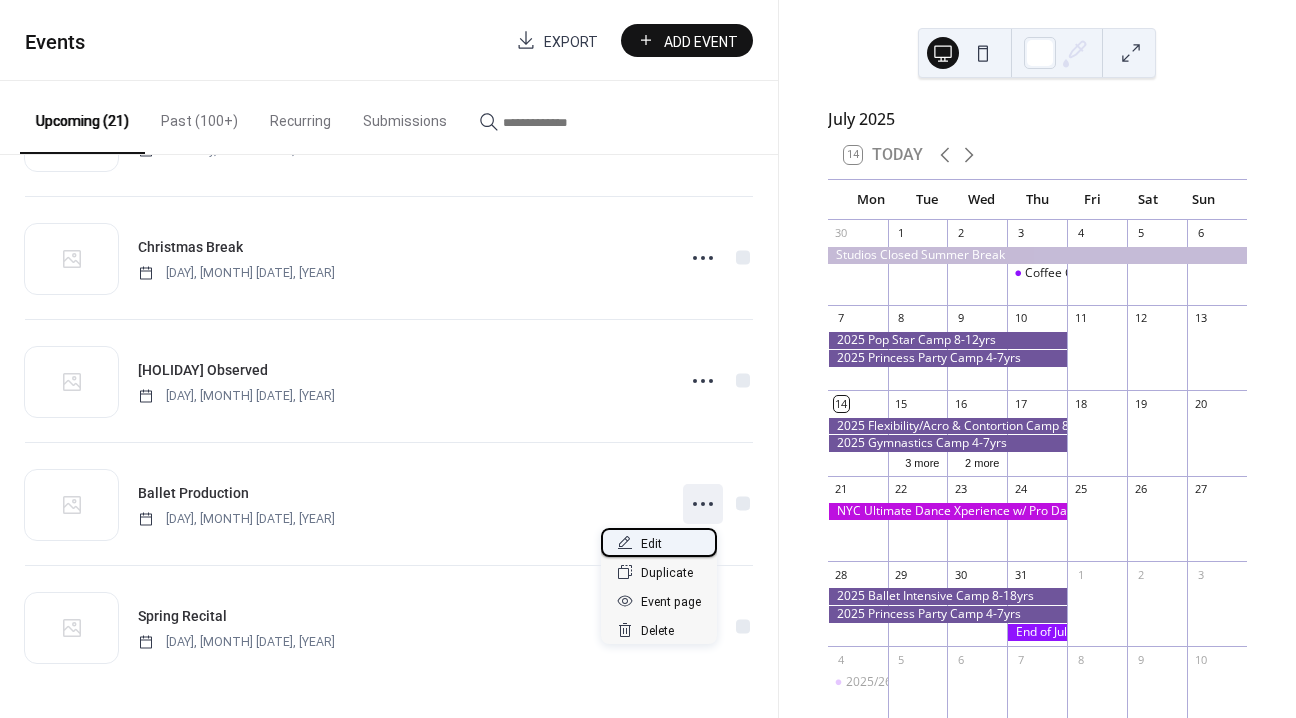 click on "Edit" at bounding box center [651, 544] 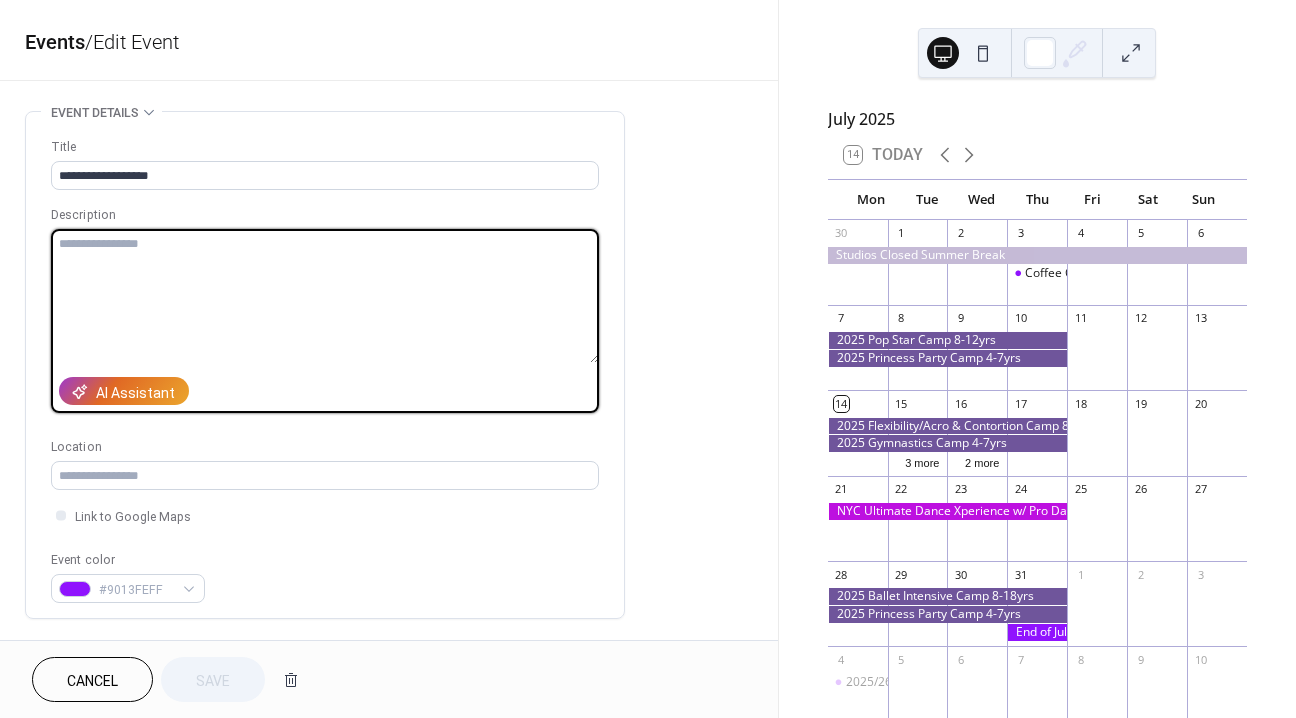 click at bounding box center (325, 296) 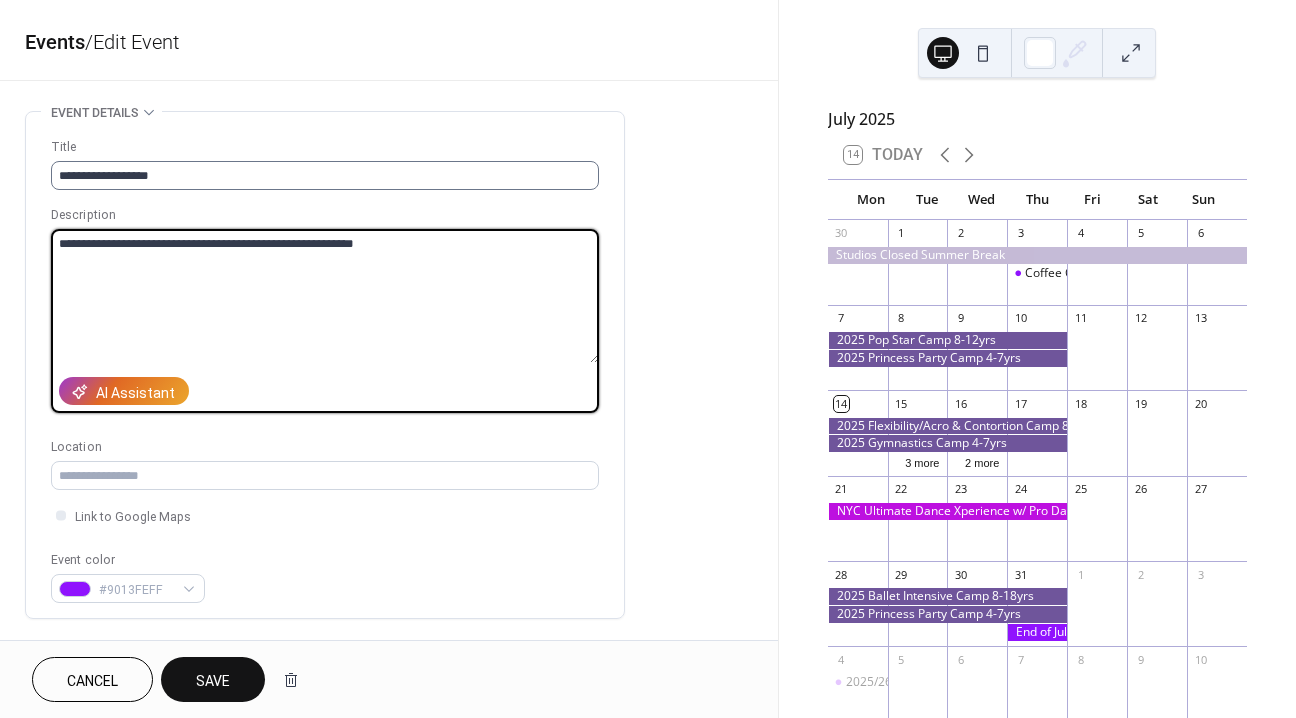 type on "**********" 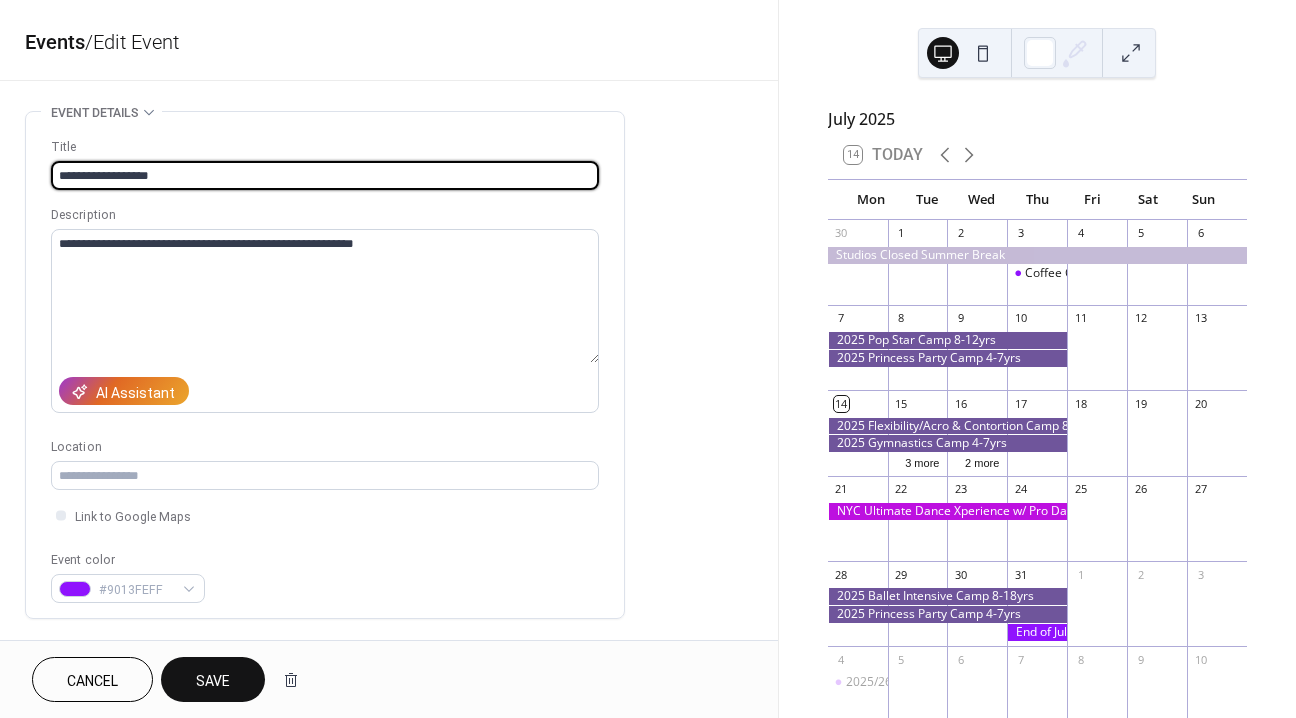 click on "**********" at bounding box center [325, 175] 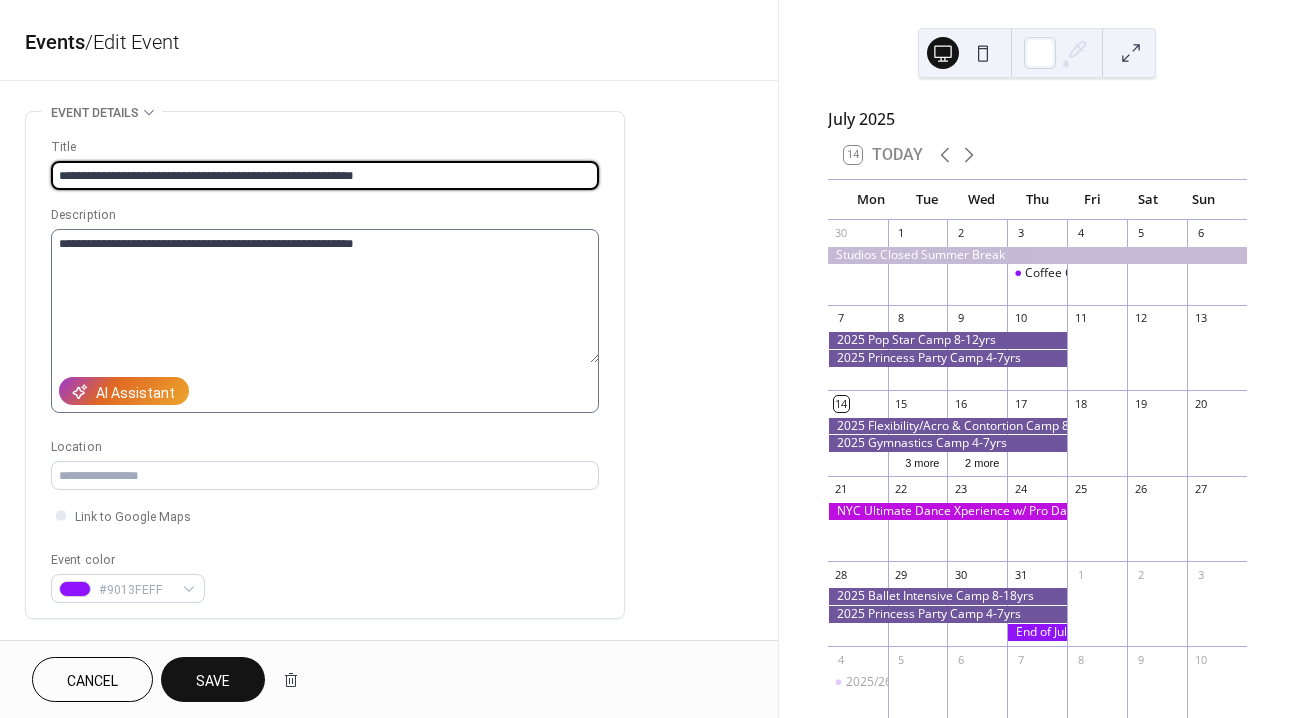 type on "**********" 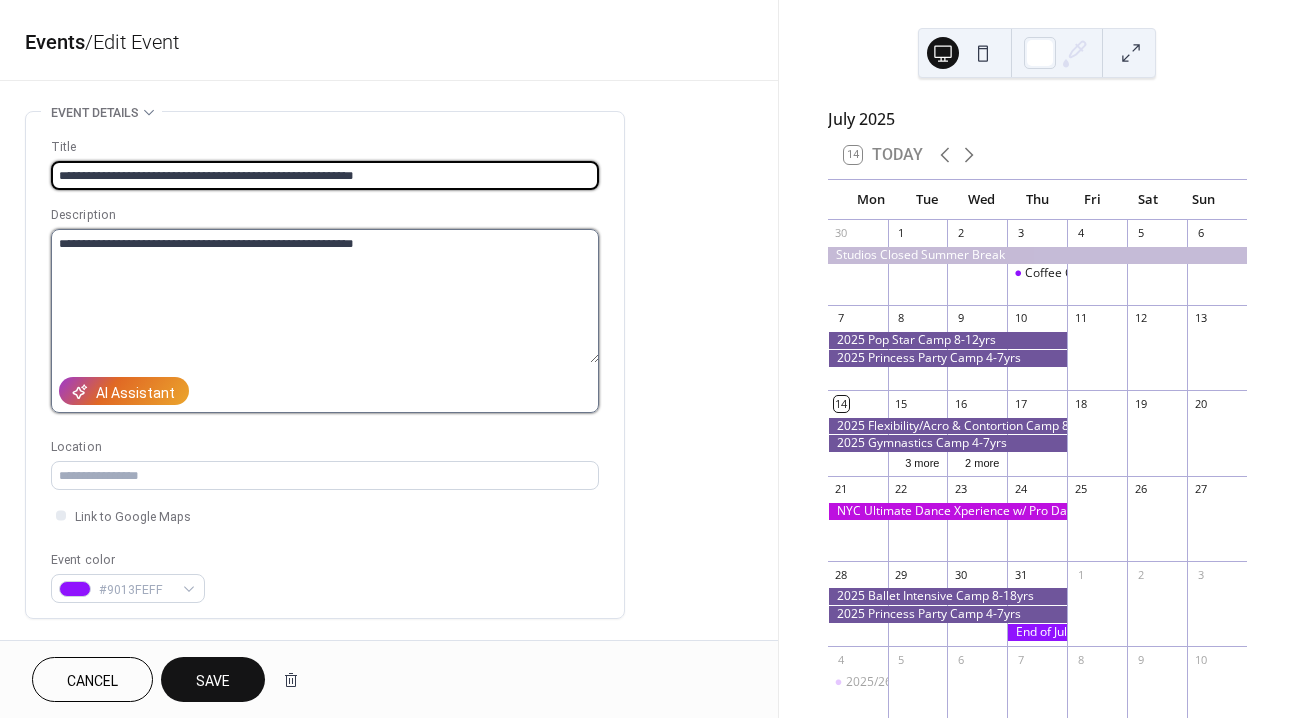 click on "**********" at bounding box center (325, 296) 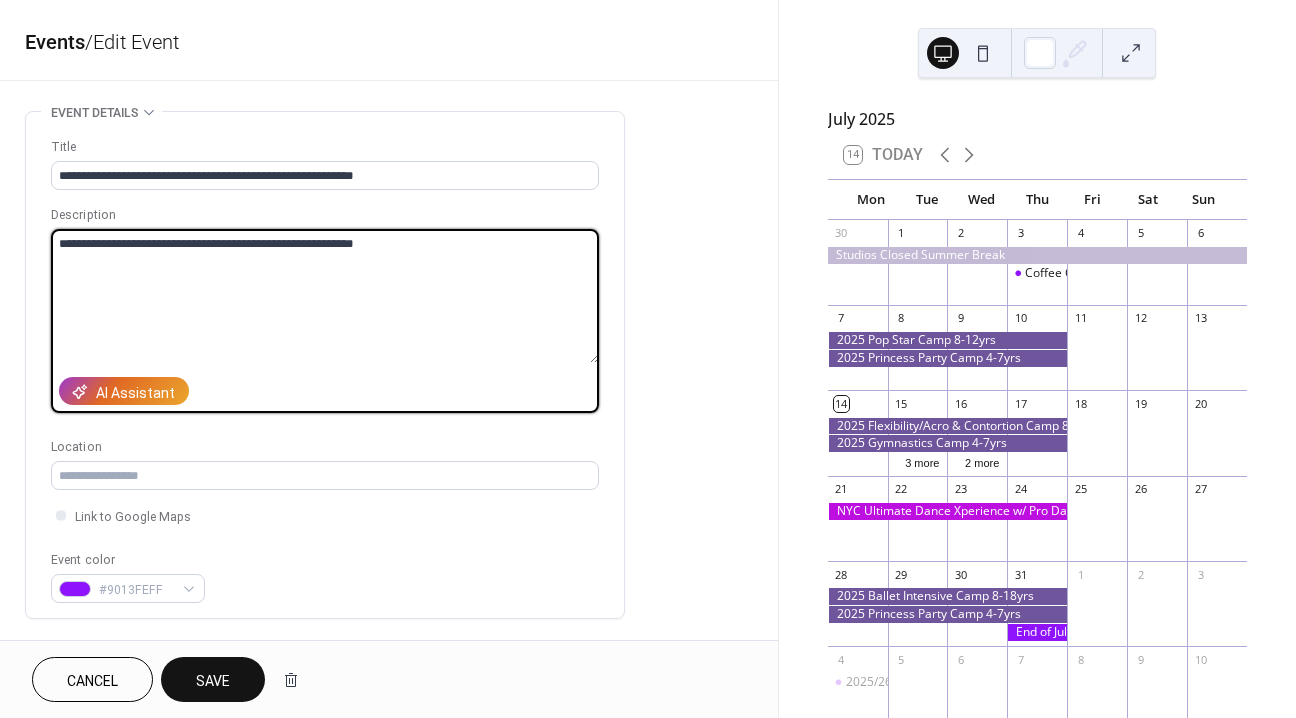 click on "**********" at bounding box center [389, 720] 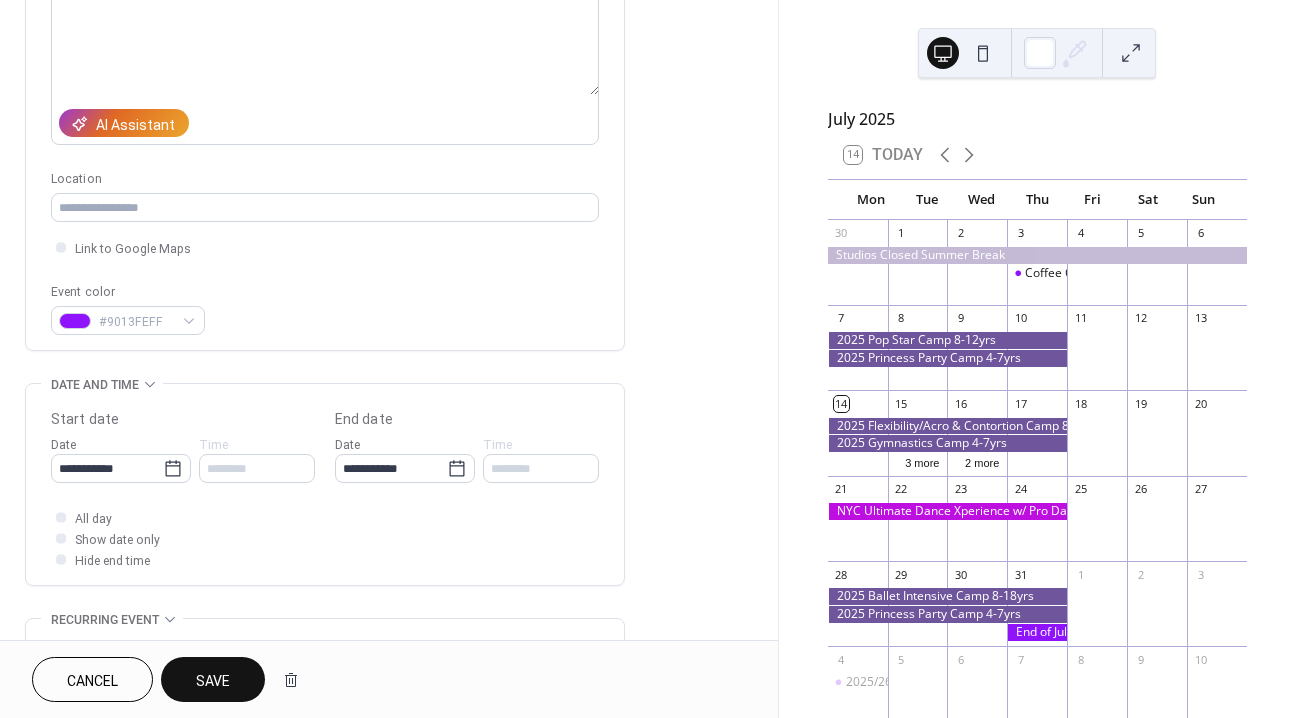 scroll, scrollTop: 282, scrollLeft: 0, axis: vertical 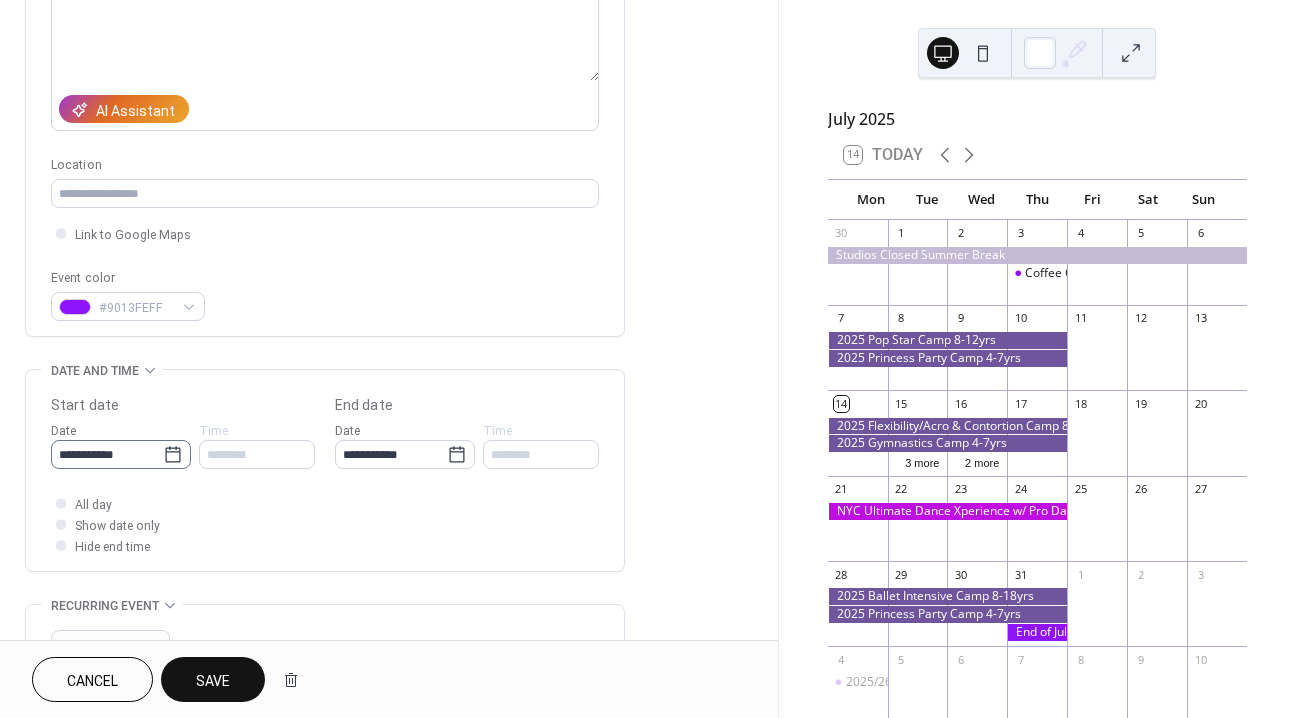 click 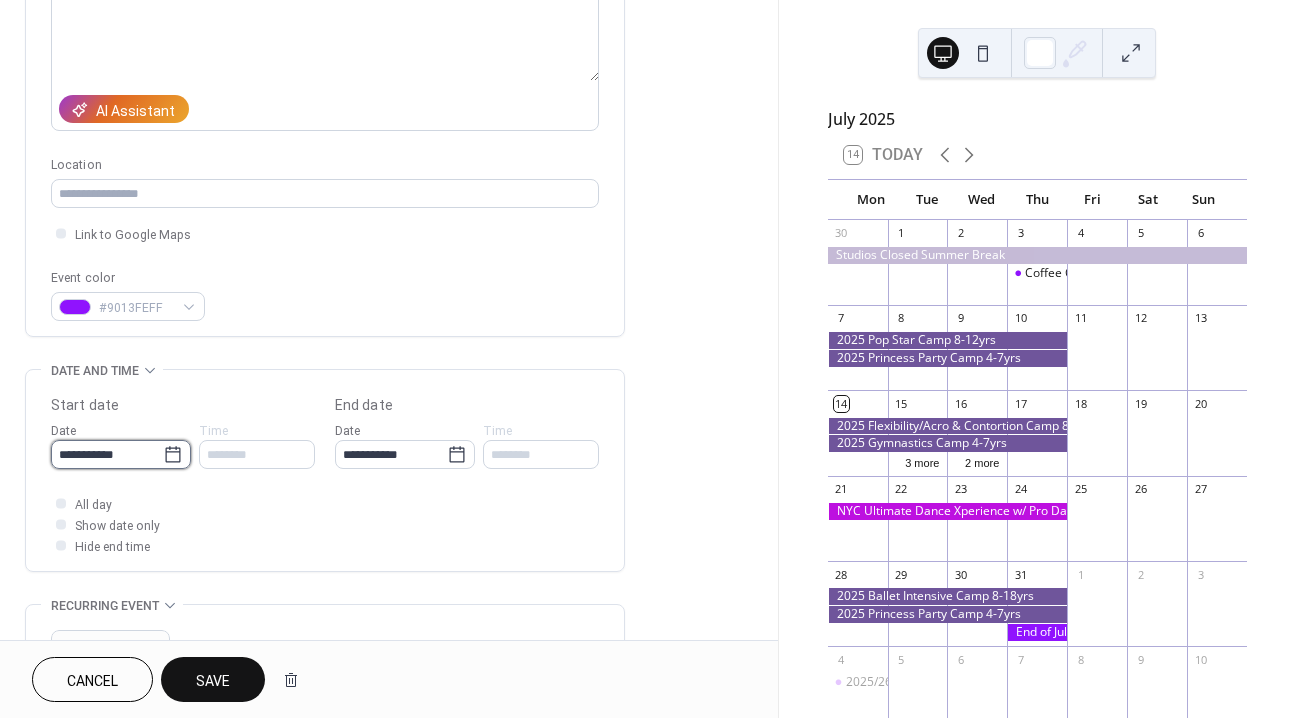 click on "**********" at bounding box center (107, 454) 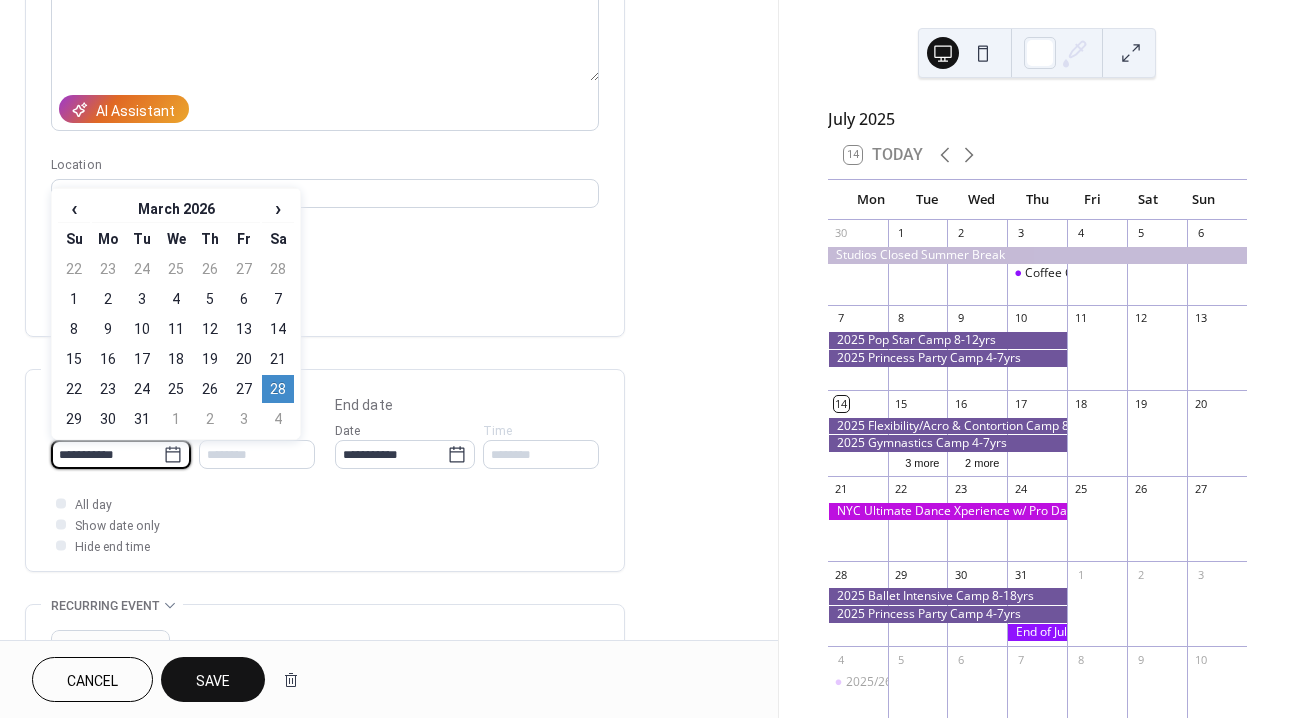 click on "**********" at bounding box center (389, 438) 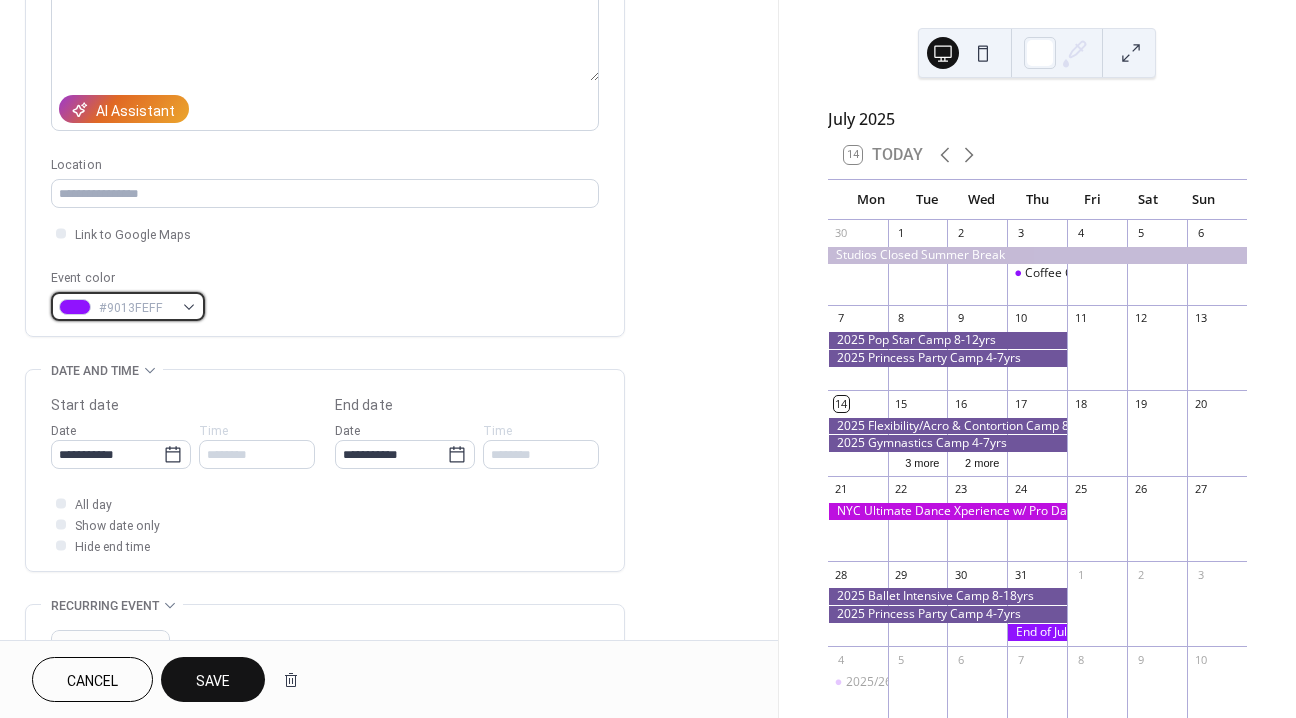 click on "#9013FEFF" at bounding box center [136, 308] 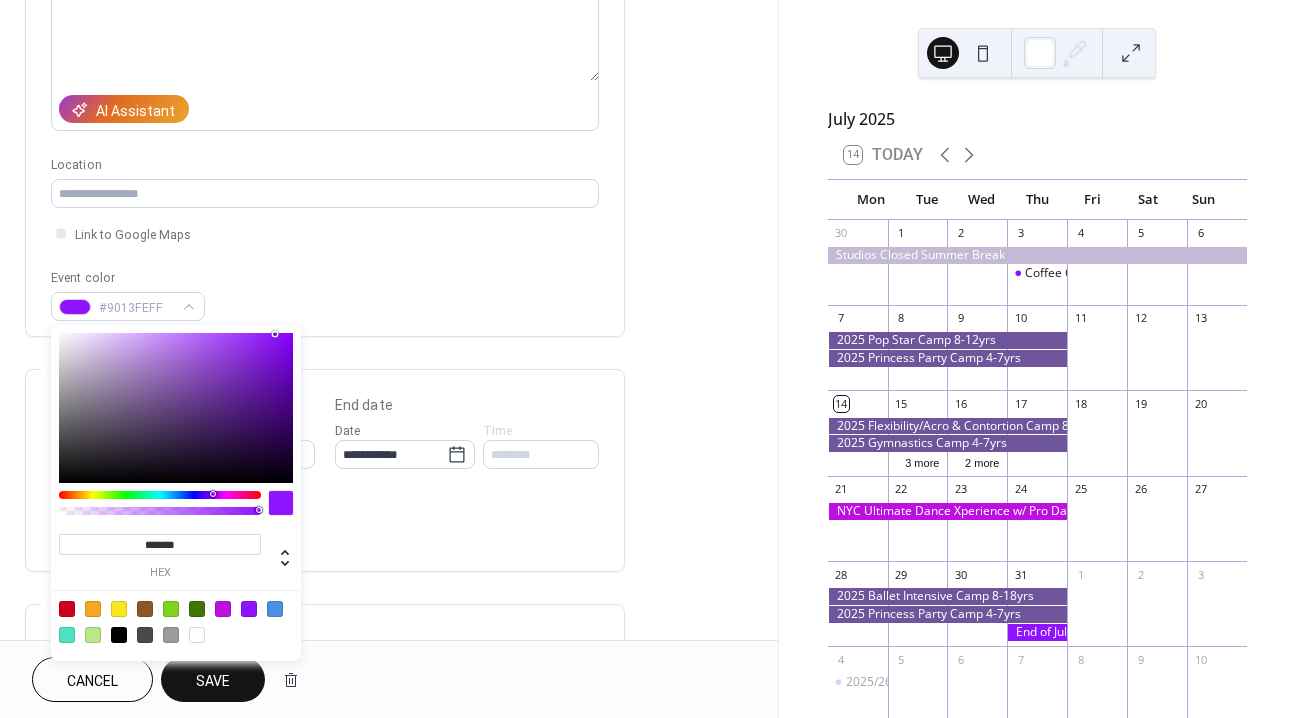click at bounding box center [249, 609] 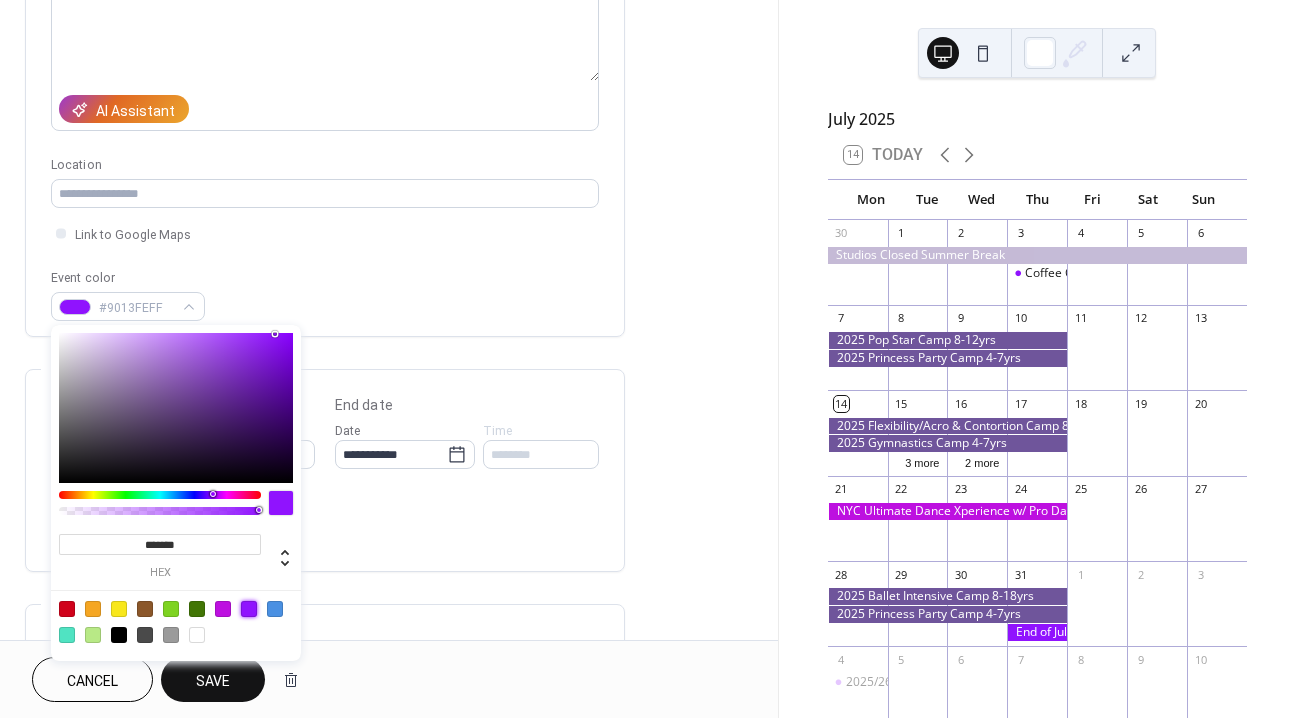 click on "All day Show date only Hide end time" at bounding box center [325, 524] 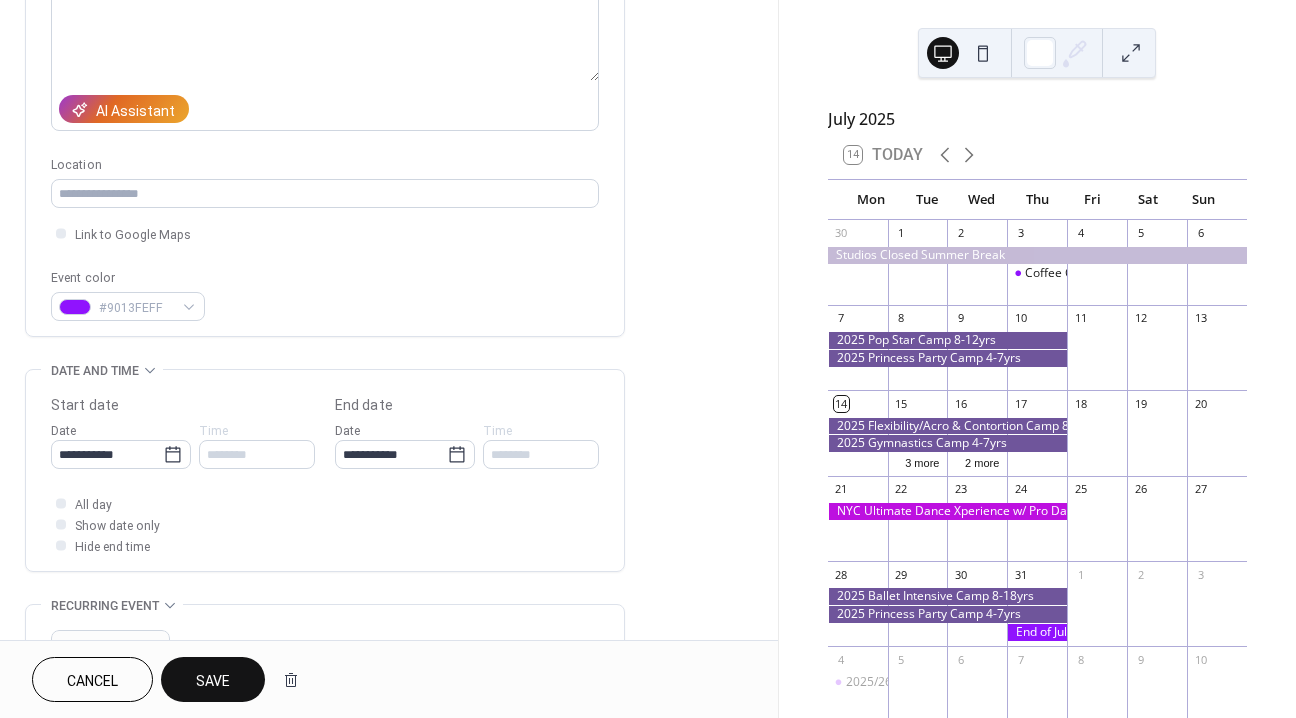 scroll, scrollTop: 368, scrollLeft: 0, axis: vertical 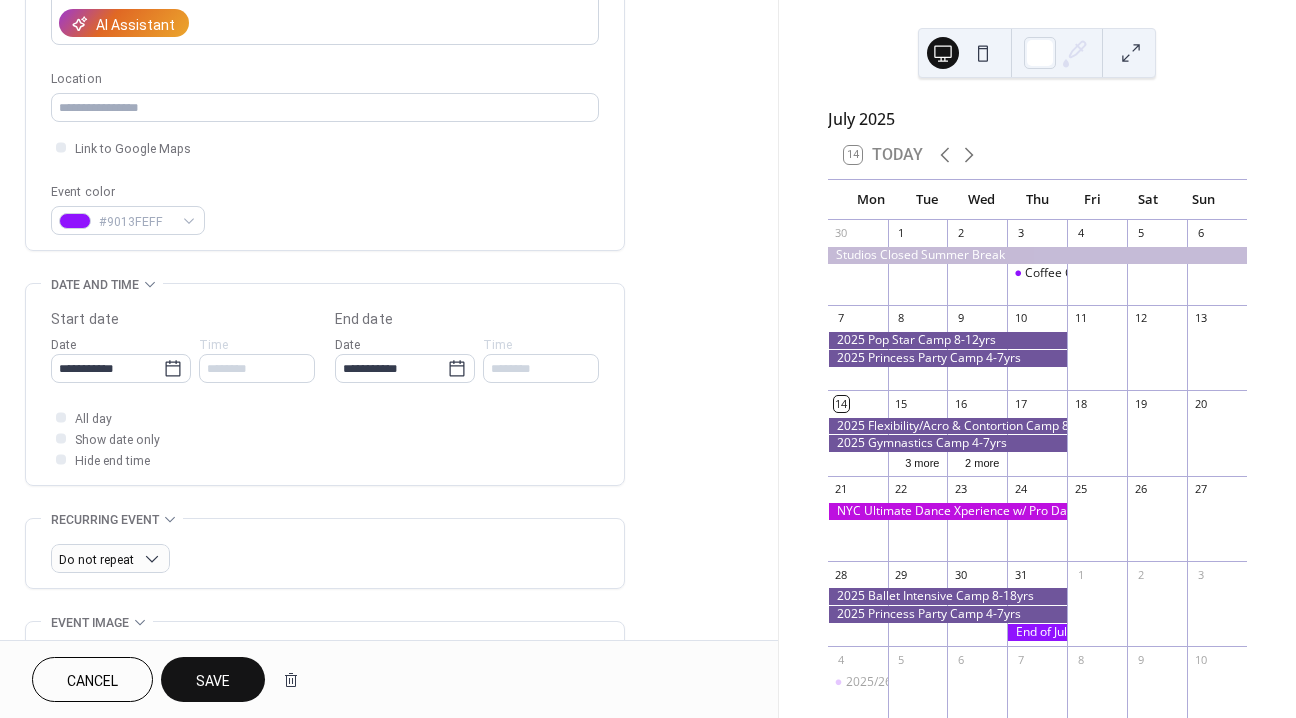 click on "Save" at bounding box center [213, 681] 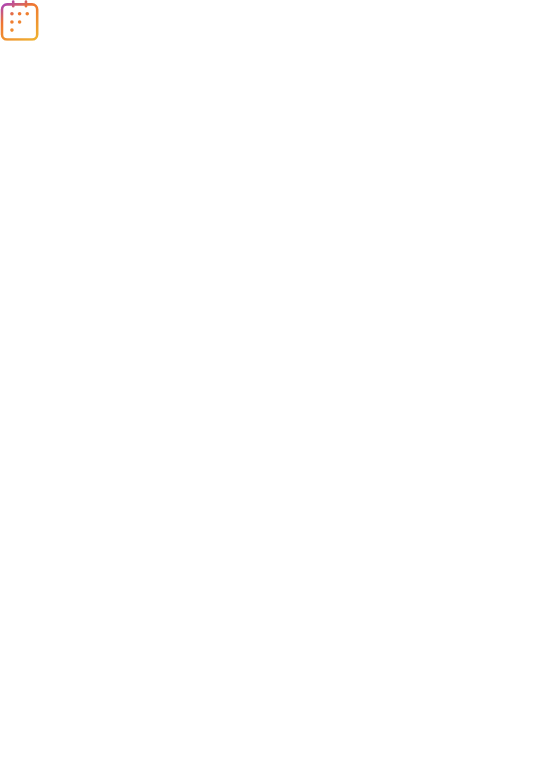 scroll, scrollTop: 0, scrollLeft: 0, axis: both 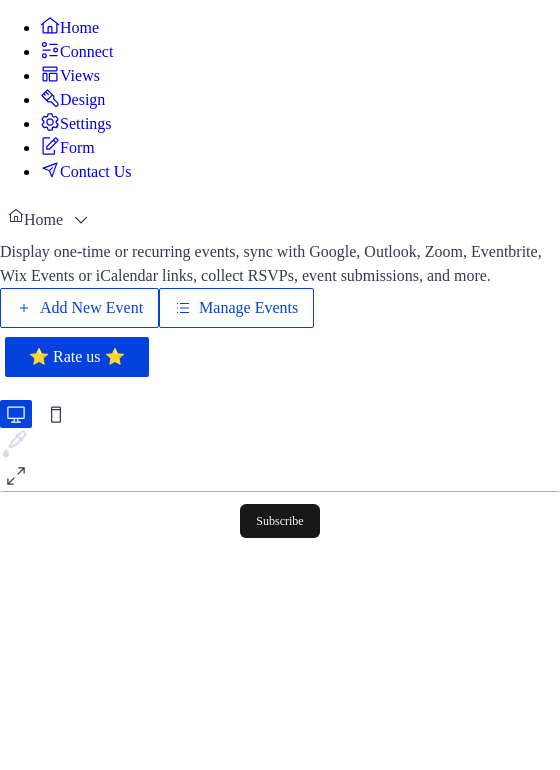 click on "Manage Events" at bounding box center (248, 308) 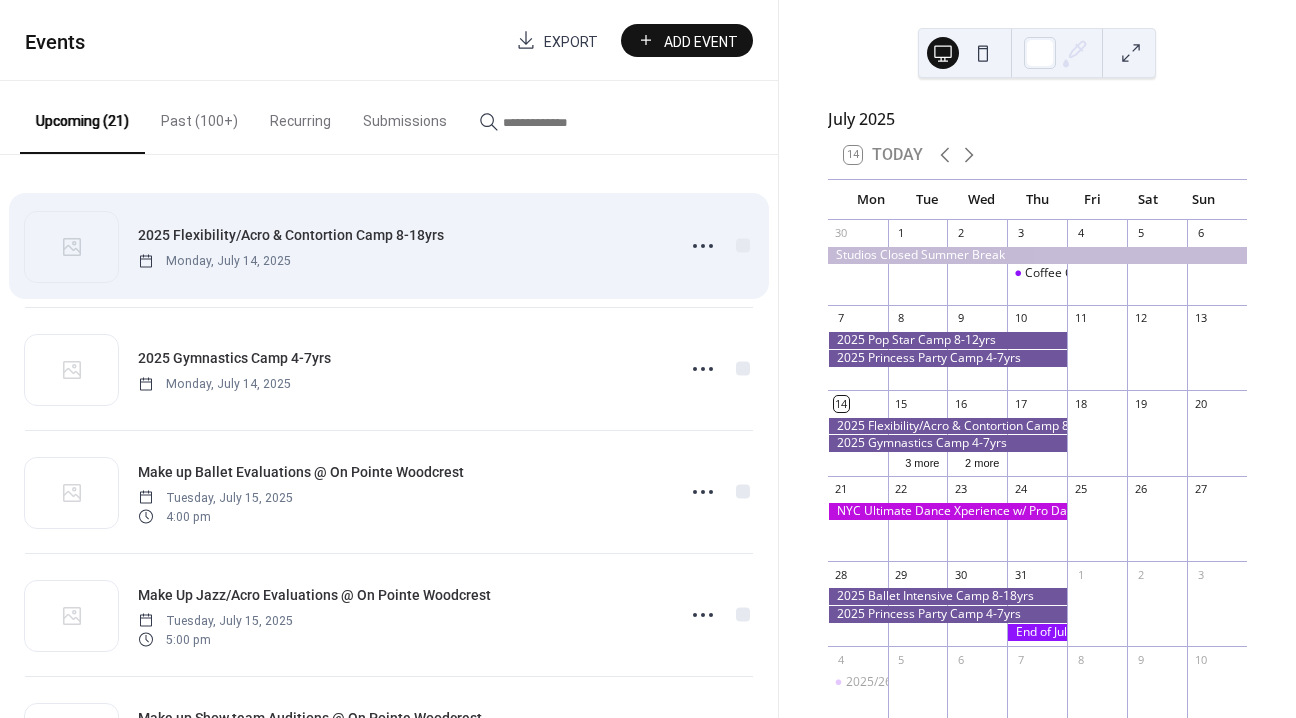 scroll, scrollTop: 0, scrollLeft: 0, axis: both 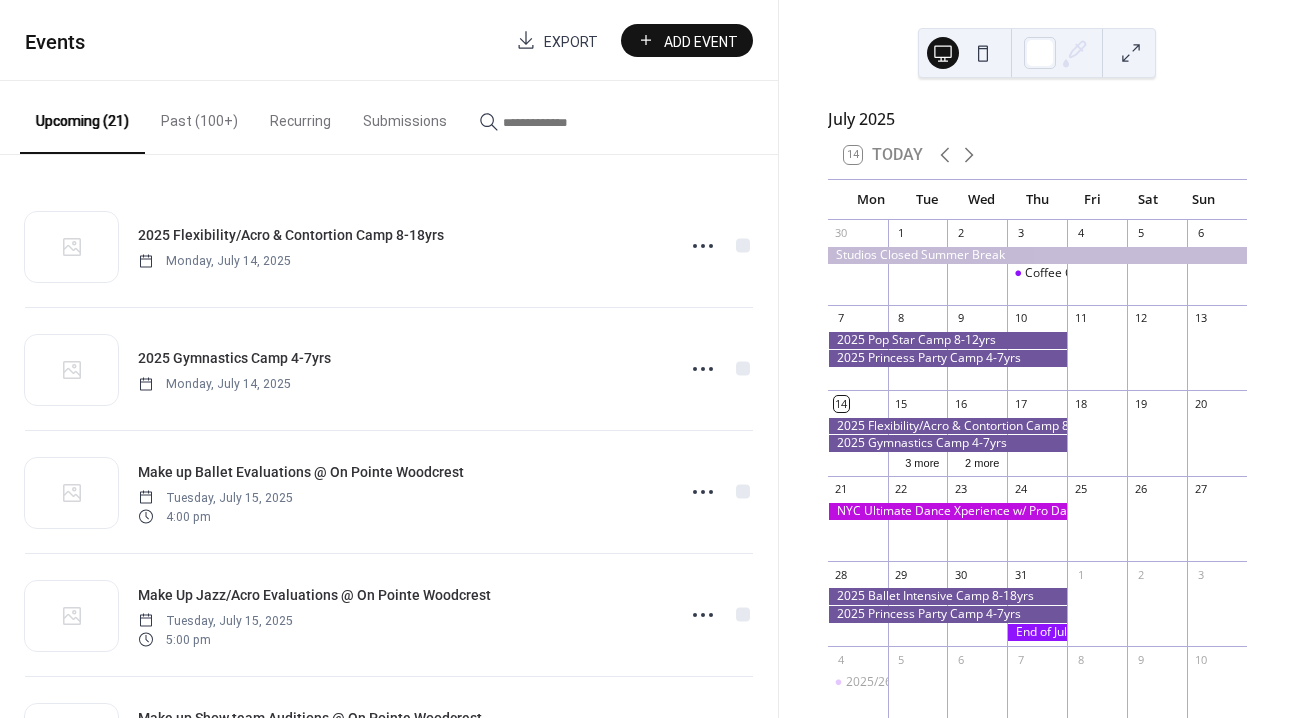 click on "Add Event" at bounding box center [687, 40] 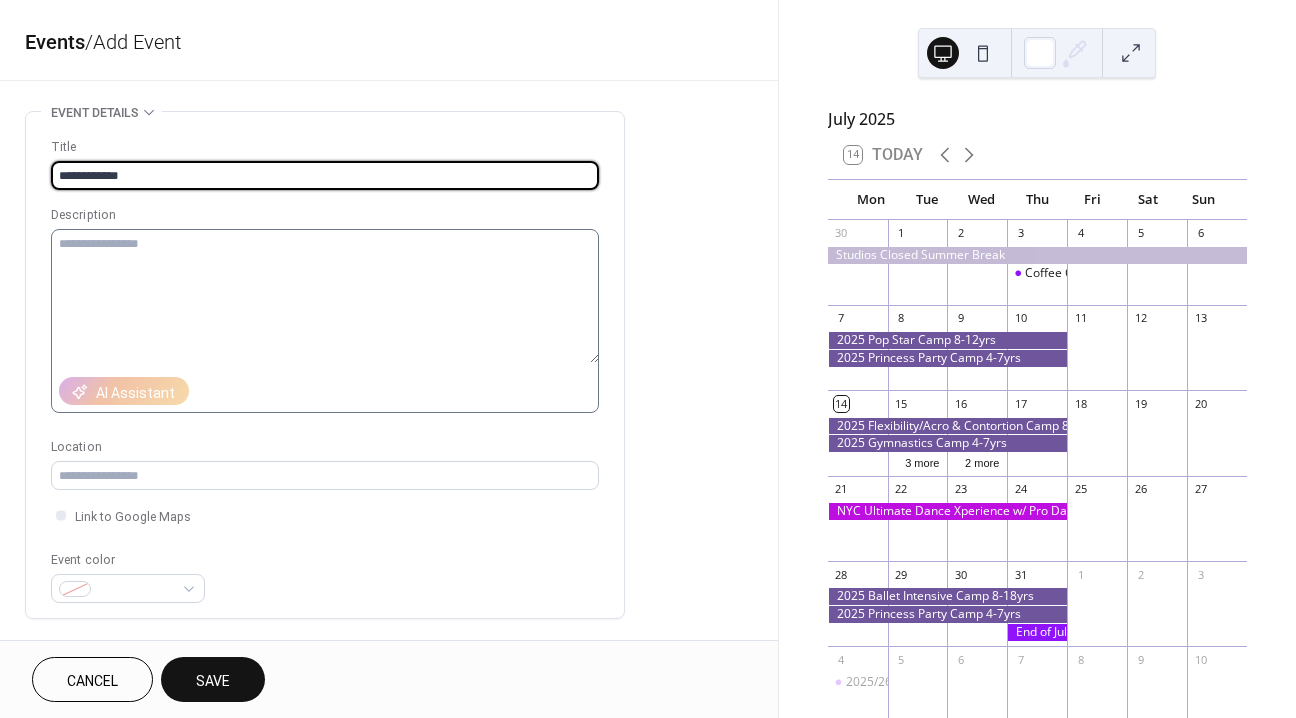type on "**********" 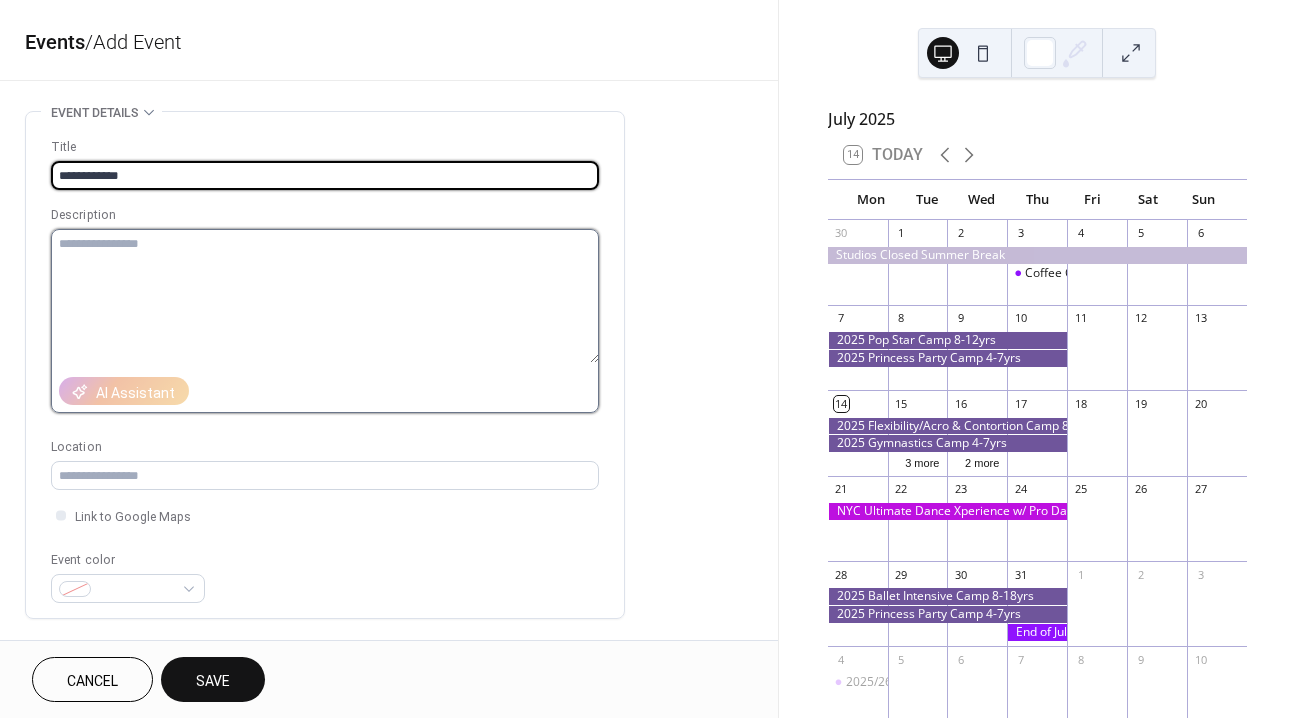 click at bounding box center (325, 296) 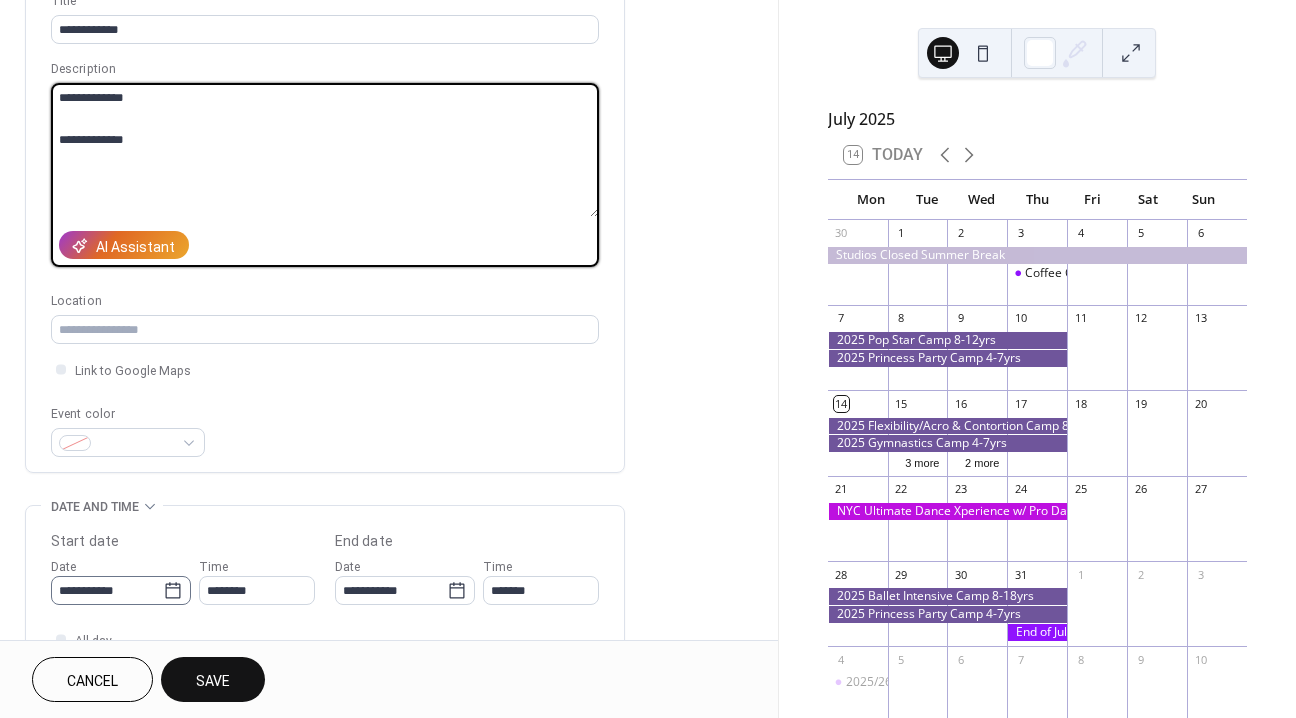 scroll, scrollTop: 160, scrollLeft: 0, axis: vertical 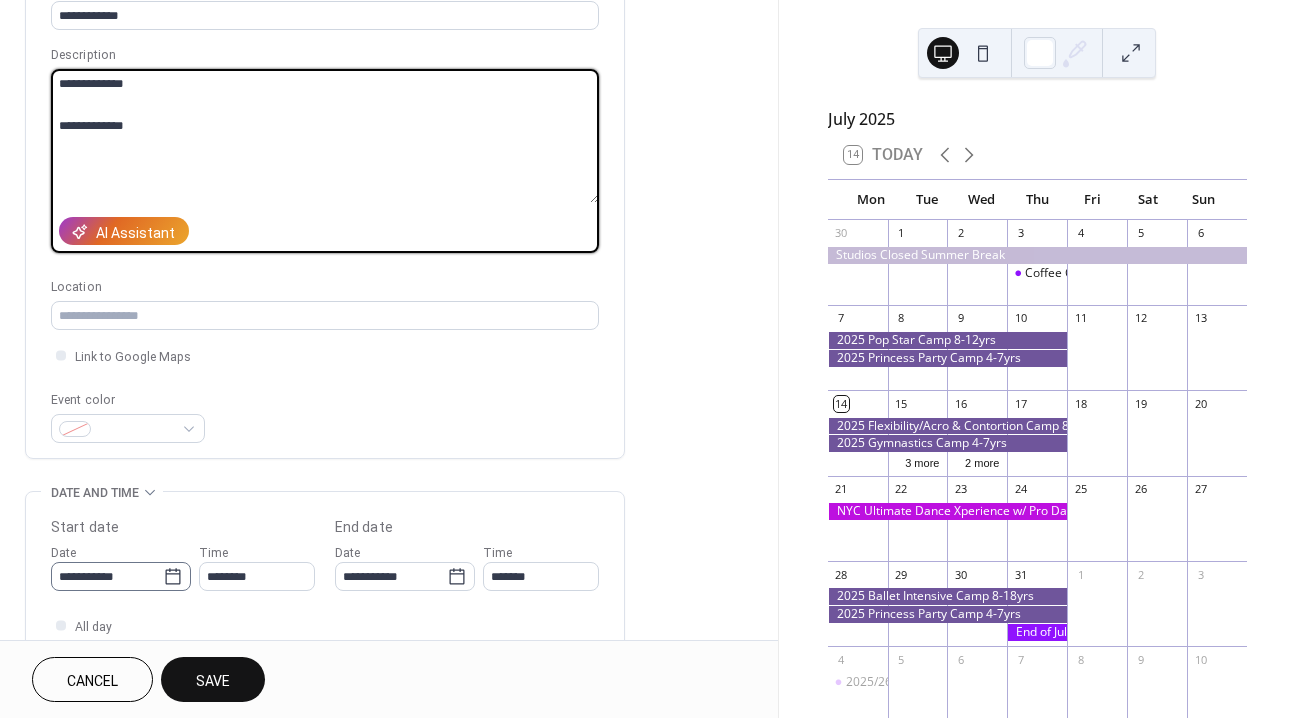 type on "**********" 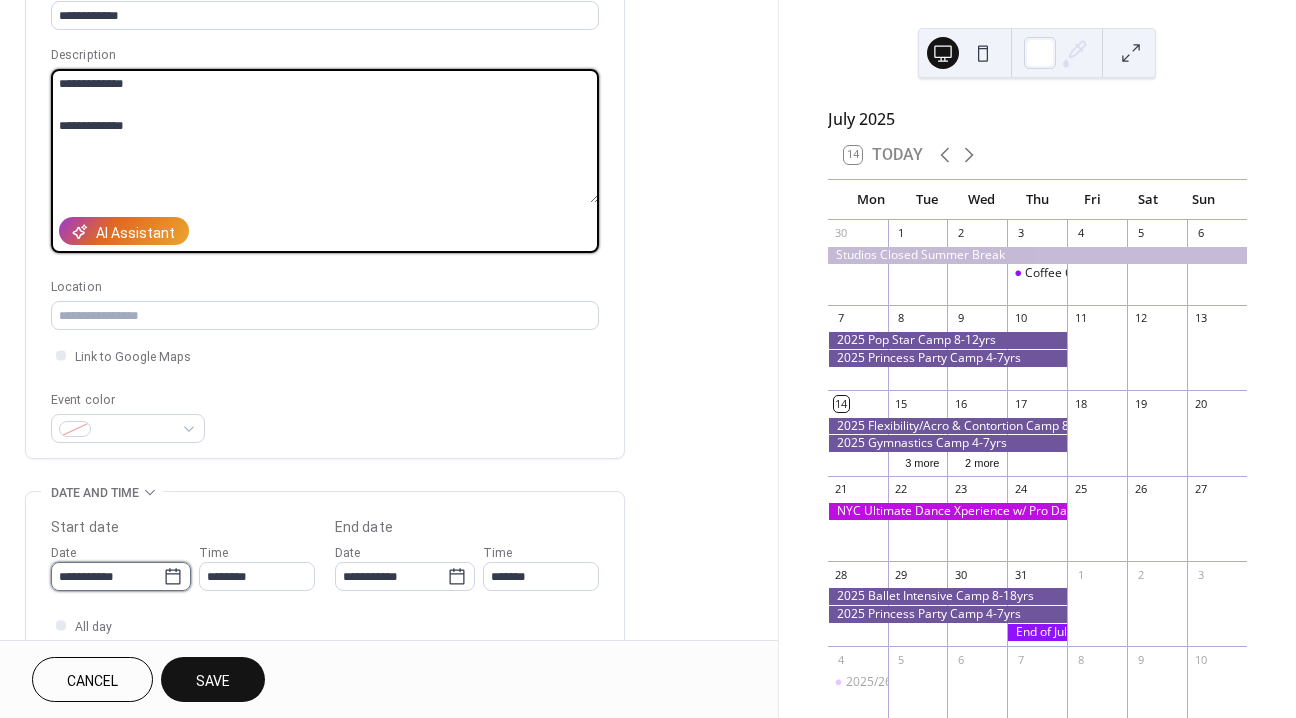 click on "**********" at bounding box center (107, 576) 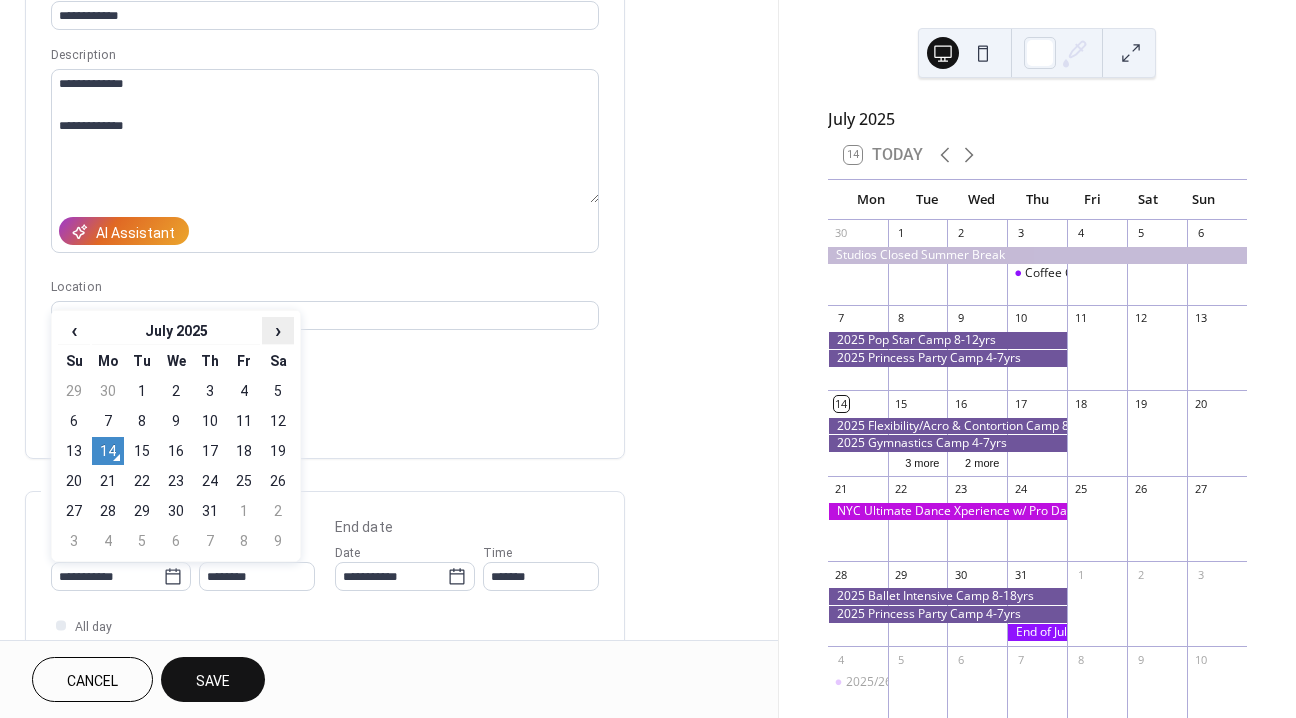 click on "›" at bounding box center [278, 330] 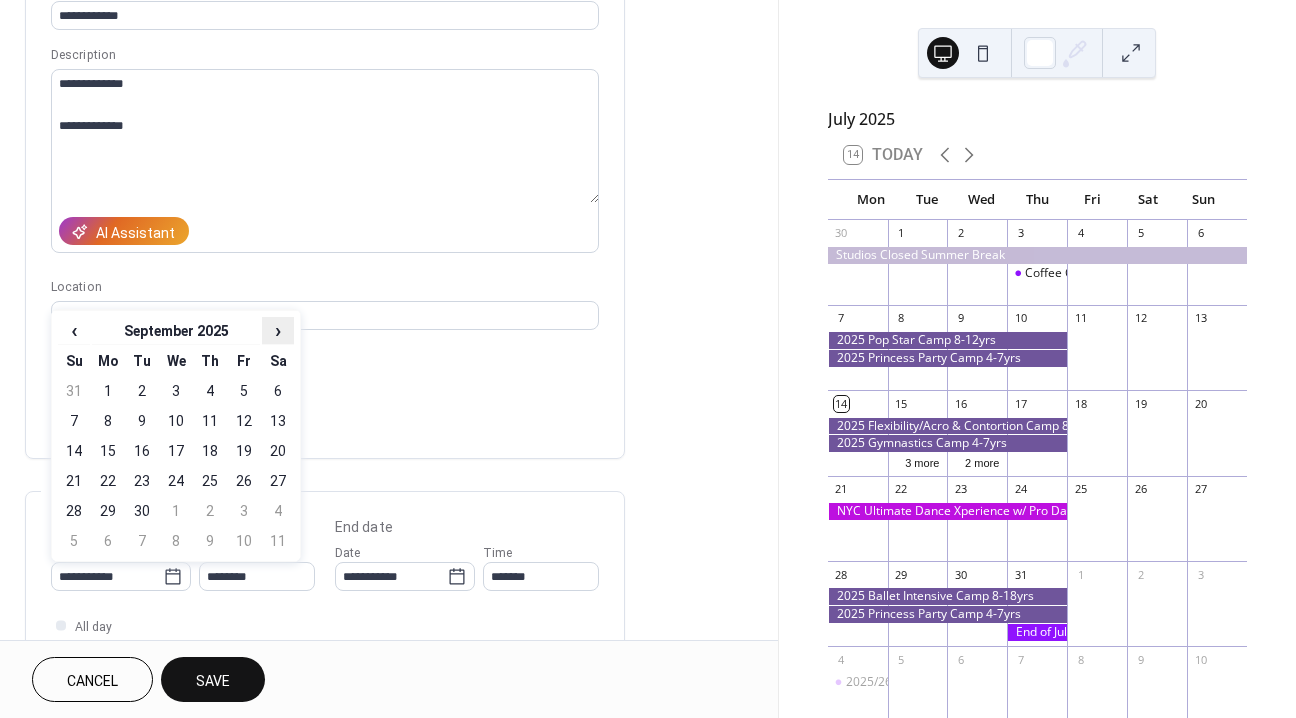 click on "›" at bounding box center [278, 330] 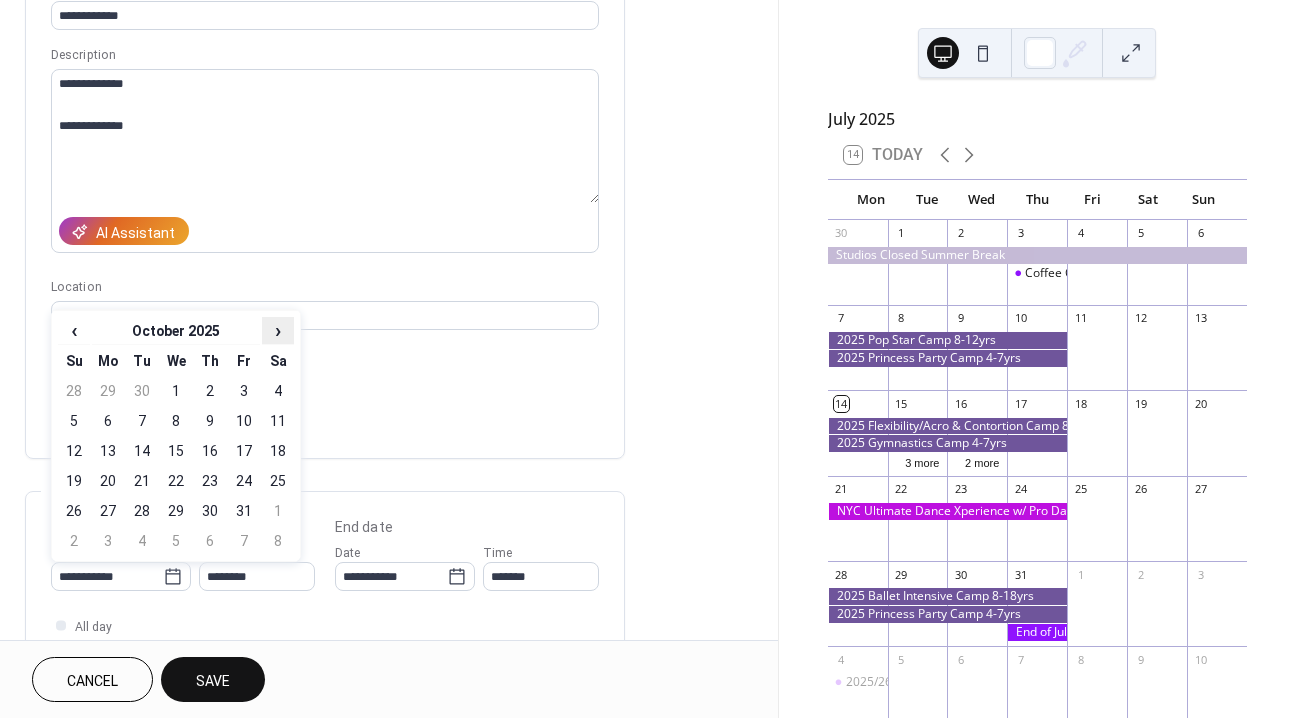 click on "›" at bounding box center (278, 330) 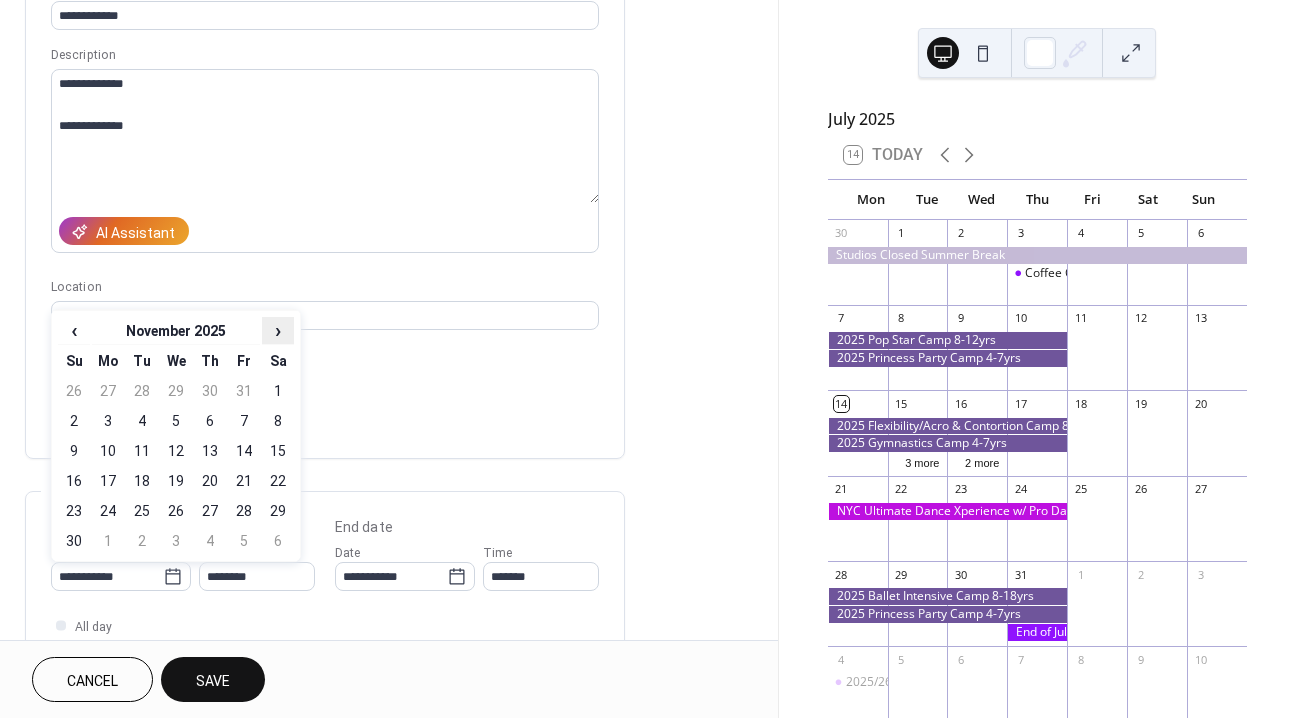 click on "›" at bounding box center (278, 330) 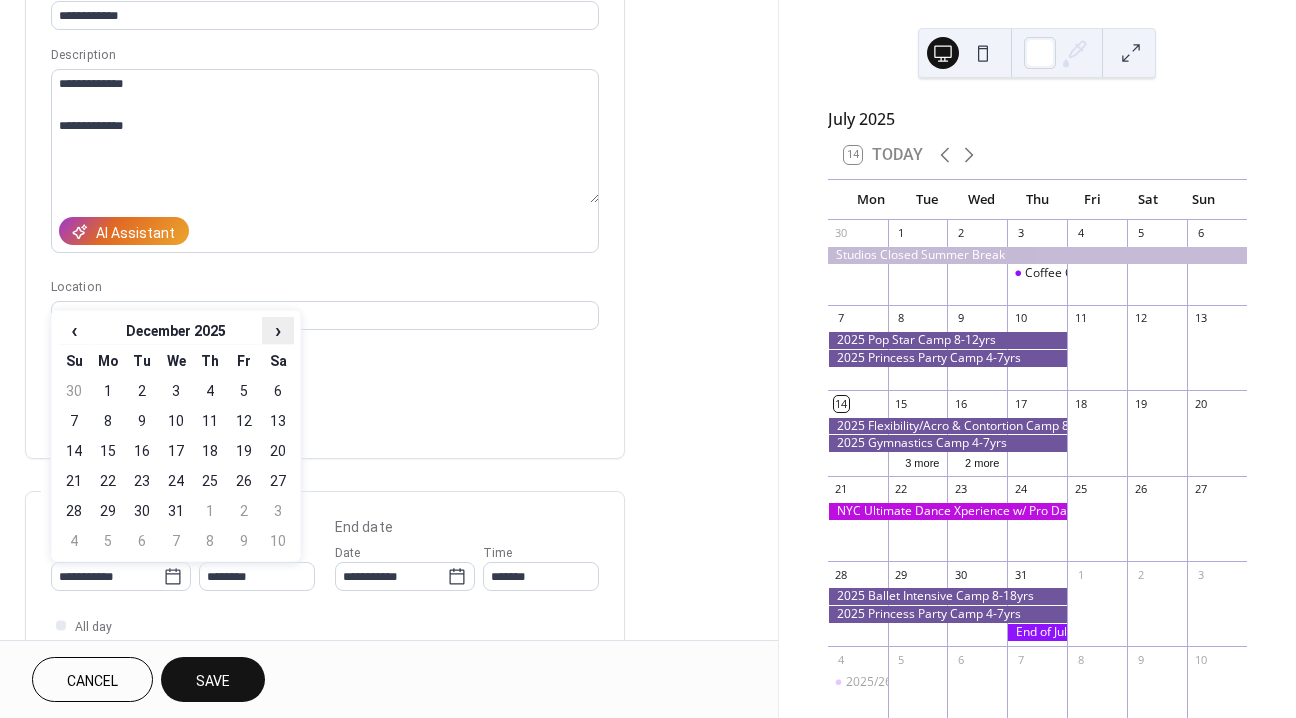 click on "›" at bounding box center (278, 330) 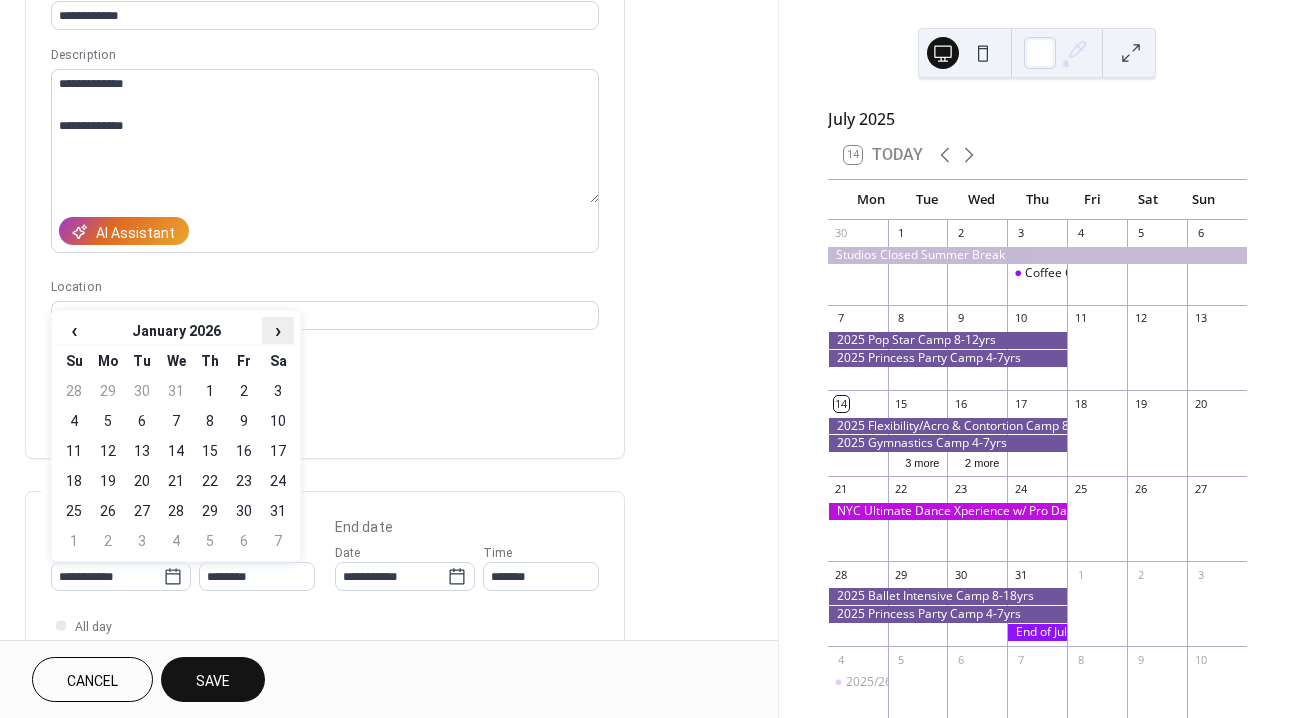 click on "›" at bounding box center (278, 330) 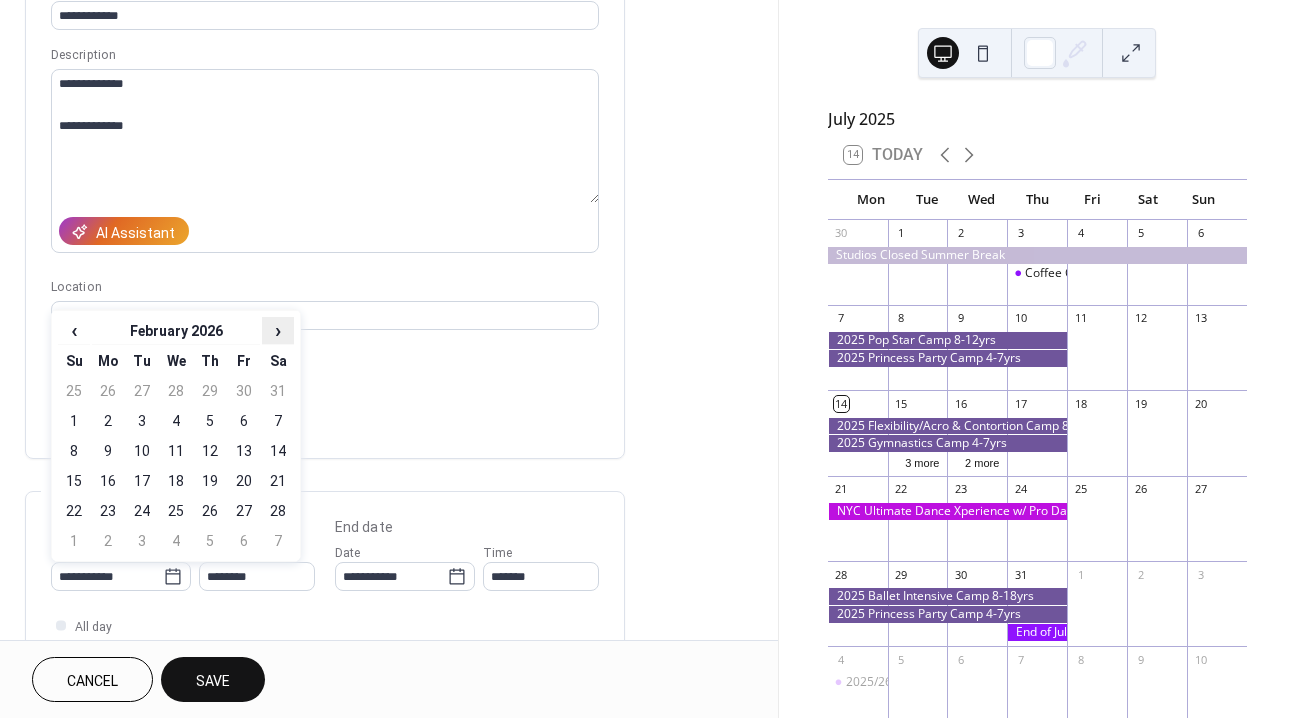 click on "›" at bounding box center [278, 330] 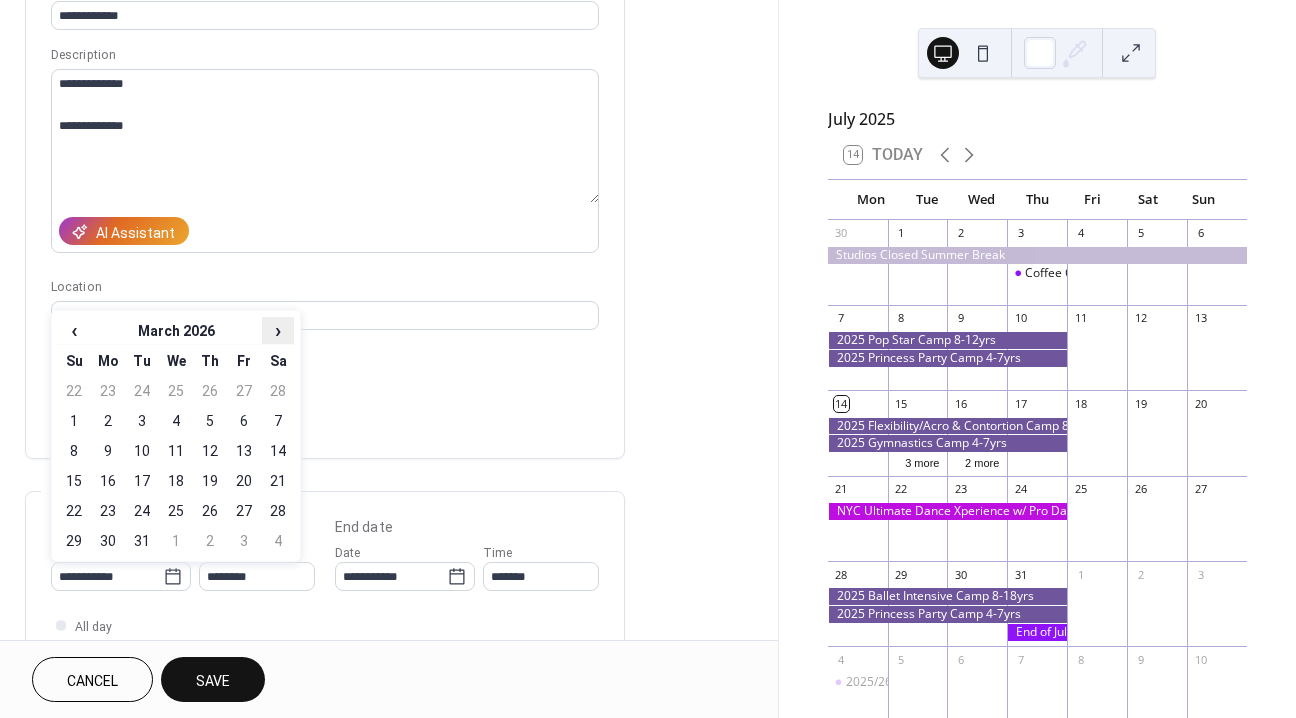 click on "›" at bounding box center [278, 330] 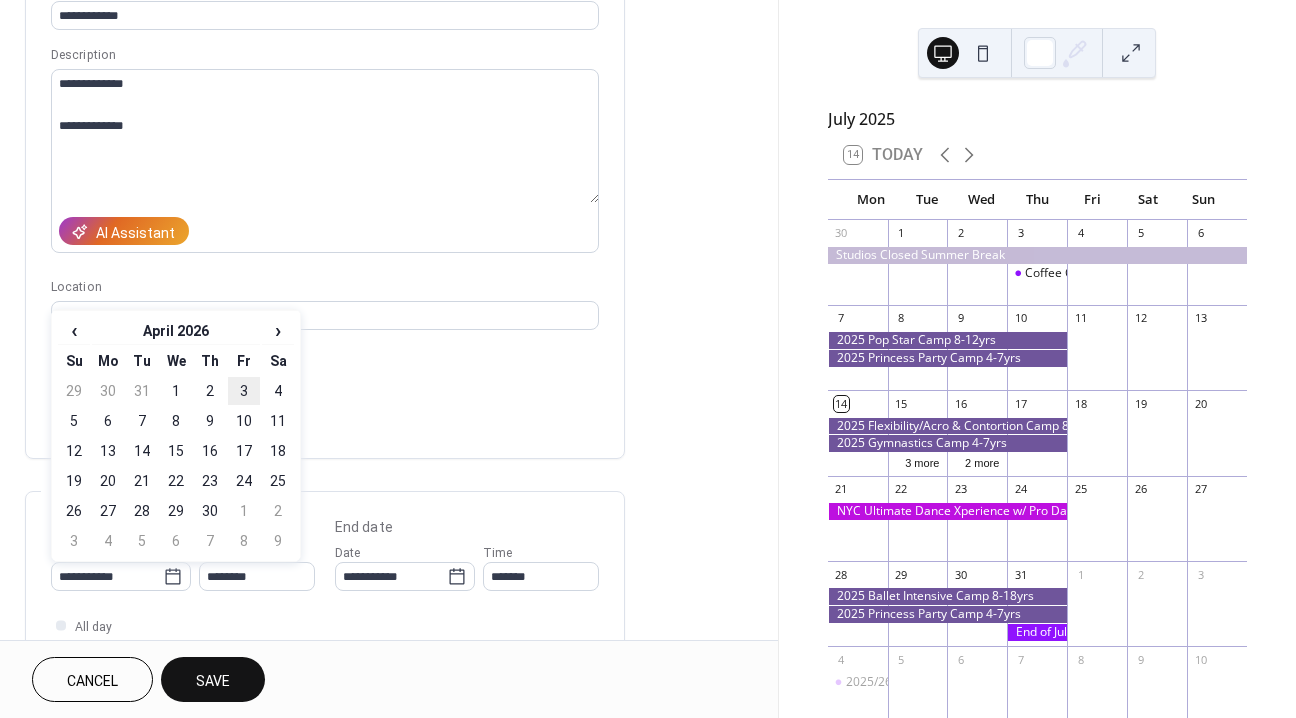 click on "3" at bounding box center [244, 391] 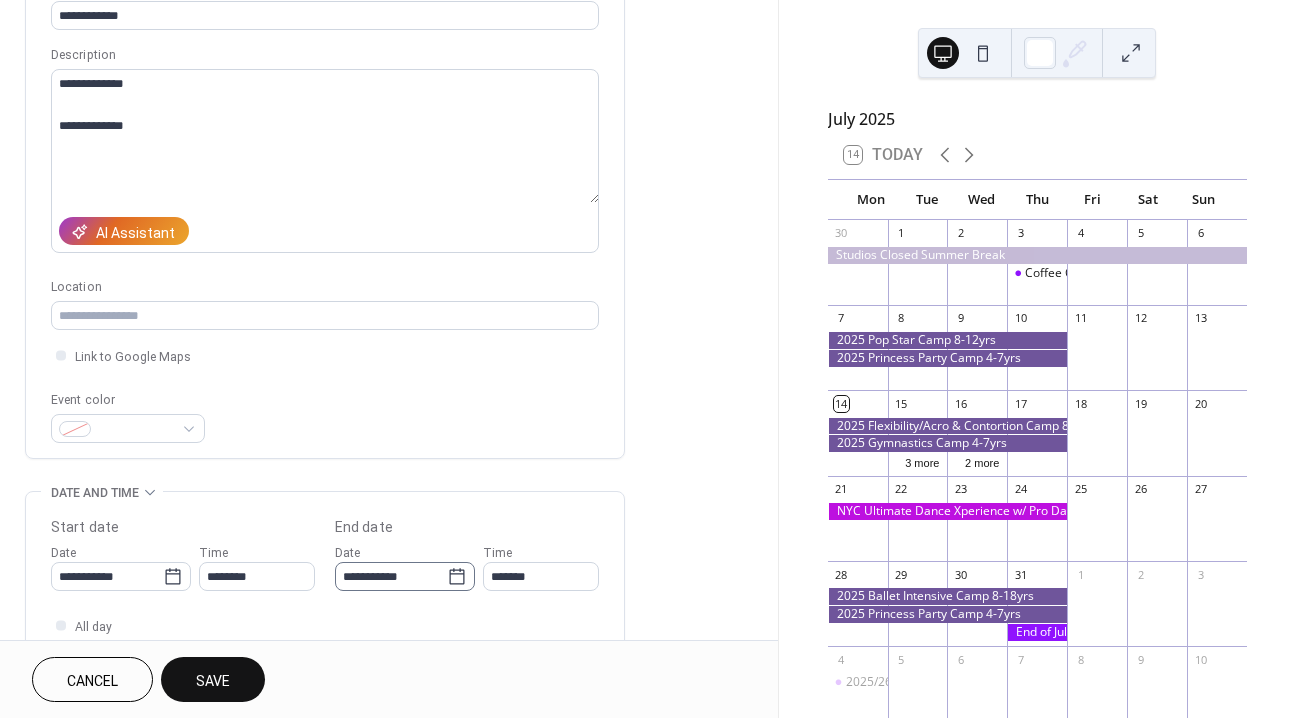 click 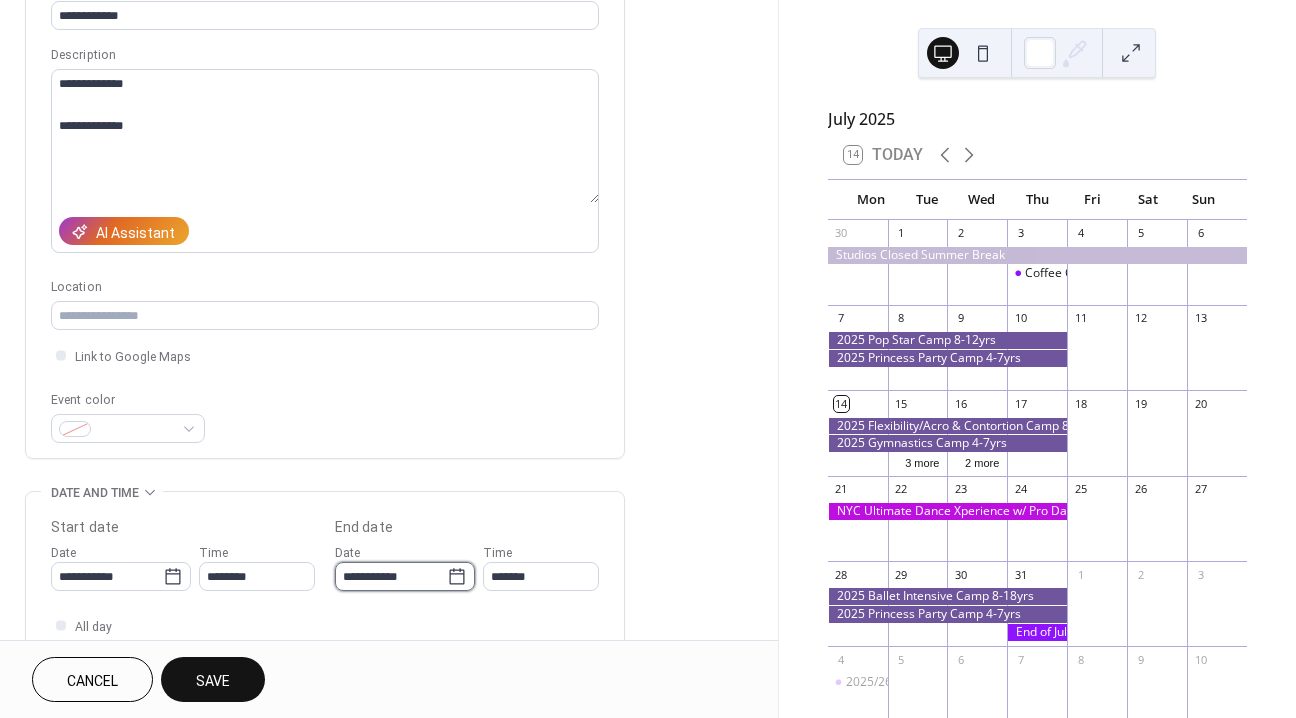 click on "**********" at bounding box center [391, 576] 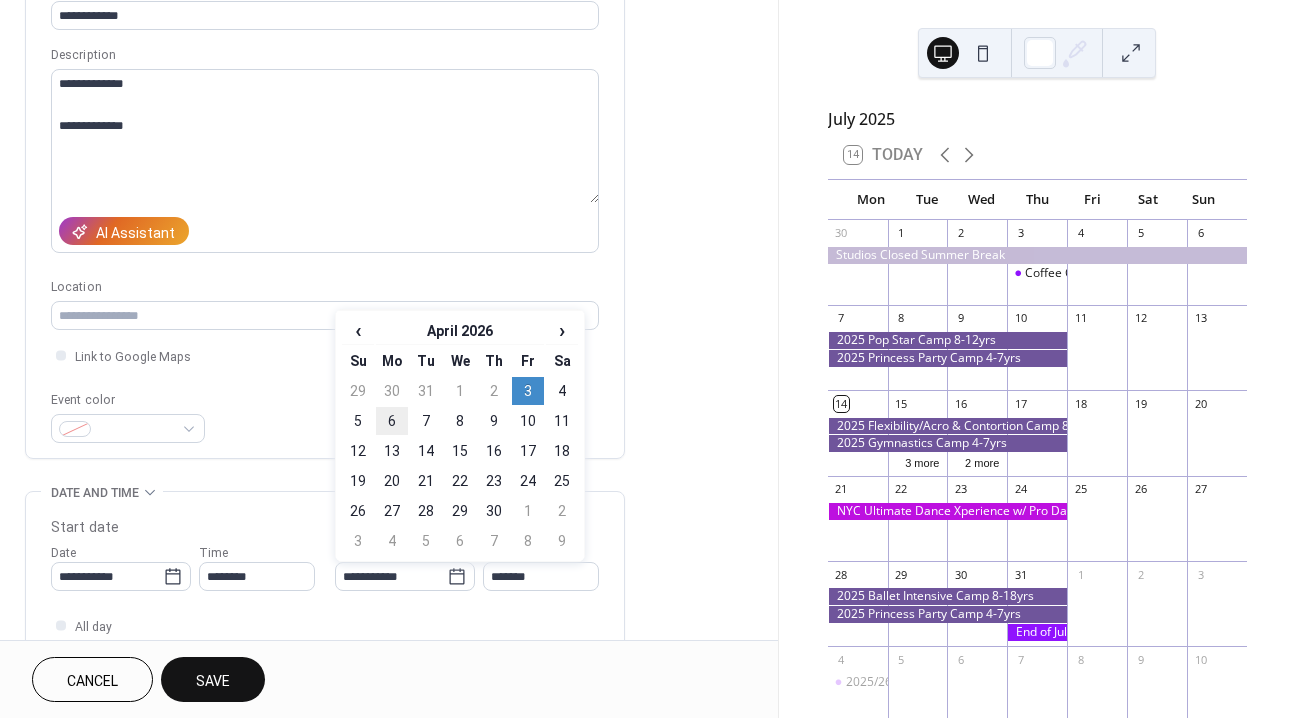 click on "6" at bounding box center (392, 421) 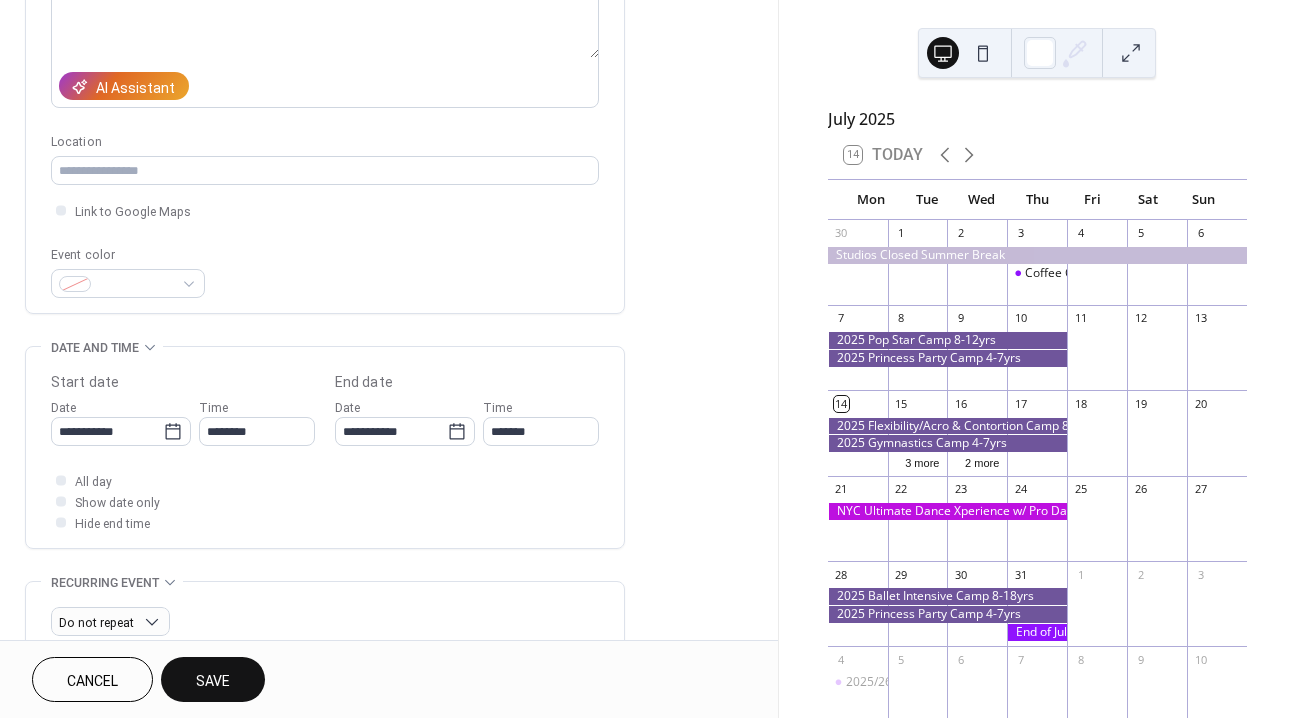 scroll, scrollTop: 327, scrollLeft: 0, axis: vertical 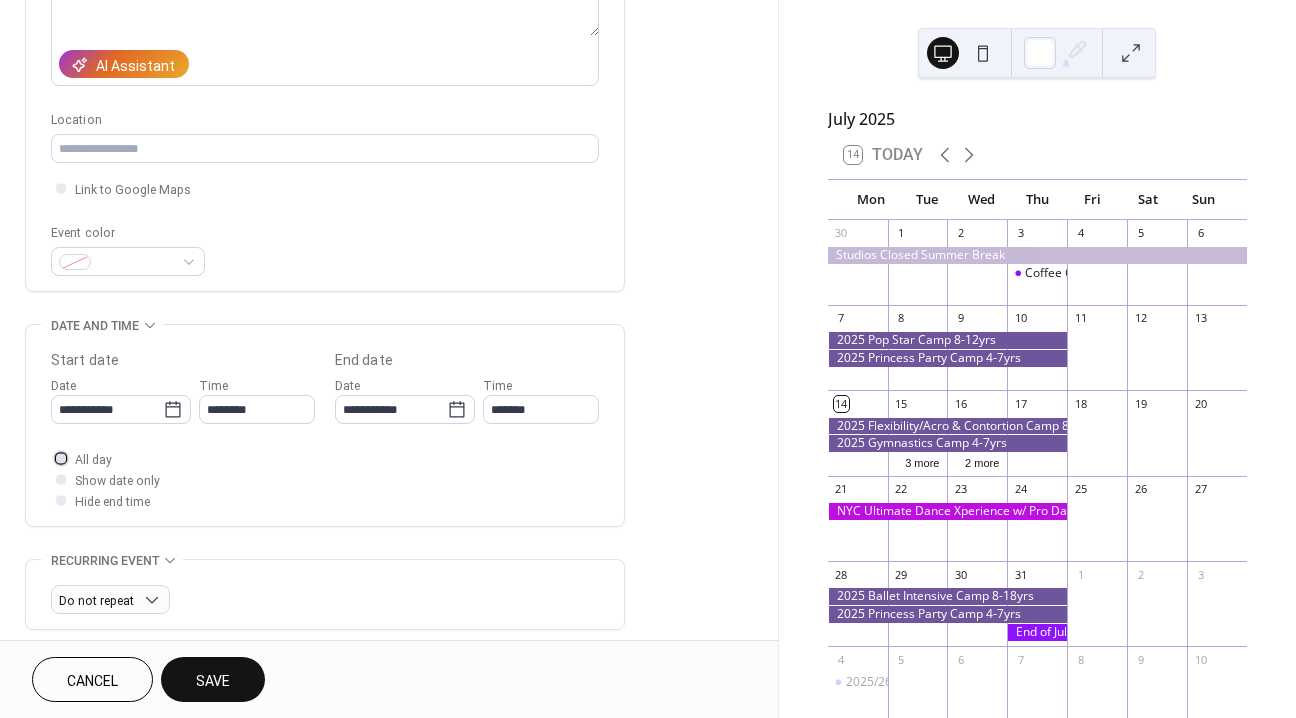 click at bounding box center [61, 458] 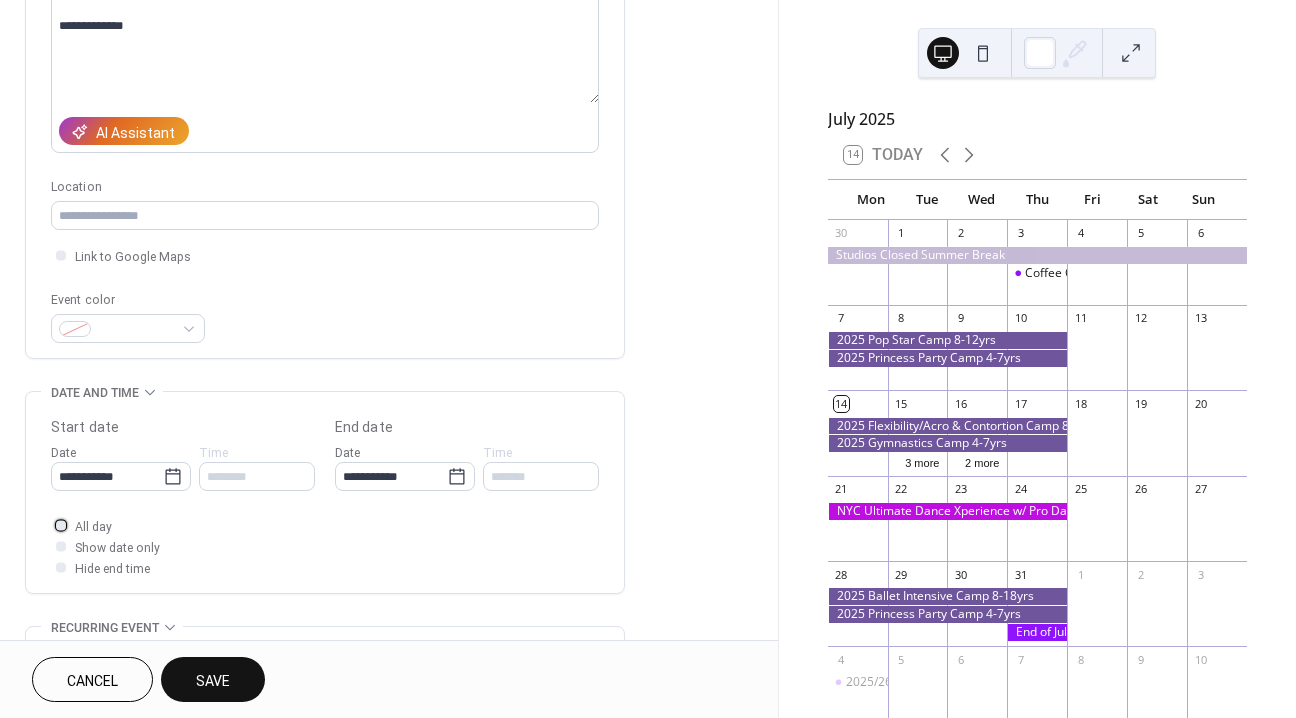 scroll, scrollTop: 301, scrollLeft: 0, axis: vertical 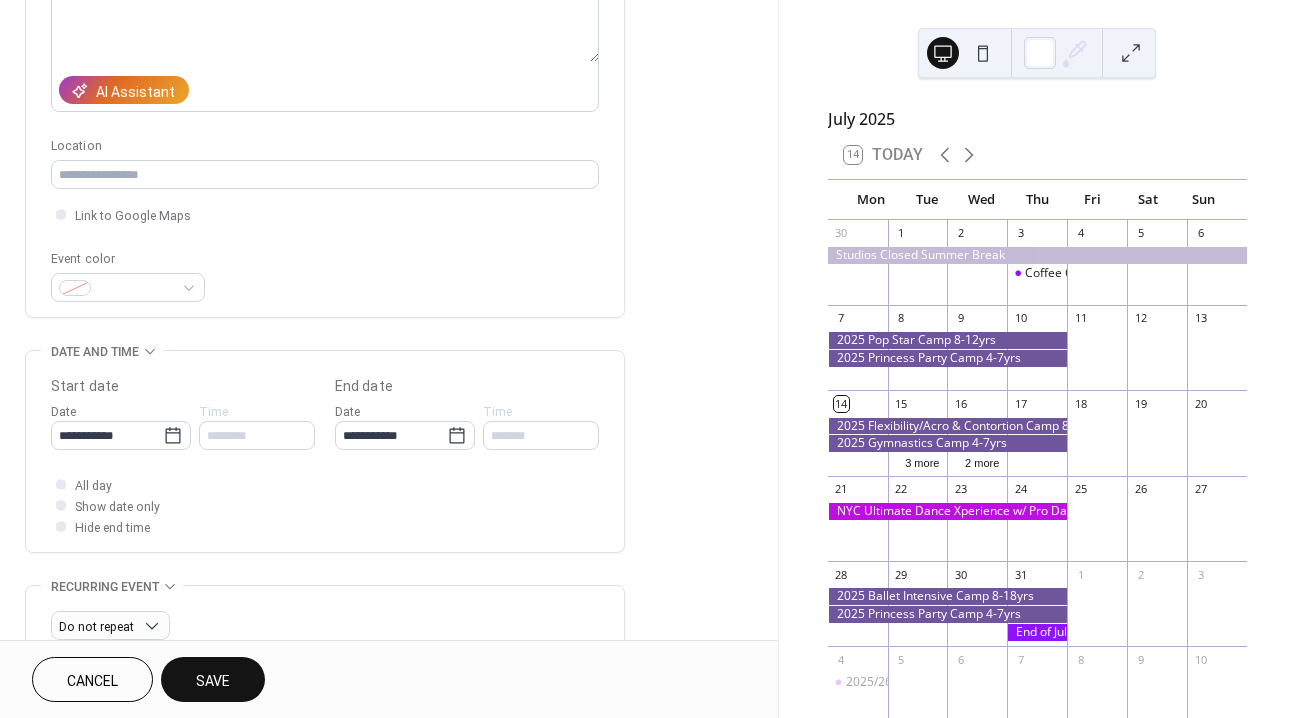 click on "Save" at bounding box center [213, 681] 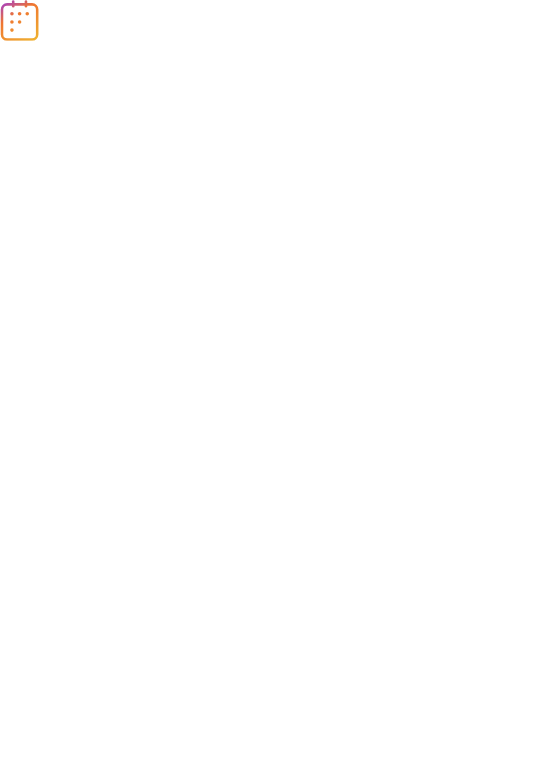 scroll, scrollTop: 0, scrollLeft: 0, axis: both 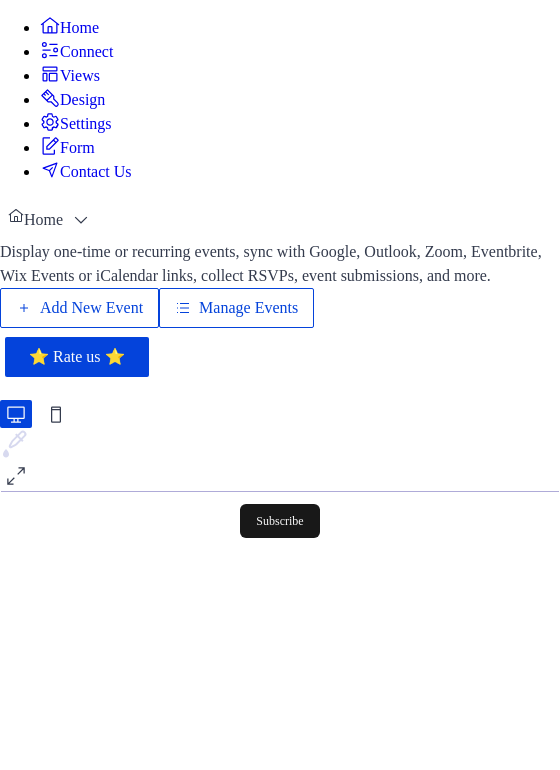 click on "Manage Events" at bounding box center (248, 308) 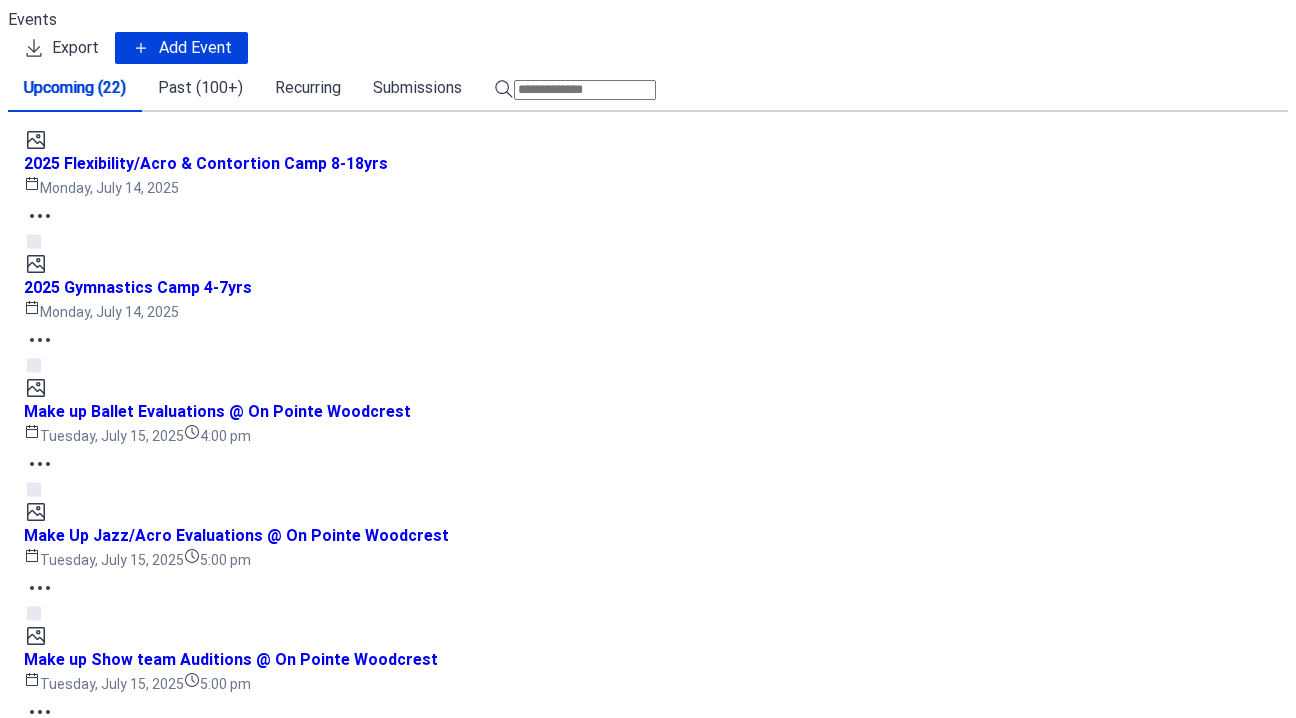 scroll, scrollTop: 0, scrollLeft: 0, axis: both 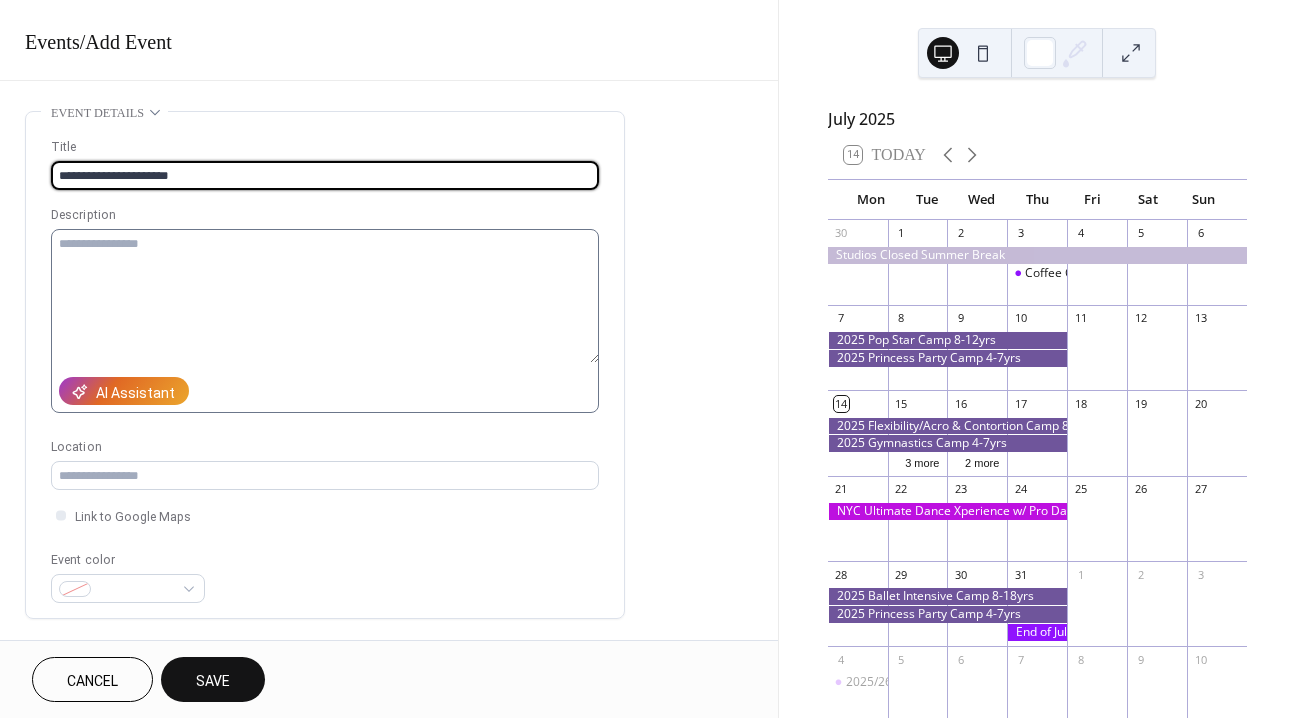type on "**********" 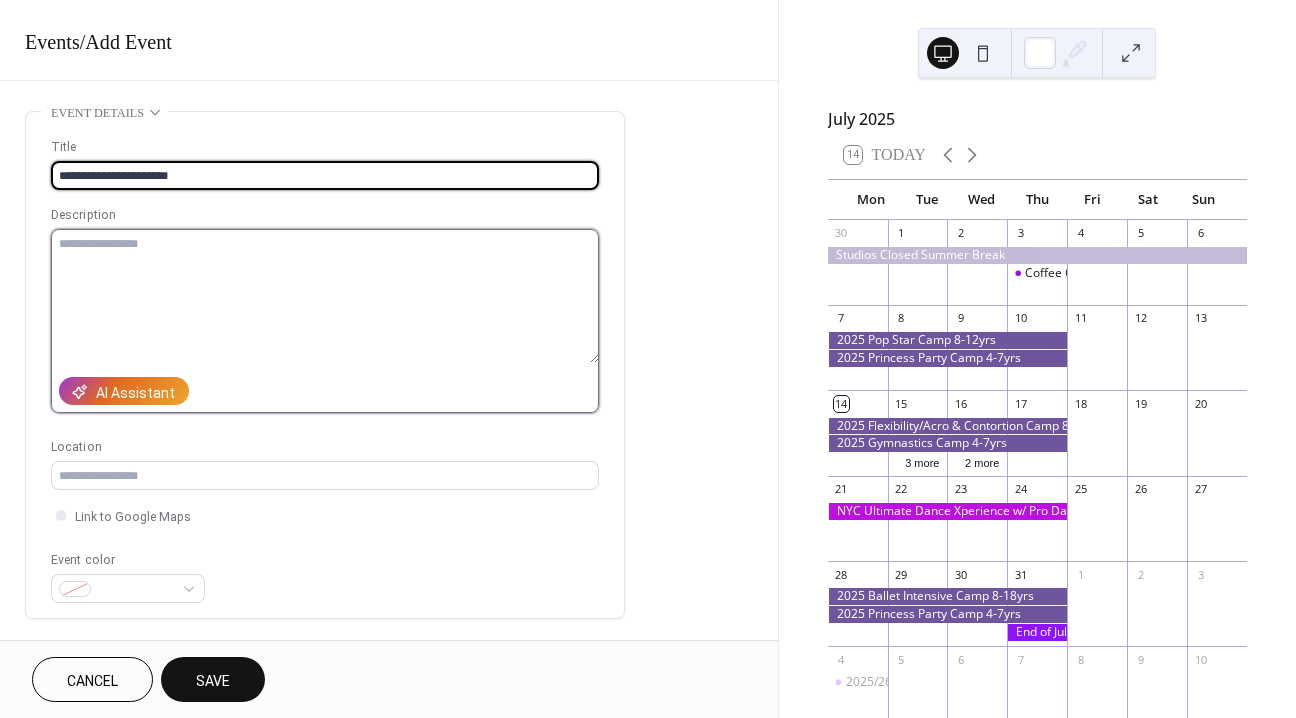click at bounding box center (325, 296) 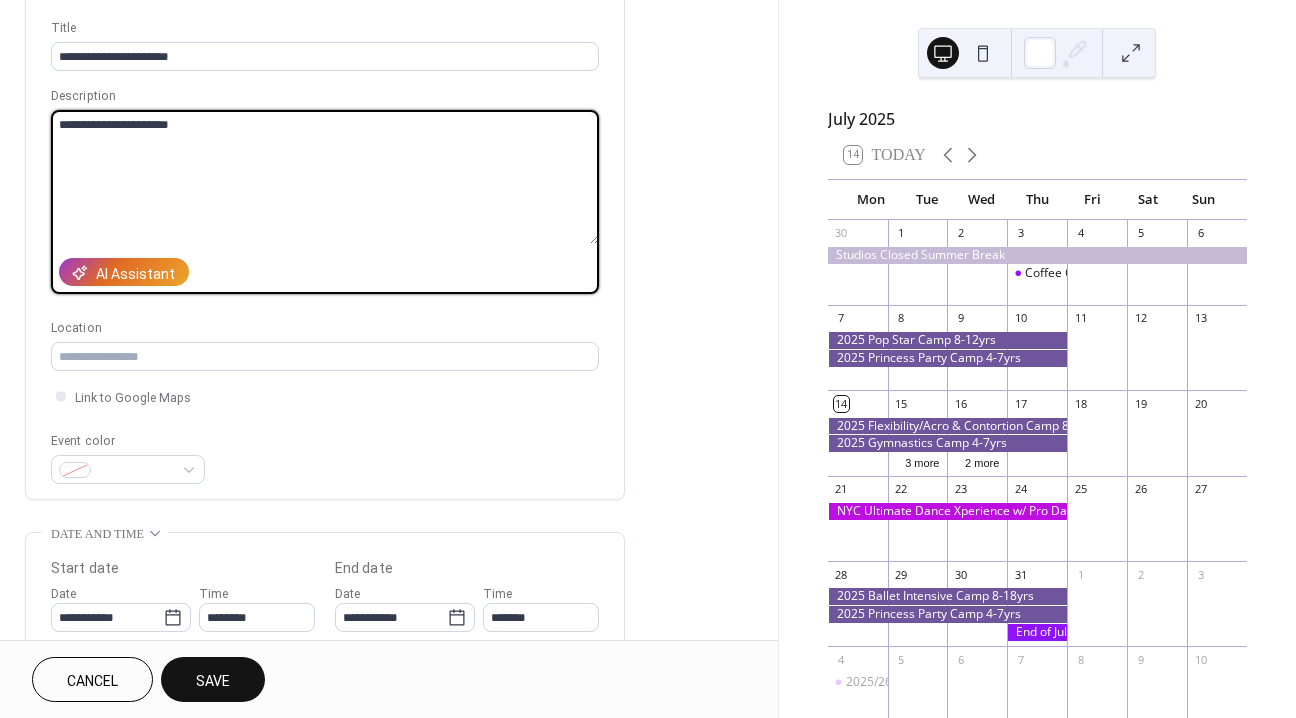 scroll, scrollTop: 164, scrollLeft: 0, axis: vertical 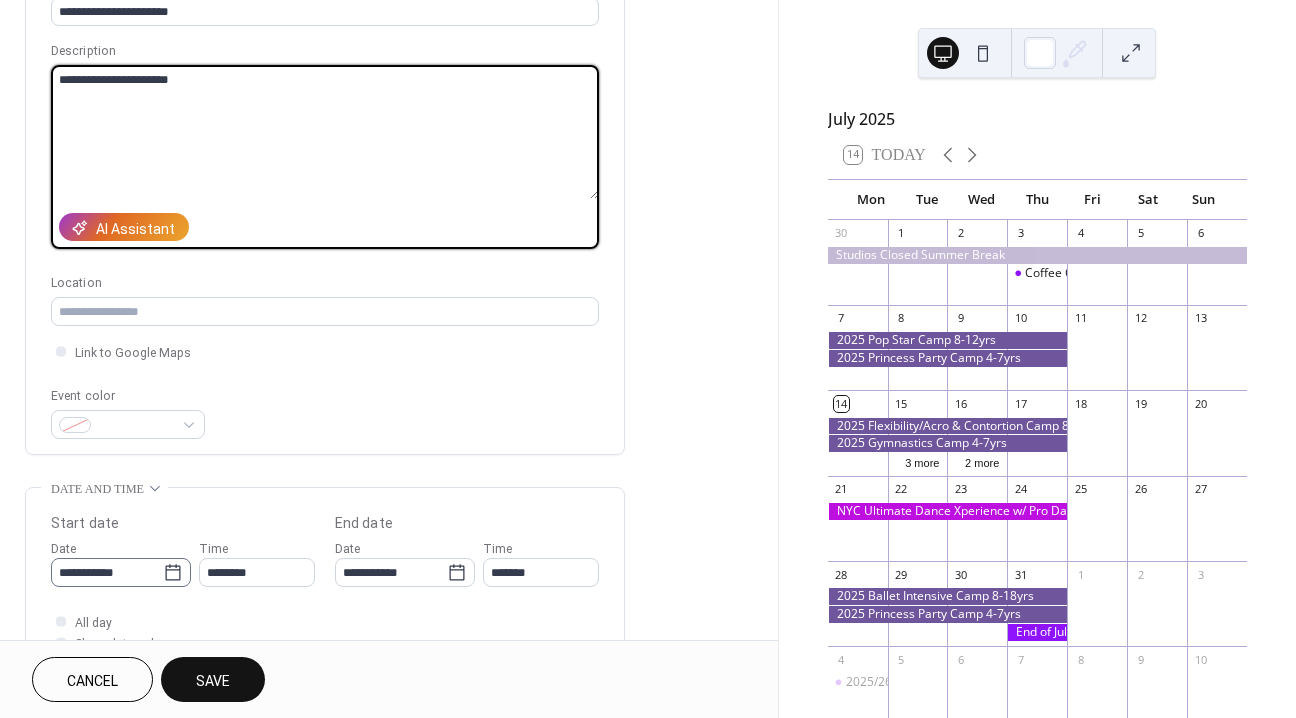 type on "**********" 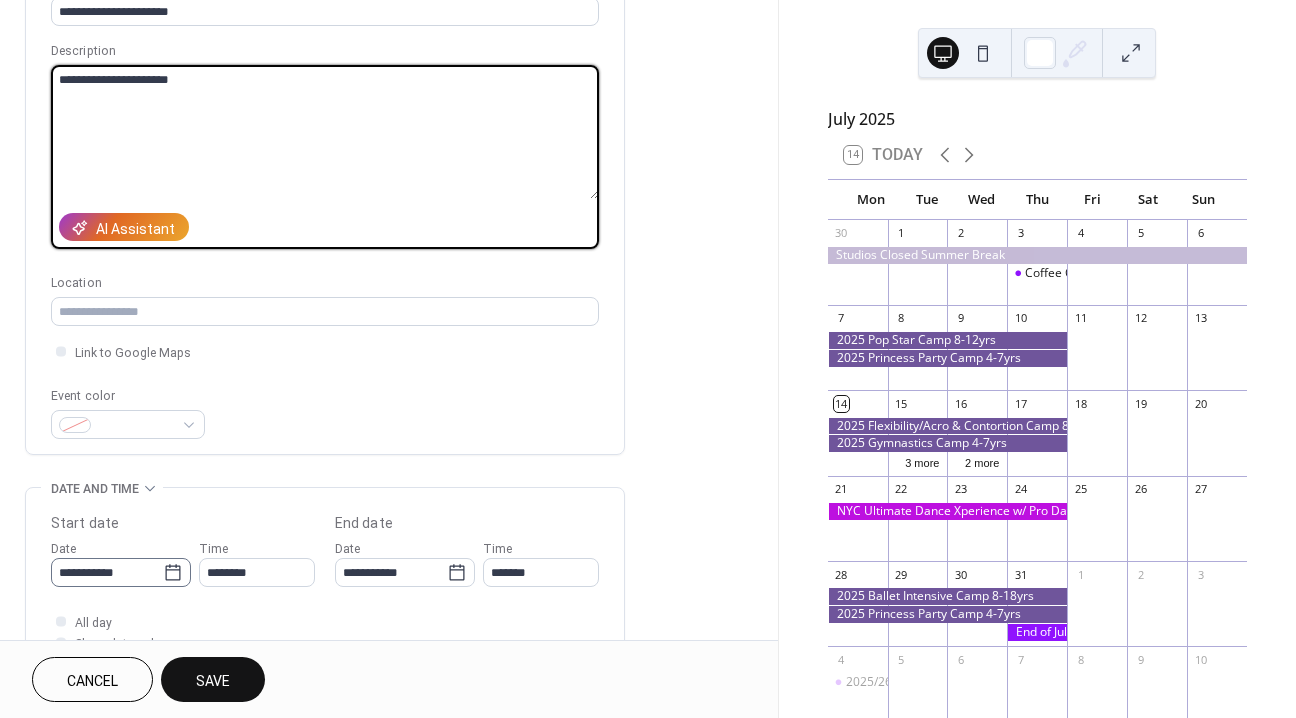 click 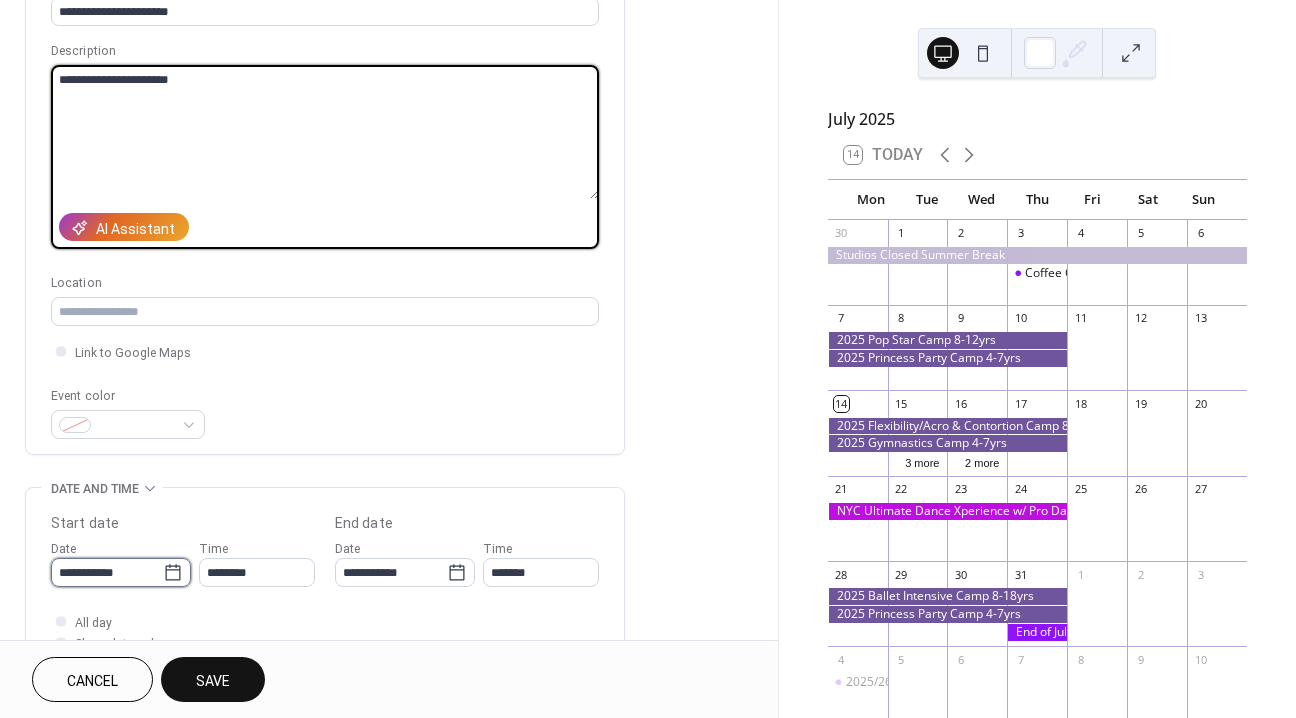 click on "**********" at bounding box center (107, 572) 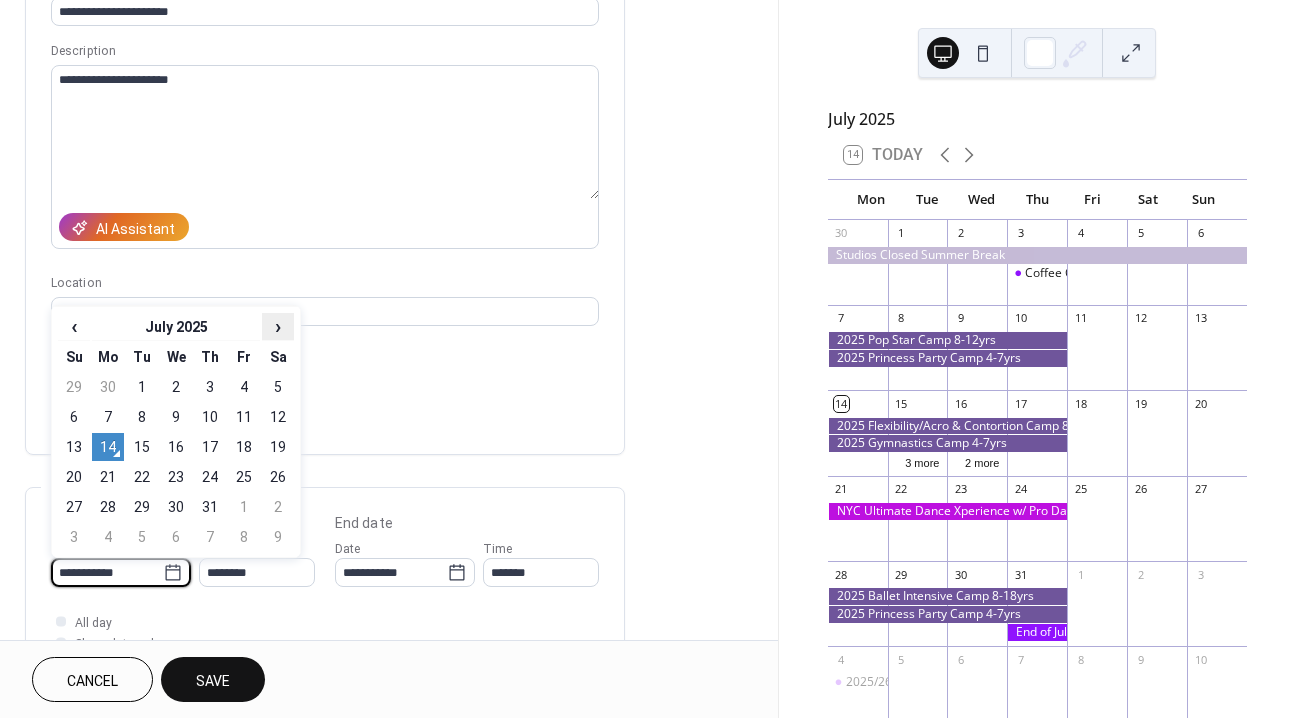click on "›" at bounding box center [278, 326] 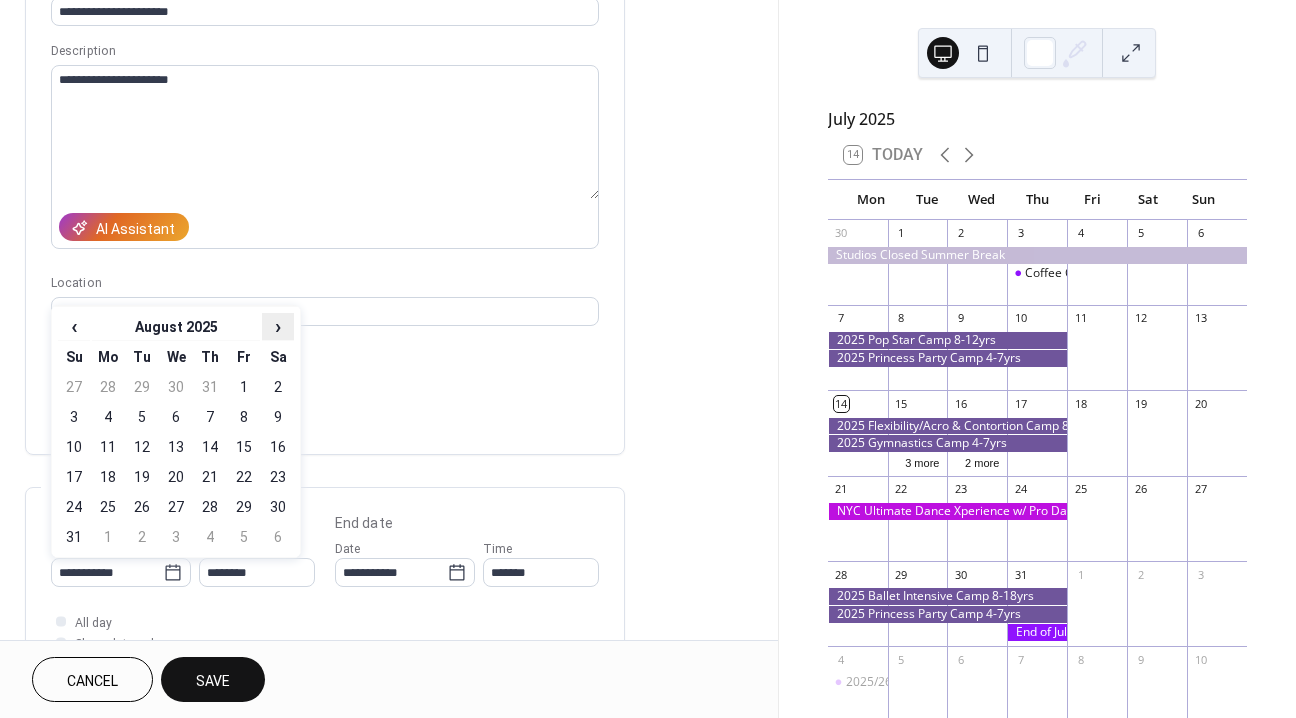 click on "›" at bounding box center [278, 326] 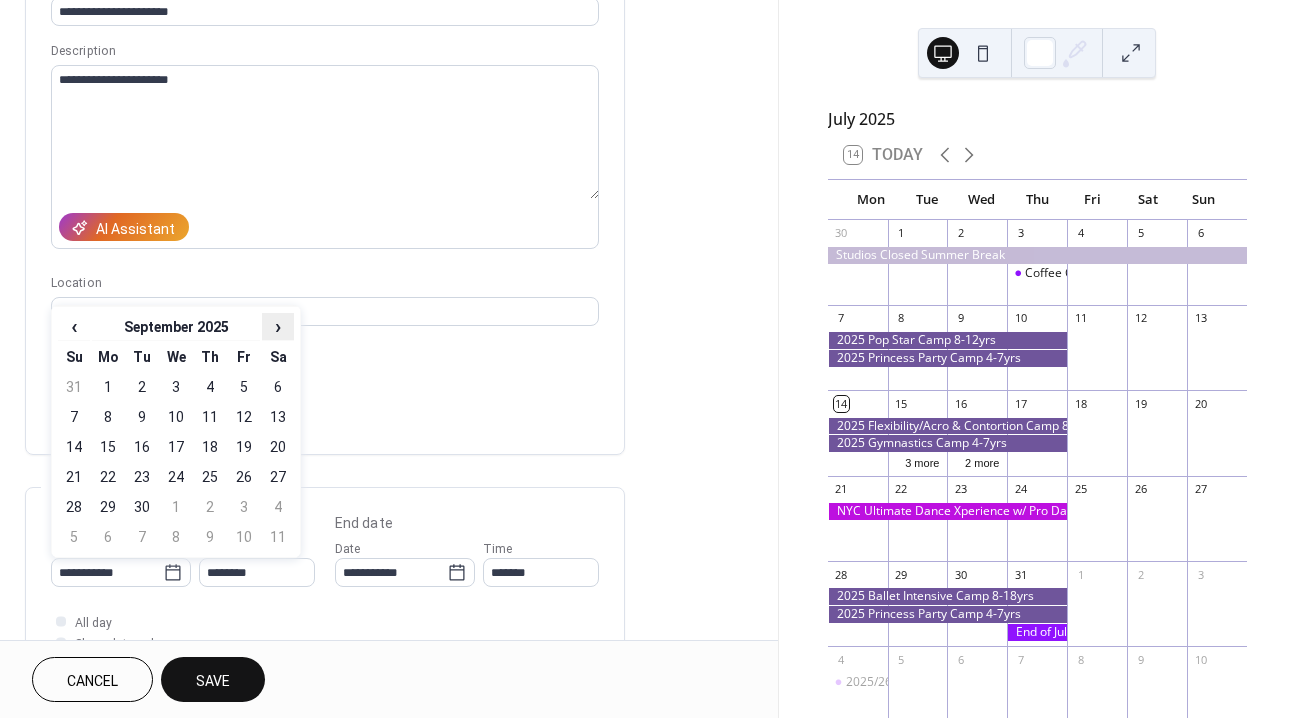 click on "›" at bounding box center [278, 326] 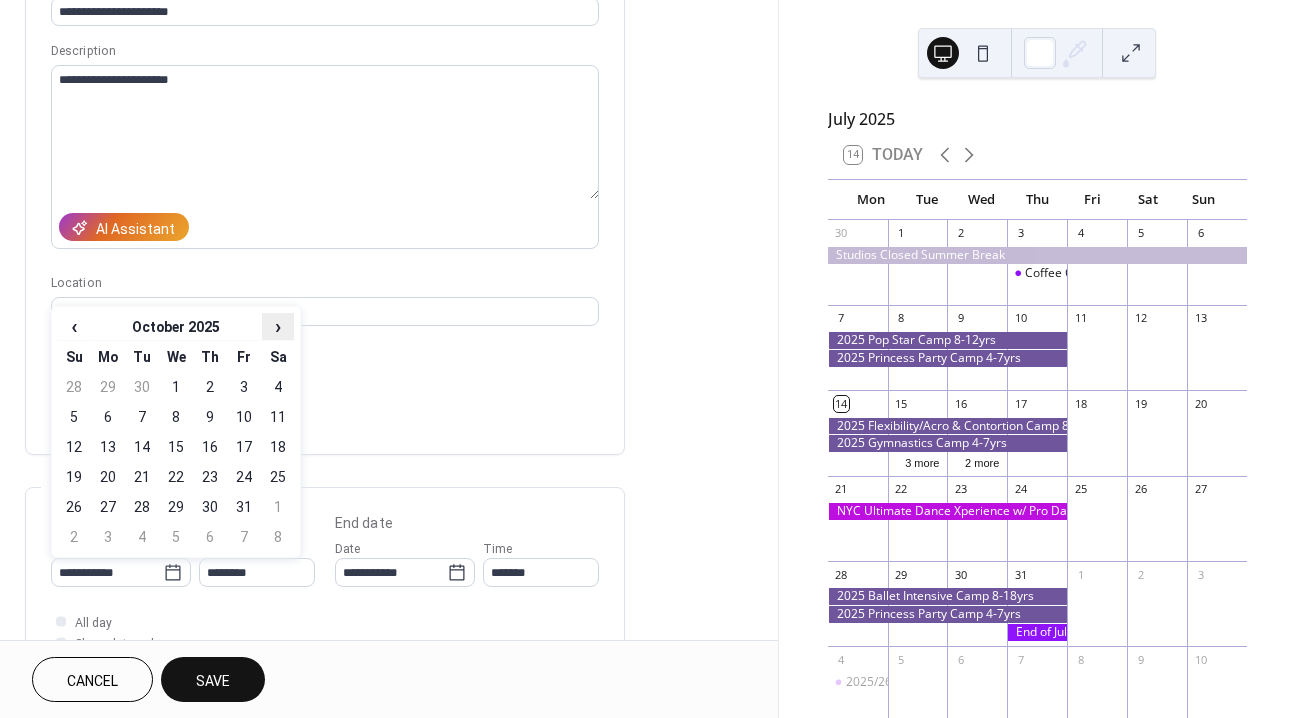 click on "›" at bounding box center [278, 326] 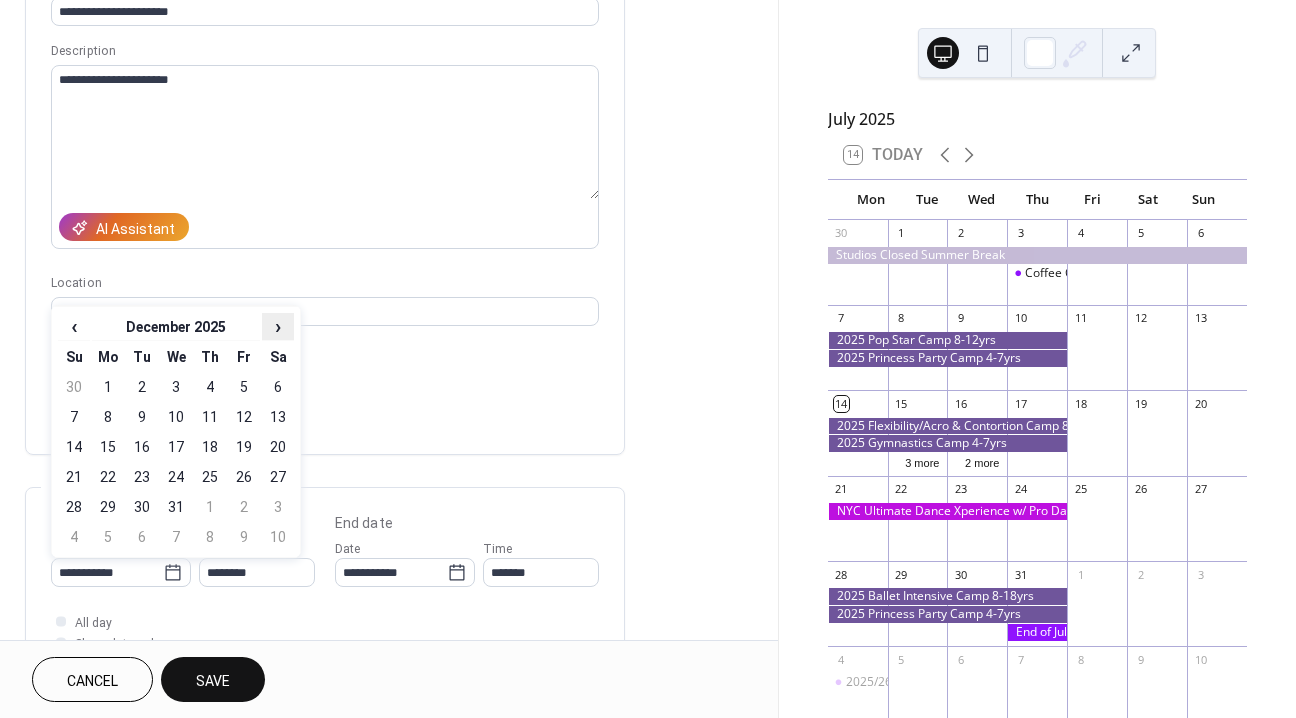 click on "›" at bounding box center (278, 326) 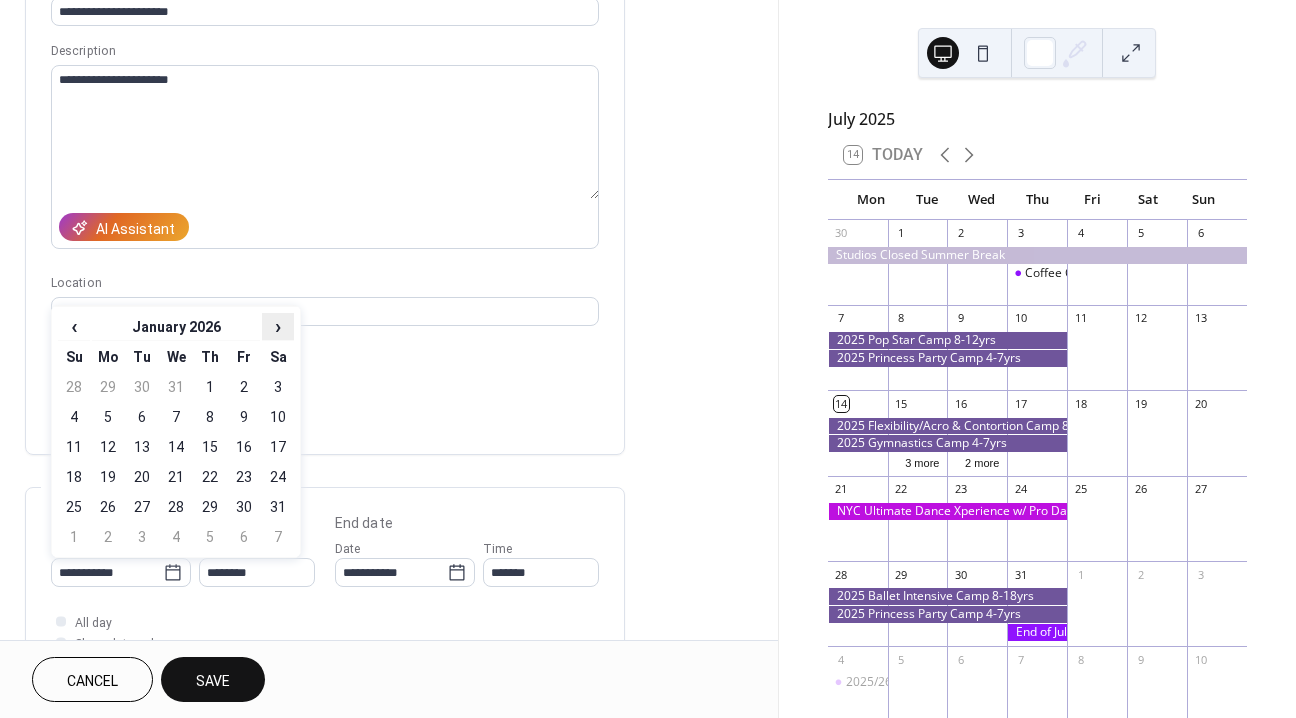 click on "›" at bounding box center [278, 326] 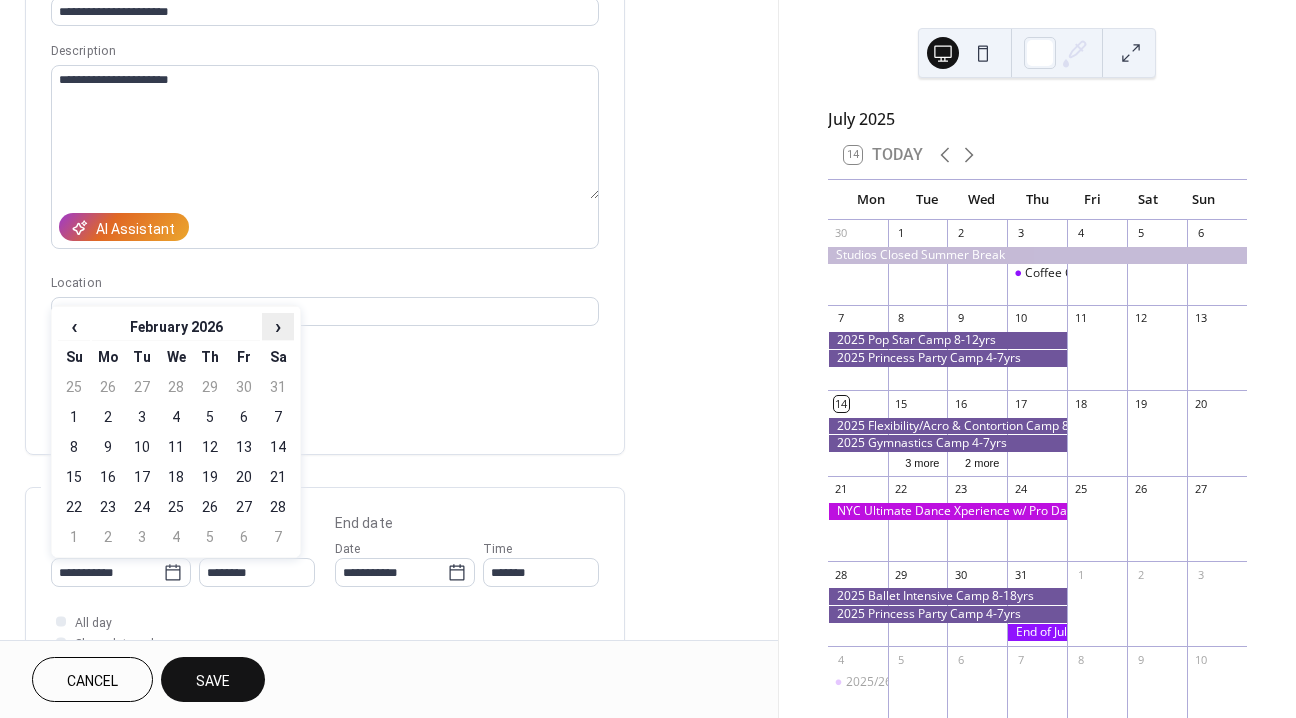 click on "›" at bounding box center (278, 326) 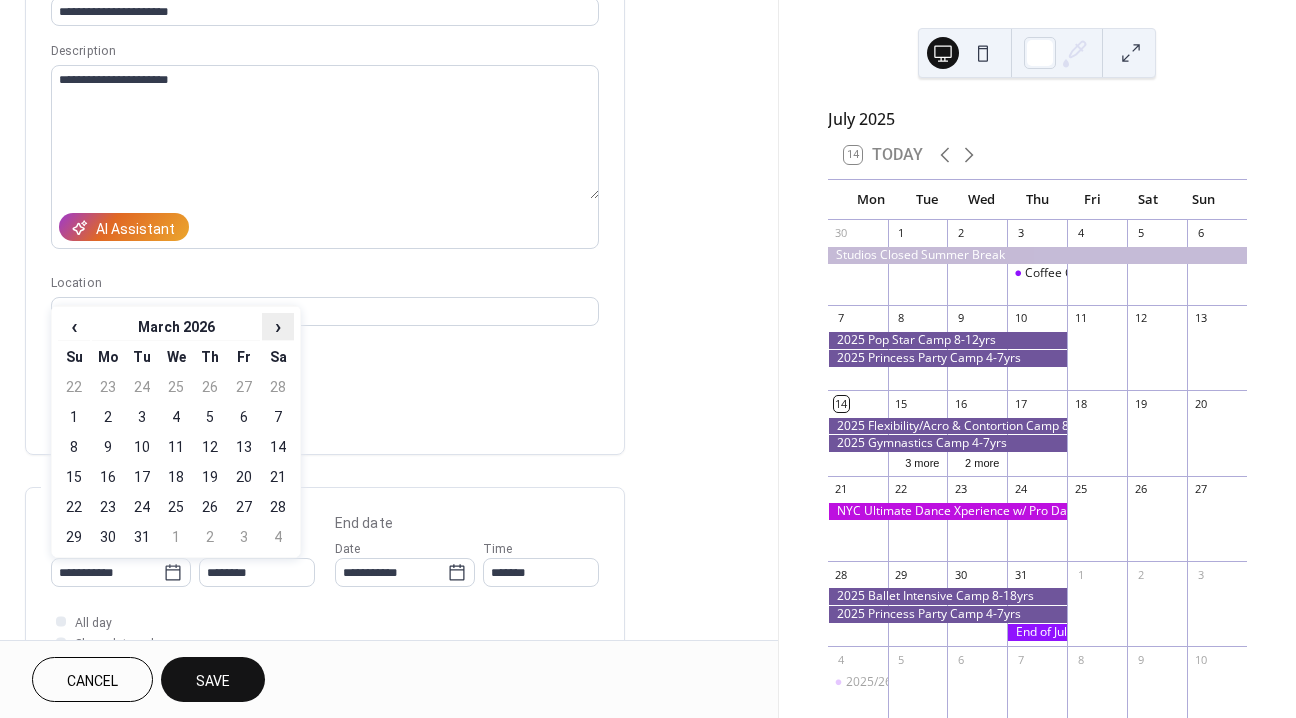 click on "›" at bounding box center (278, 326) 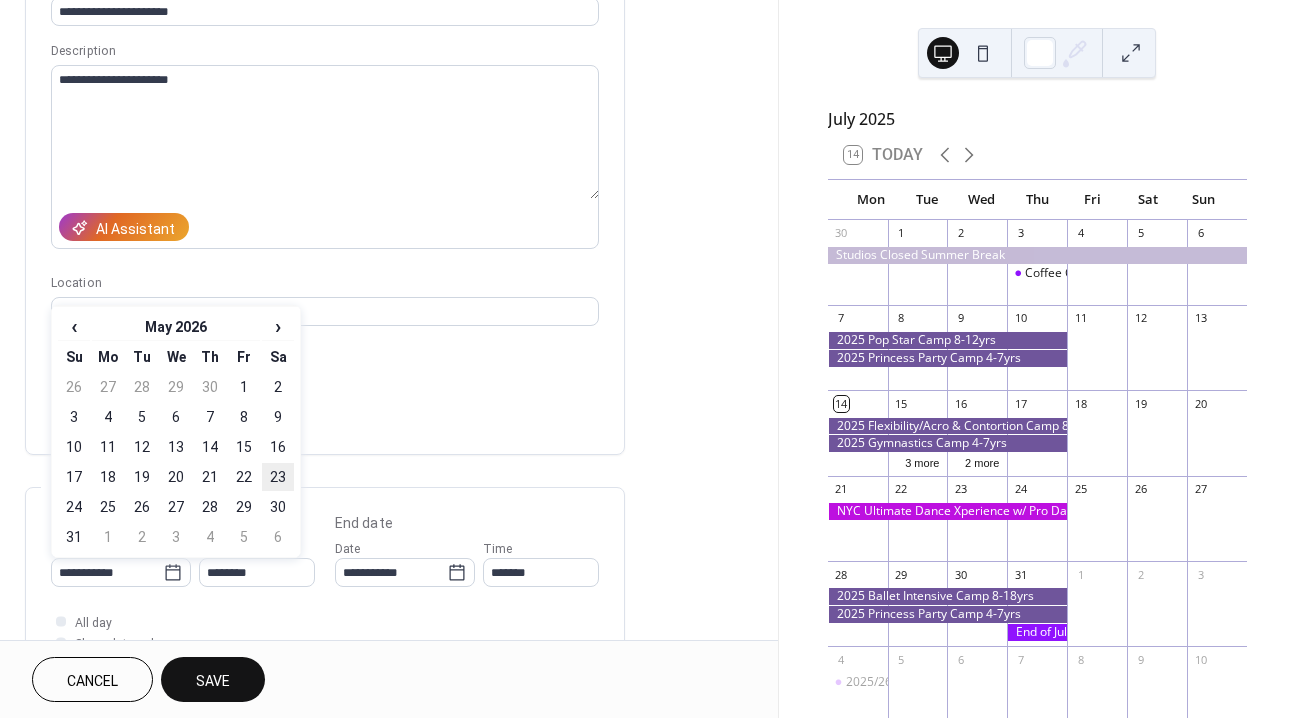 click on "23" at bounding box center [278, 477] 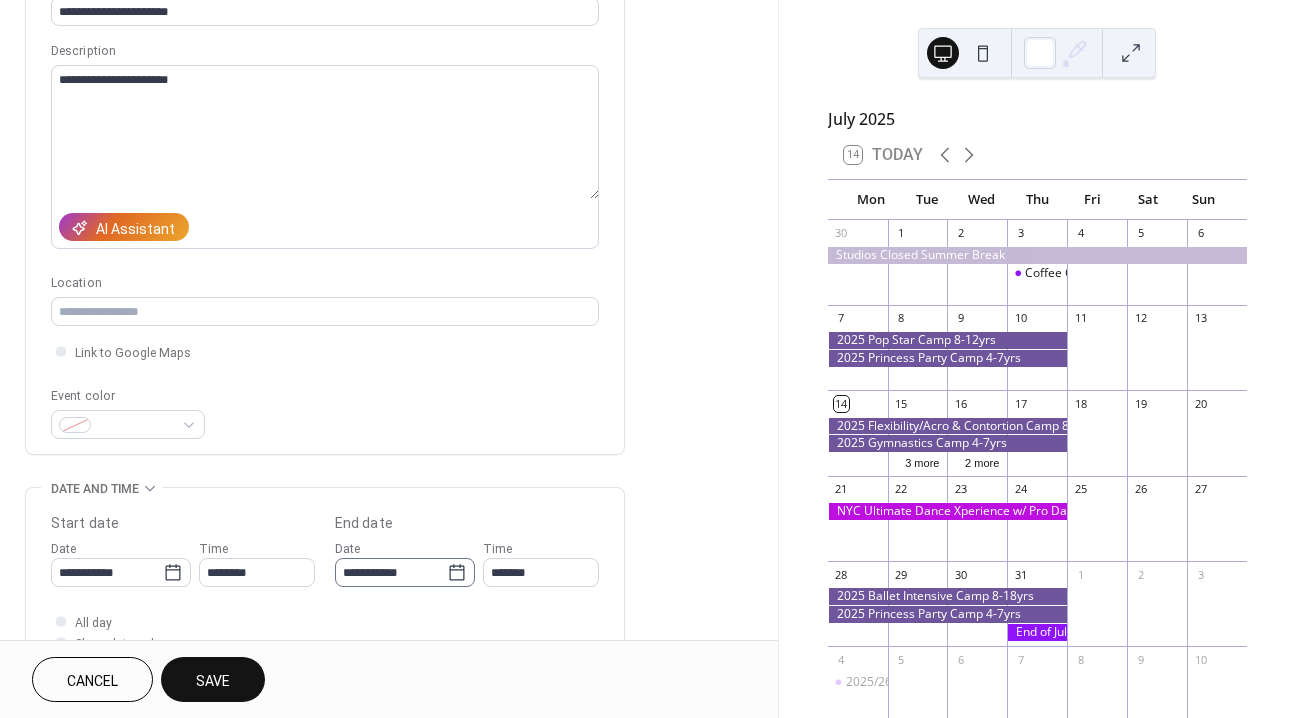 click 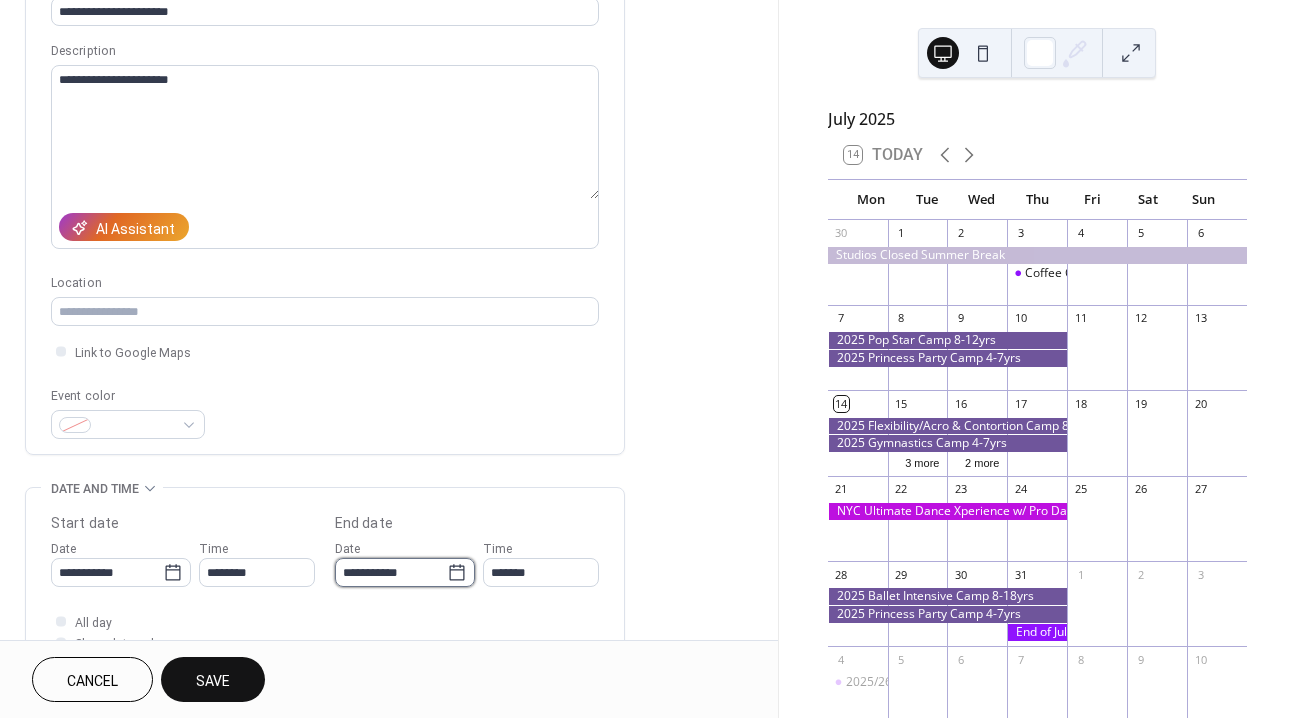 click on "**********" at bounding box center (391, 572) 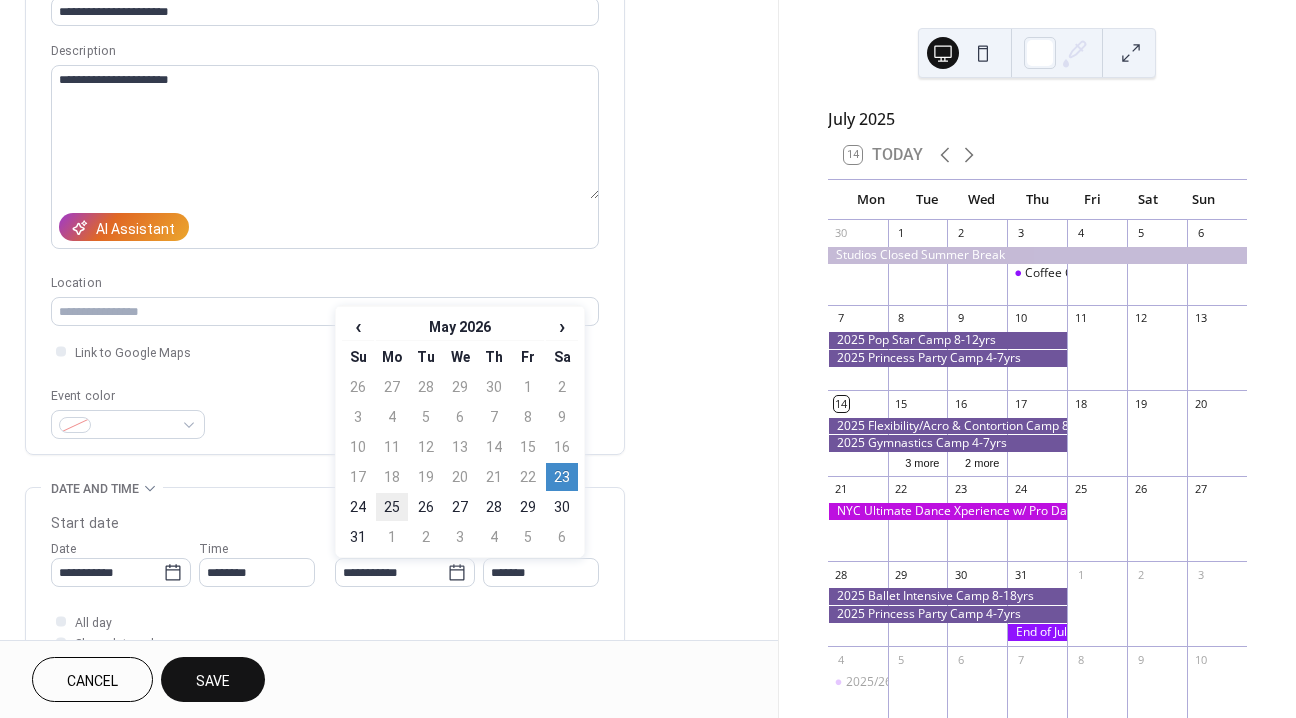 click on "25" at bounding box center (392, 507) 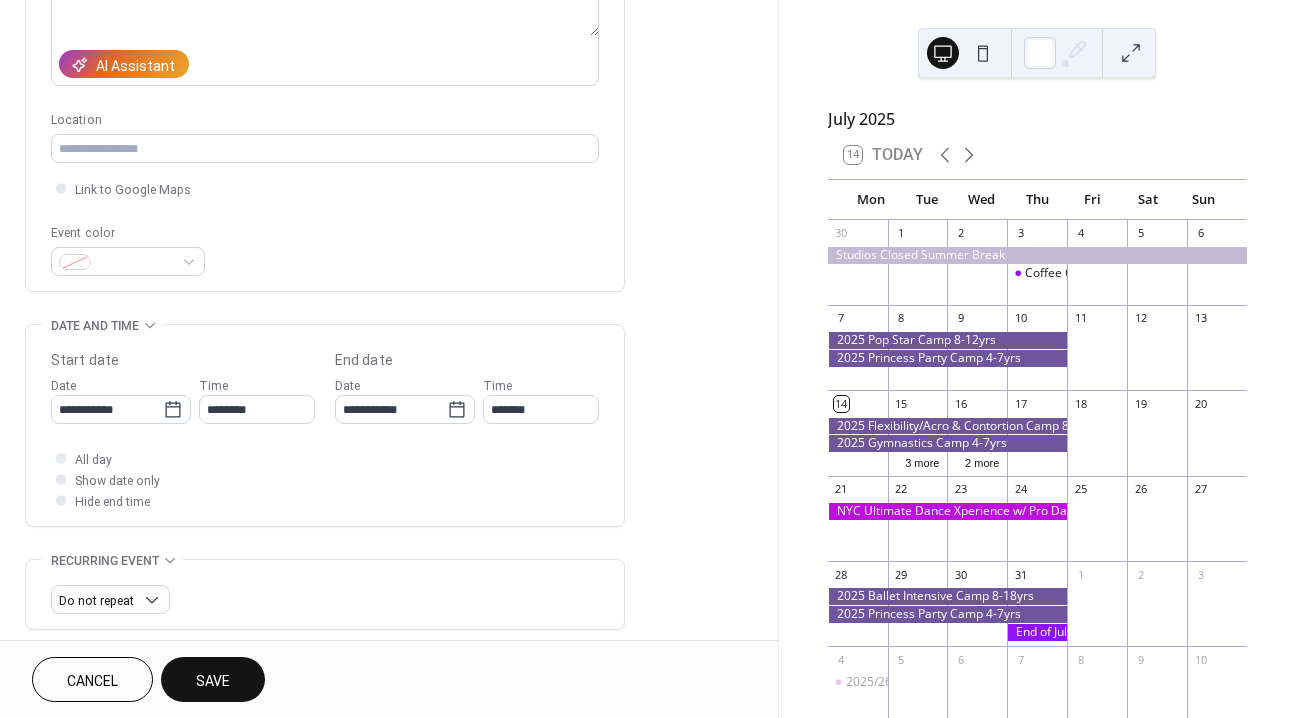 scroll, scrollTop: 333, scrollLeft: 0, axis: vertical 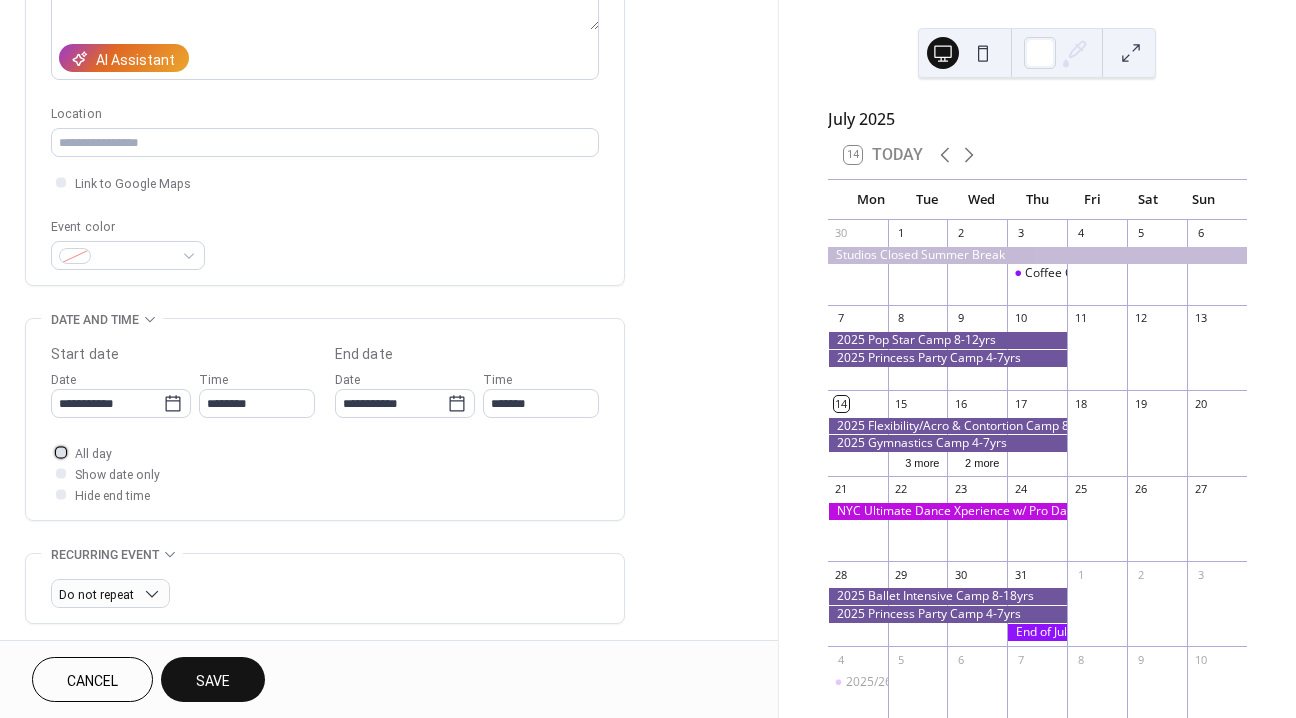 click at bounding box center [61, 452] 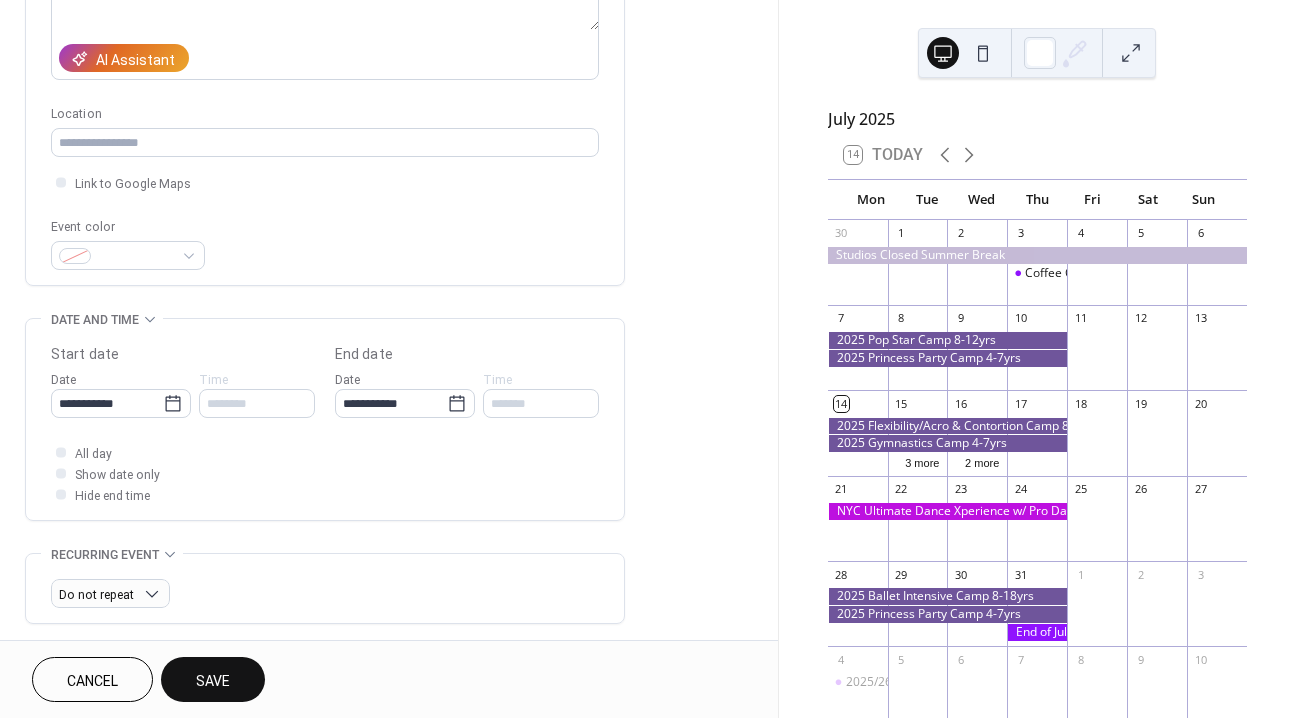 click on "Save" at bounding box center (213, 679) 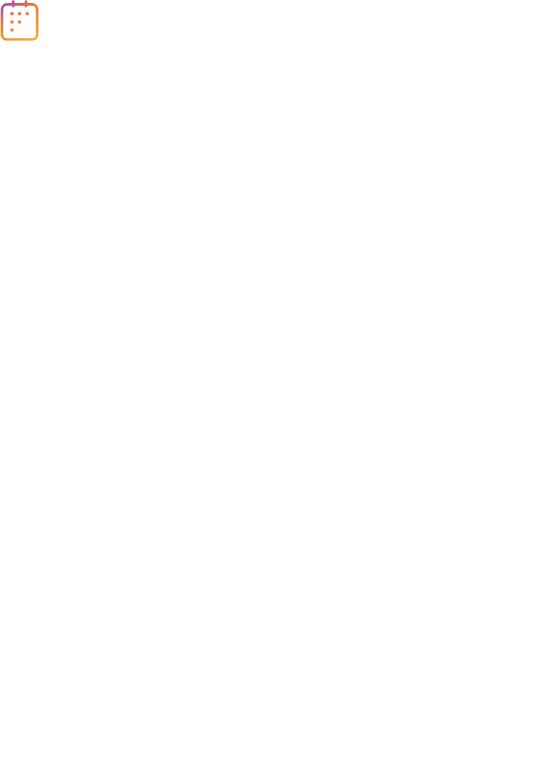 scroll, scrollTop: 0, scrollLeft: 0, axis: both 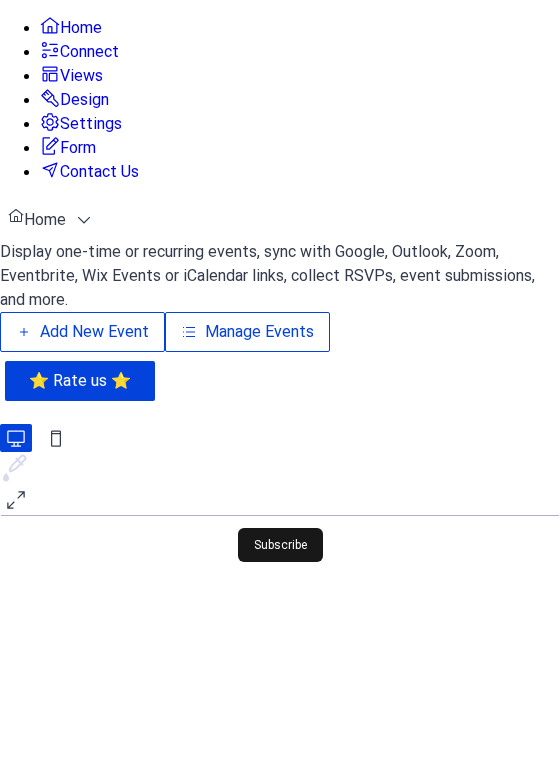 click on "Manage Events" at bounding box center (259, 332) 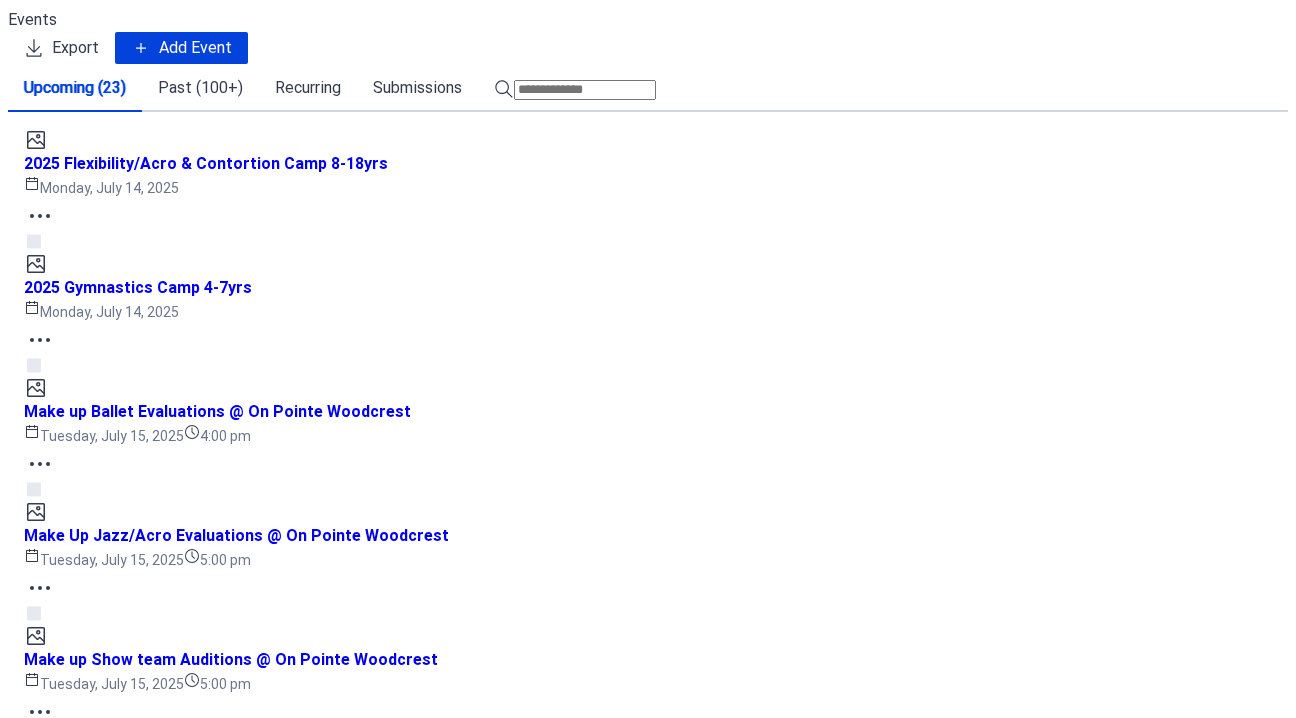 scroll, scrollTop: 0, scrollLeft: 0, axis: both 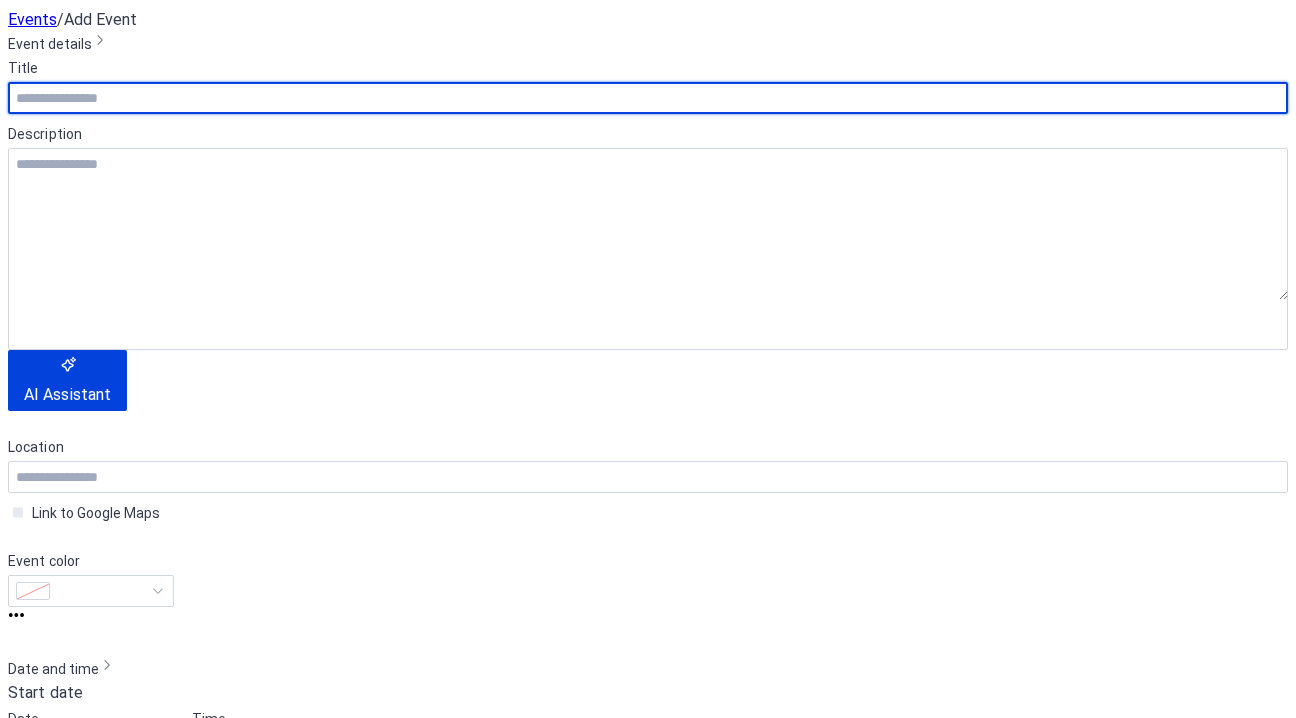 click at bounding box center [648, 98] 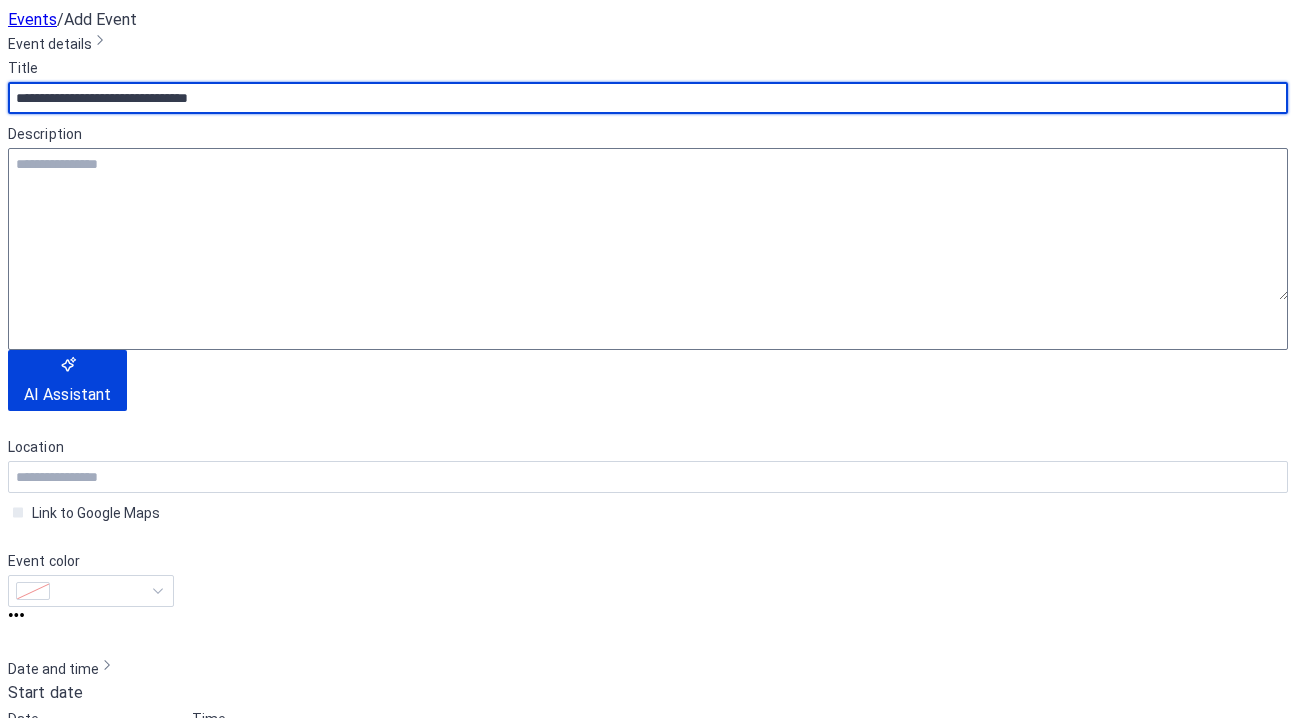 type on "**********" 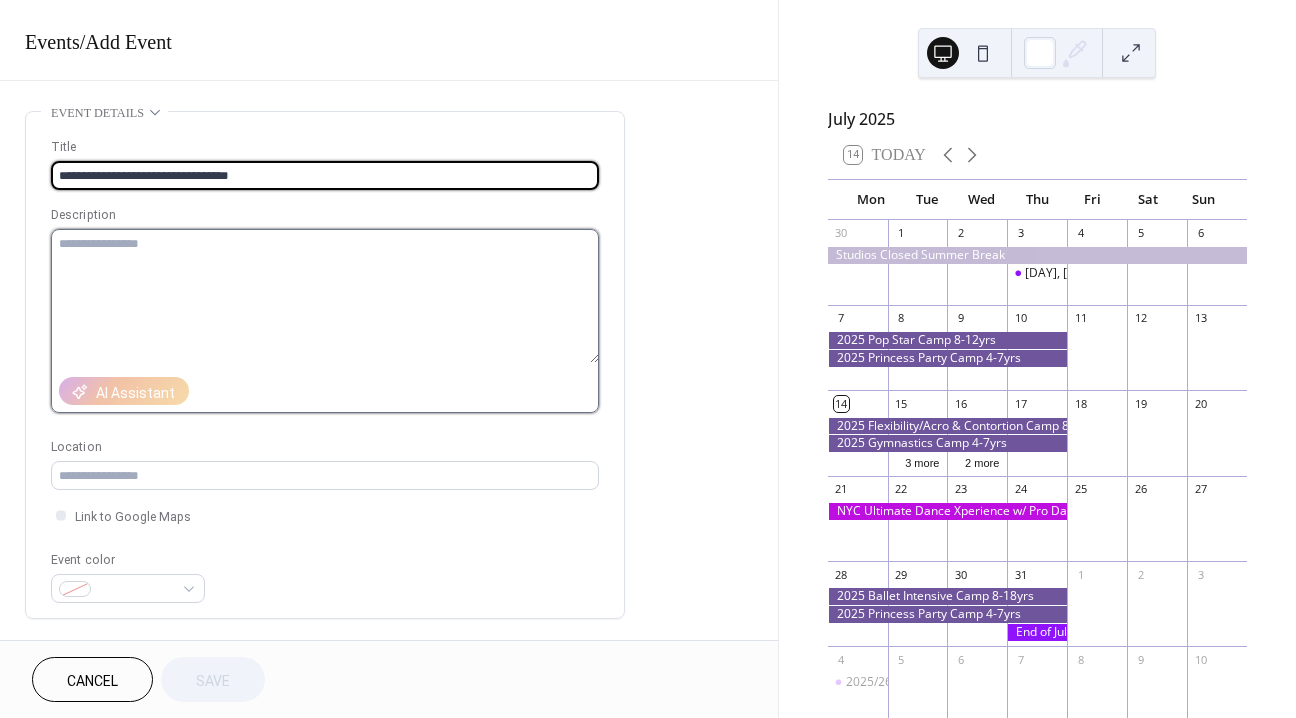 click at bounding box center (325, 296) 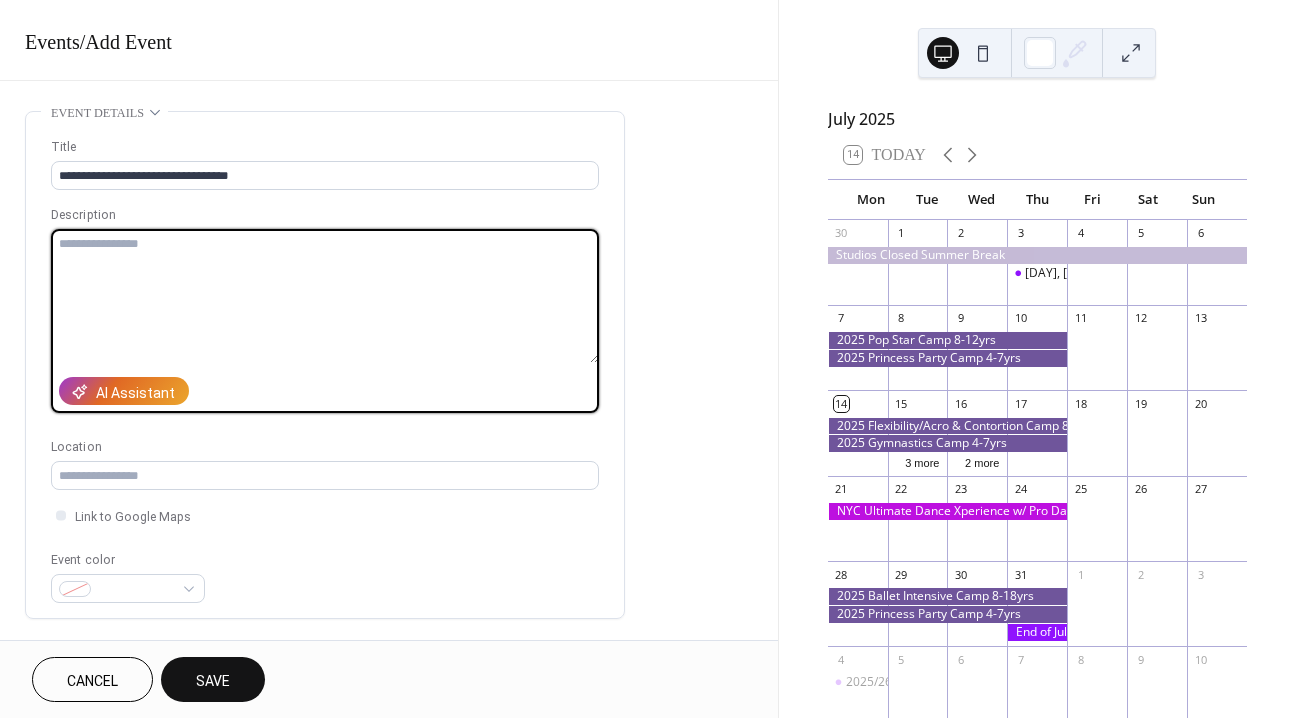 paste on "**********" 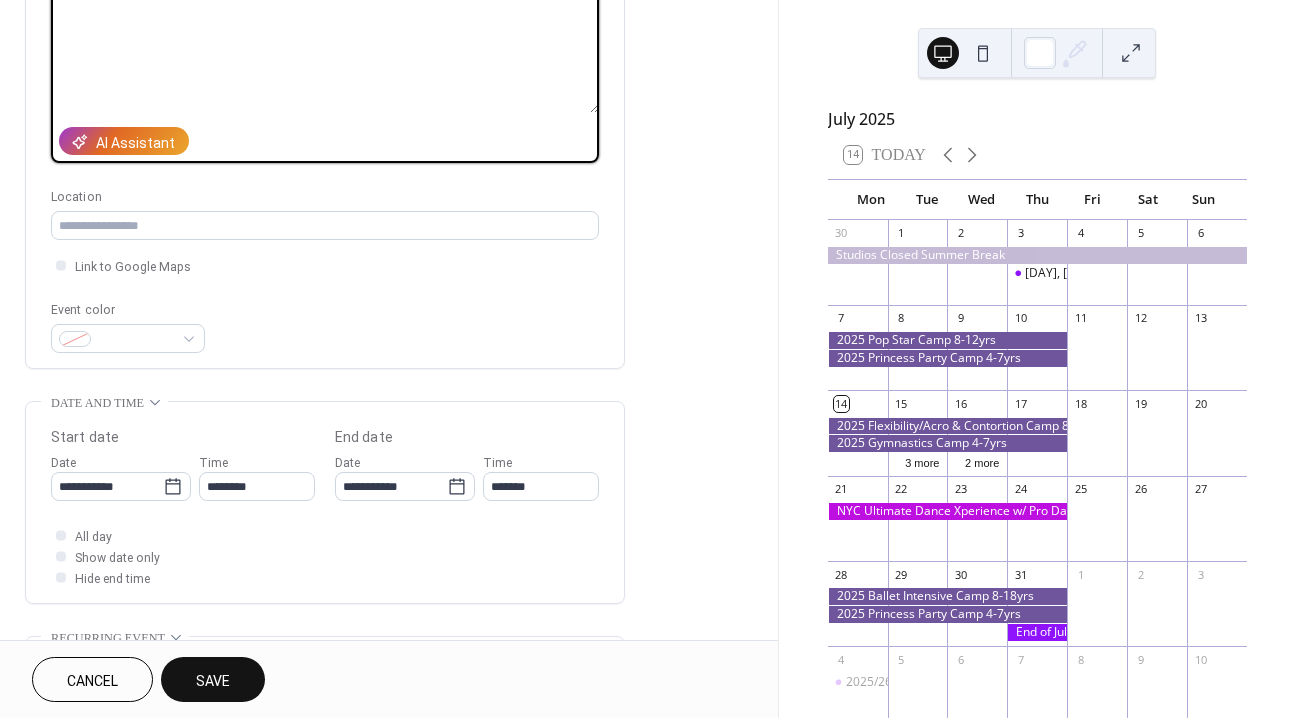 scroll, scrollTop: 448, scrollLeft: 0, axis: vertical 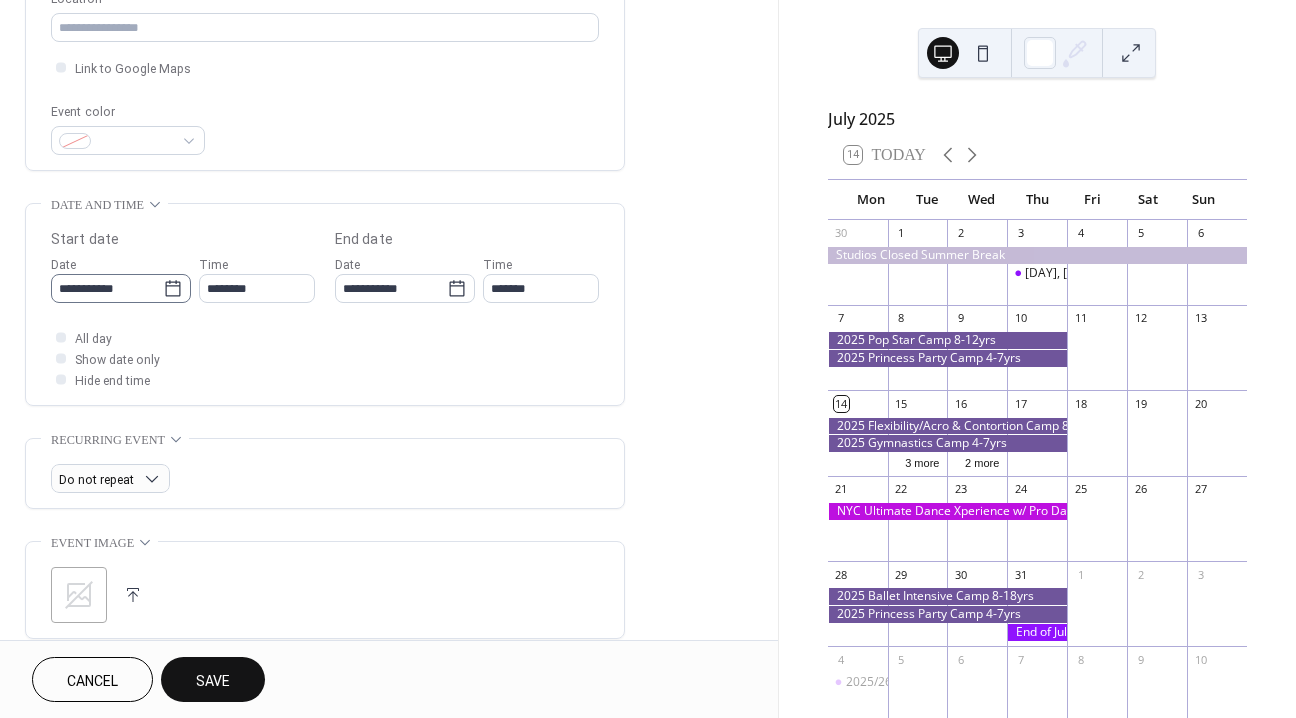 type on "**********" 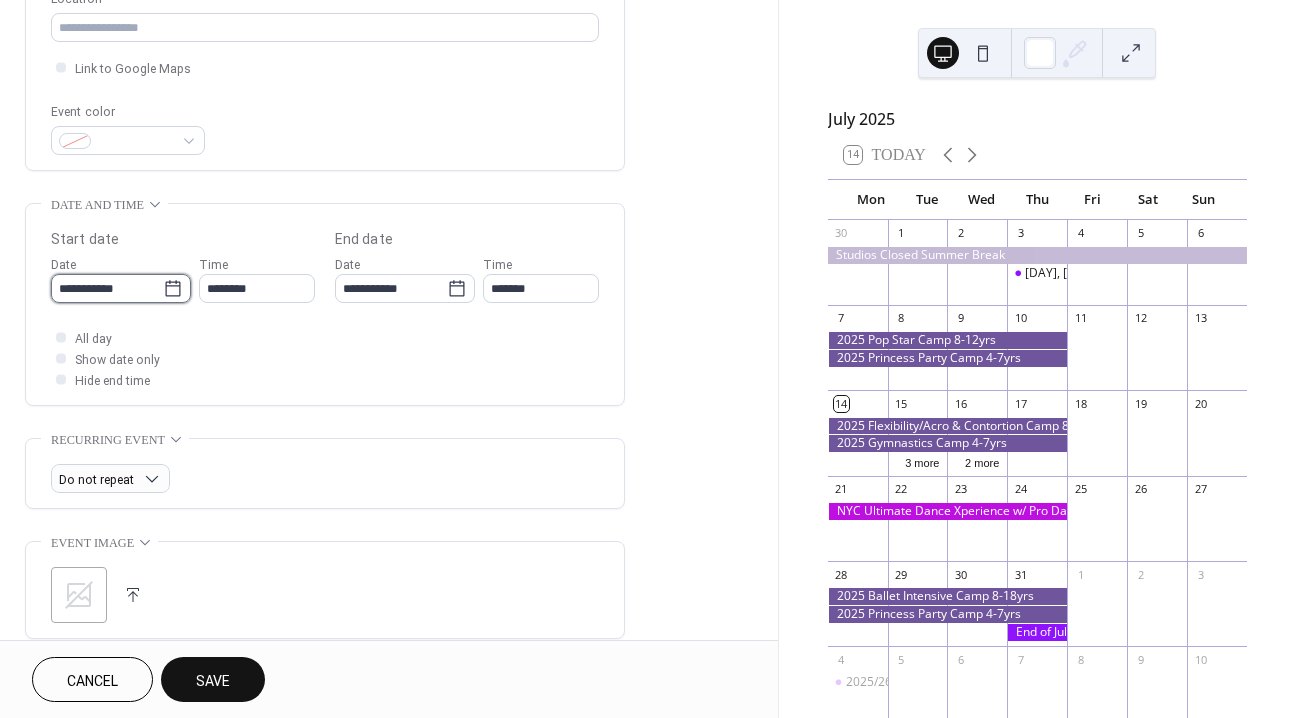 click on "**********" at bounding box center [107, 288] 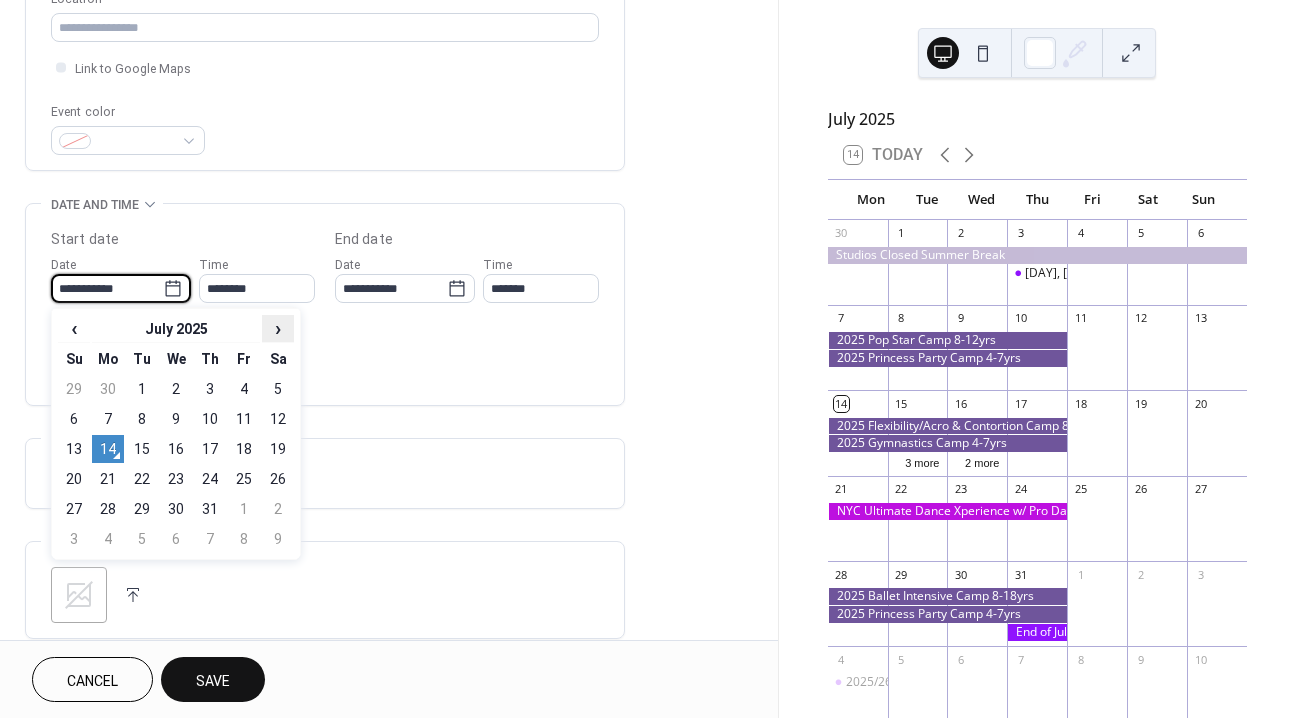 click on "›" at bounding box center (278, 328) 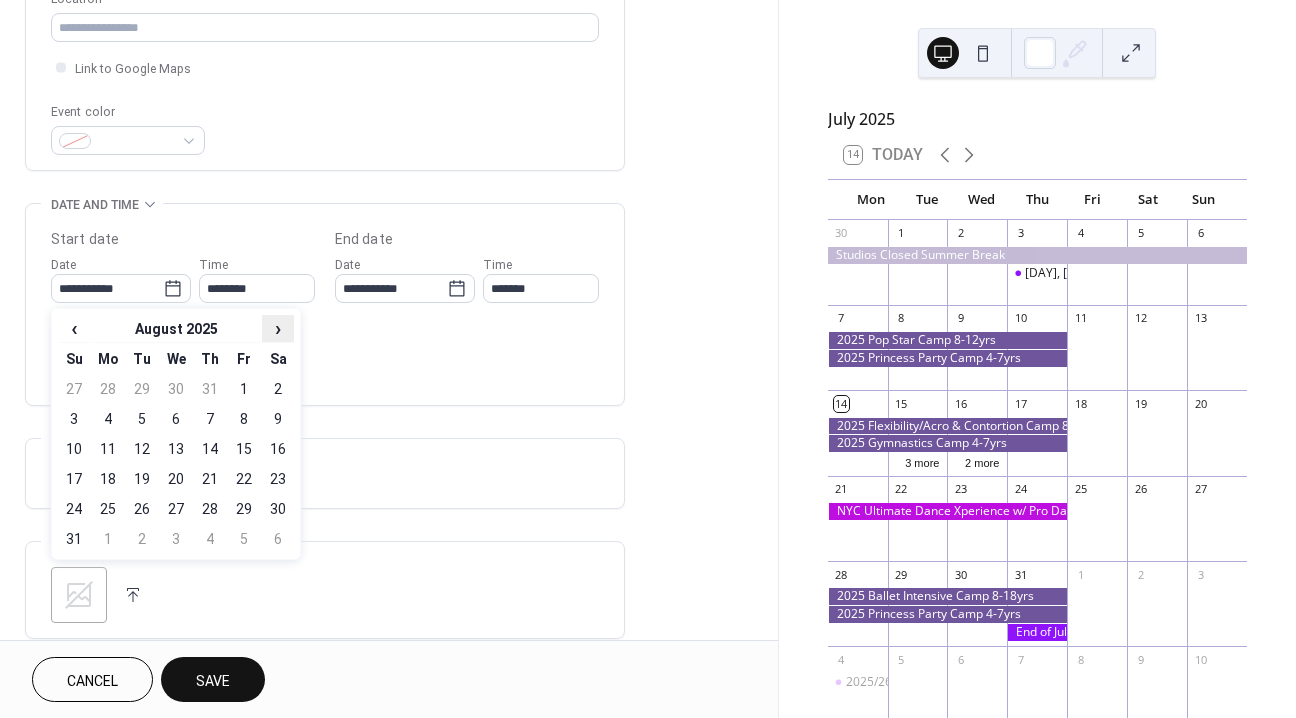 click on "›" at bounding box center (278, 328) 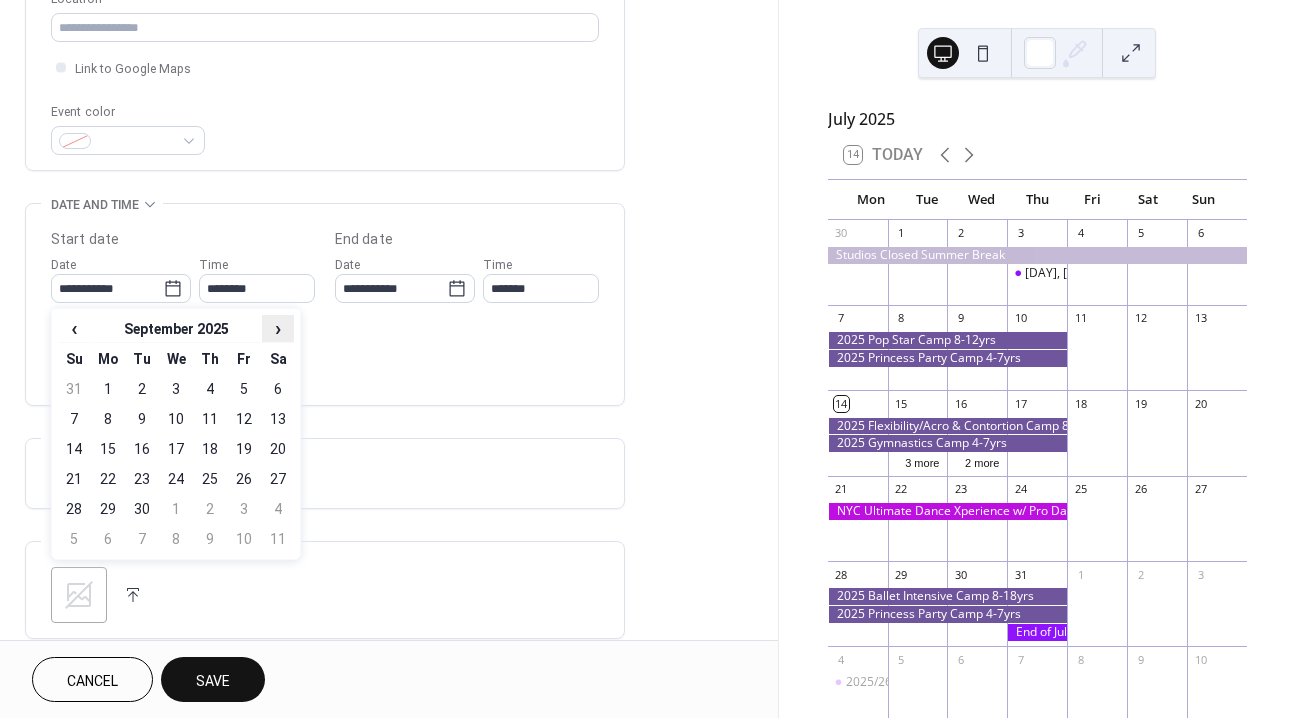 click on "›" at bounding box center [278, 328] 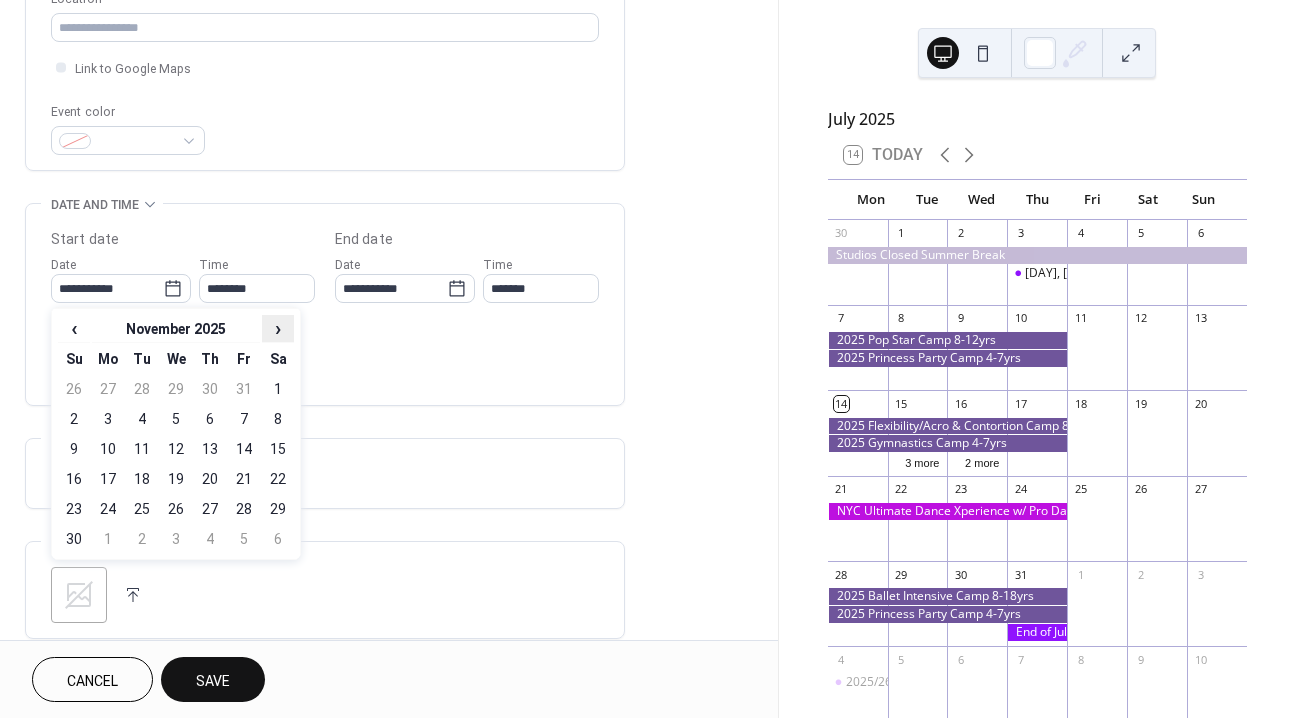 click on "›" at bounding box center [278, 328] 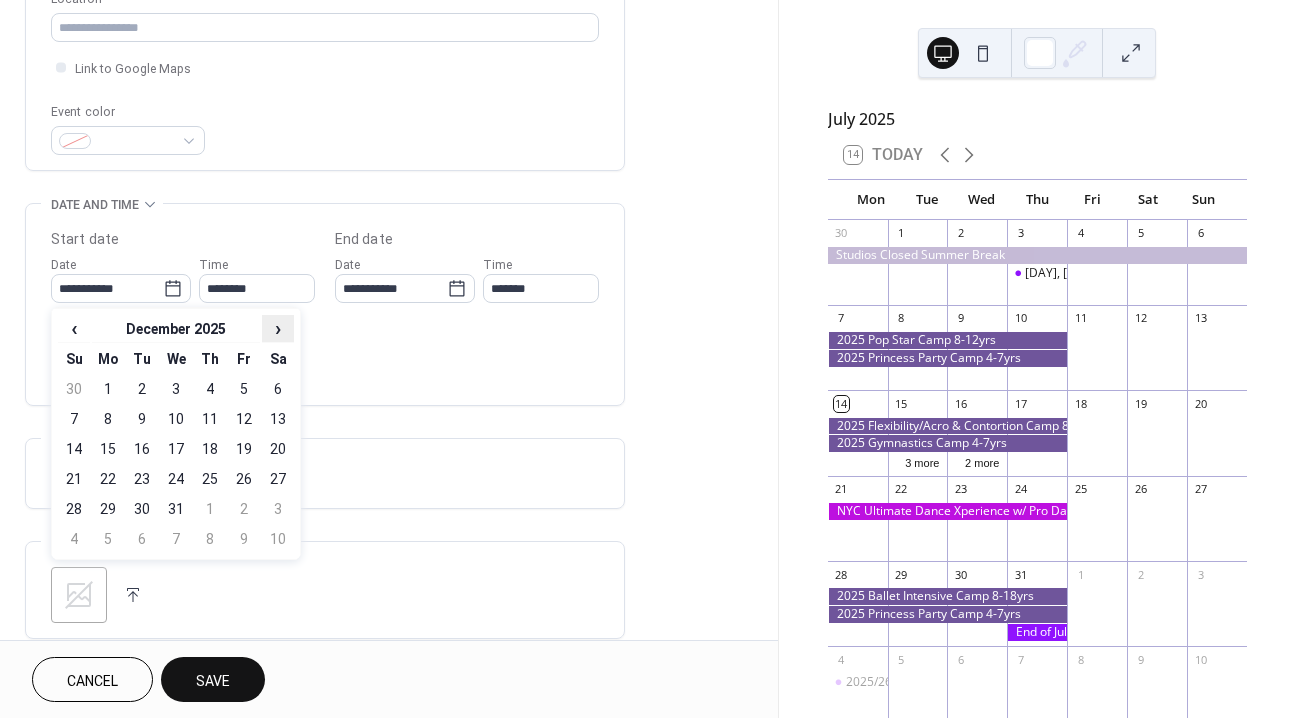 click on "›" at bounding box center (278, 328) 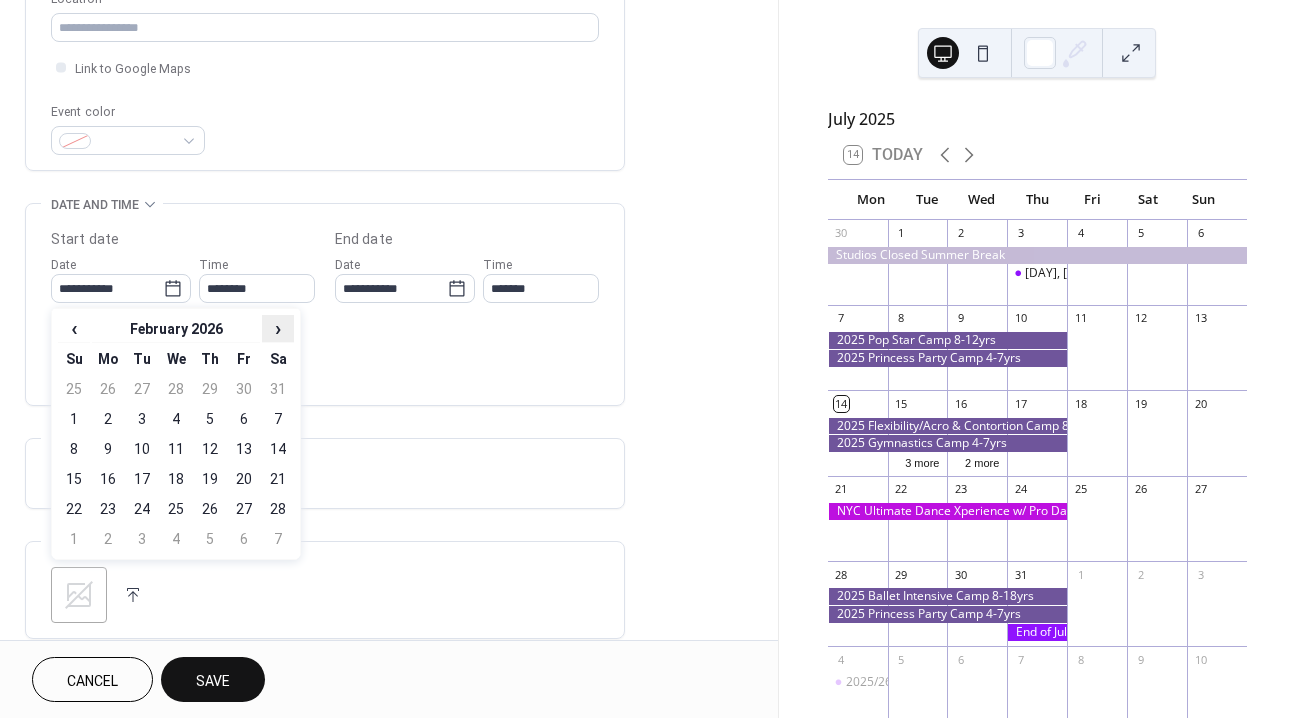 click on "›" at bounding box center (278, 328) 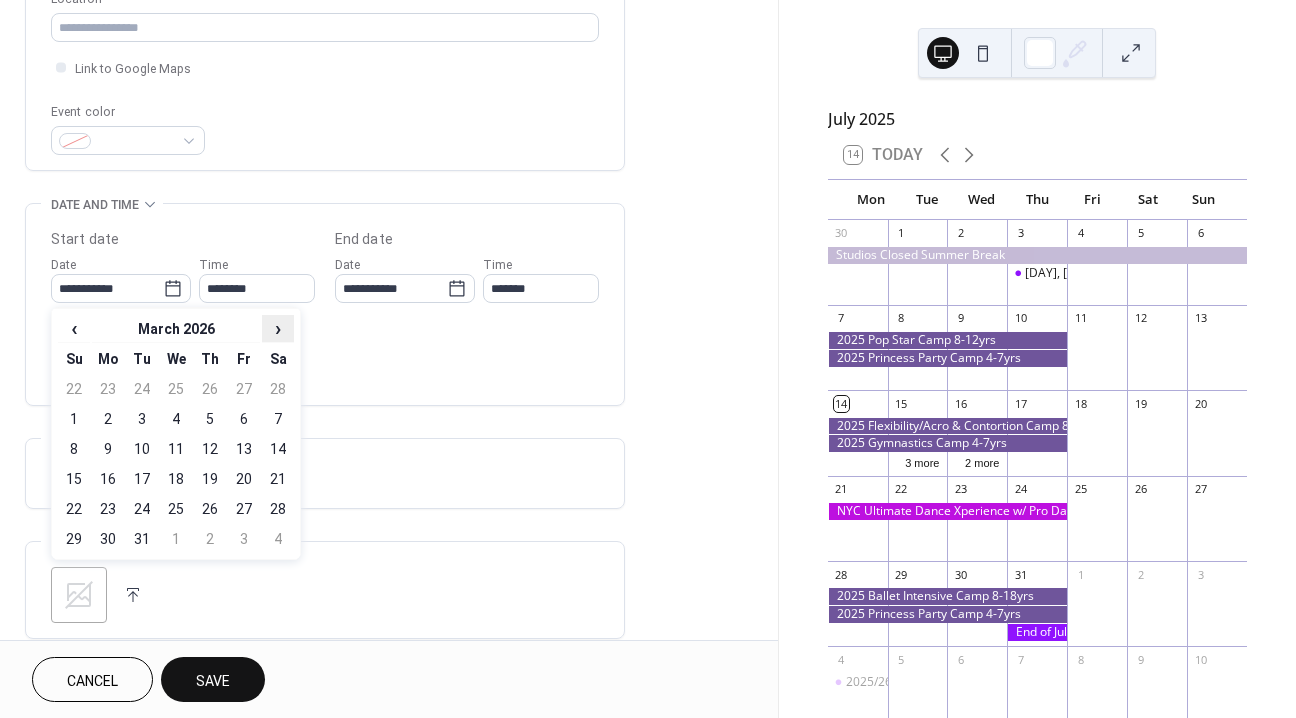 click on "›" at bounding box center [278, 328] 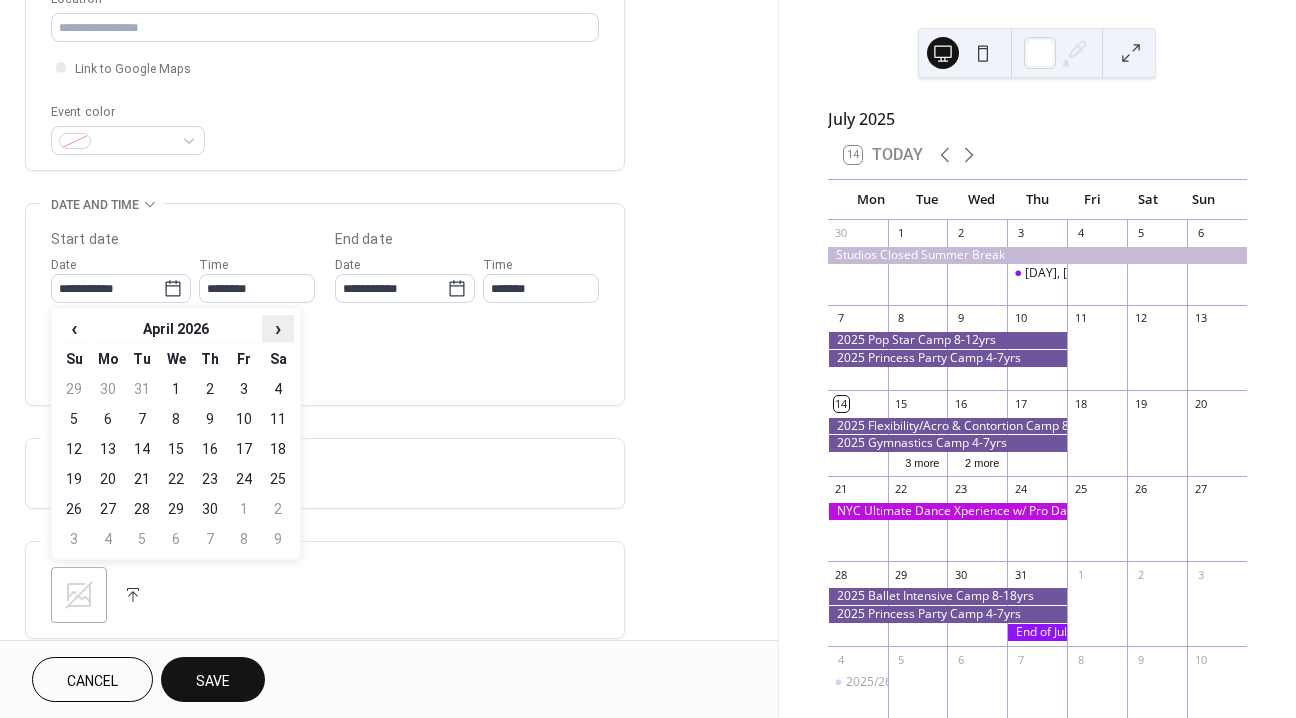 click on "›" at bounding box center (278, 328) 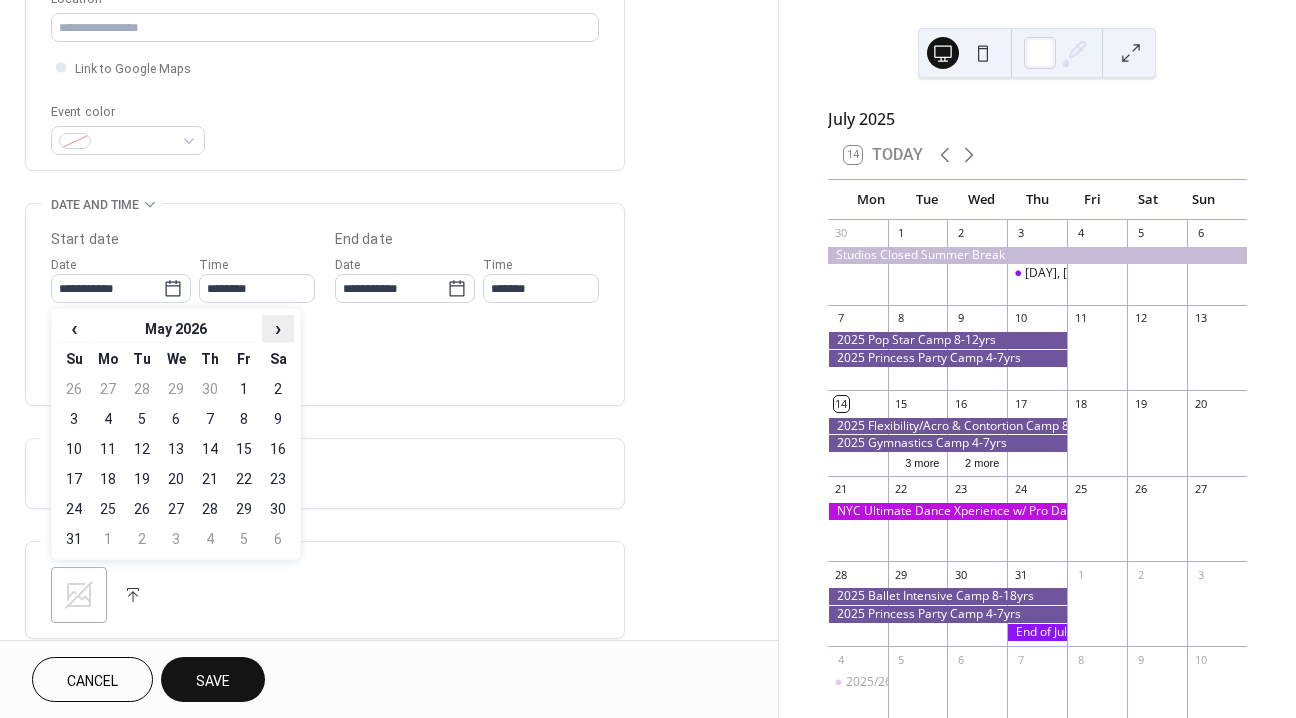 click on "›" at bounding box center [278, 328] 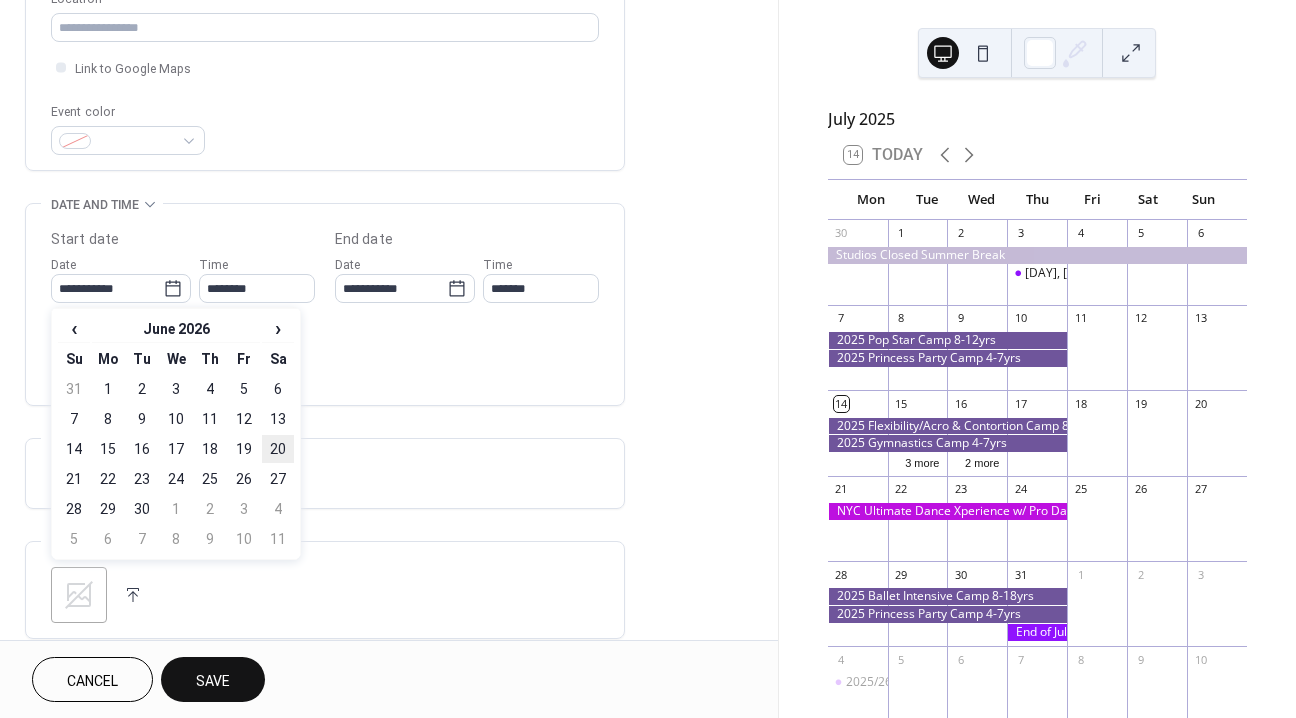 click on "20" at bounding box center [278, 449] 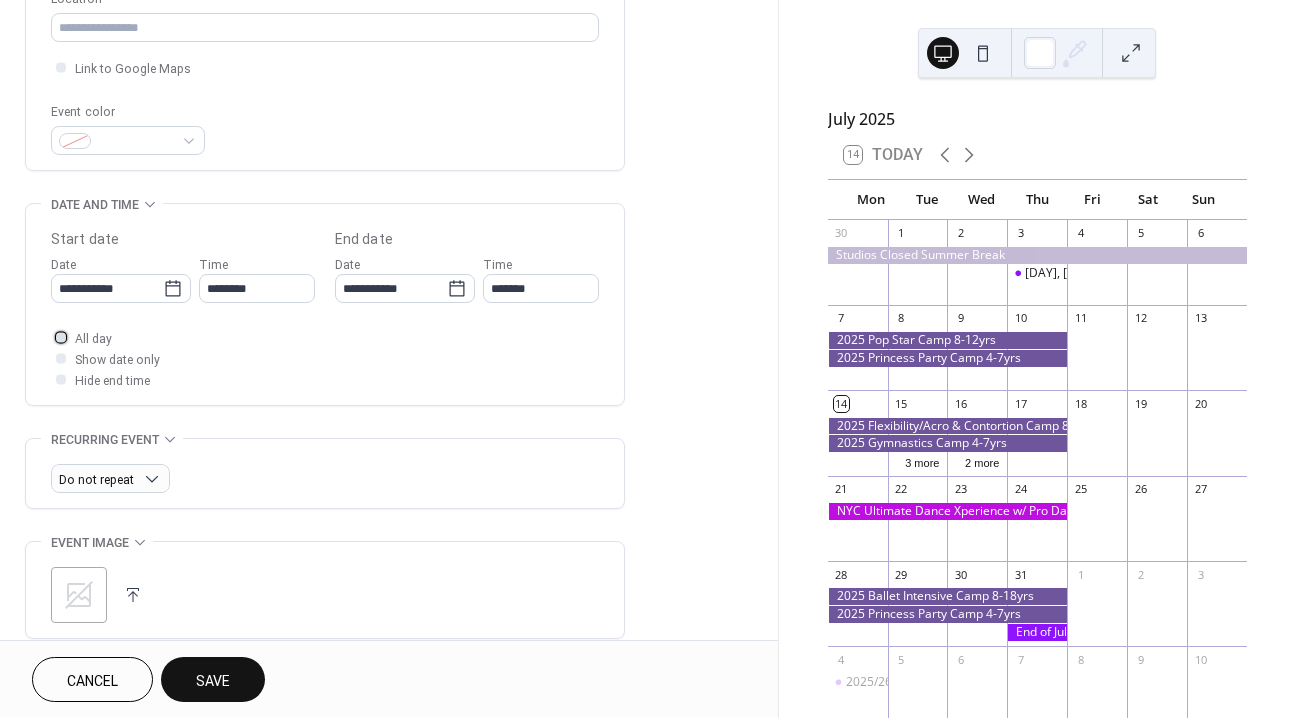 click at bounding box center [61, 337] 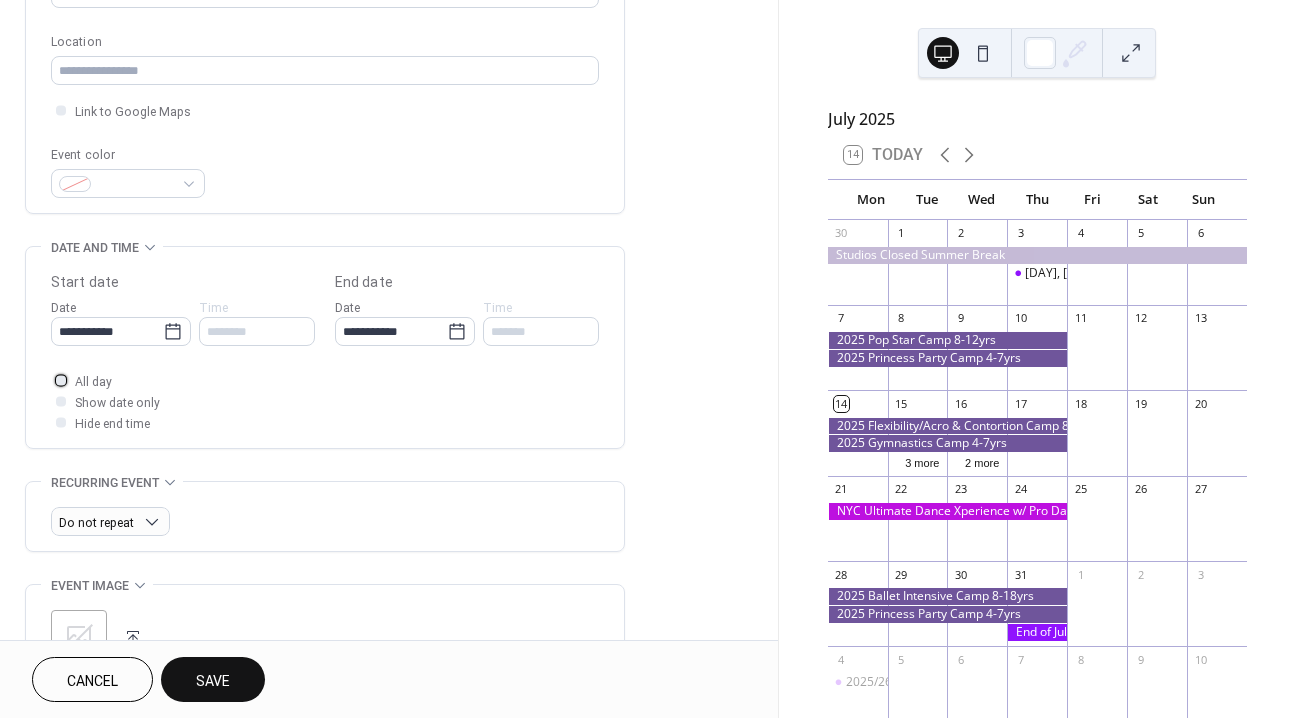 scroll, scrollTop: 399, scrollLeft: 0, axis: vertical 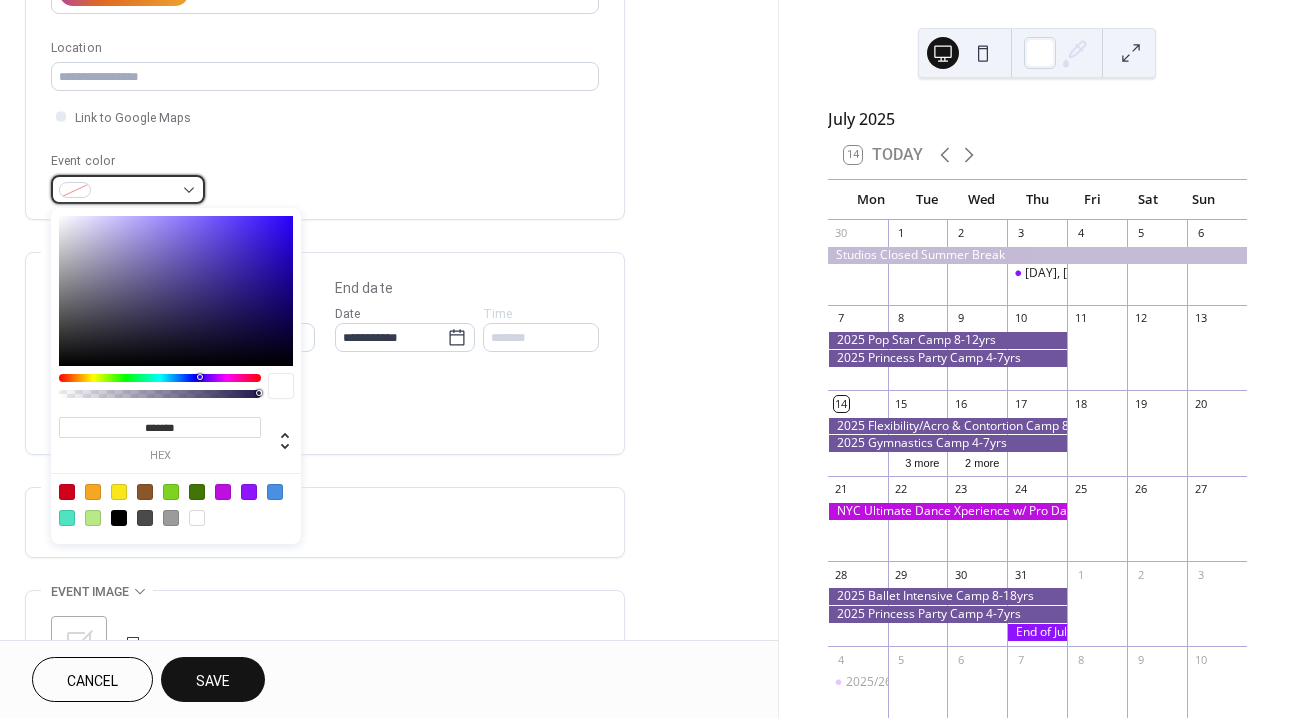 click at bounding box center [136, 191] 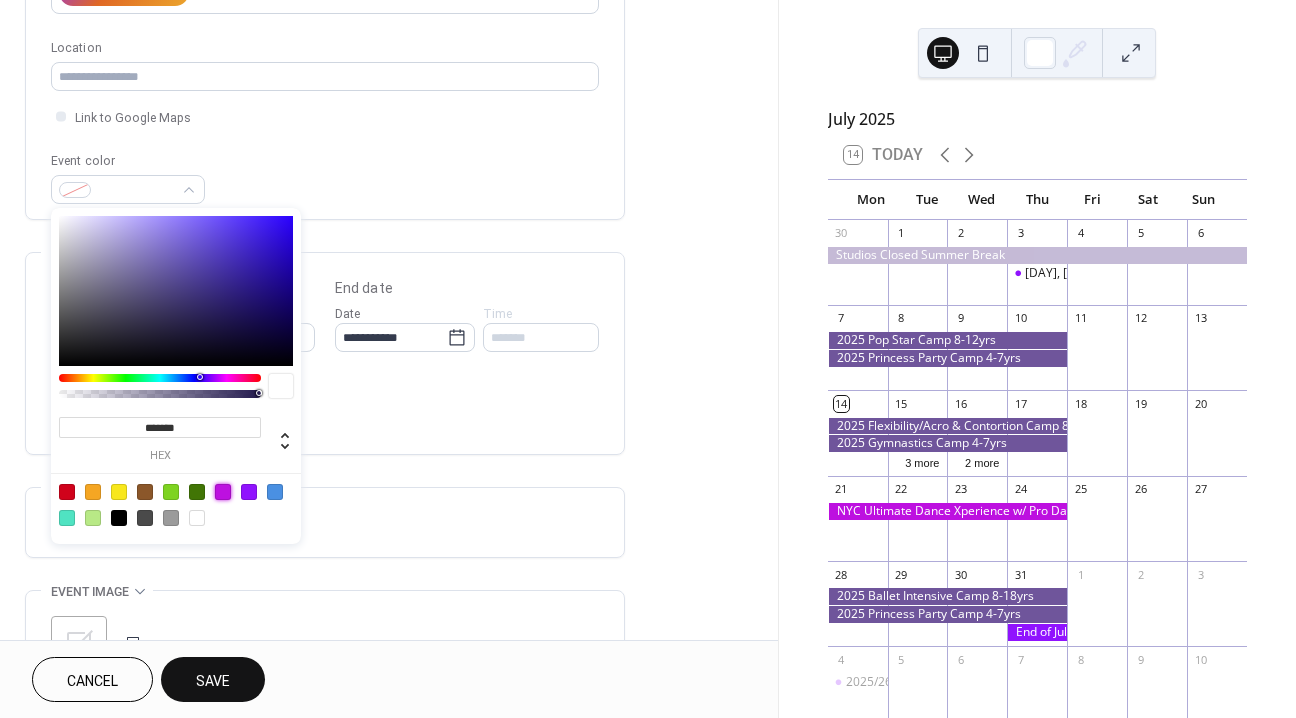 click at bounding box center [223, 492] 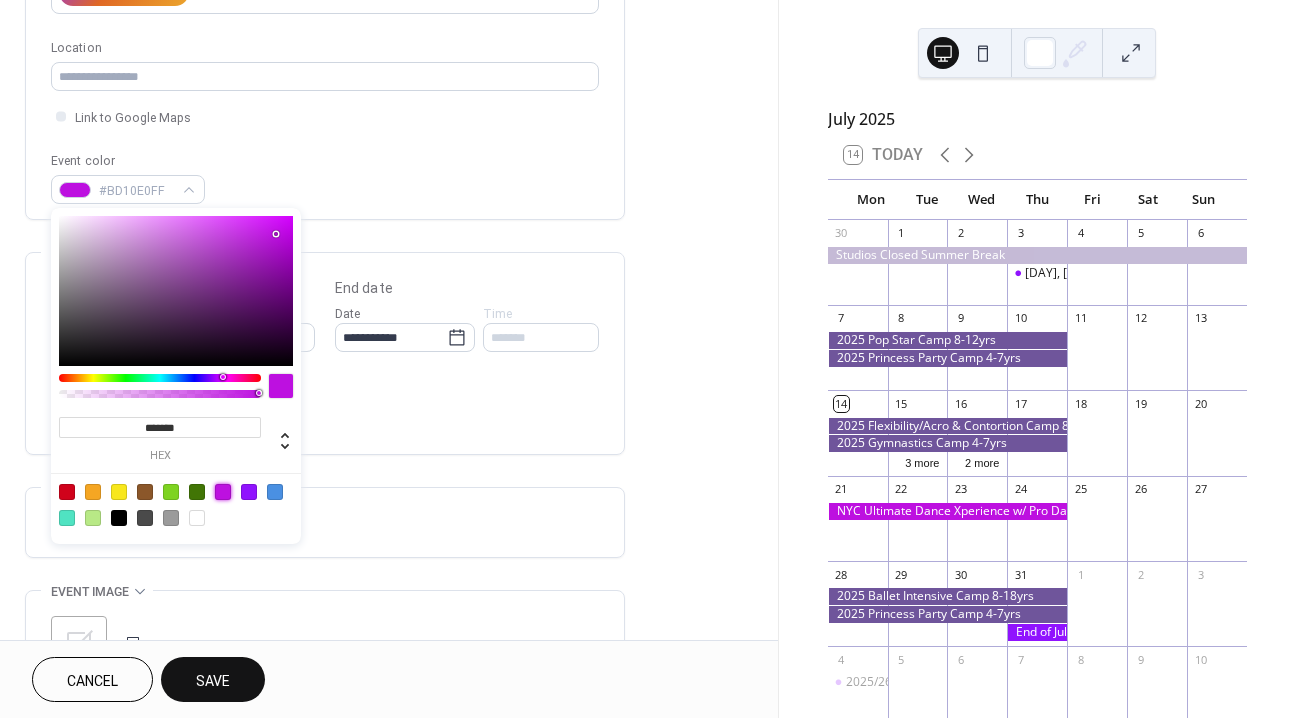 click on "All day Show date only Hide end time" at bounding box center [325, 407] 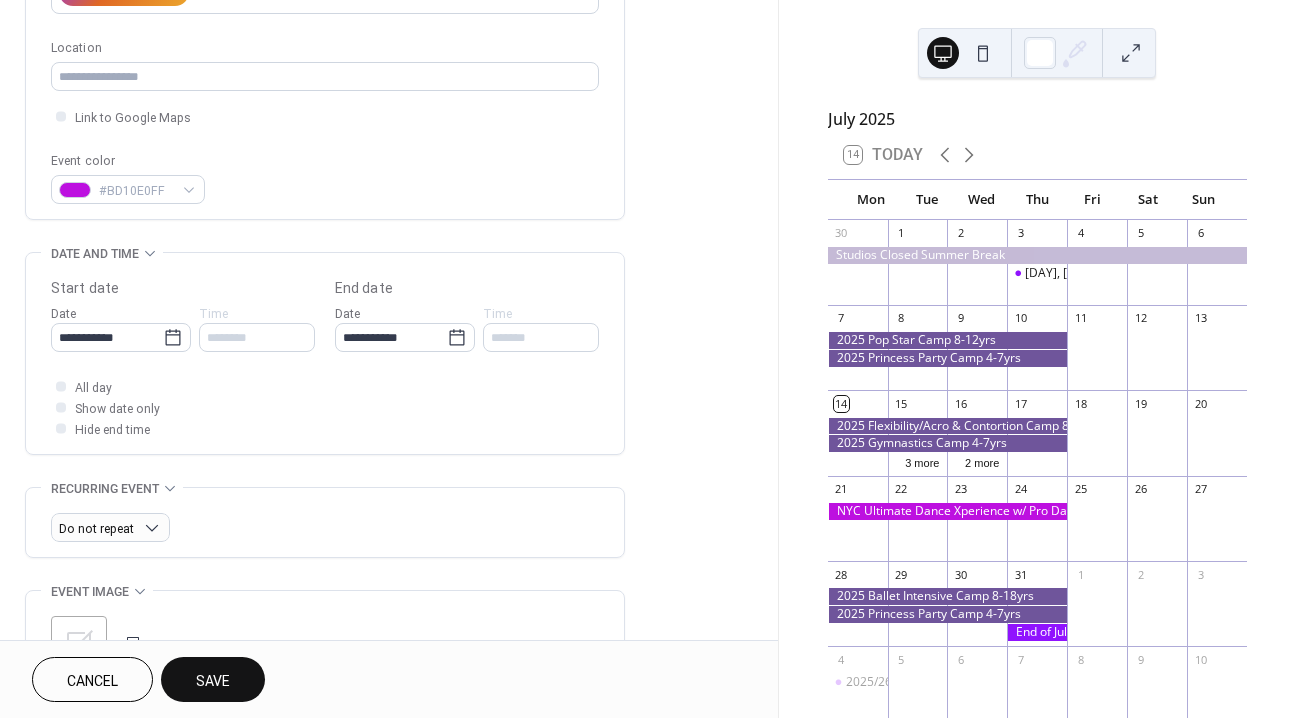 click on "Save" at bounding box center (213, 679) 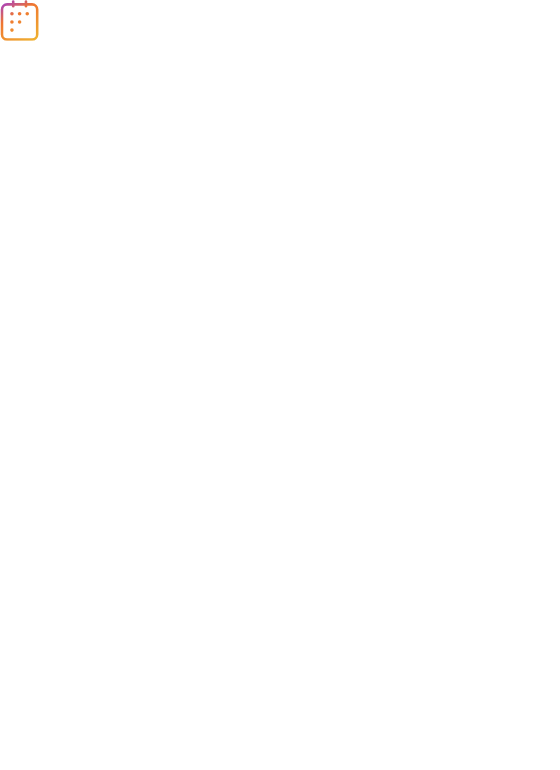 scroll, scrollTop: 0, scrollLeft: 0, axis: both 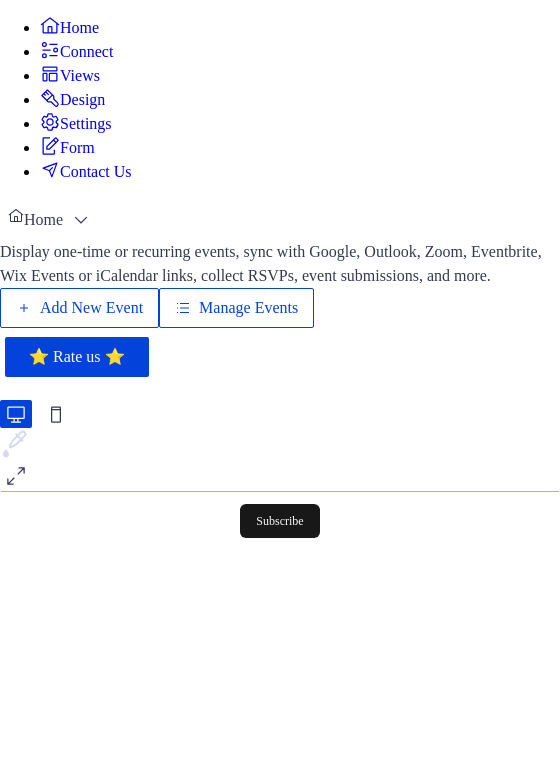 click on "Manage Events" at bounding box center [248, 308] 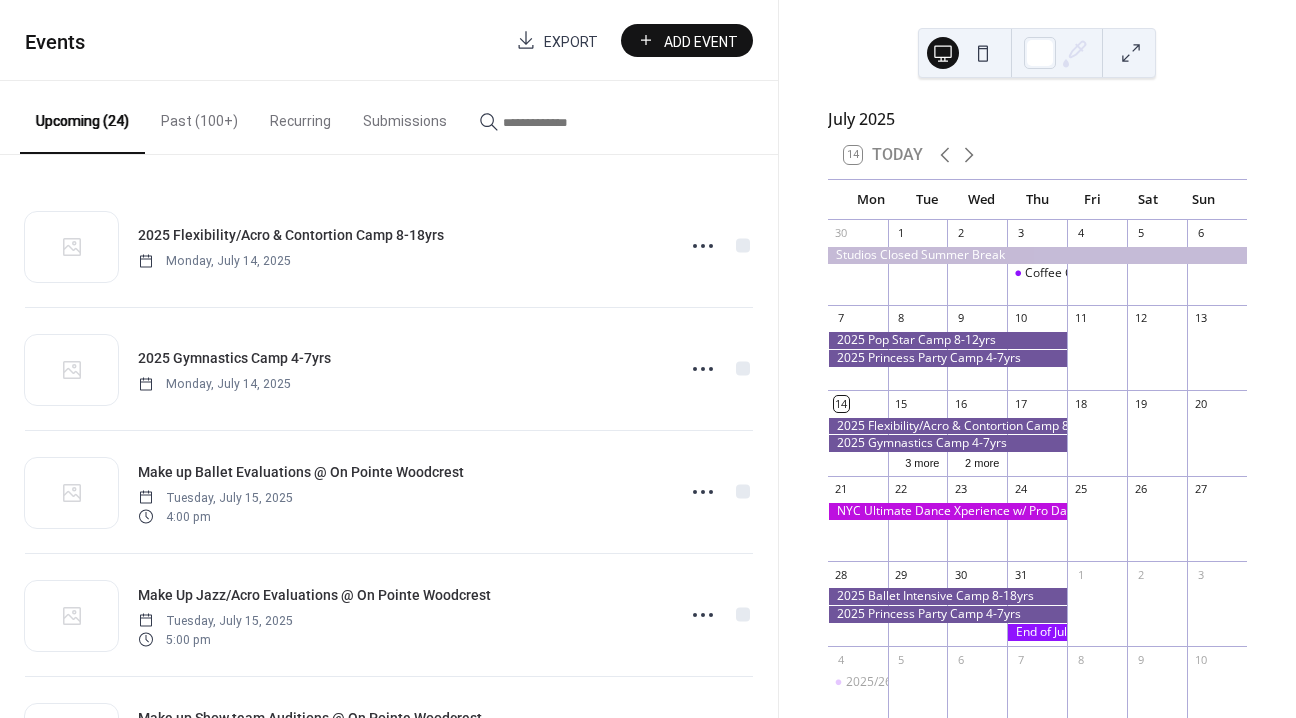 click on "Add Event" at bounding box center (687, 40) 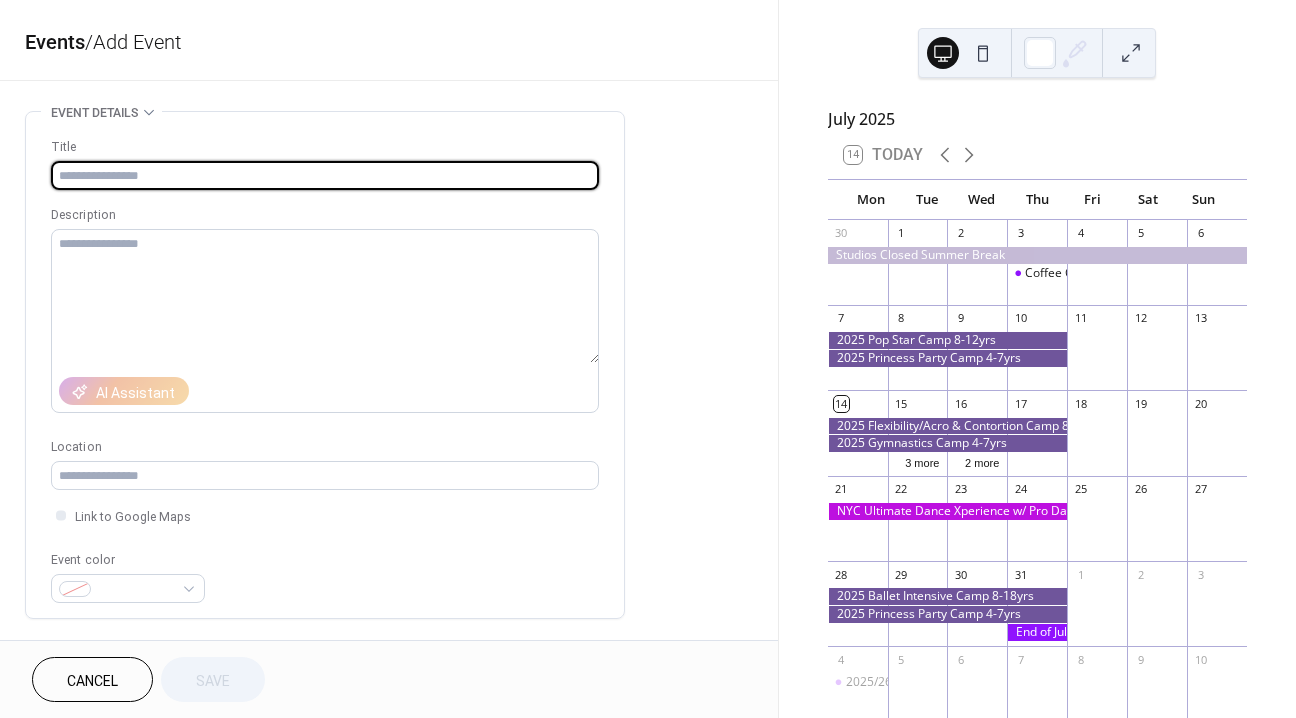 click at bounding box center (325, 175) 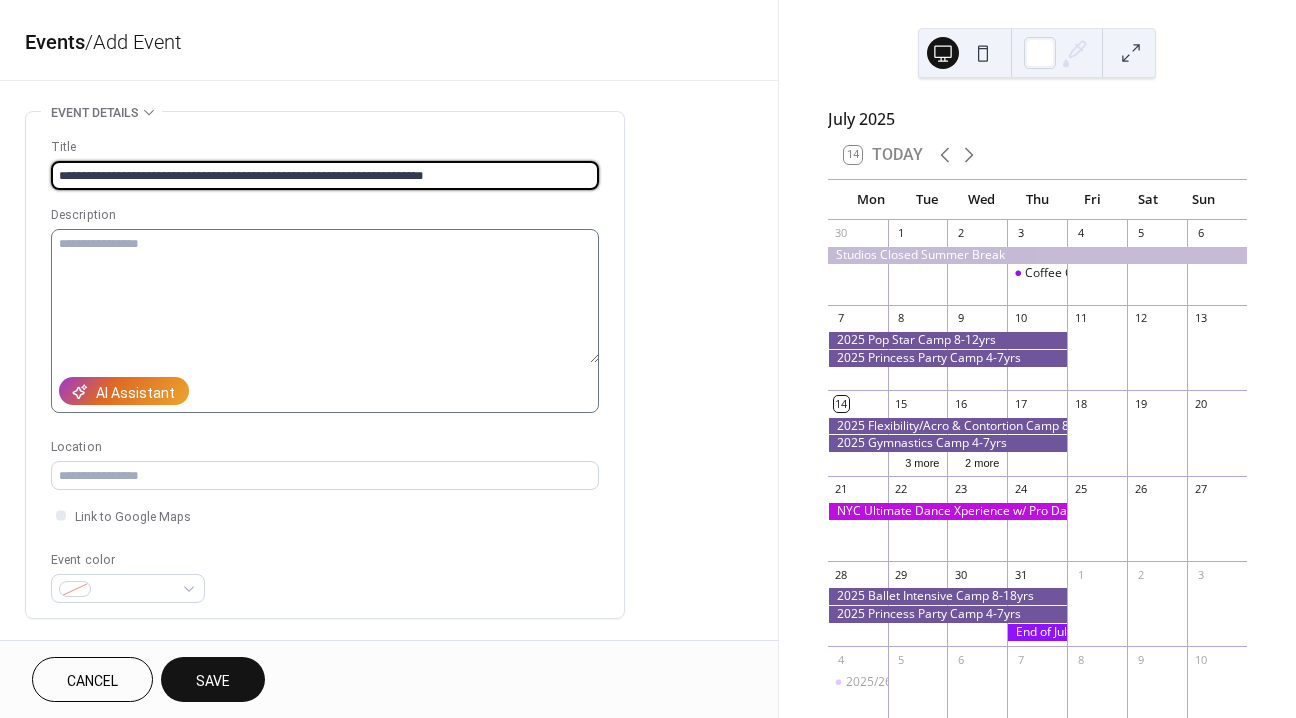 type on "**********" 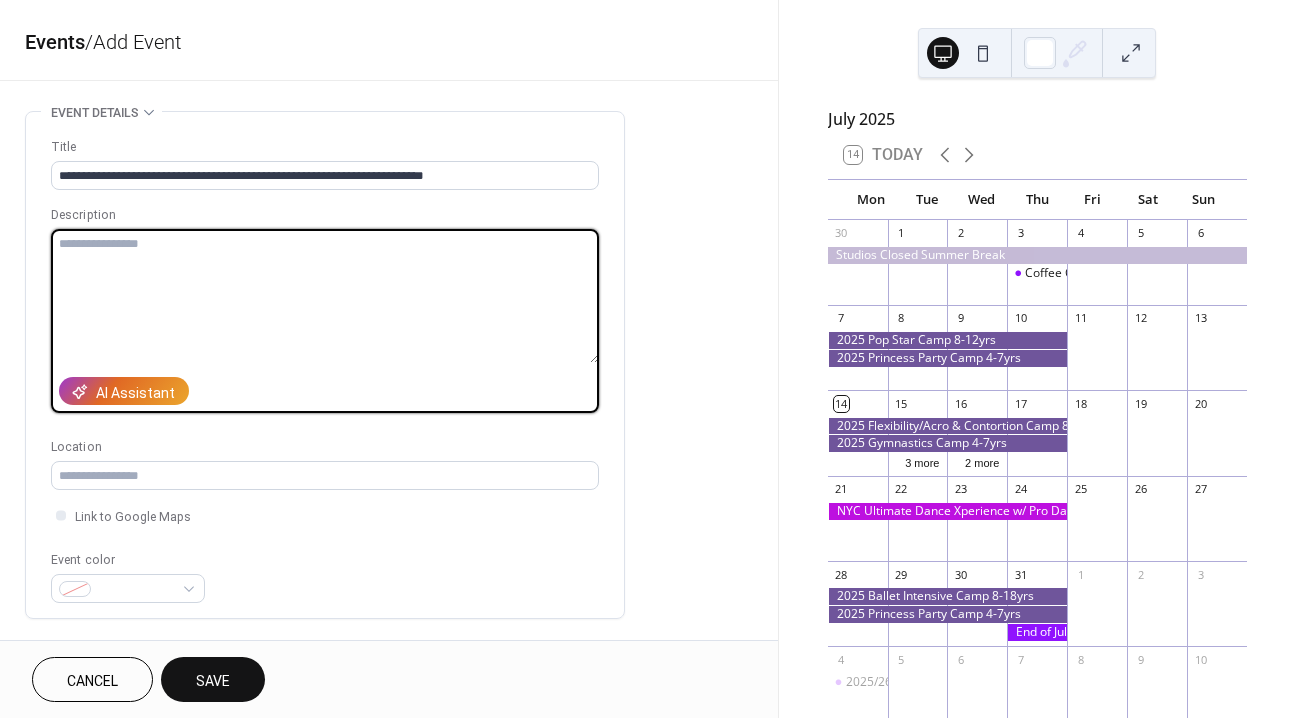 click at bounding box center [325, 296] 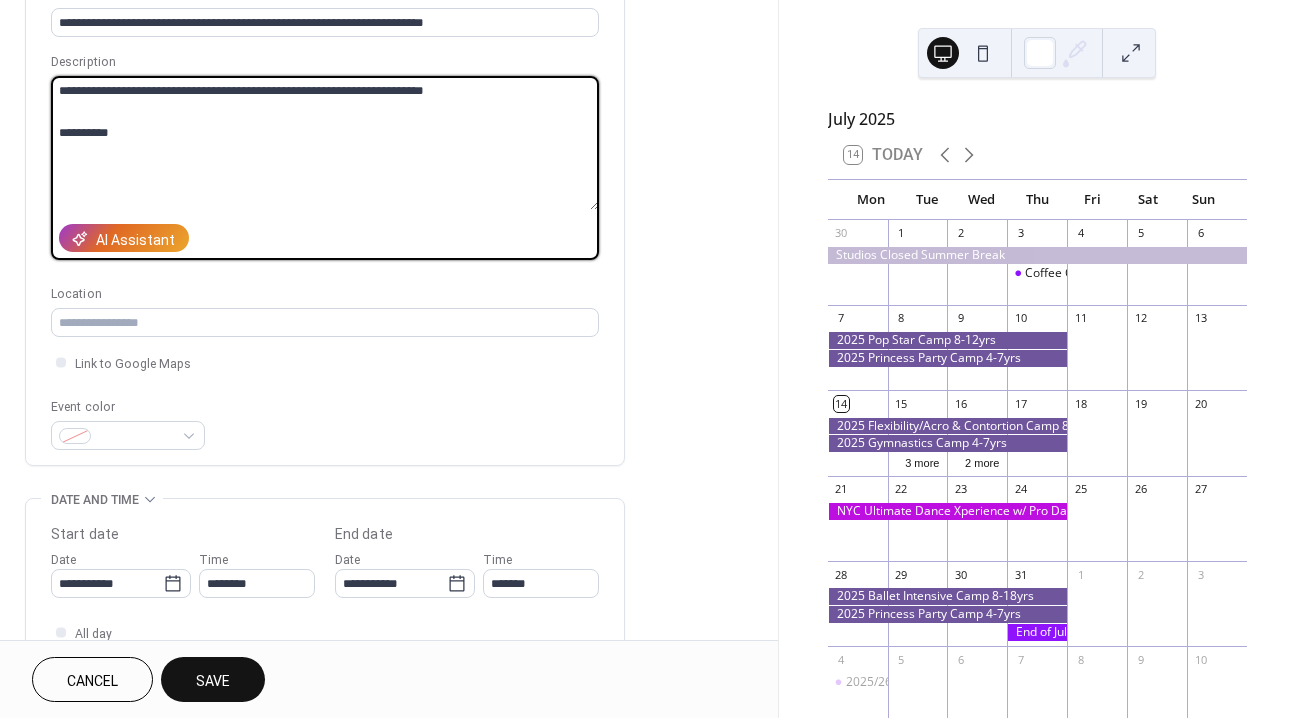 scroll, scrollTop: 180, scrollLeft: 0, axis: vertical 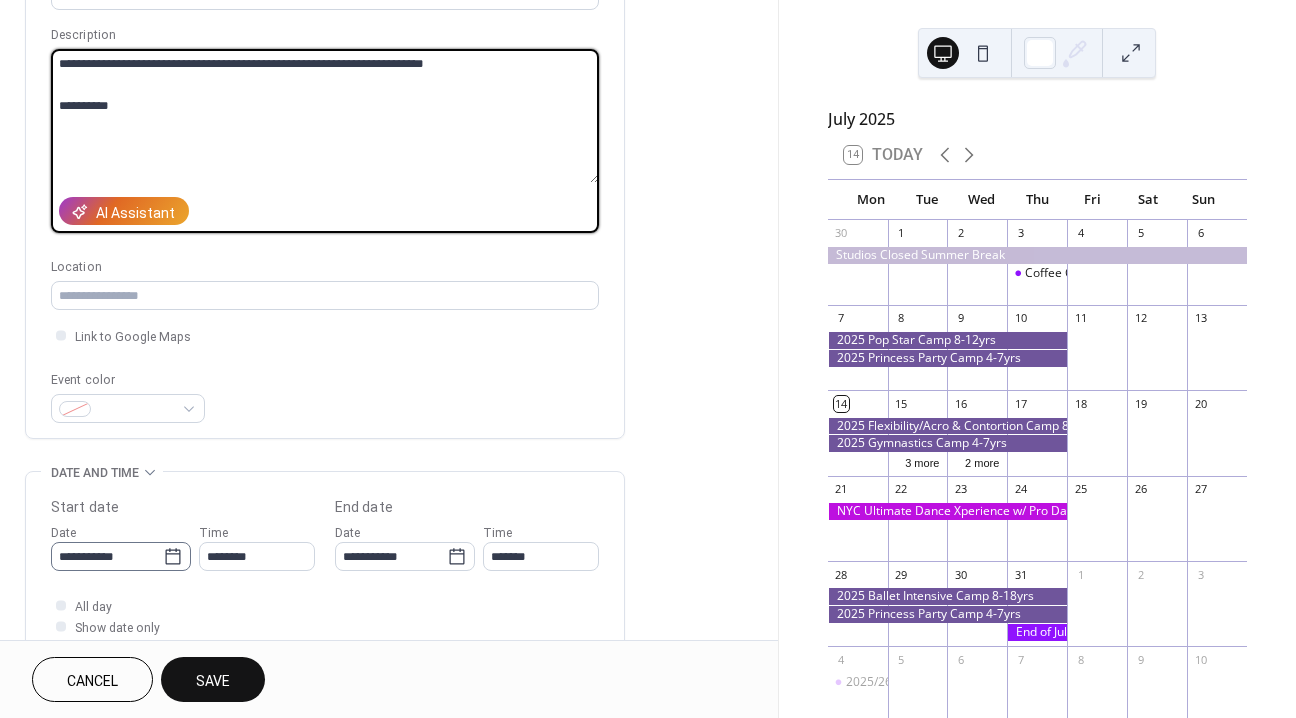 type on "**********" 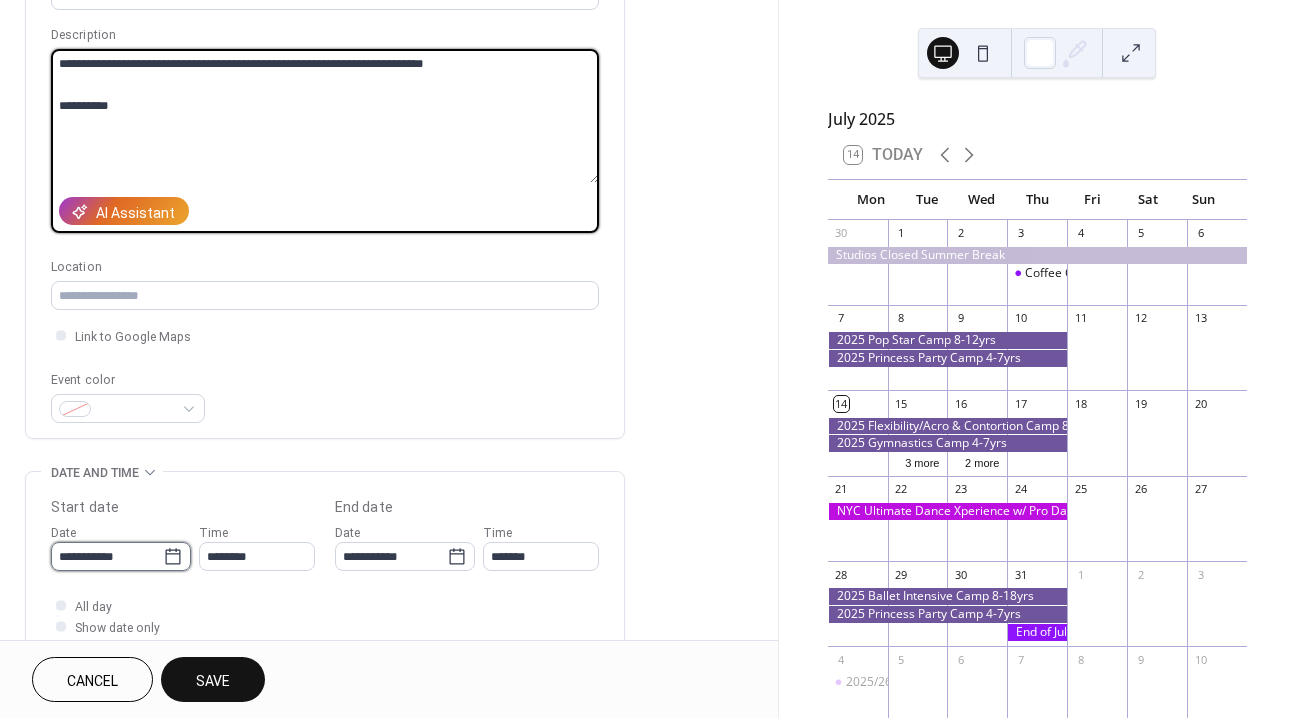 click on "**********" at bounding box center [107, 556] 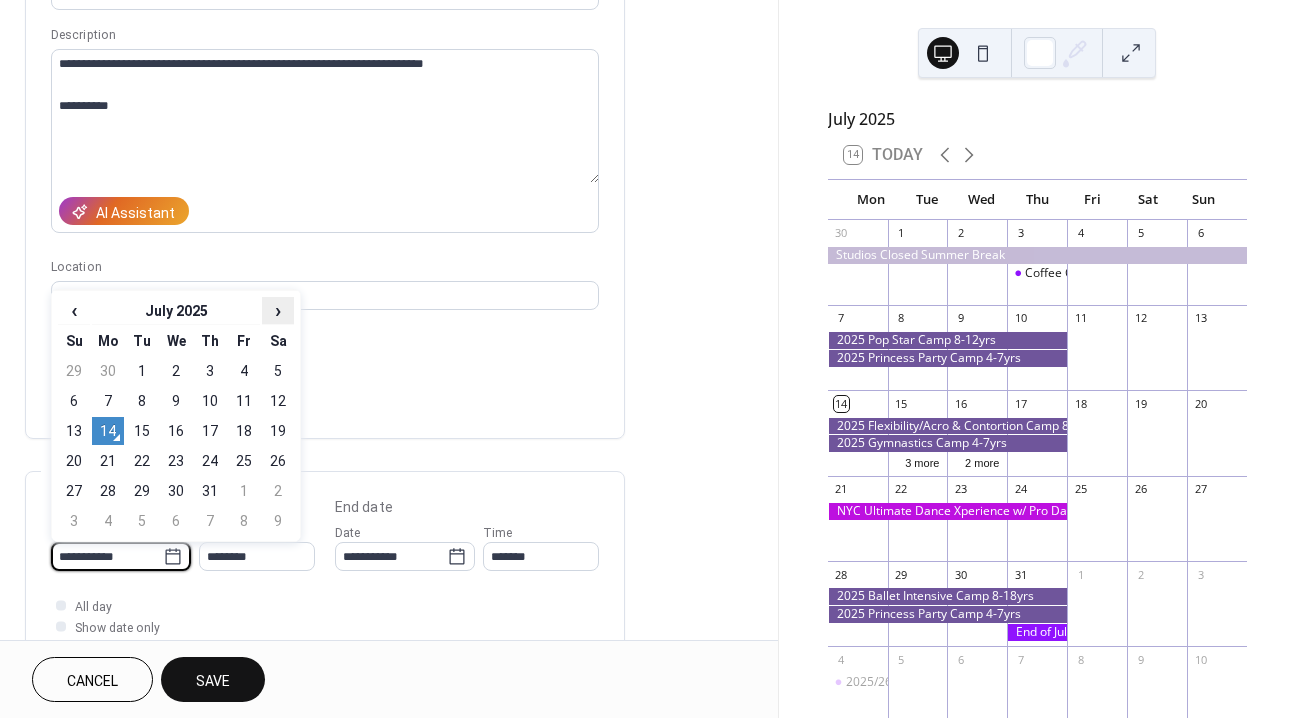 click on "›" at bounding box center [278, 310] 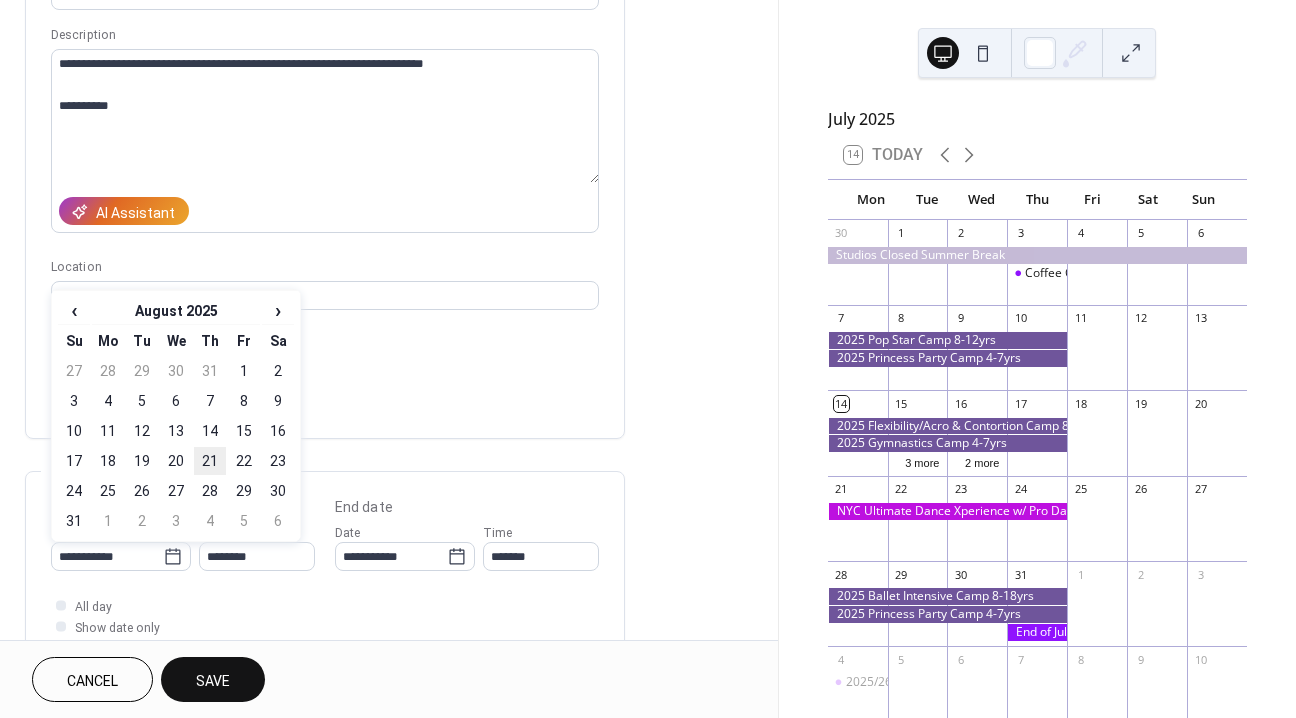 click on "21" at bounding box center [210, 461] 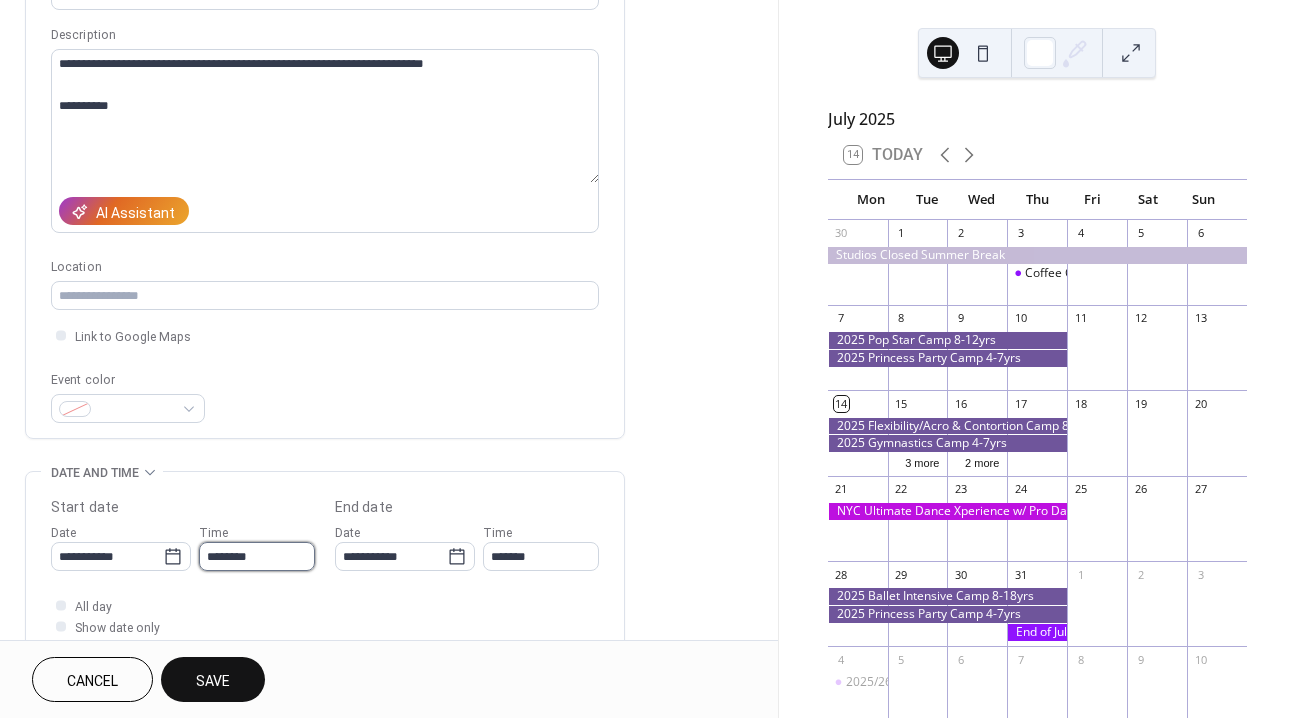 click on "********" at bounding box center (257, 556) 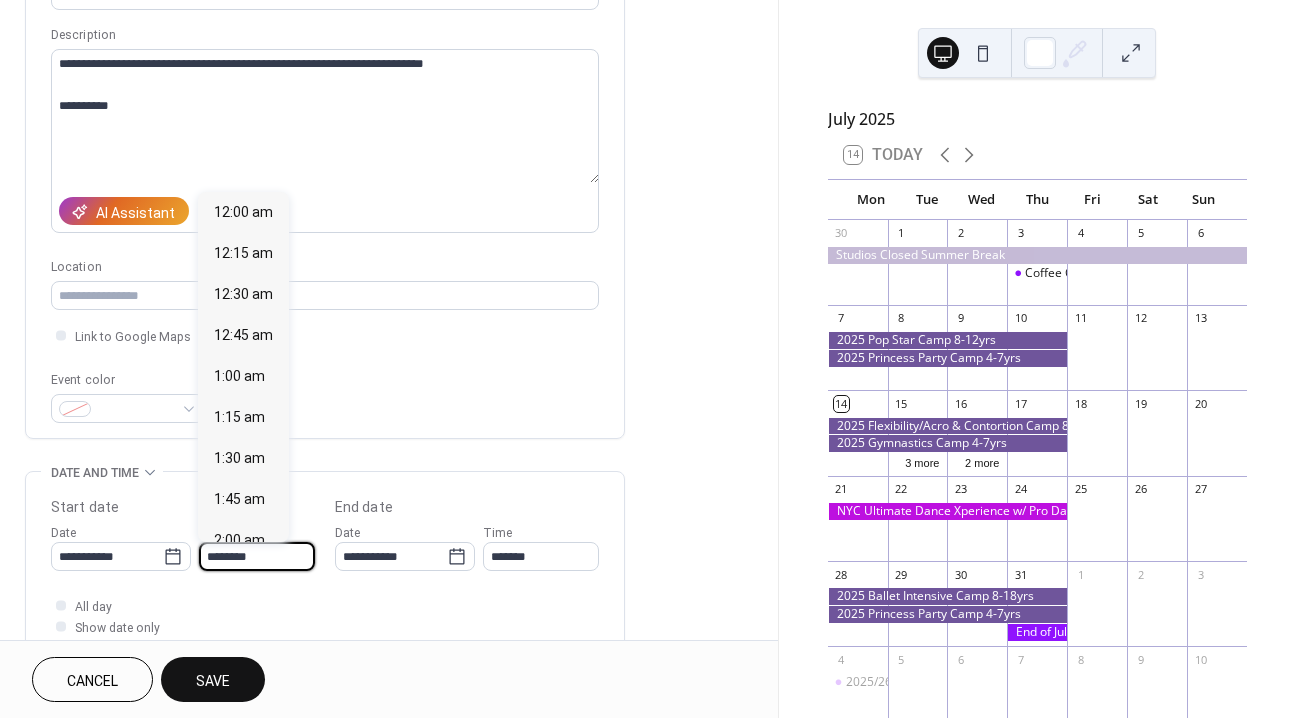 click on "********" at bounding box center [257, 556] 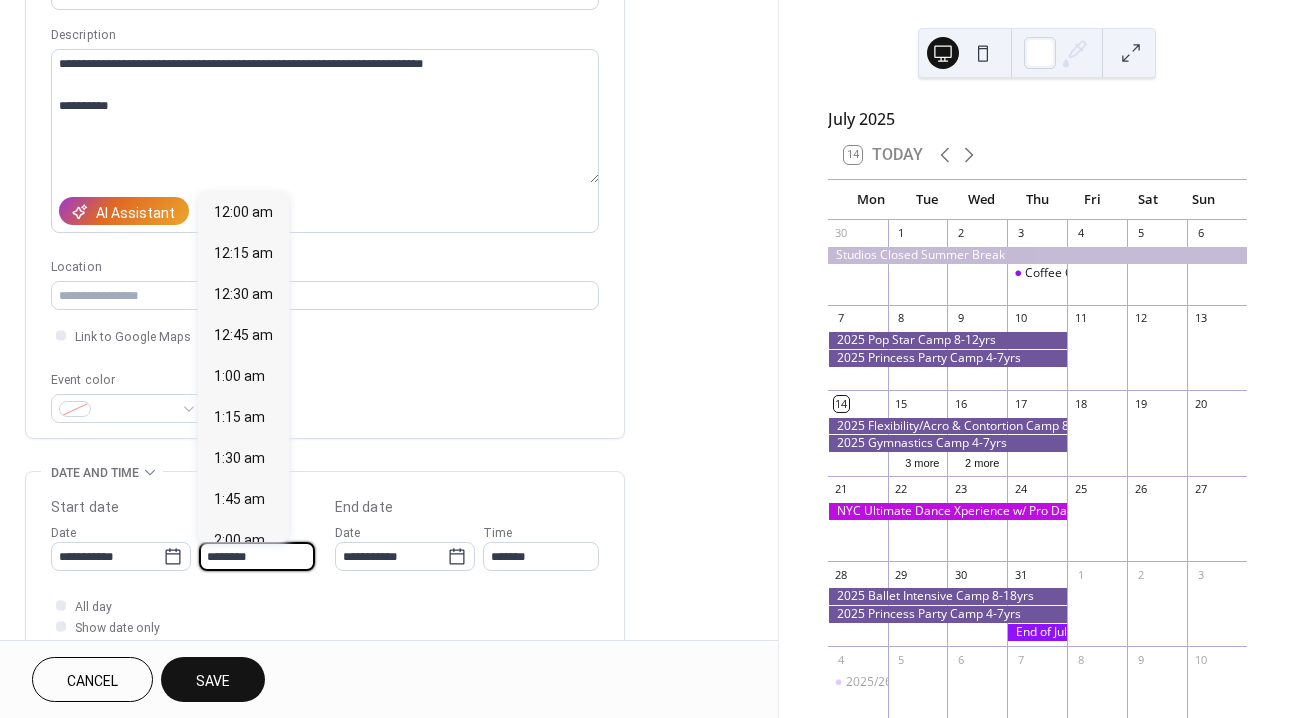 scroll, scrollTop: 1944, scrollLeft: 0, axis: vertical 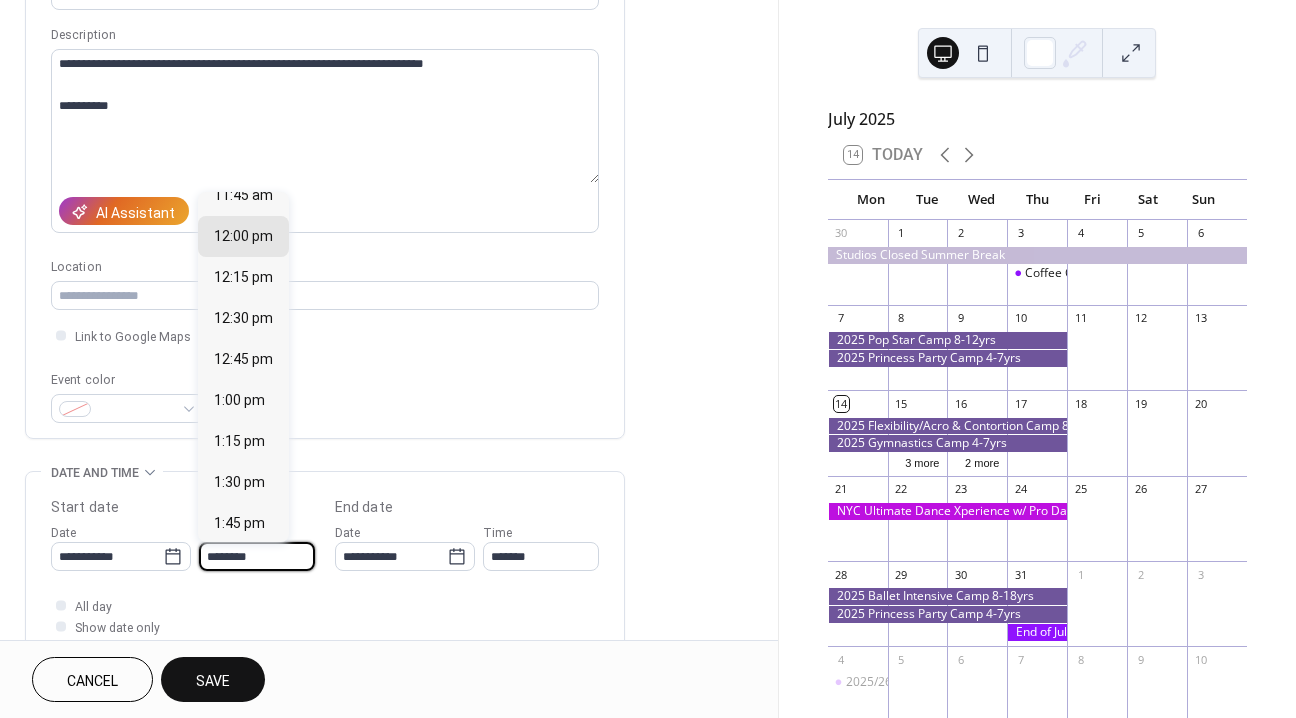 click on "********" at bounding box center [257, 556] 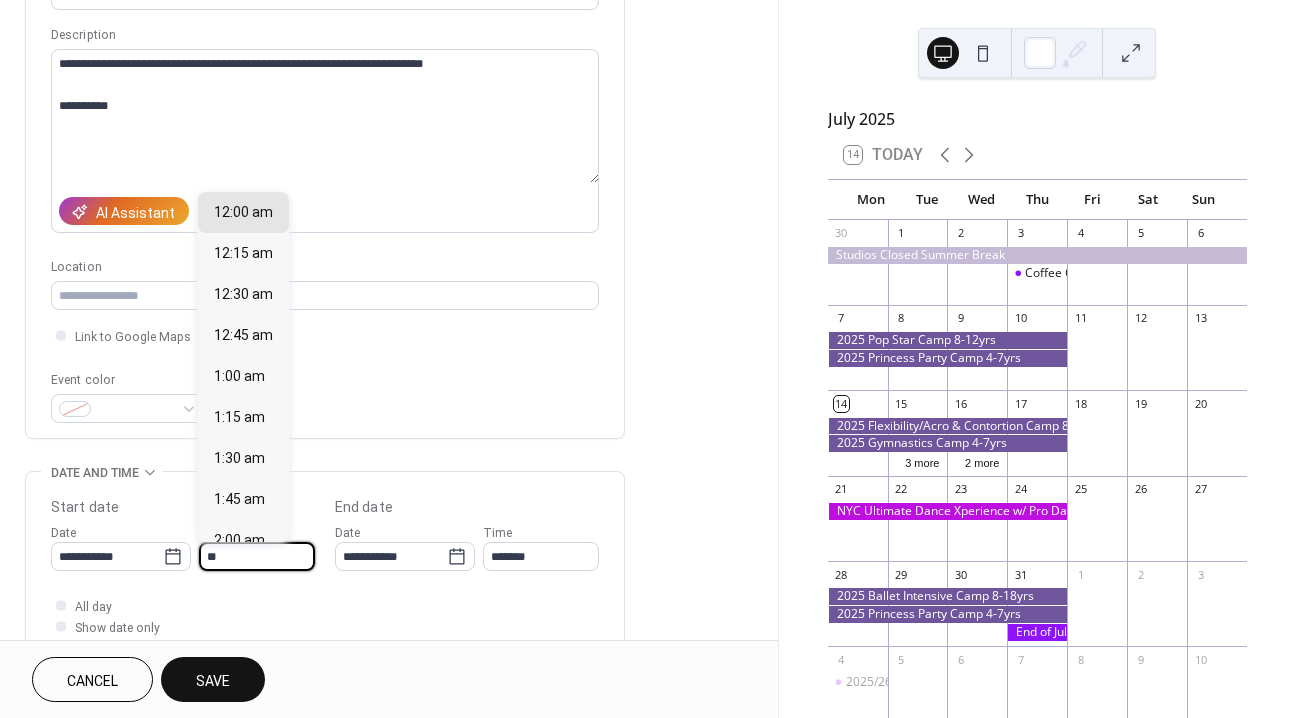 scroll, scrollTop: 1620, scrollLeft: 0, axis: vertical 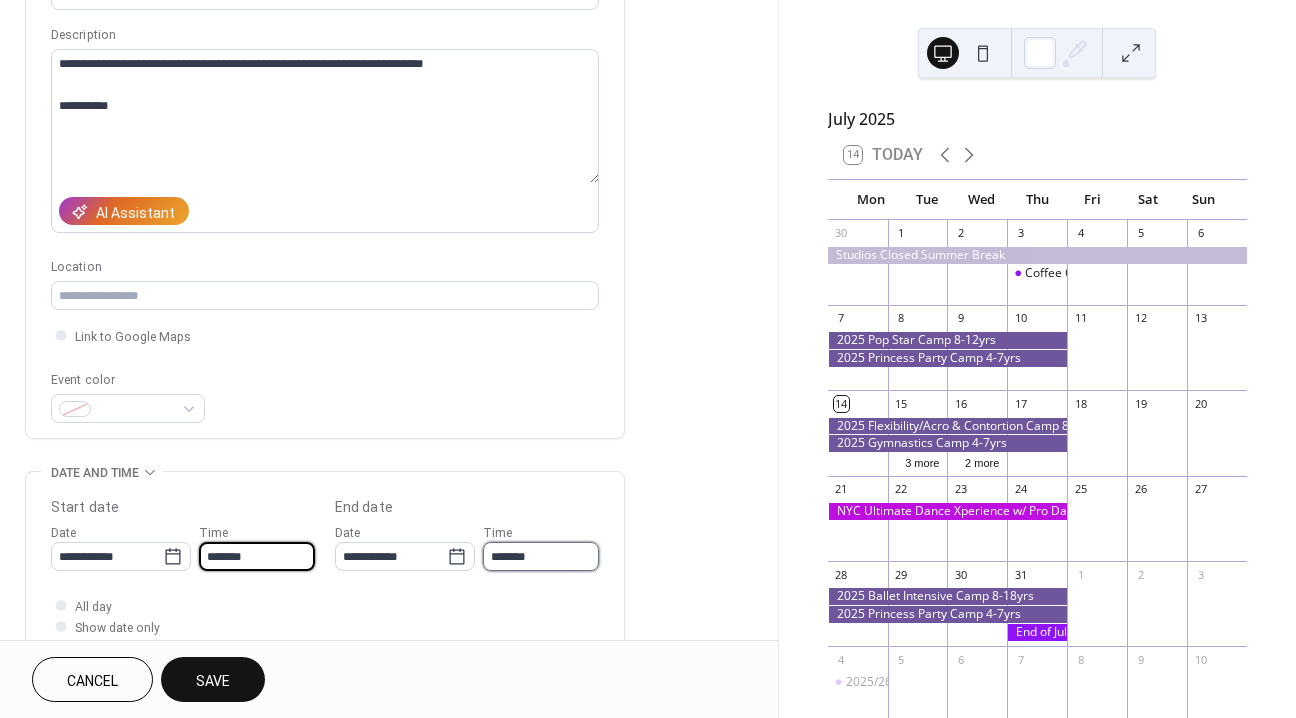type on "********" 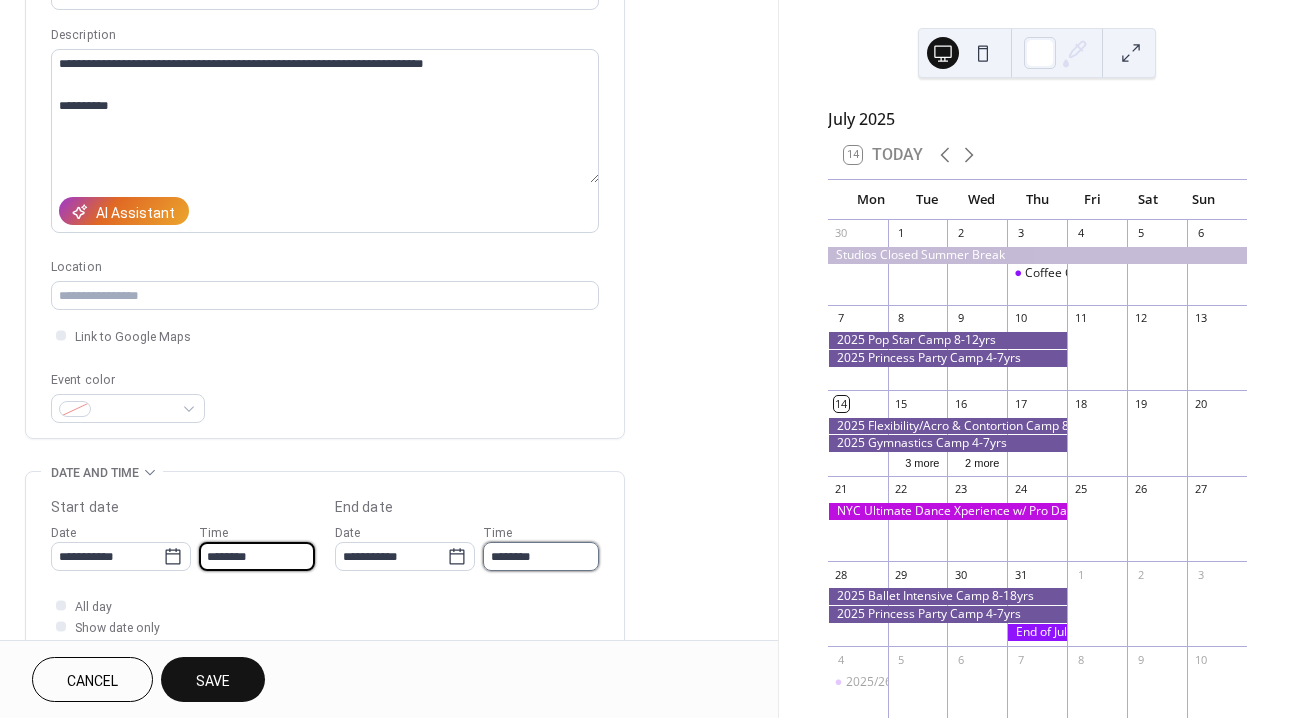 click on "********" at bounding box center (541, 556) 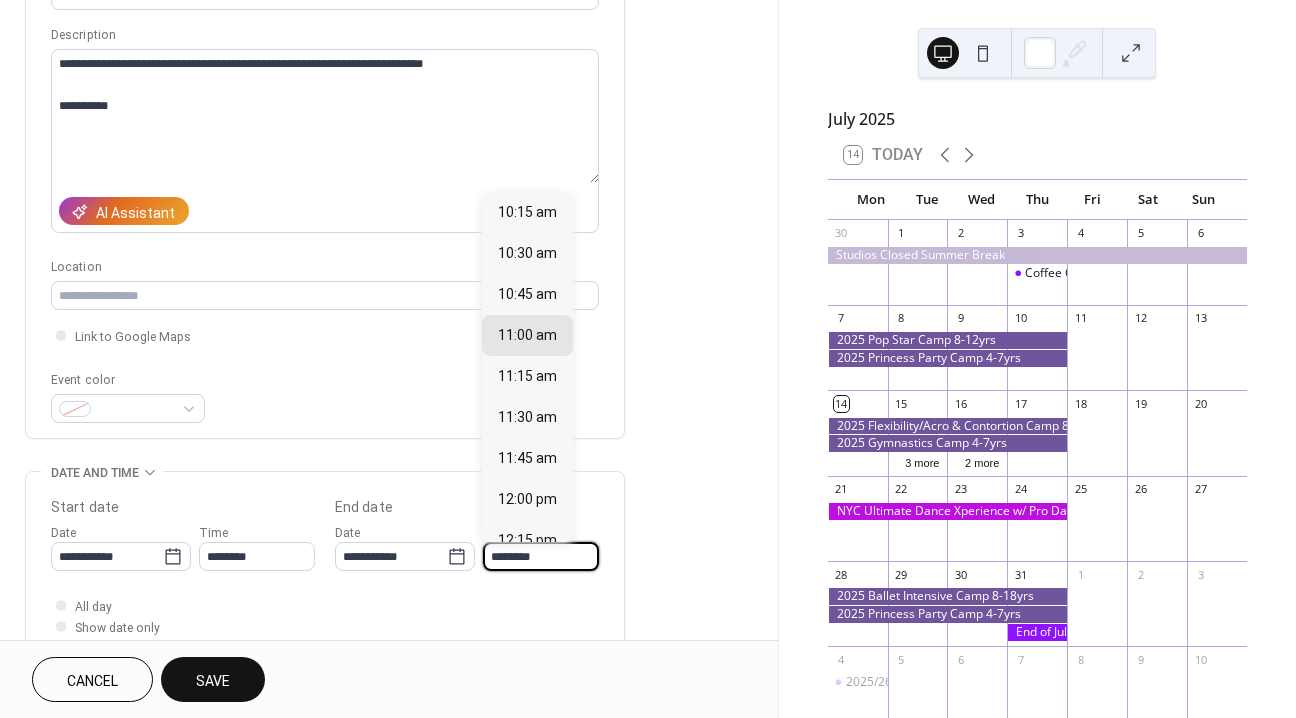 click on "********" at bounding box center (541, 556) 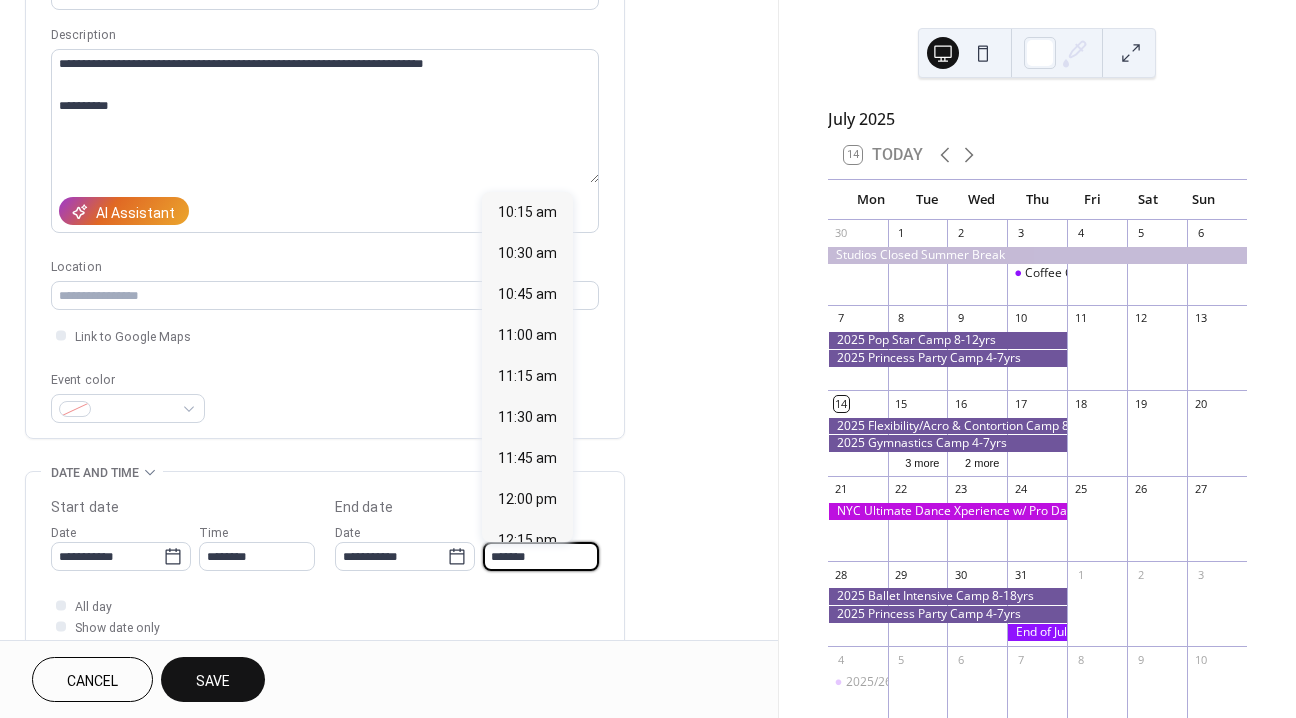 click on "**********" at bounding box center (389, 540) 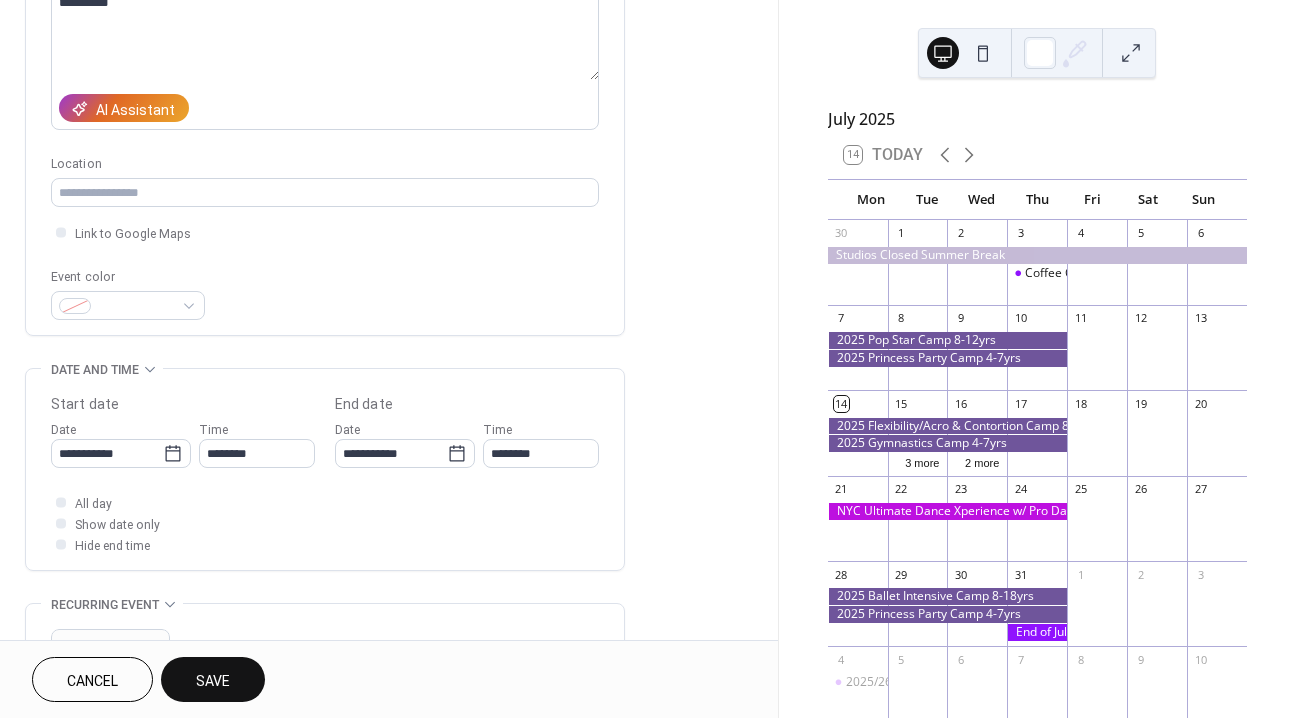scroll, scrollTop: 269, scrollLeft: 0, axis: vertical 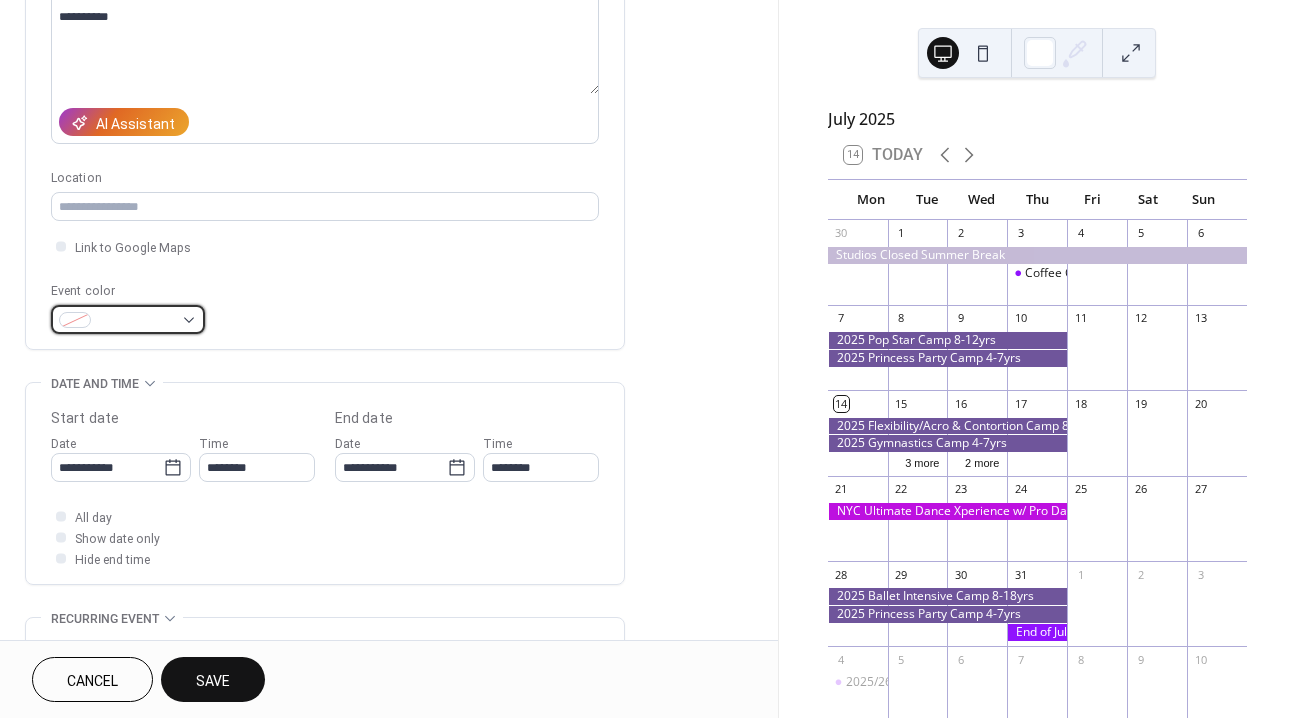 click at bounding box center [136, 321] 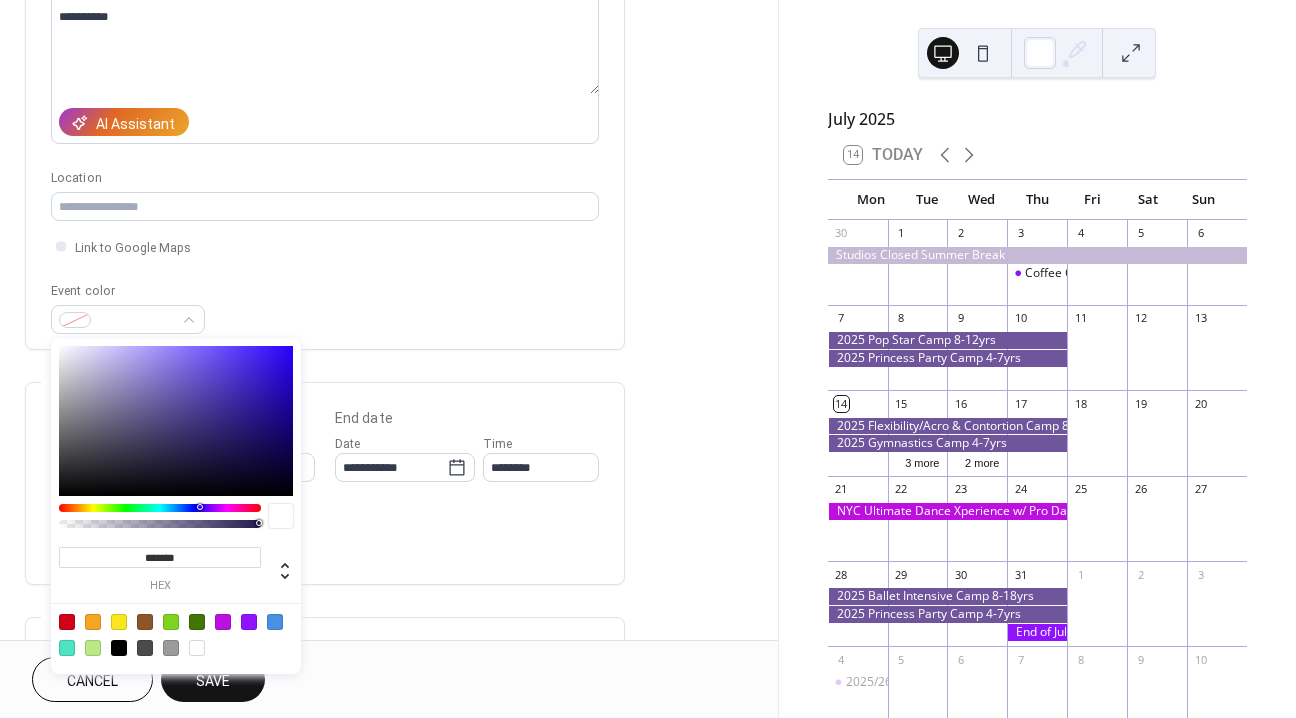 click at bounding box center (249, 622) 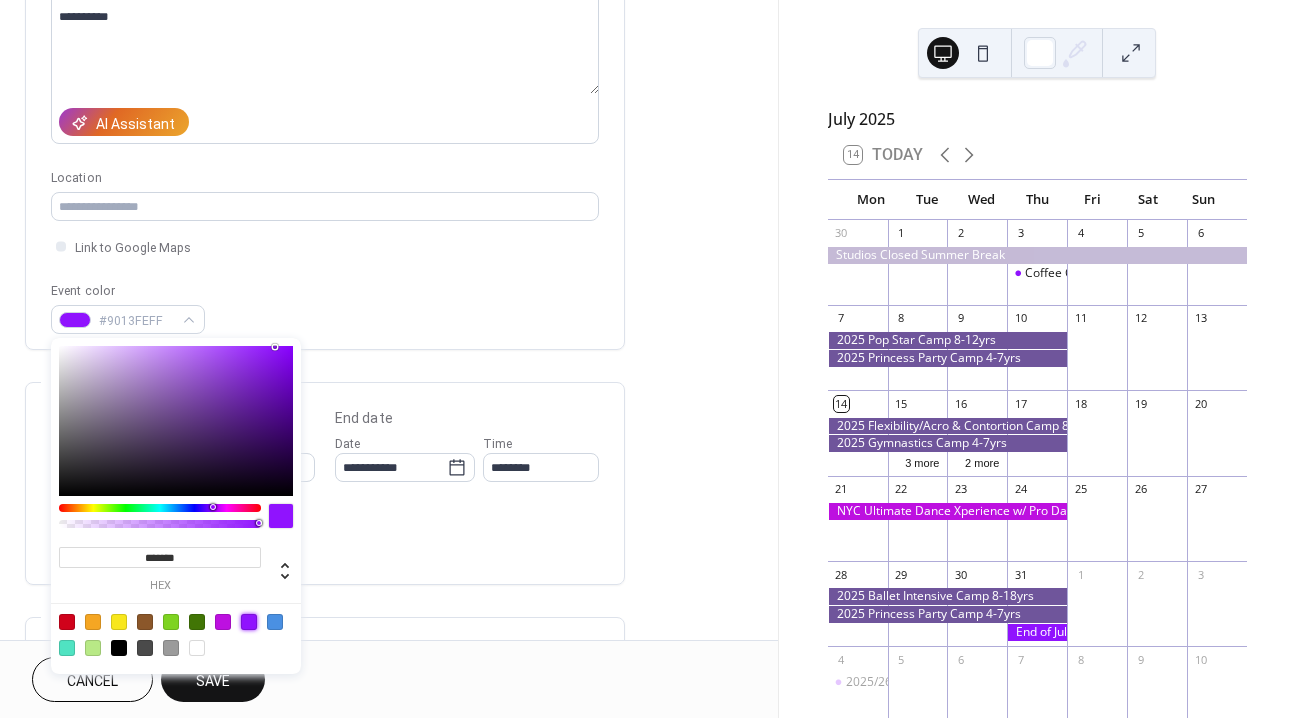 click on "All day Show date only Hide end time" at bounding box center [325, 537] 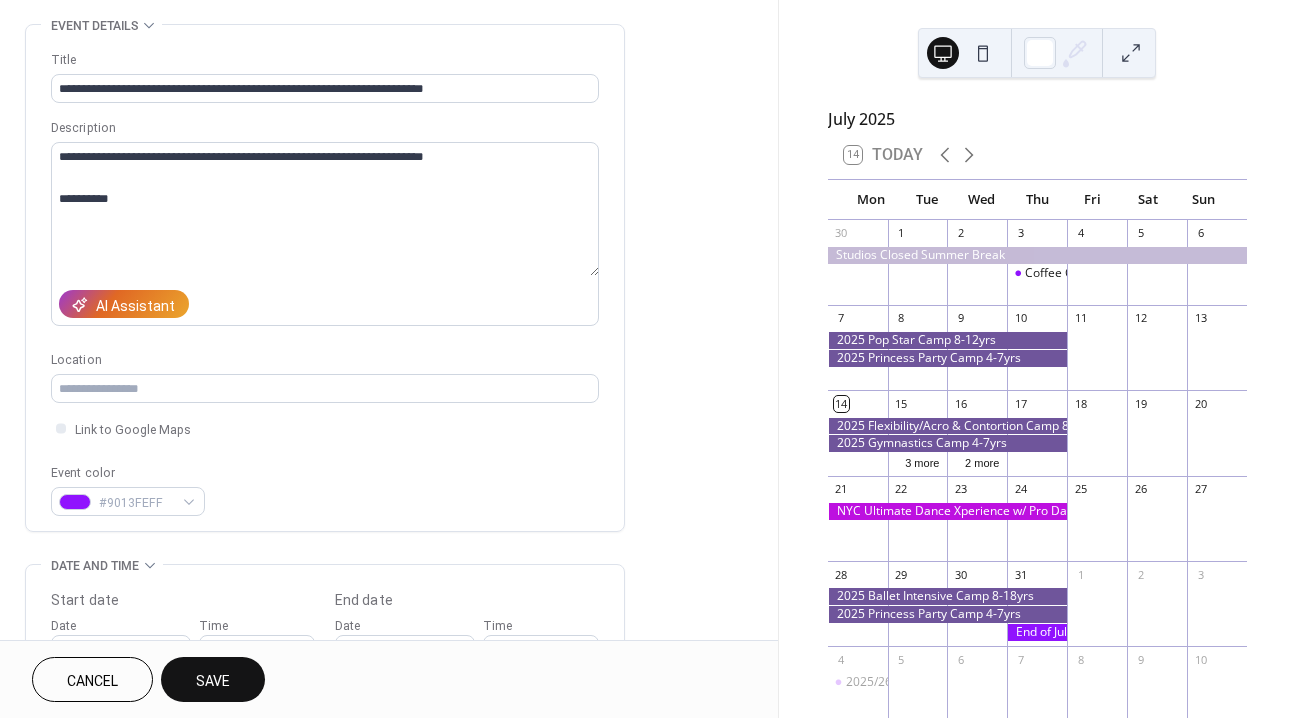 scroll, scrollTop: 76, scrollLeft: 0, axis: vertical 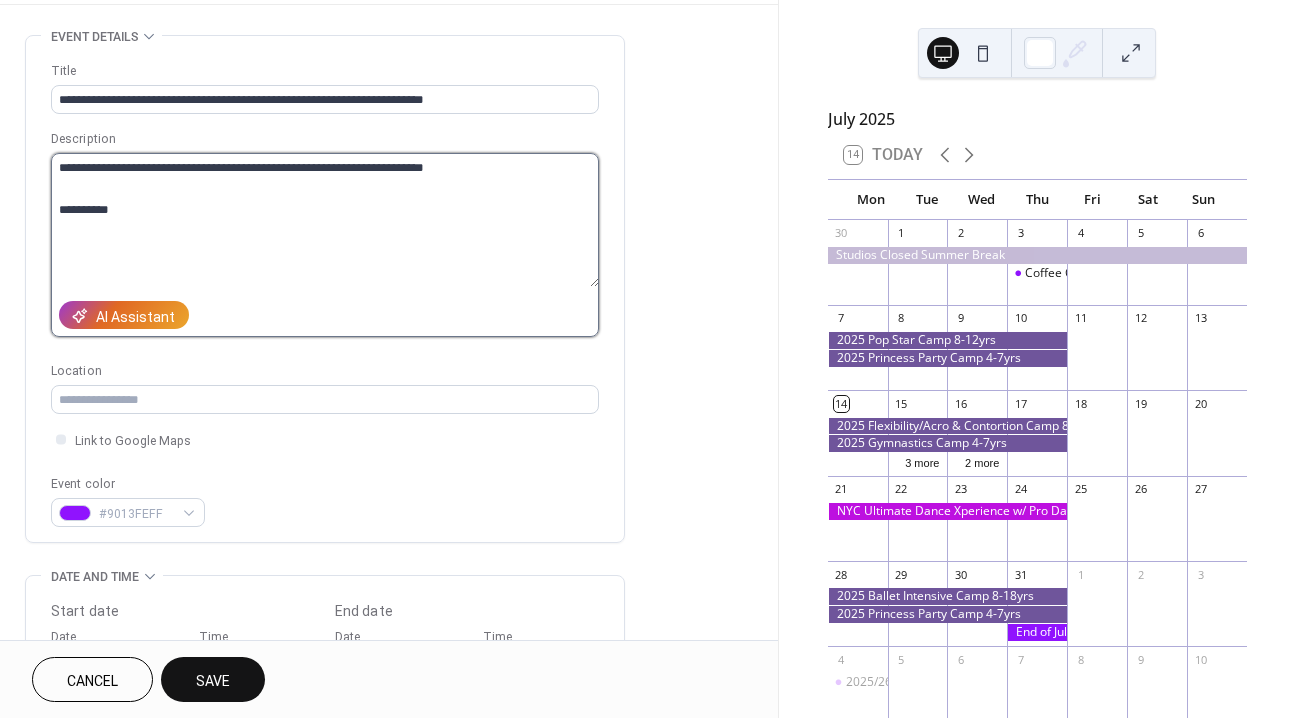 click on "**********" at bounding box center [325, 220] 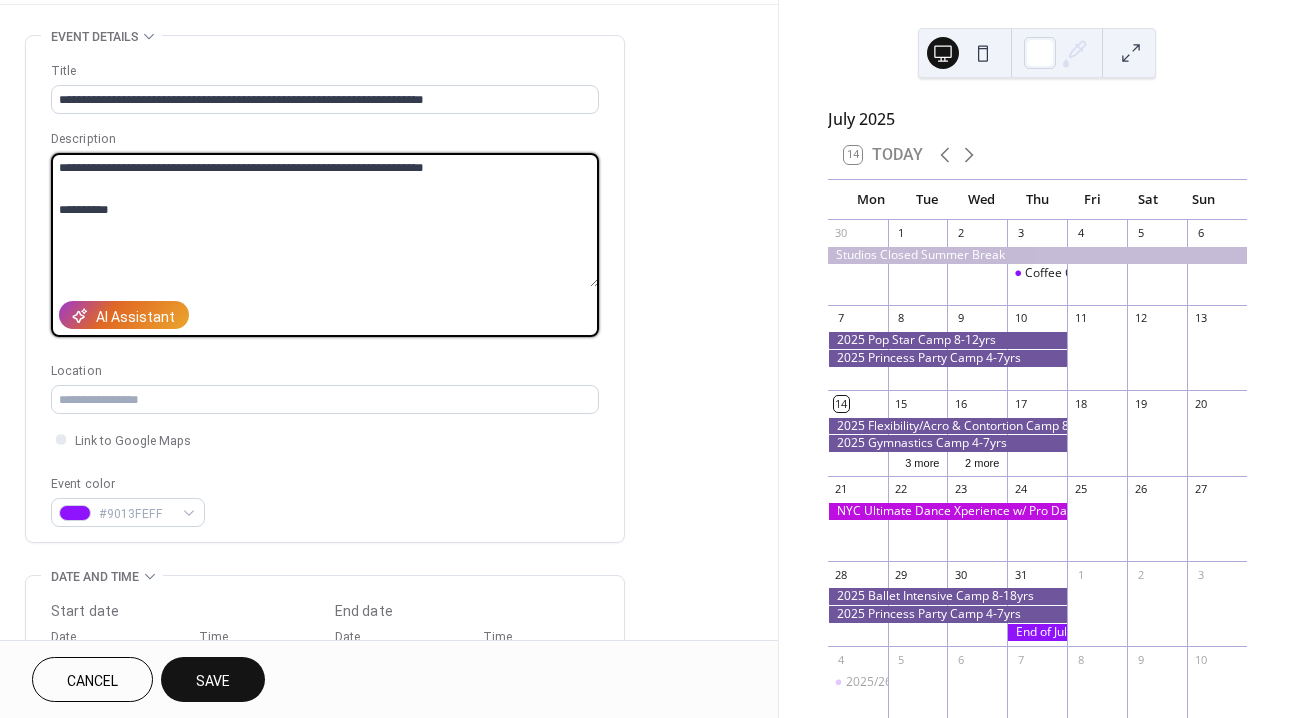 drag, startPoint x: 489, startPoint y: 167, endPoint x: 345, endPoint y: 176, distance: 144.28098 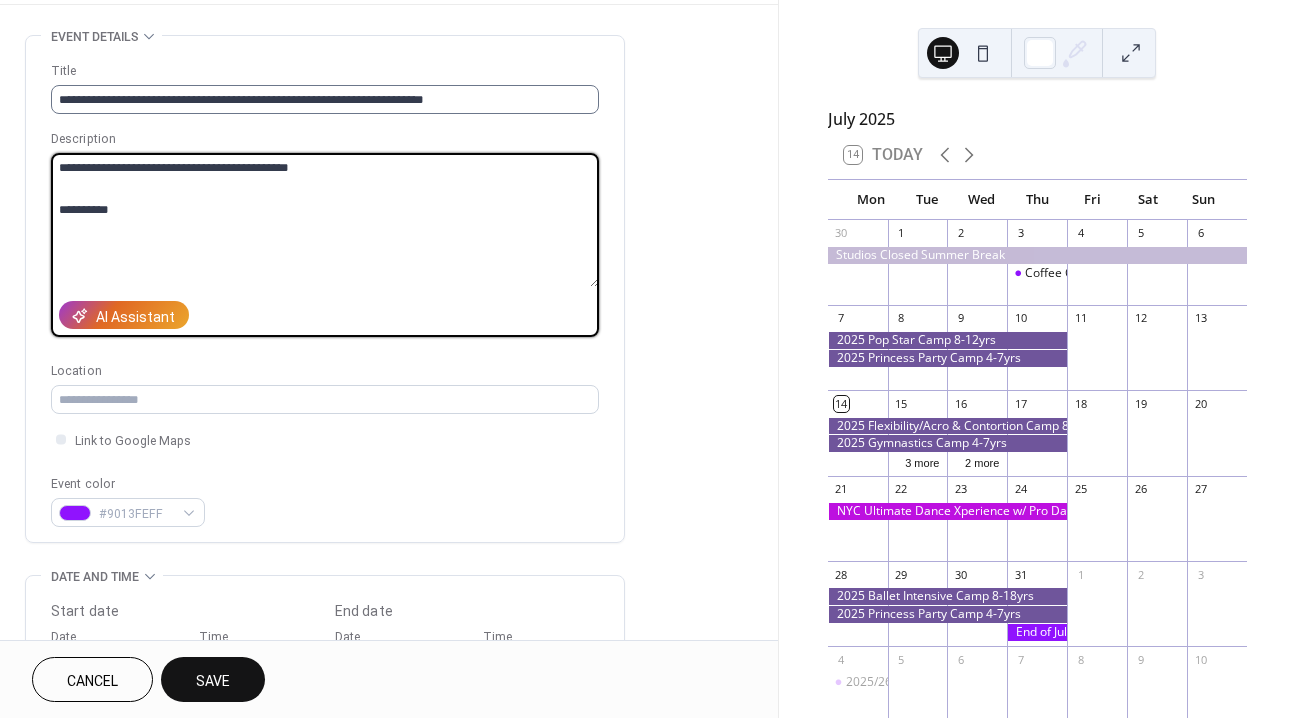 type on "**********" 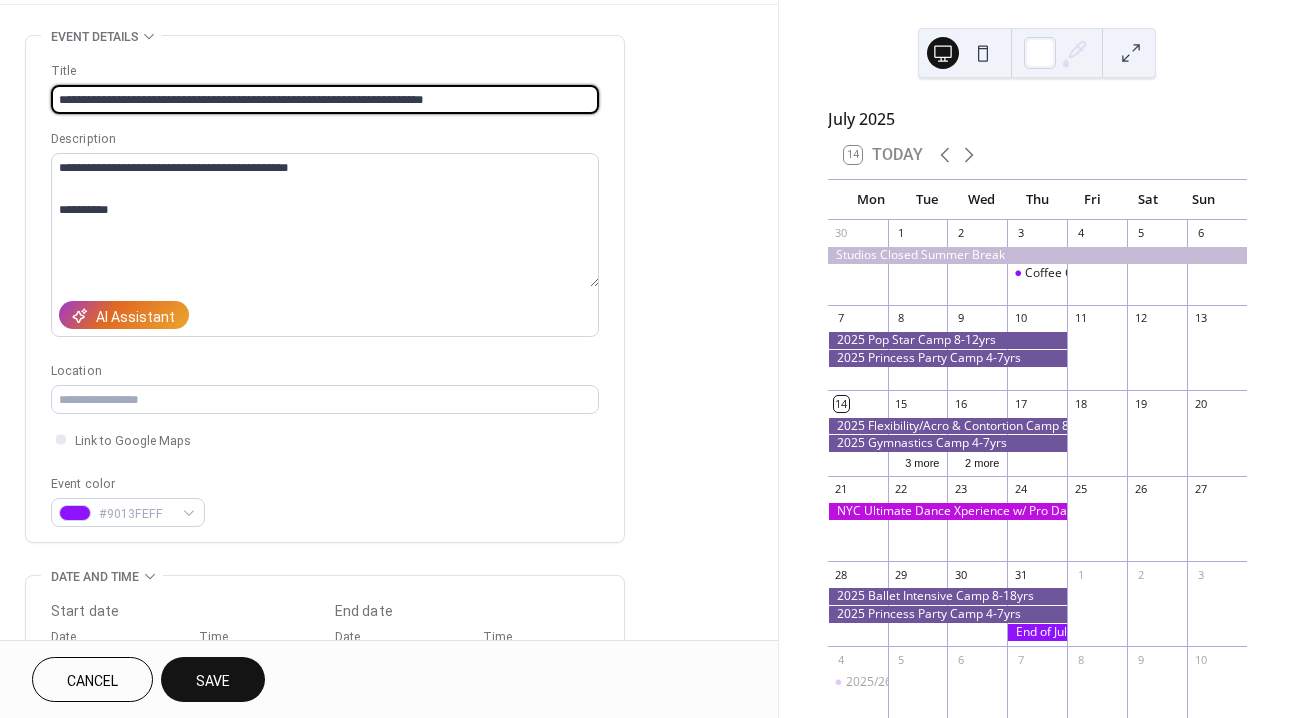 drag, startPoint x: 505, startPoint y: 102, endPoint x: 346, endPoint y: 101, distance: 159.00314 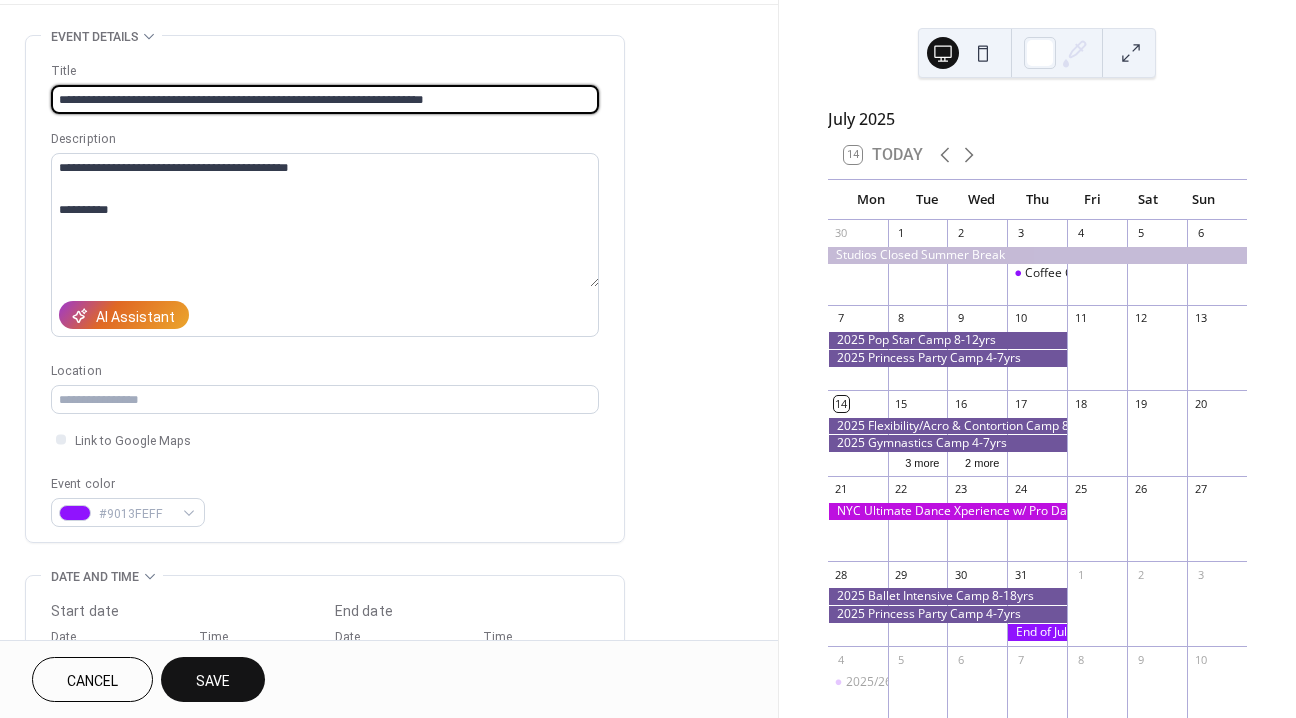 click on "**********" at bounding box center (325, 99) 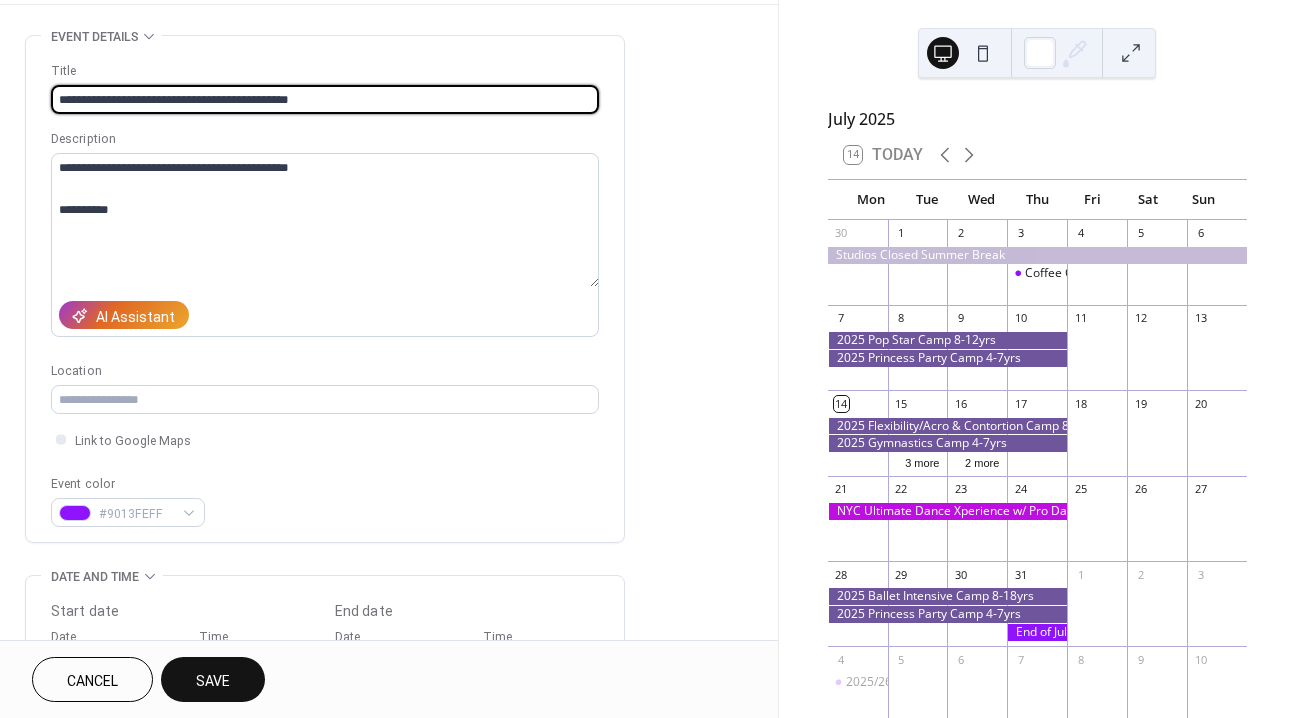 type on "**********" 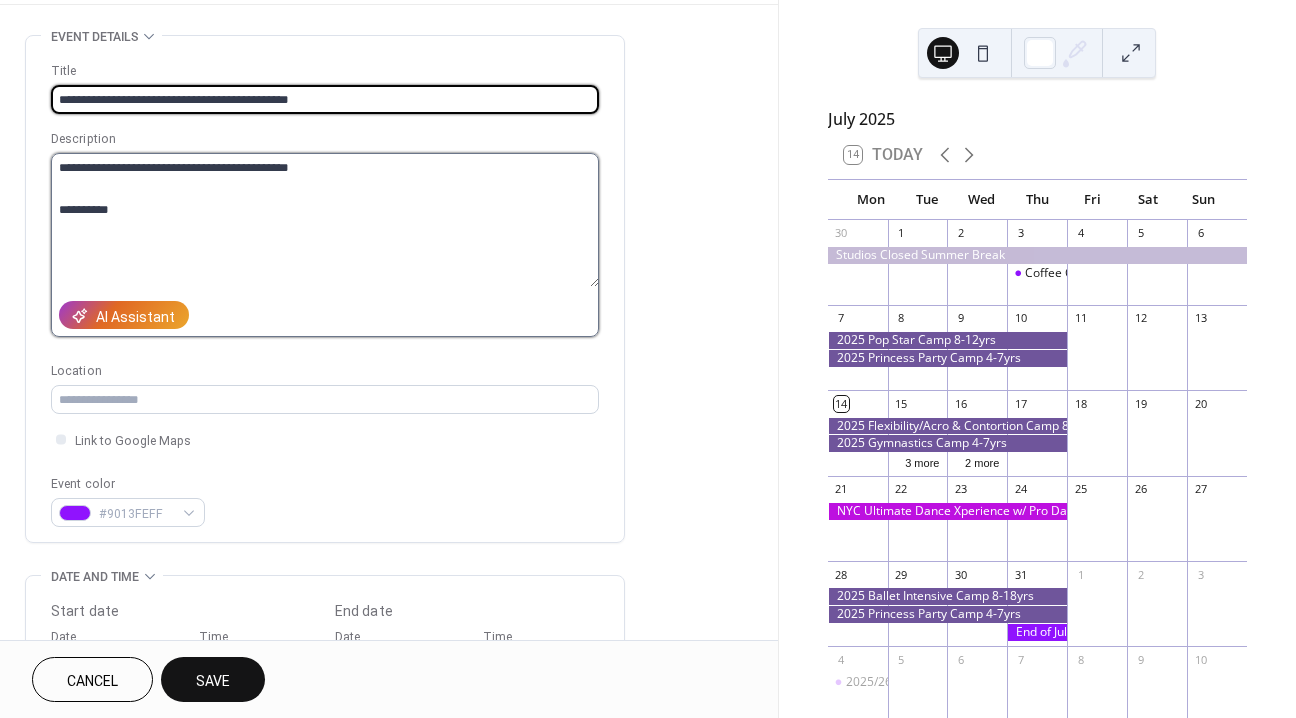 click on "**********" at bounding box center (325, 220) 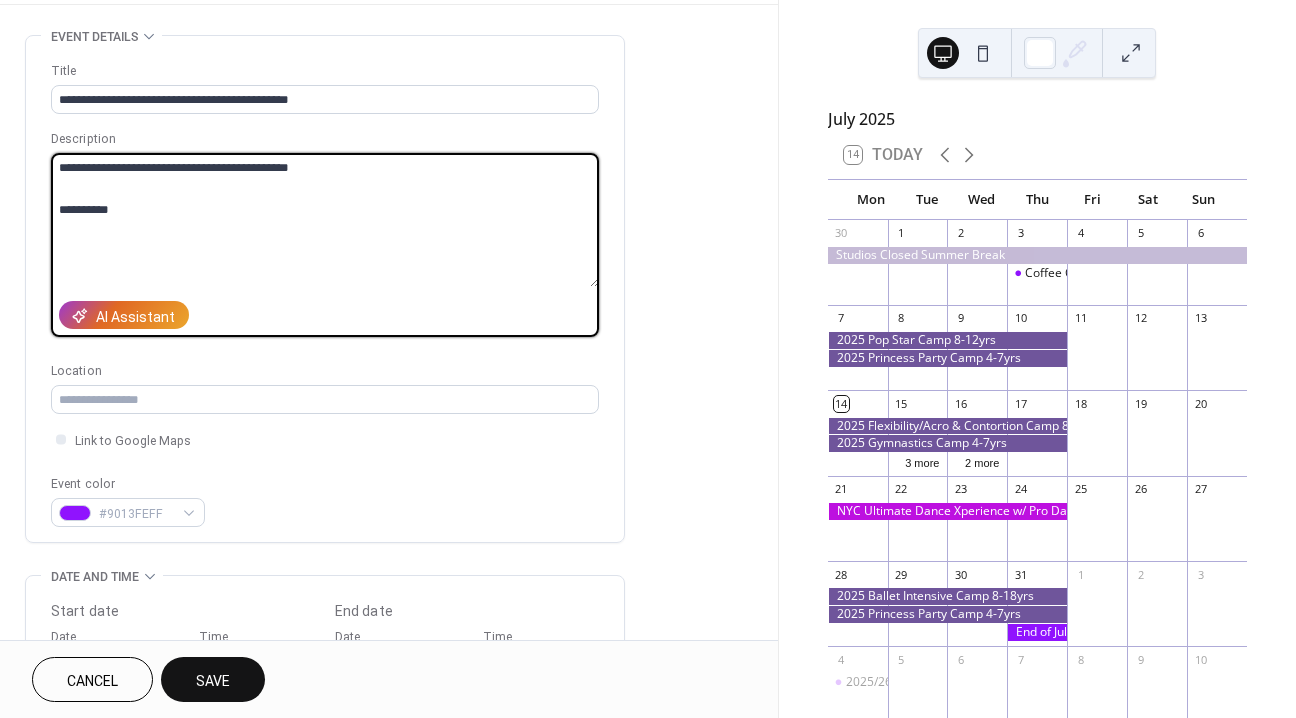 click on "**********" at bounding box center (325, 220) 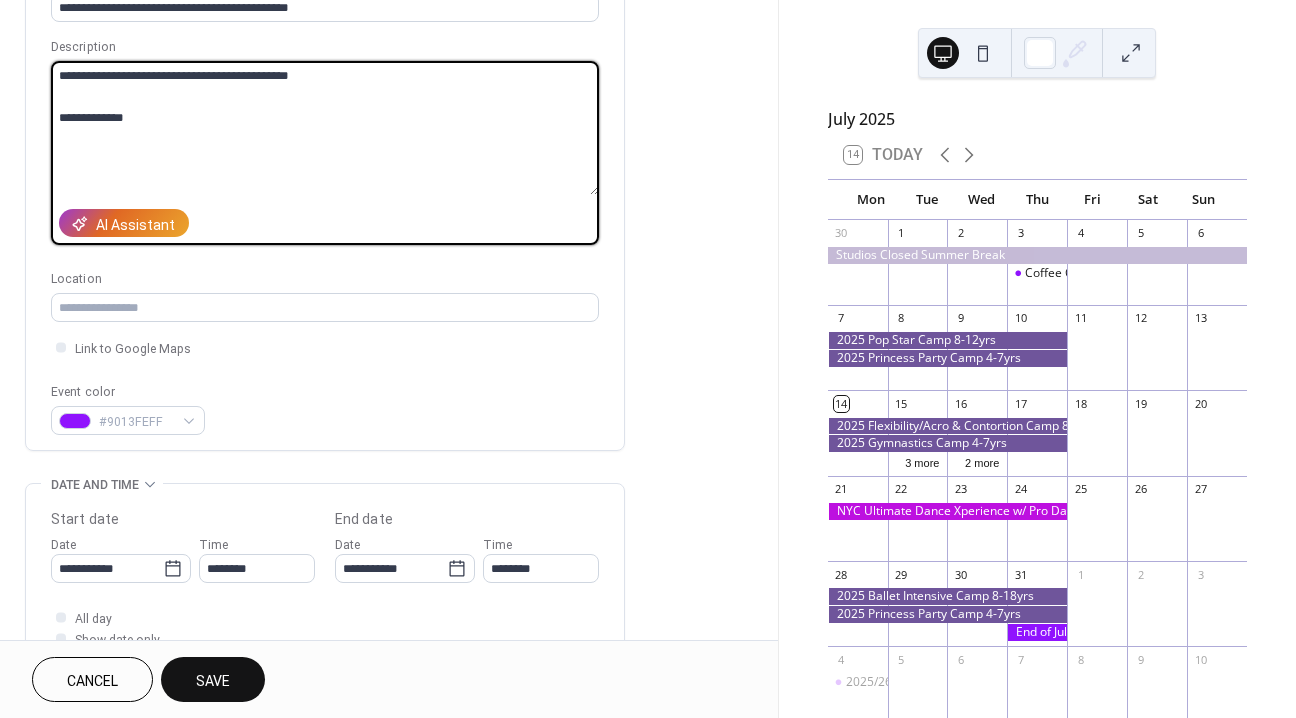 scroll, scrollTop: 186, scrollLeft: 0, axis: vertical 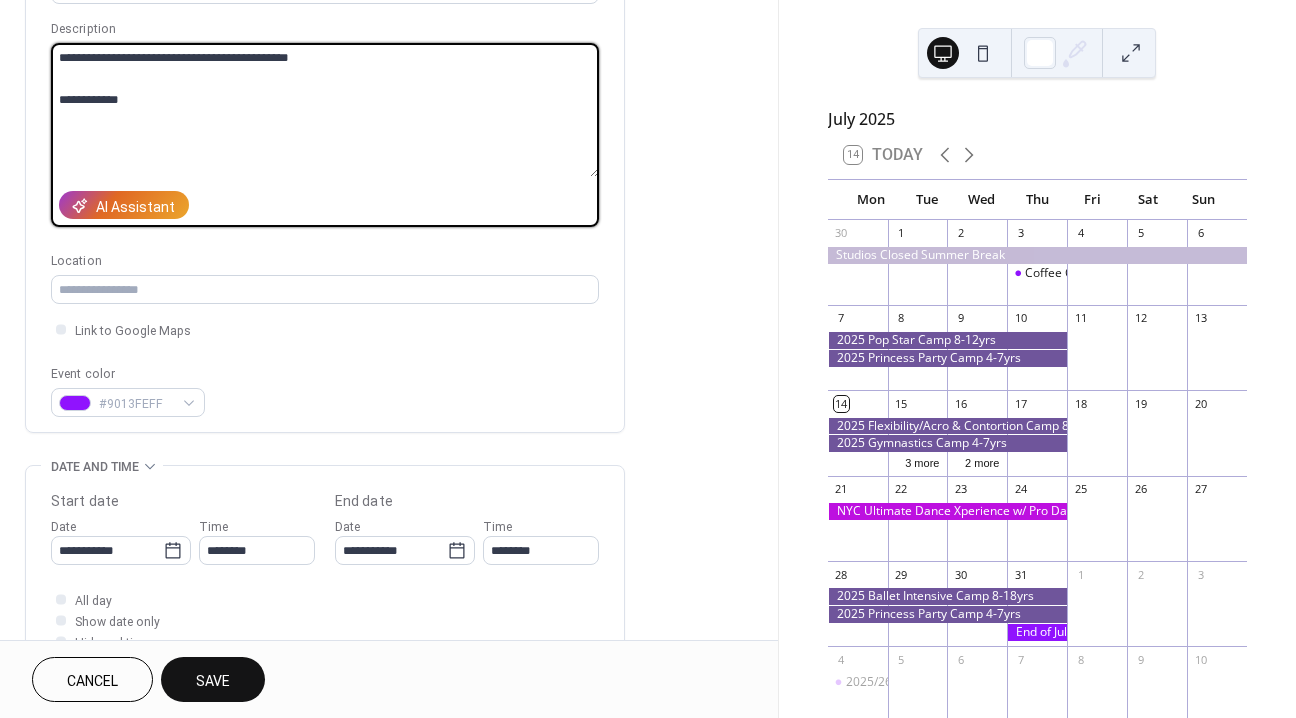 click on "**********" at bounding box center (325, 110) 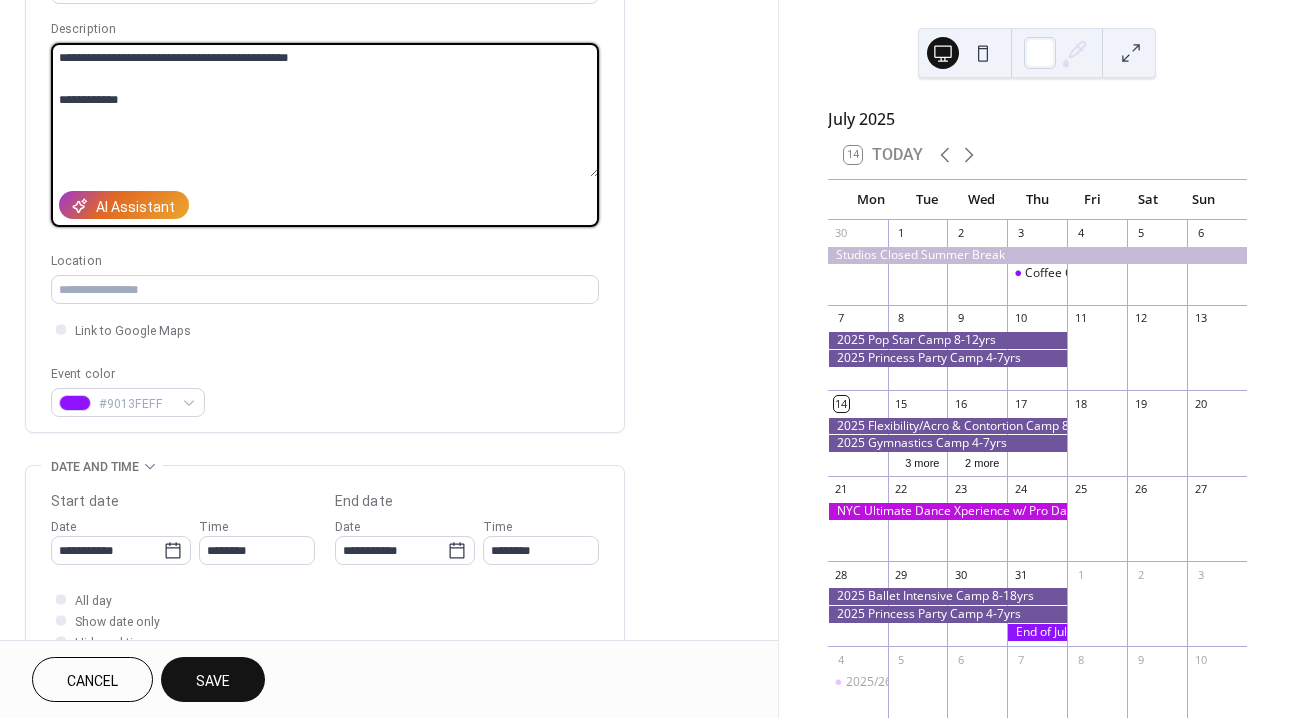 paste on "**********" 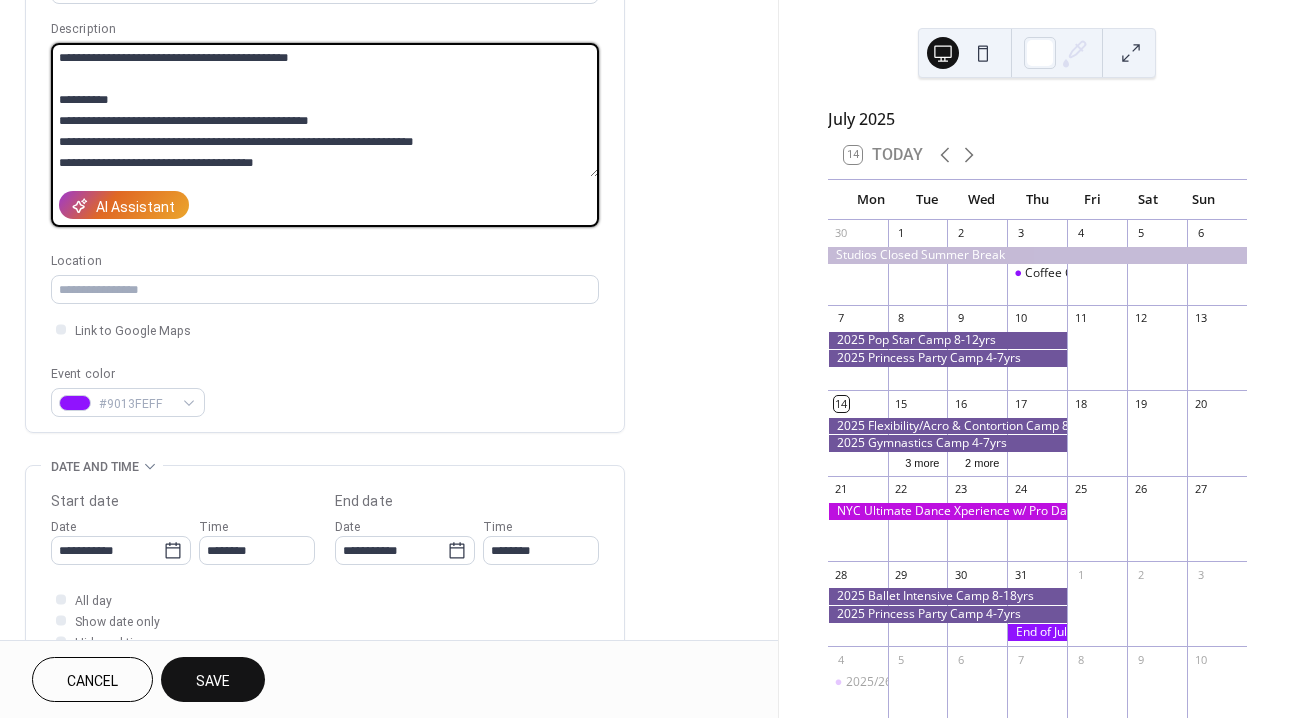 click on "**********" at bounding box center [325, 110] 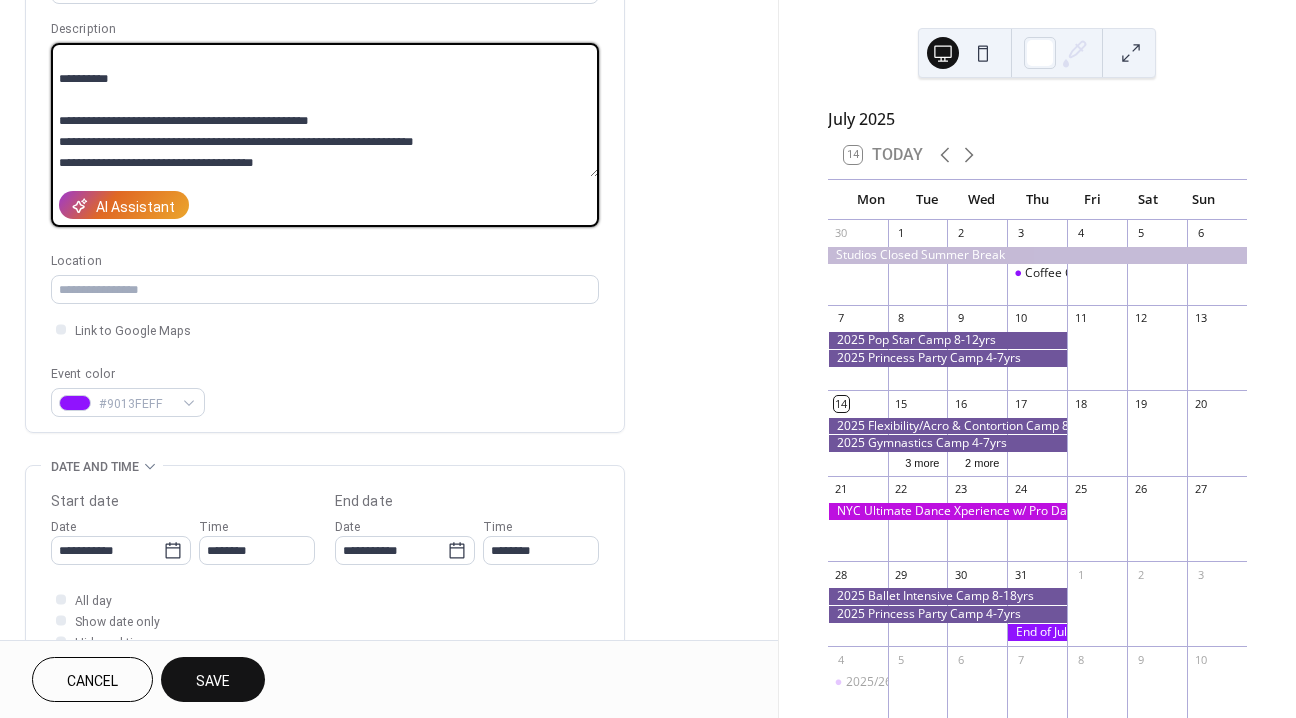 scroll, scrollTop: 0, scrollLeft: 0, axis: both 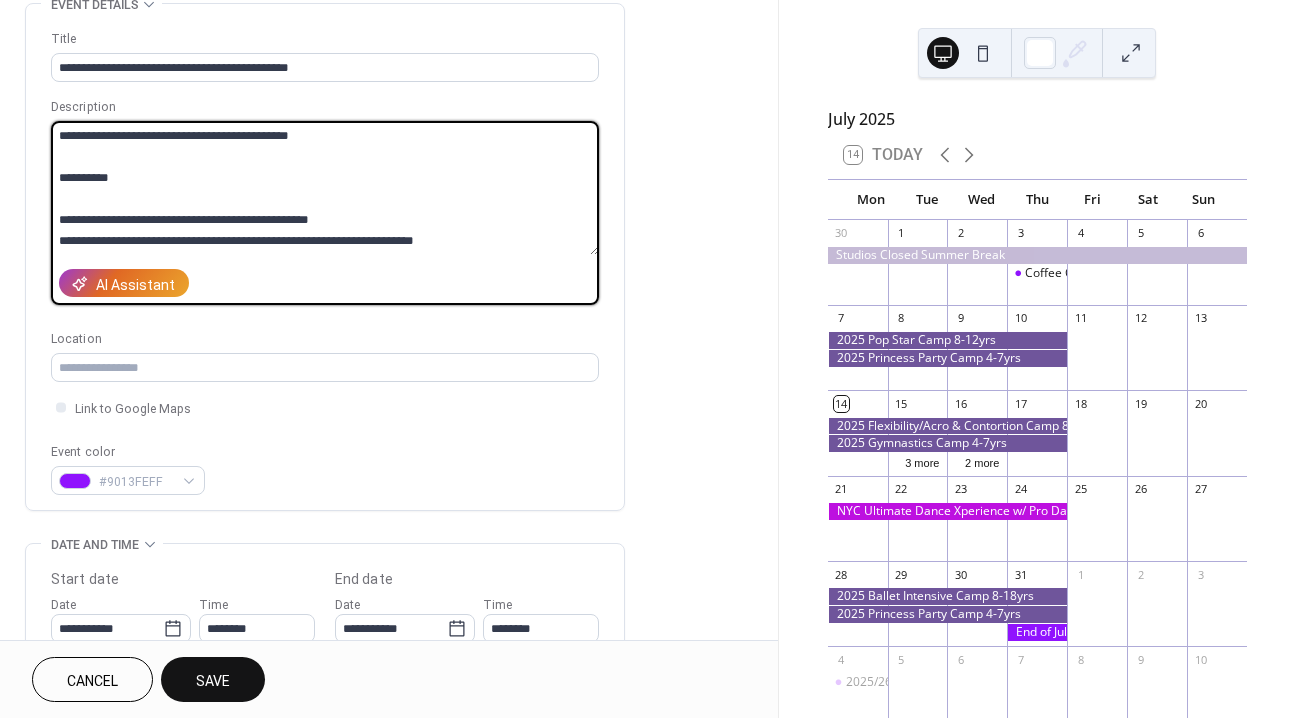drag, startPoint x: 311, startPoint y: 241, endPoint x: 16, endPoint y: 85, distance: 333.70795 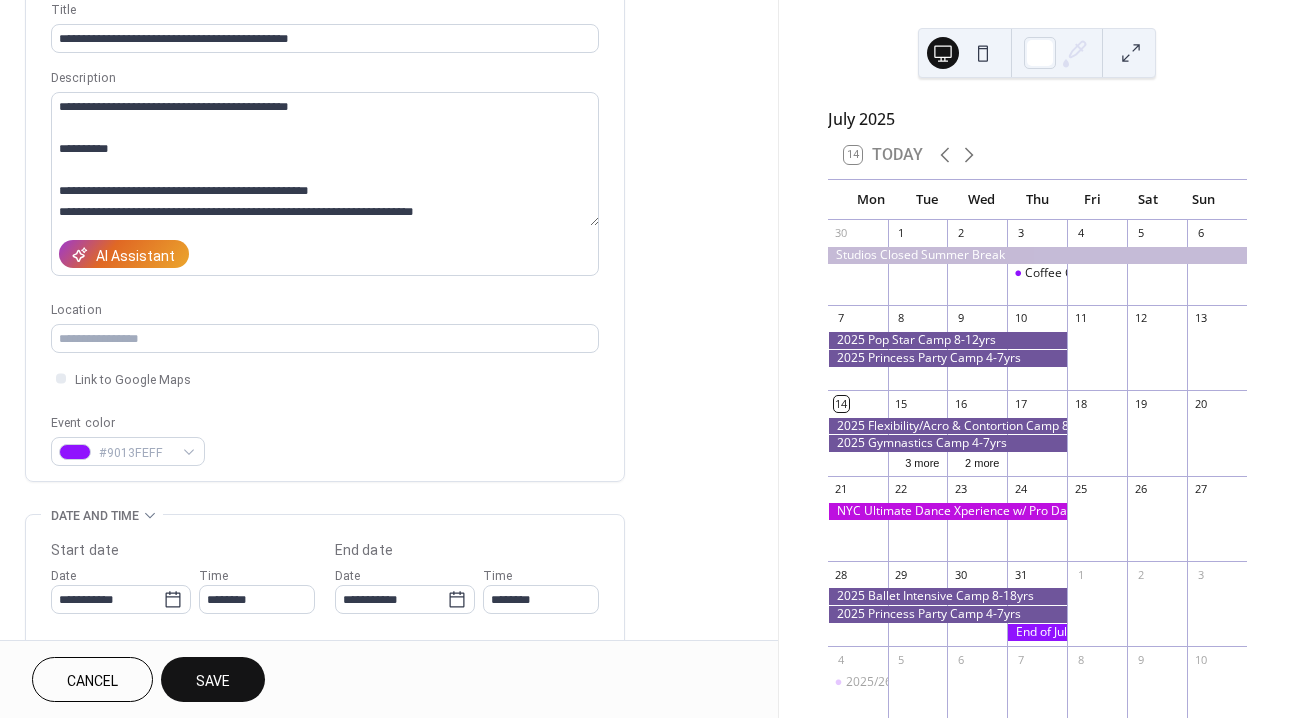 scroll, scrollTop: 136, scrollLeft: 0, axis: vertical 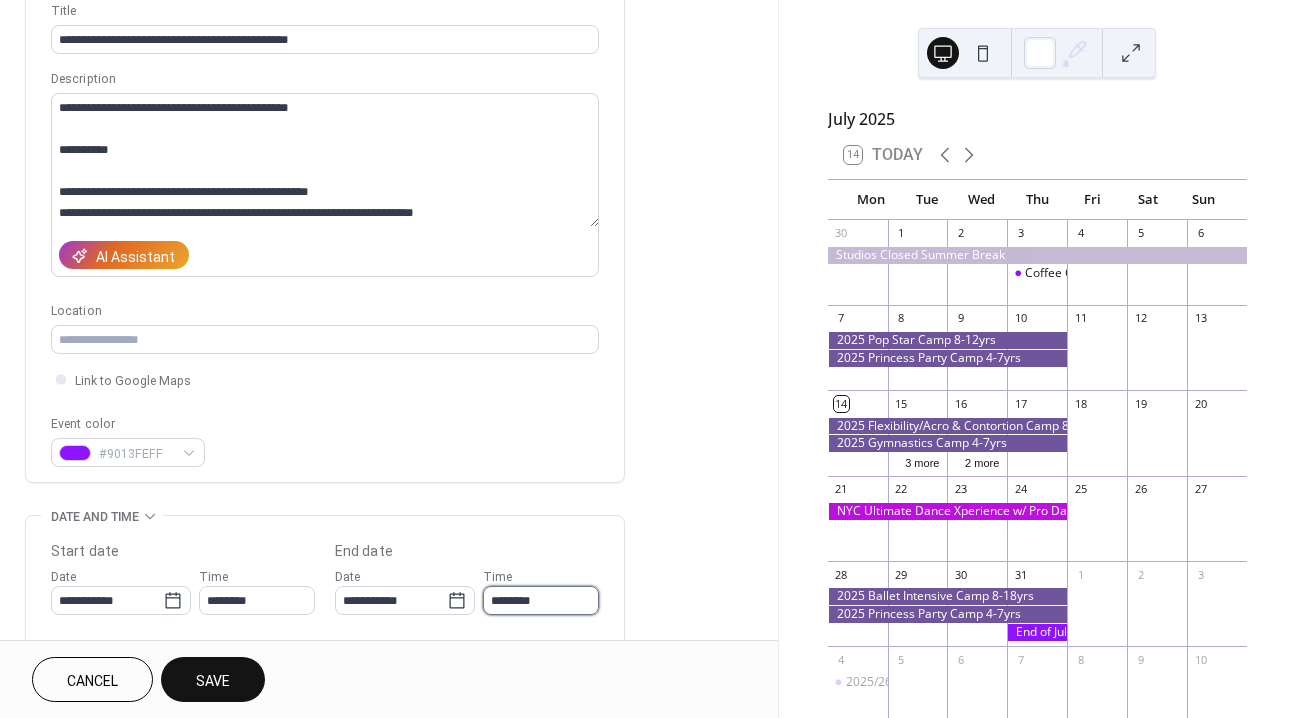 click on "********" at bounding box center (541, 600) 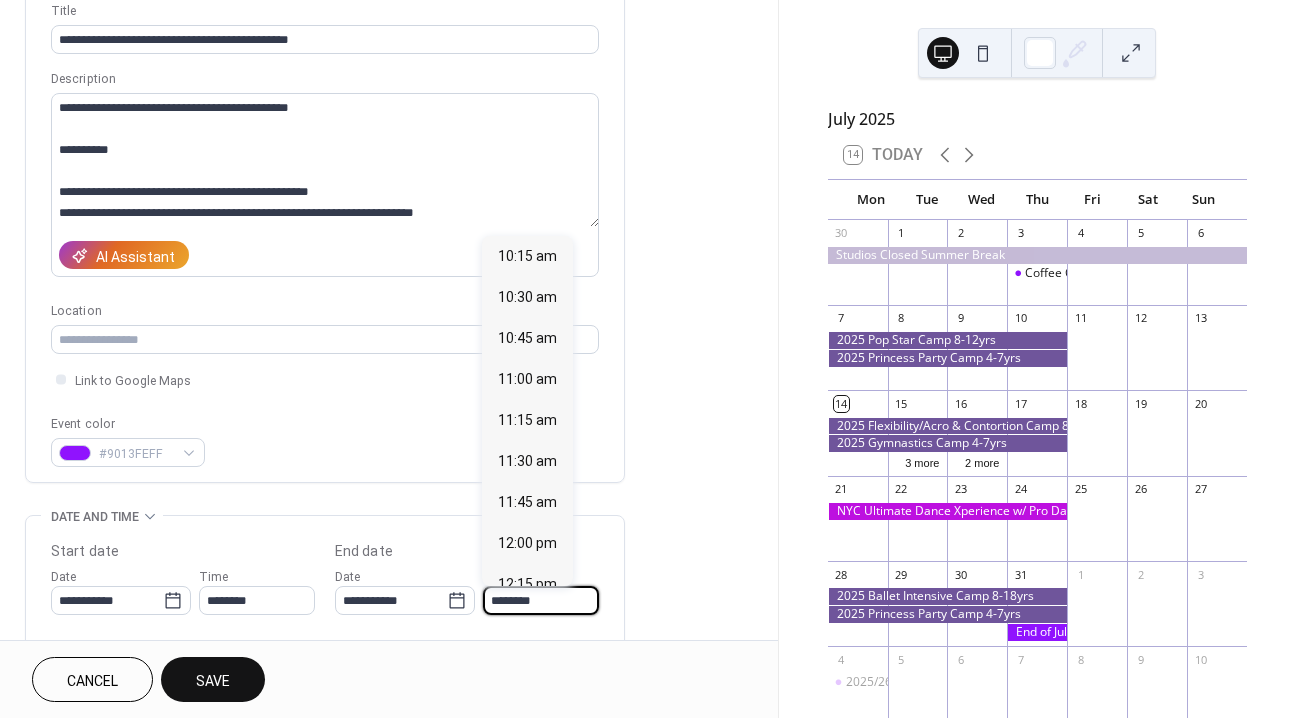 click on "********" at bounding box center [541, 600] 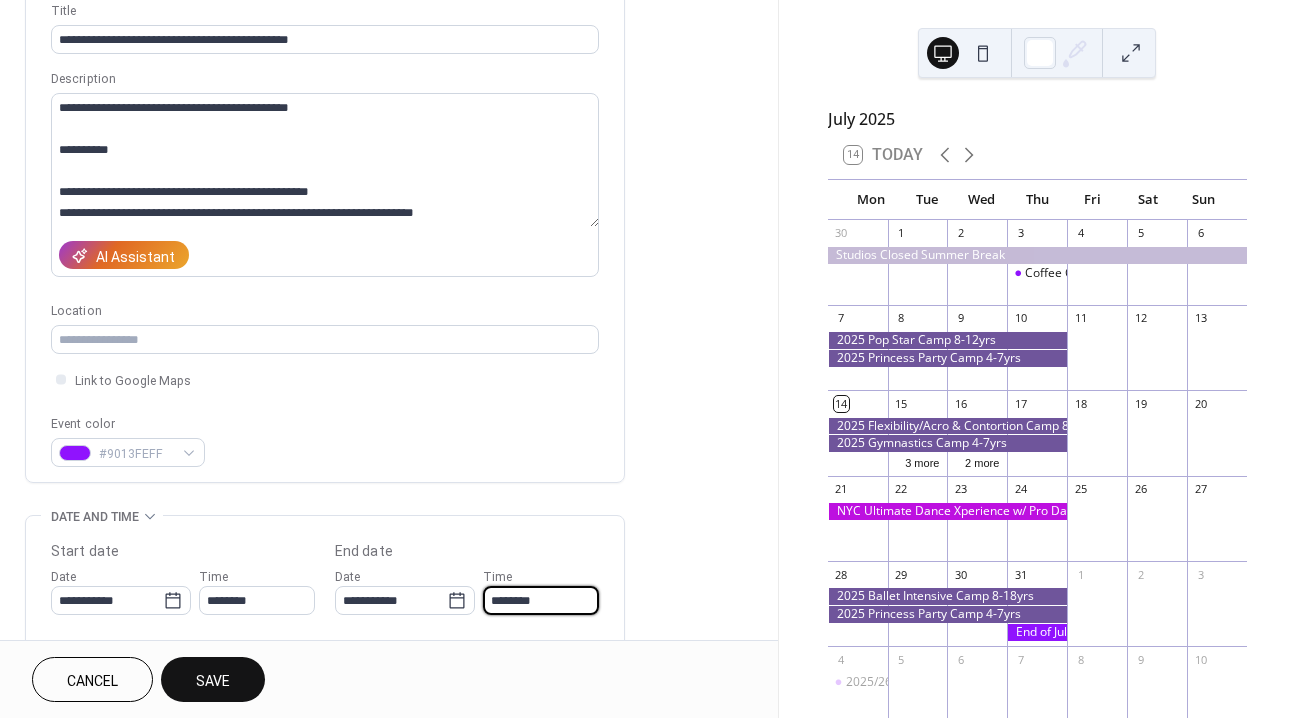 click on "**********" at bounding box center (389, 584) 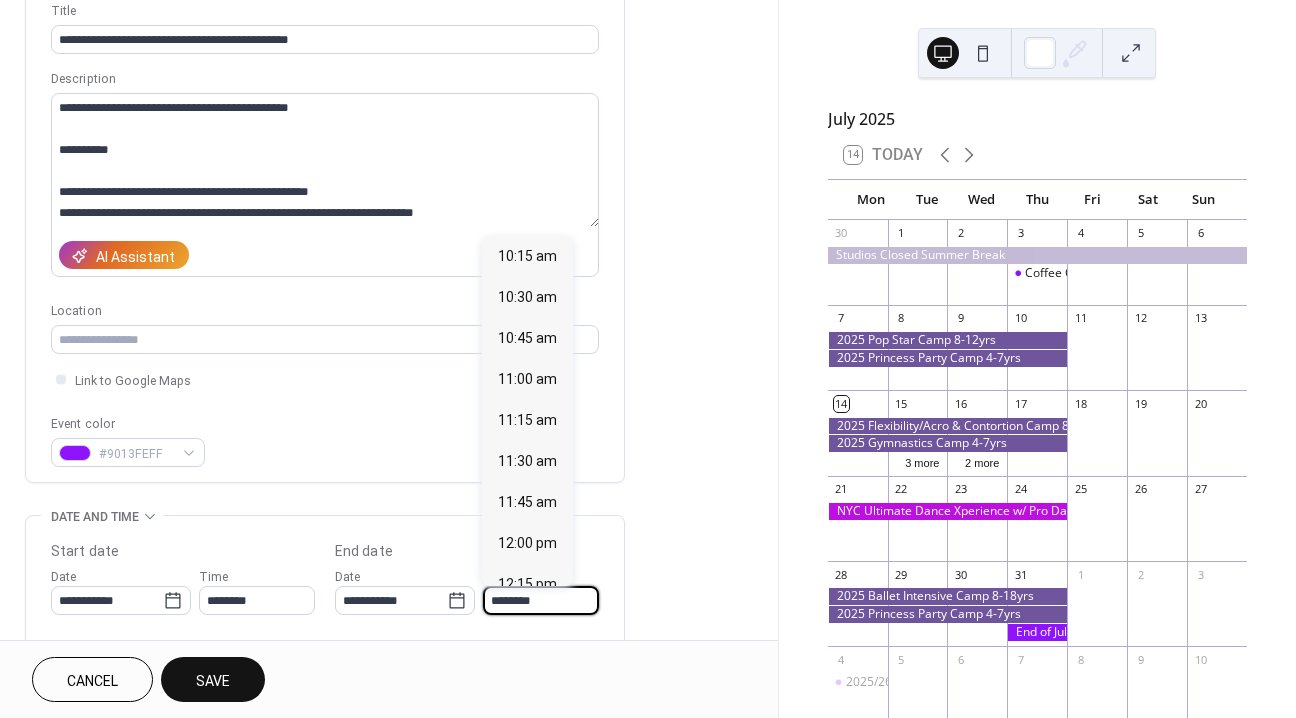 click on "********" at bounding box center (541, 600) 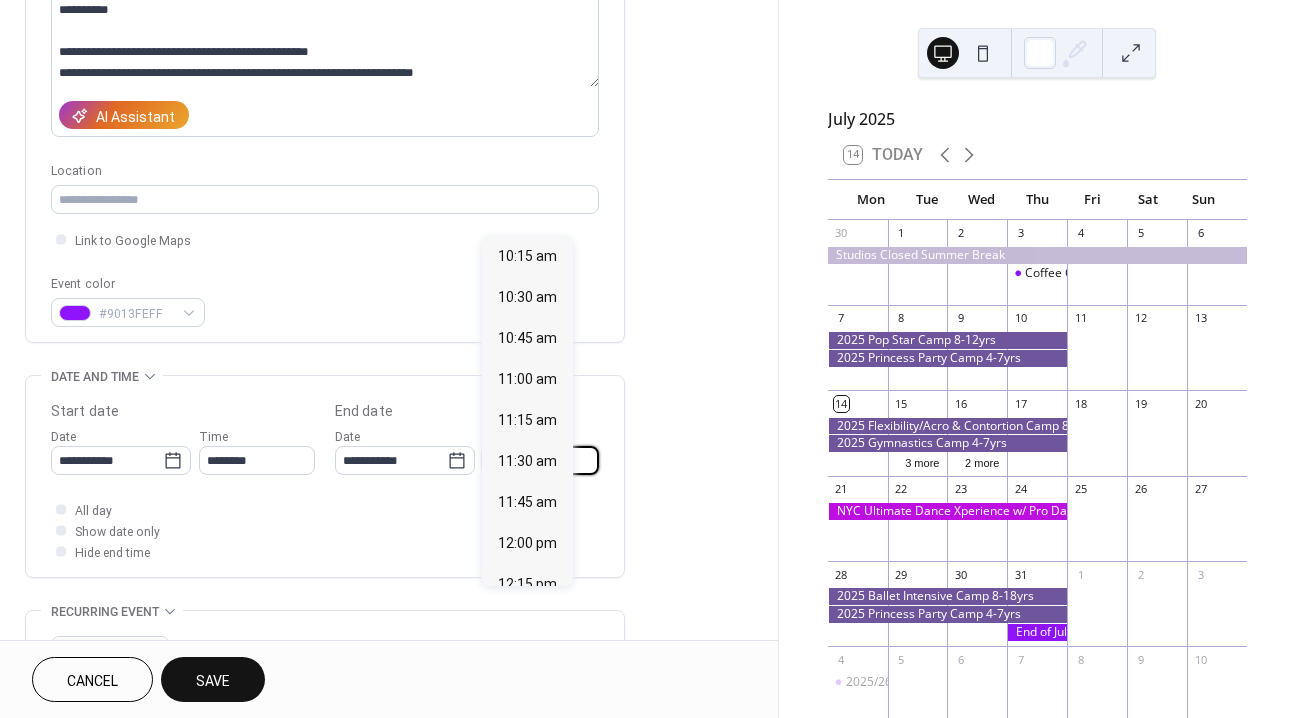 scroll, scrollTop: 287, scrollLeft: 0, axis: vertical 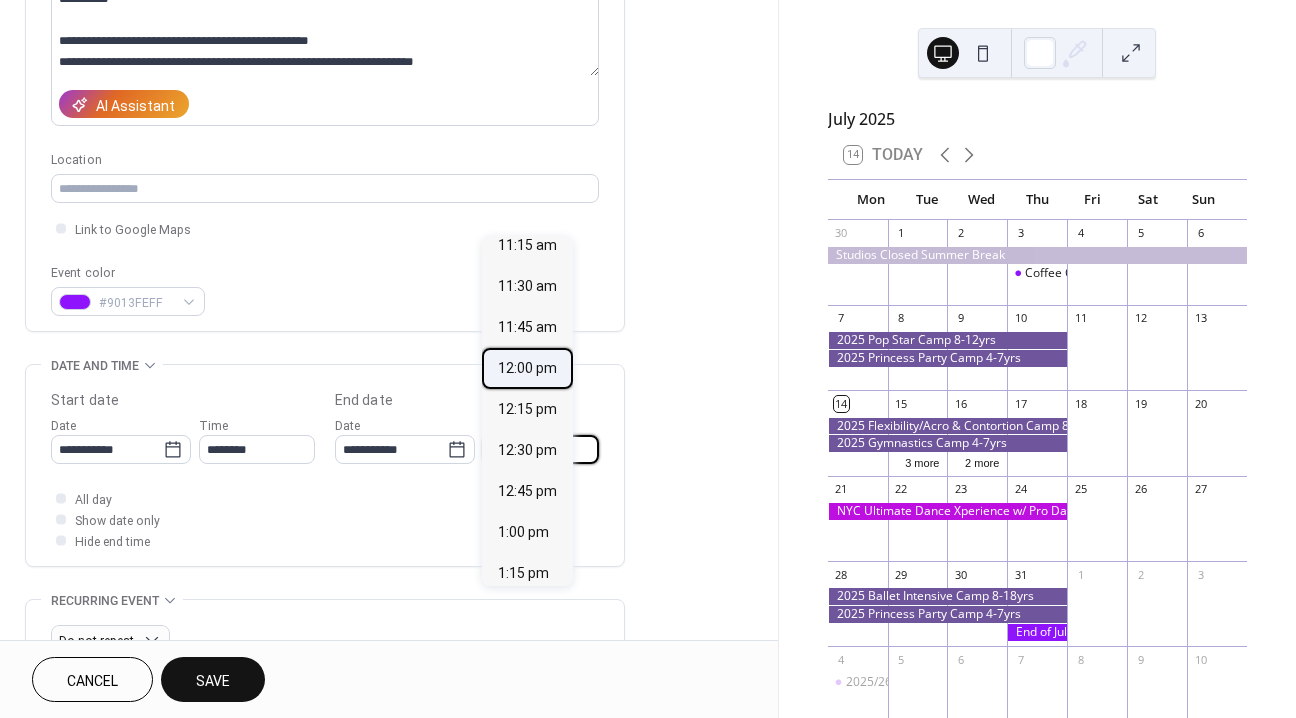 click on "12:00 pm" at bounding box center [527, 368] 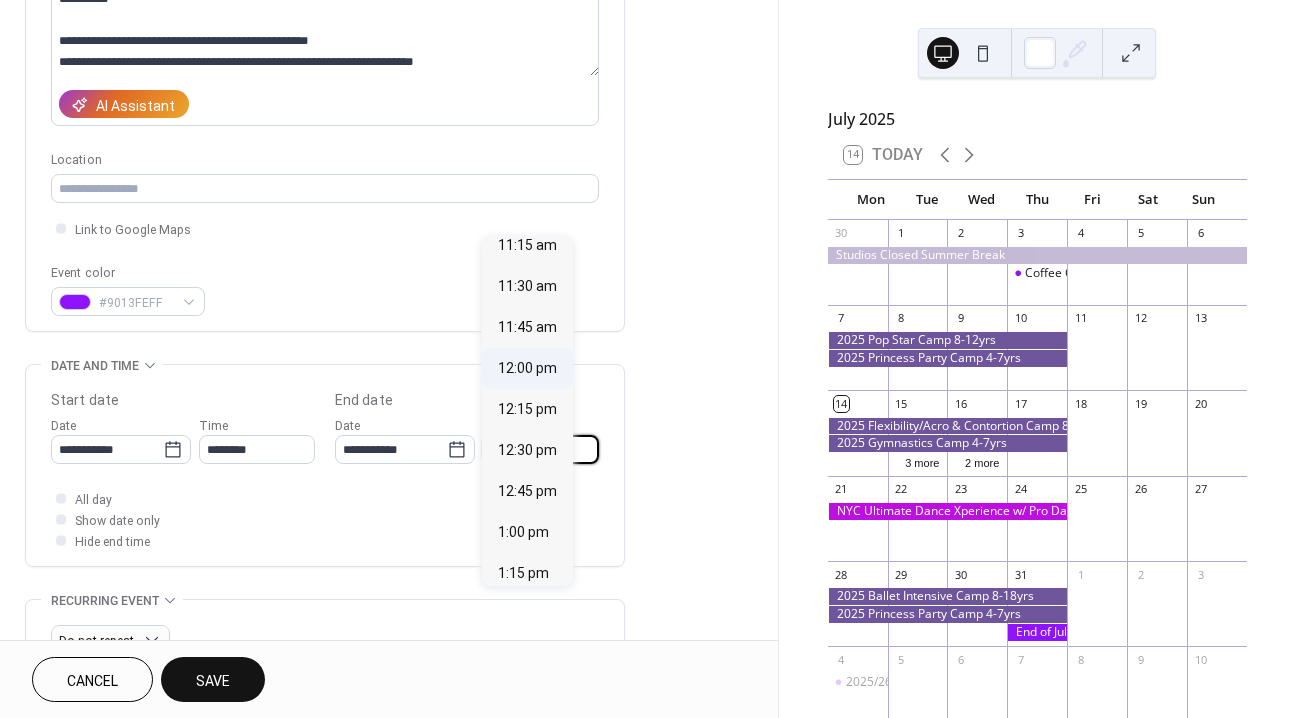 type on "********" 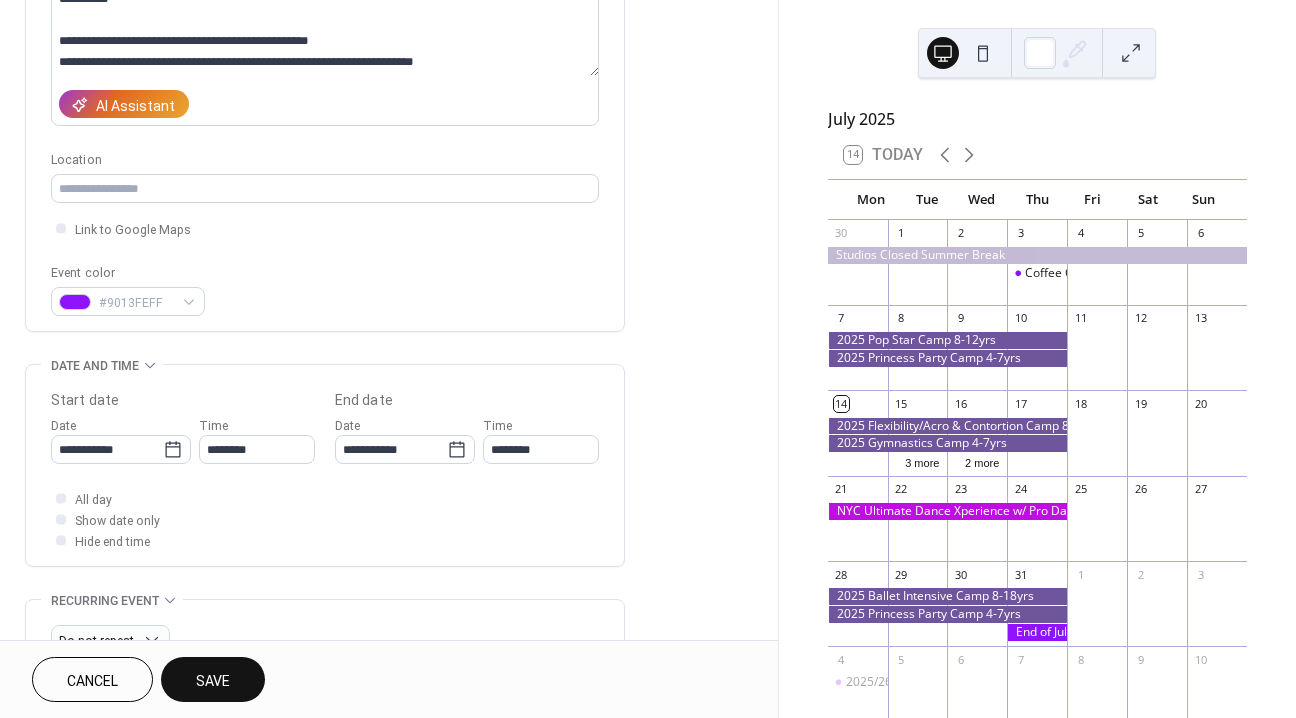 click on "**********" at bounding box center (389, 433) 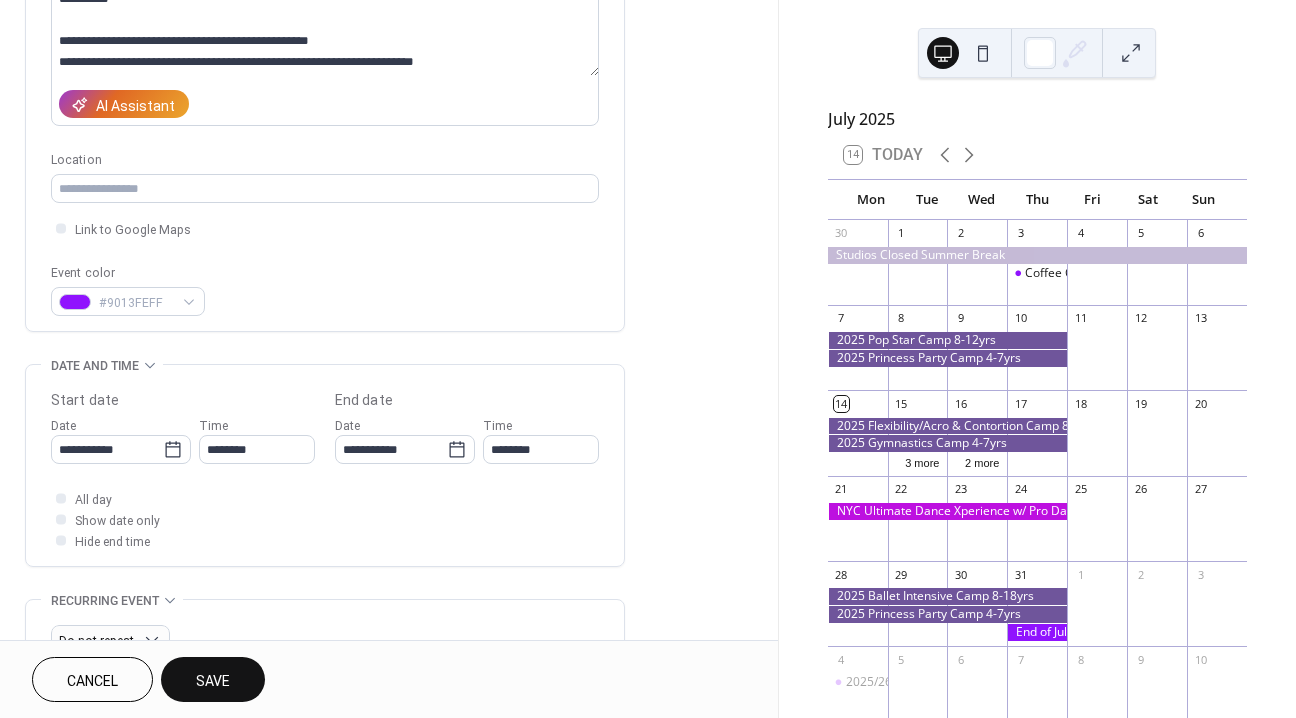 click on "Save" at bounding box center (213, 681) 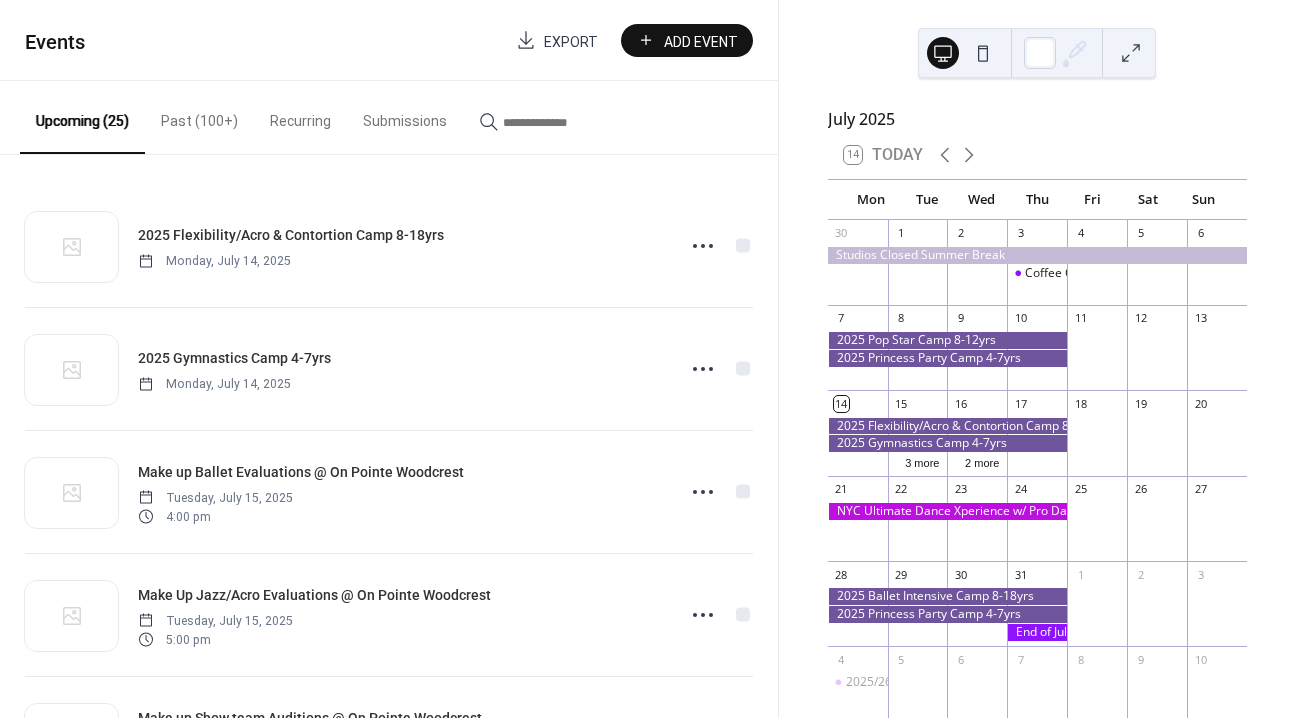 click on "Add Event" at bounding box center (701, 41) 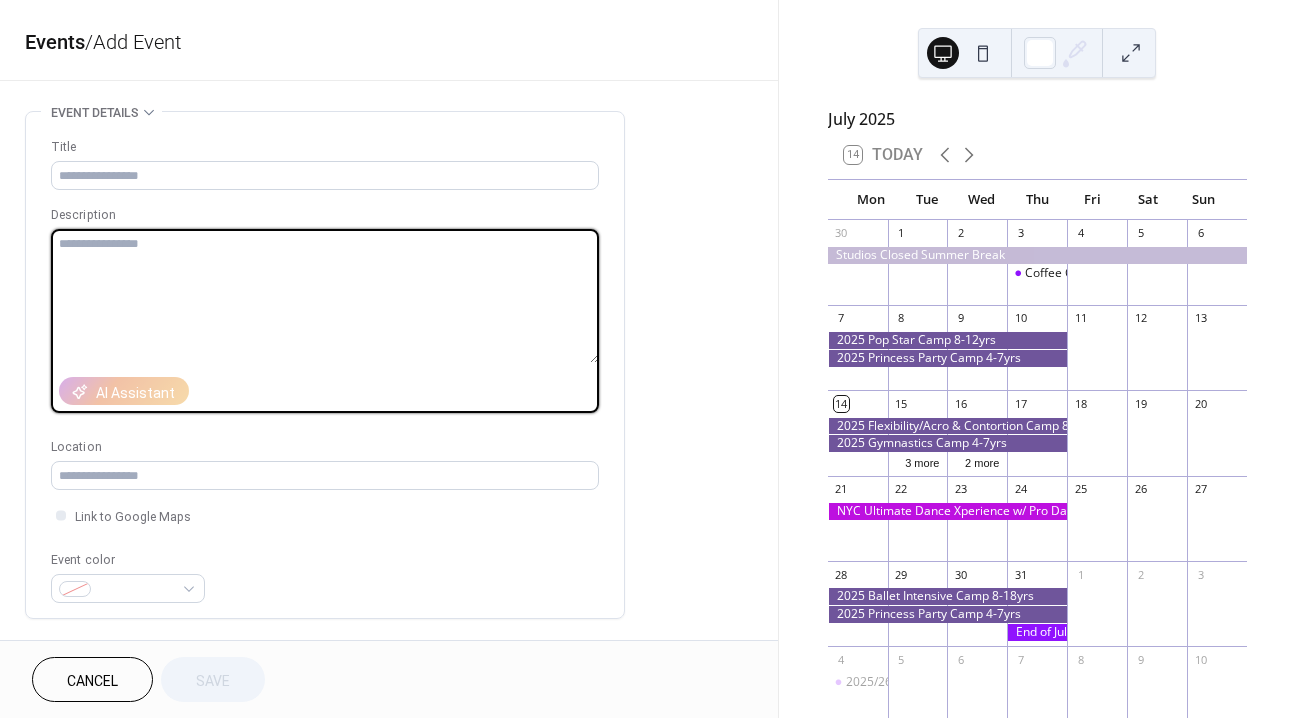 click at bounding box center [325, 296] 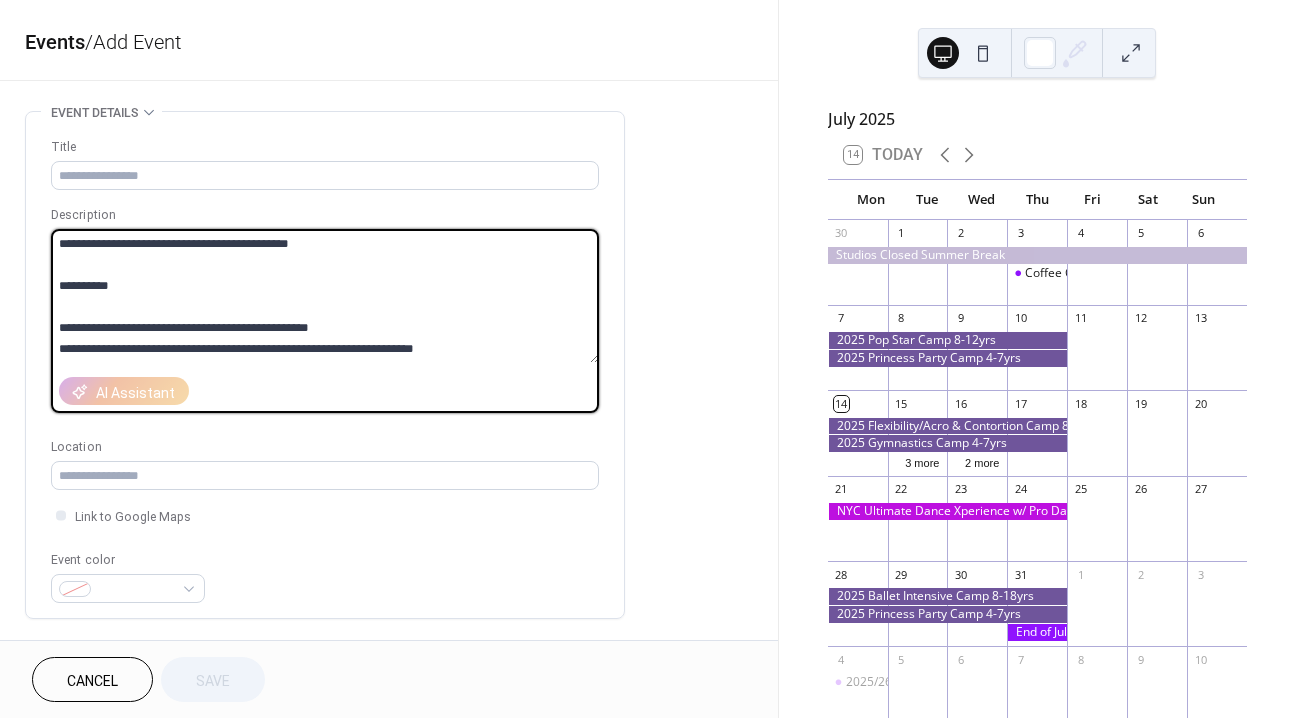 scroll, scrollTop: 13, scrollLeft: 0, axis: vertical 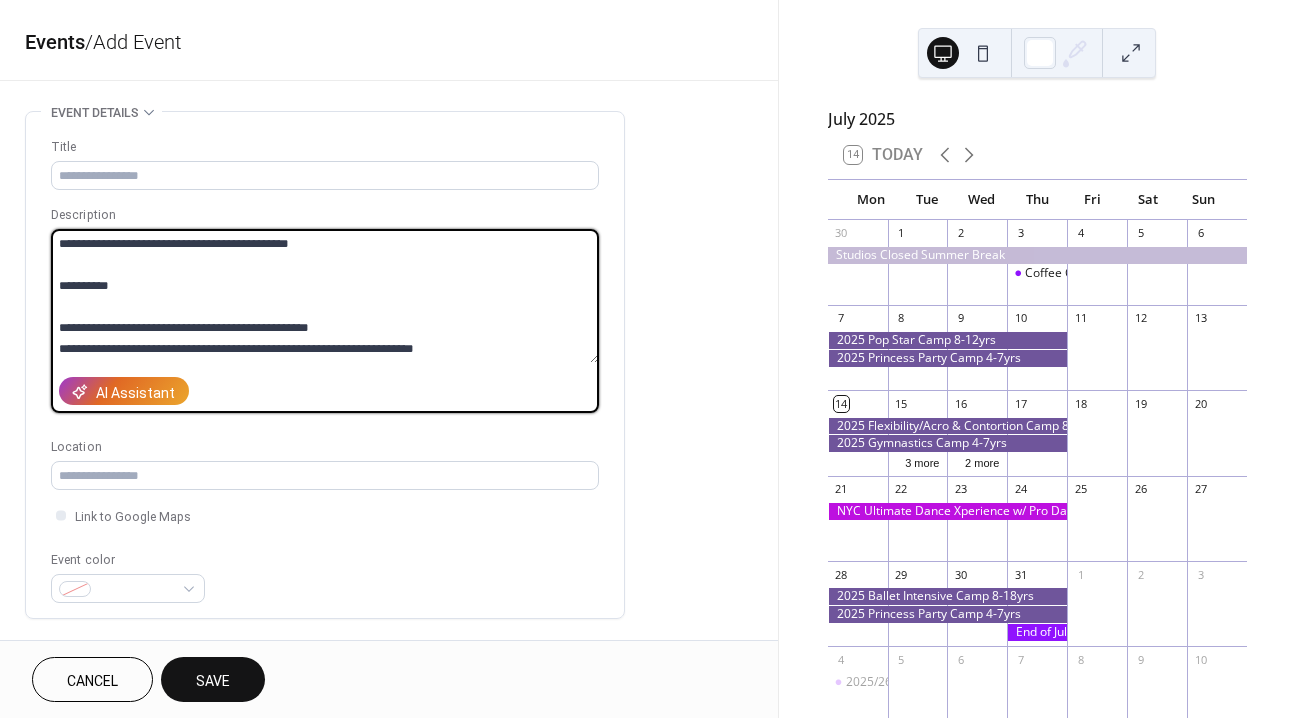 click on "**********" at bounding box center [325, 296] 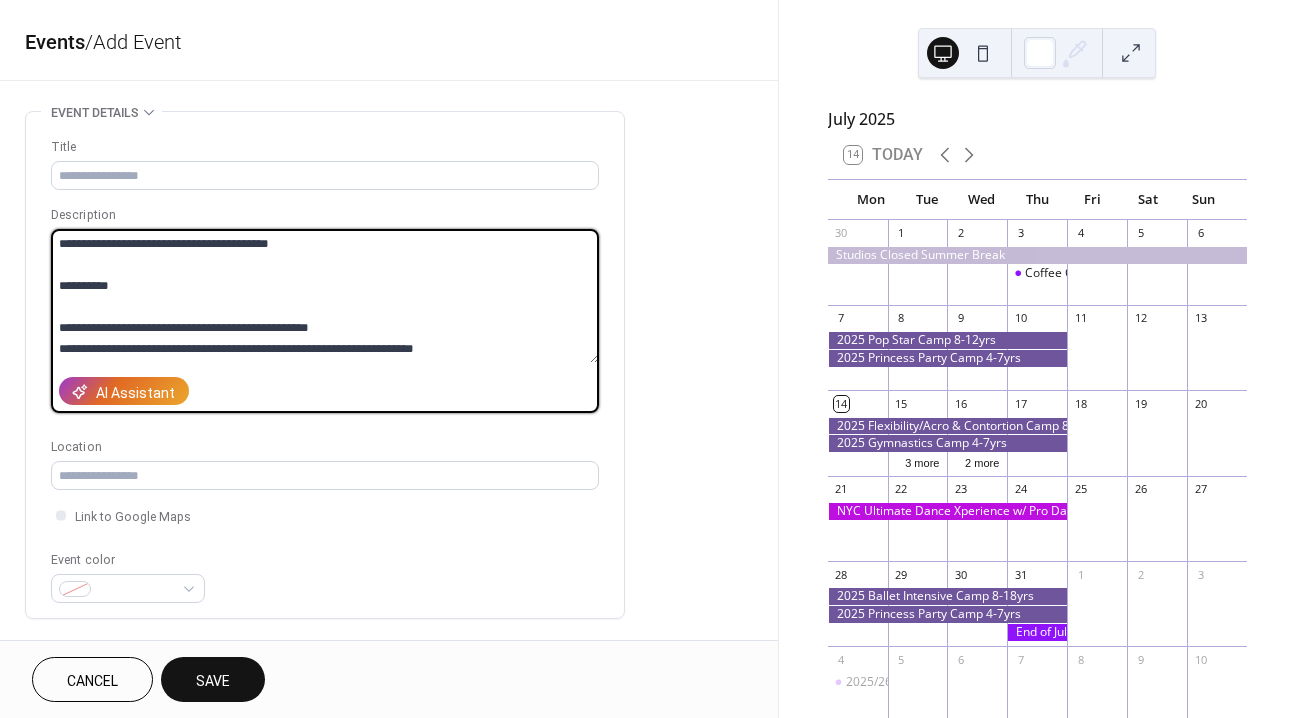 drag, startPoint x: 364, startPoint y: 247, endPoint x: 28, endPoint y: 237, distance: 336.14877 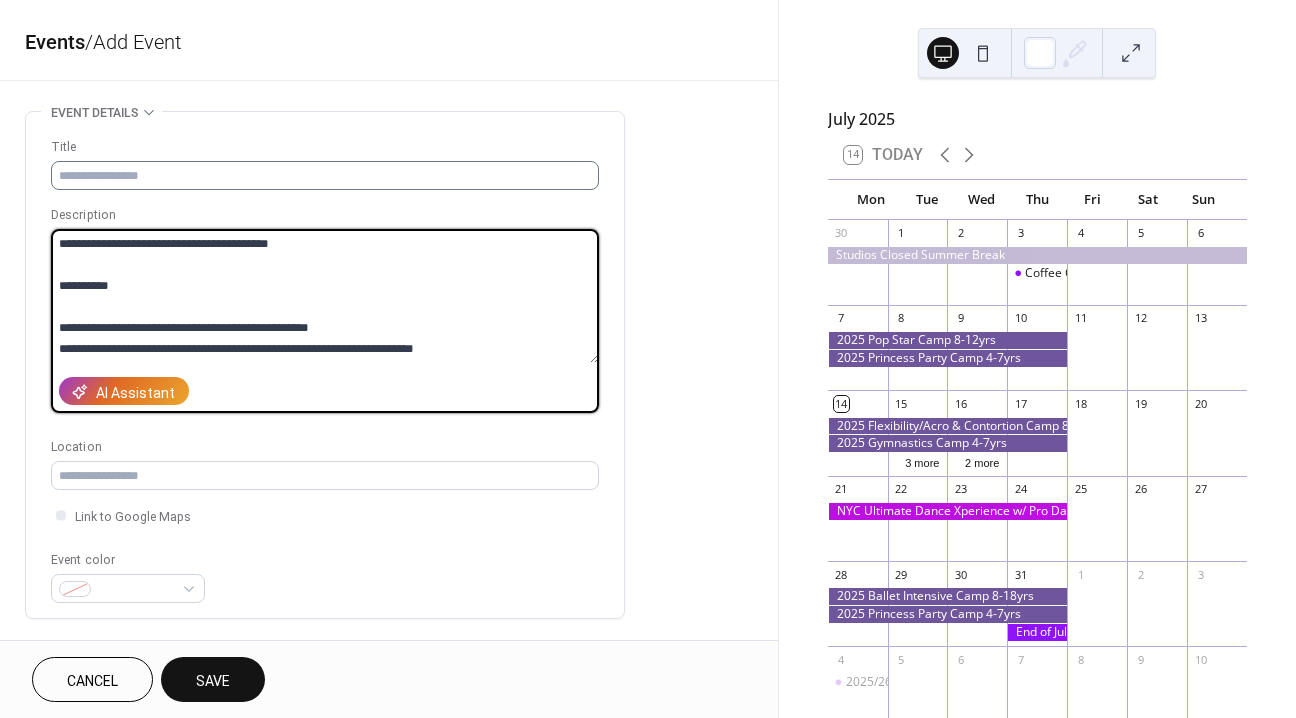 type on "**********" 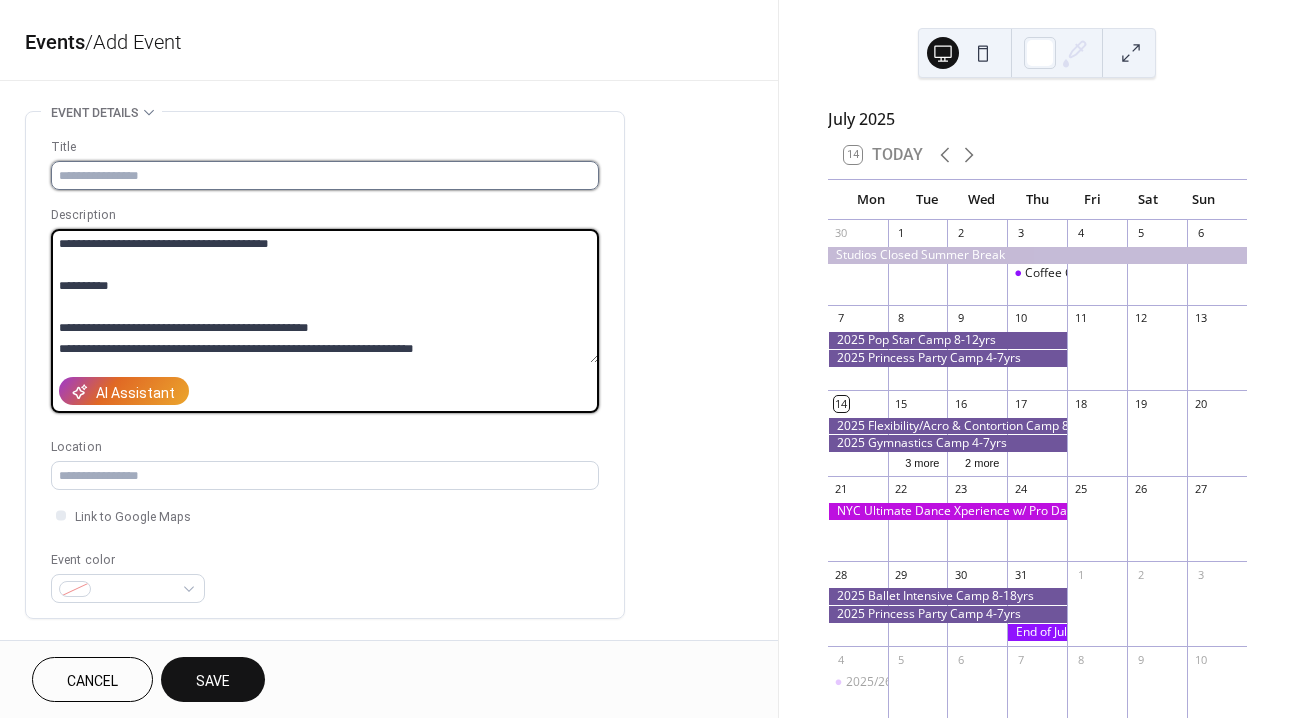 click at bounding box center (325, 175) 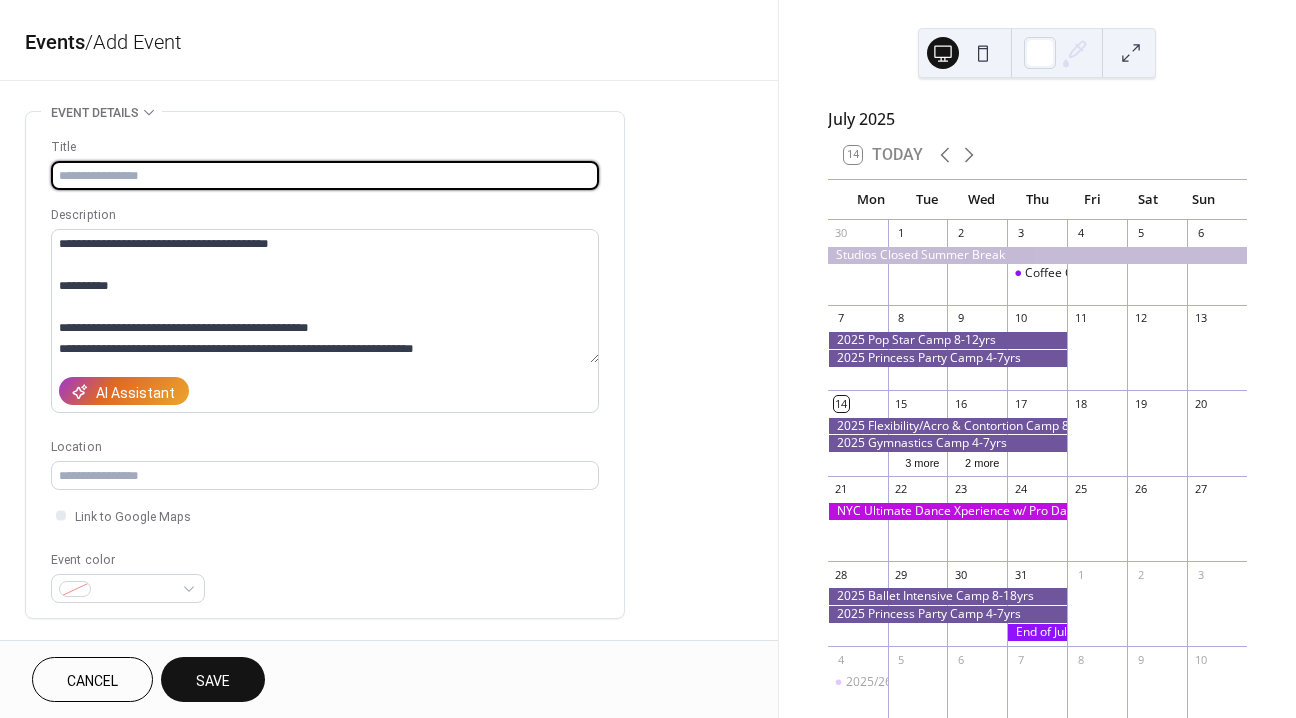paste on "**********" 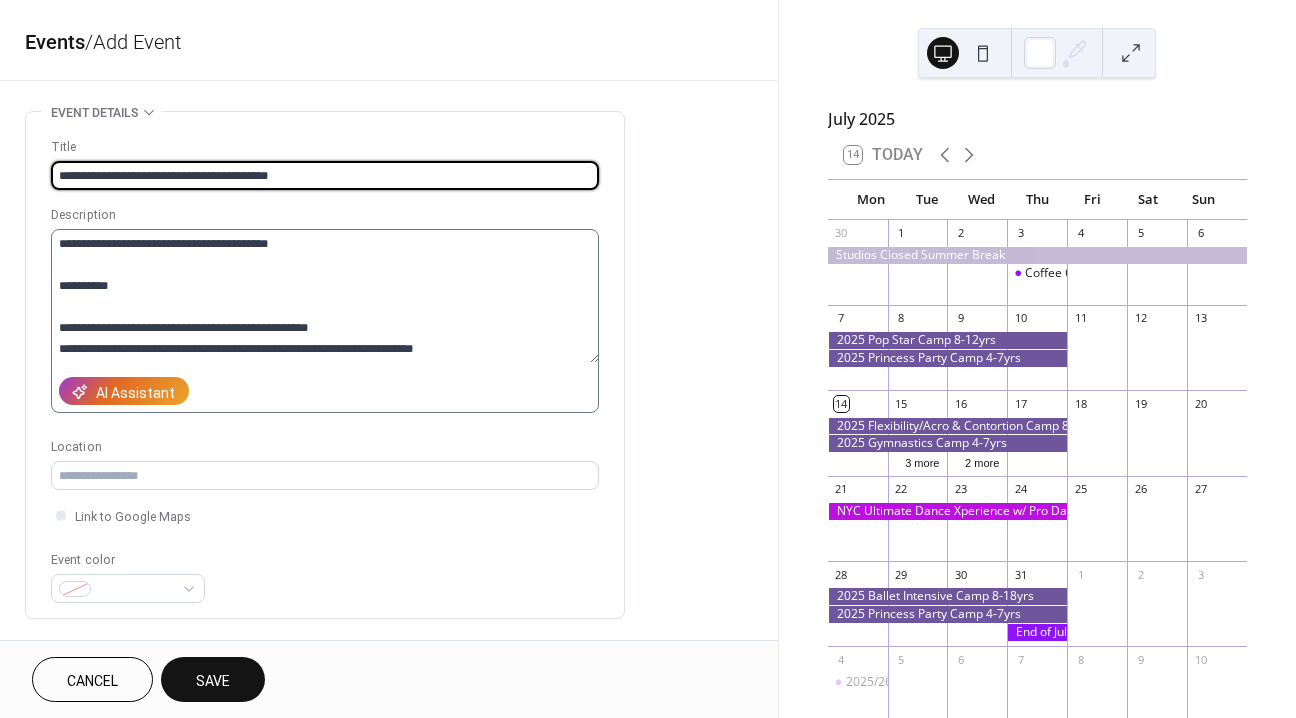 type on "**********" 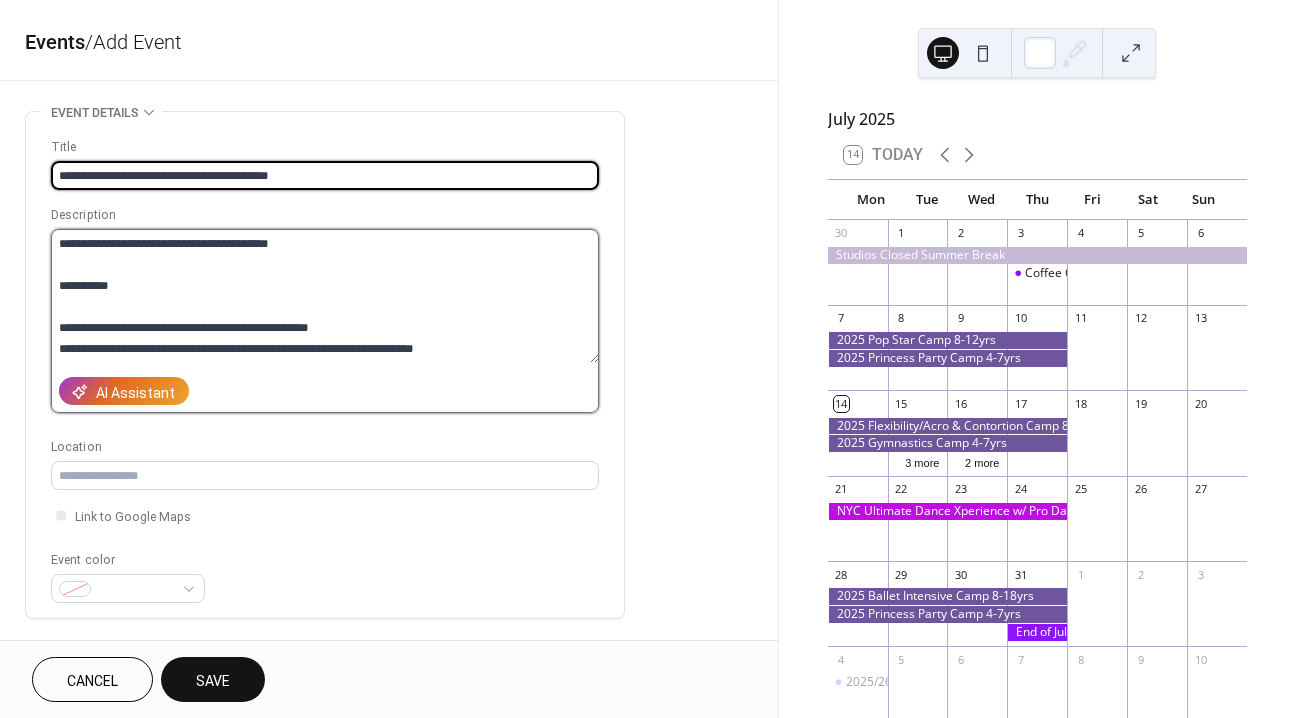 click on "**********" at bounding box center (325, 296) 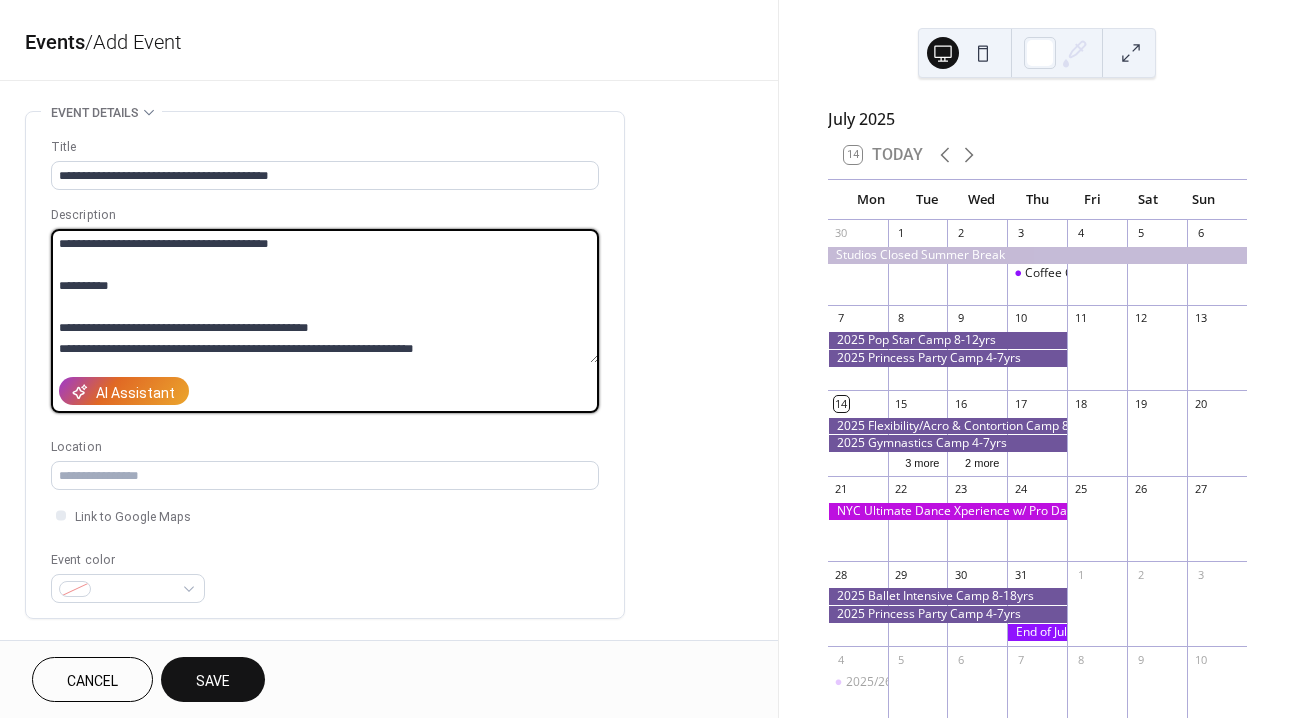 scroll, scrollTop: 21, scrollLeft: 0, axis: vertical 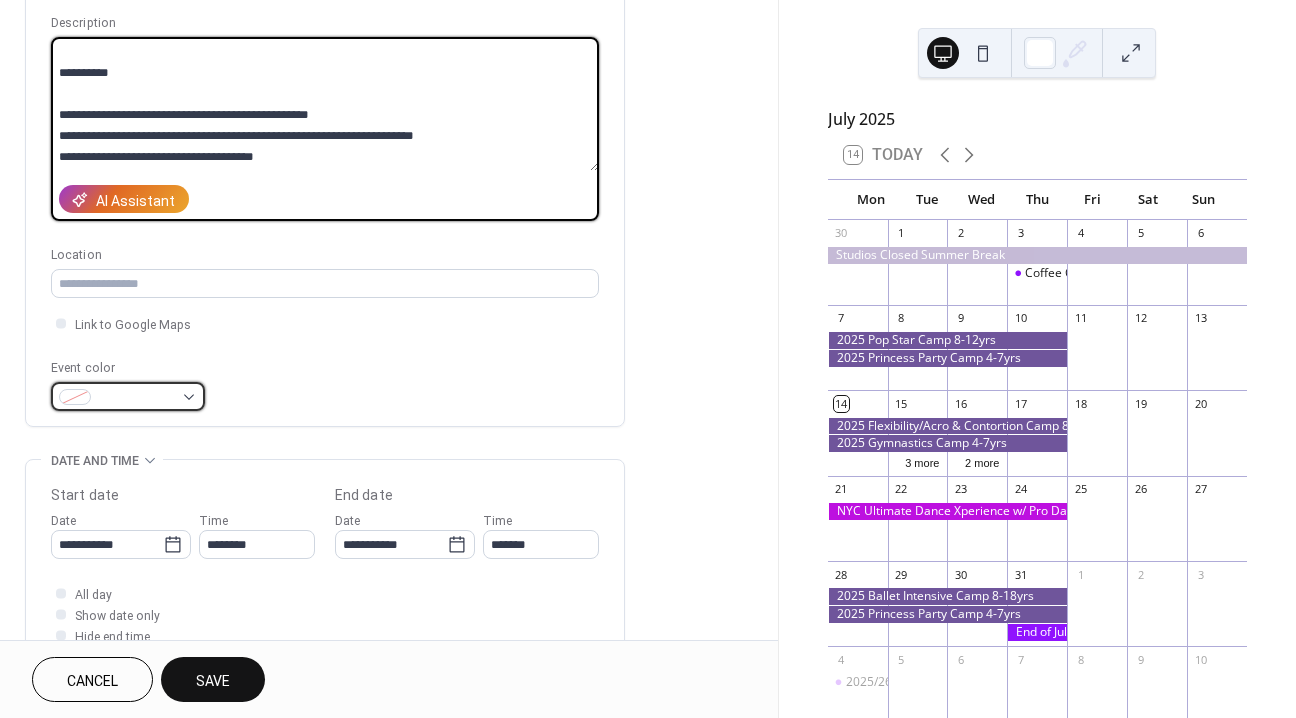 click at bounding box center [128, 396] 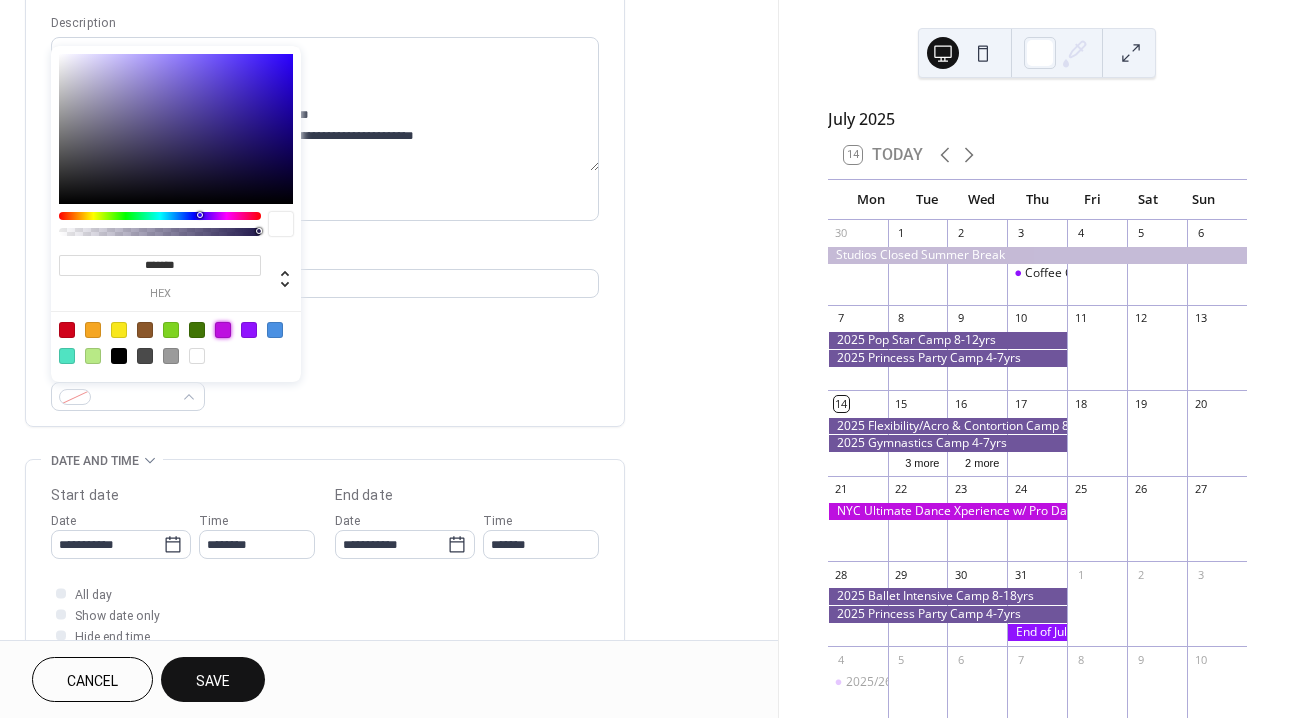 click at bounding box center (223, 330) 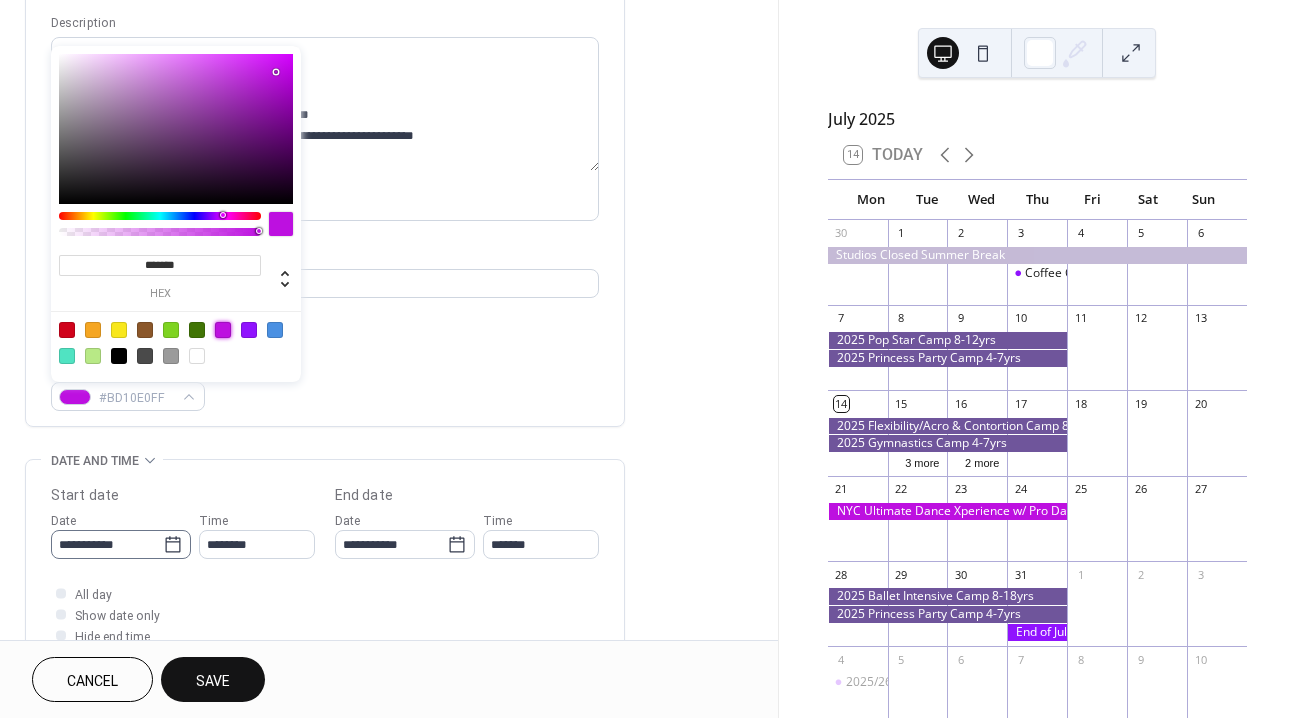 click 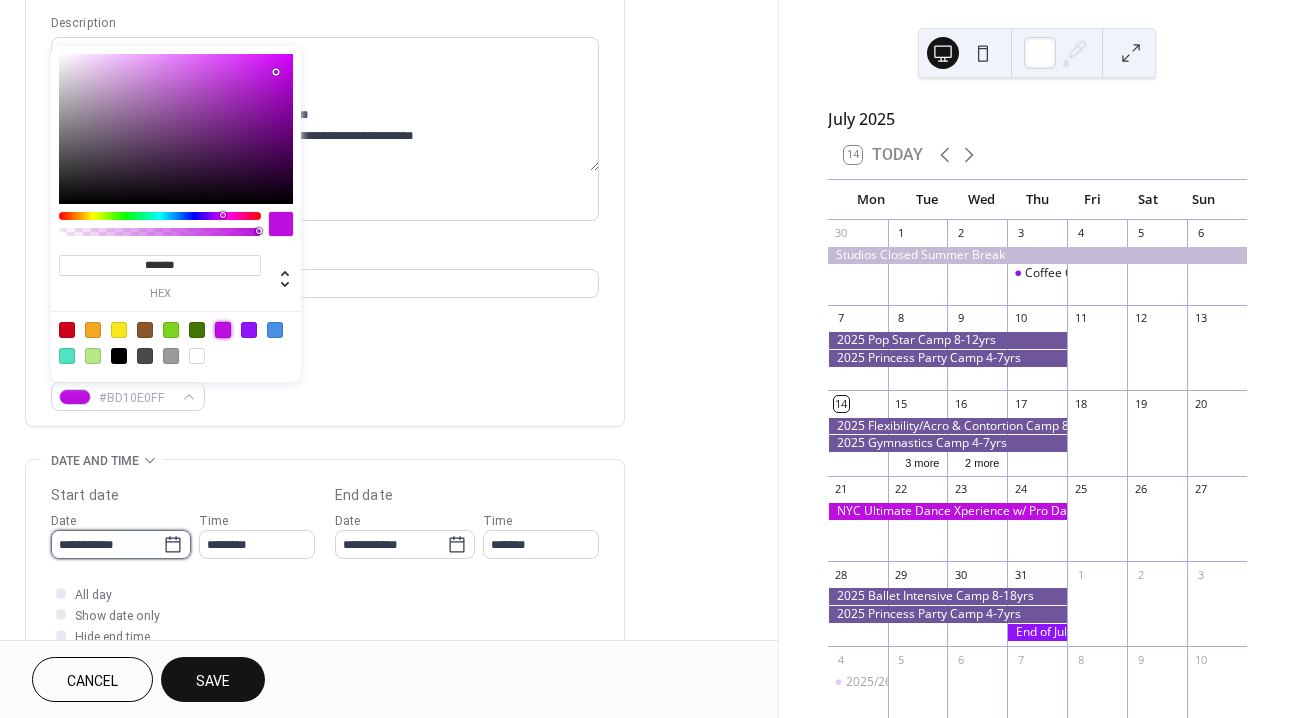 click on "**********" at bounding box center (107, 544) 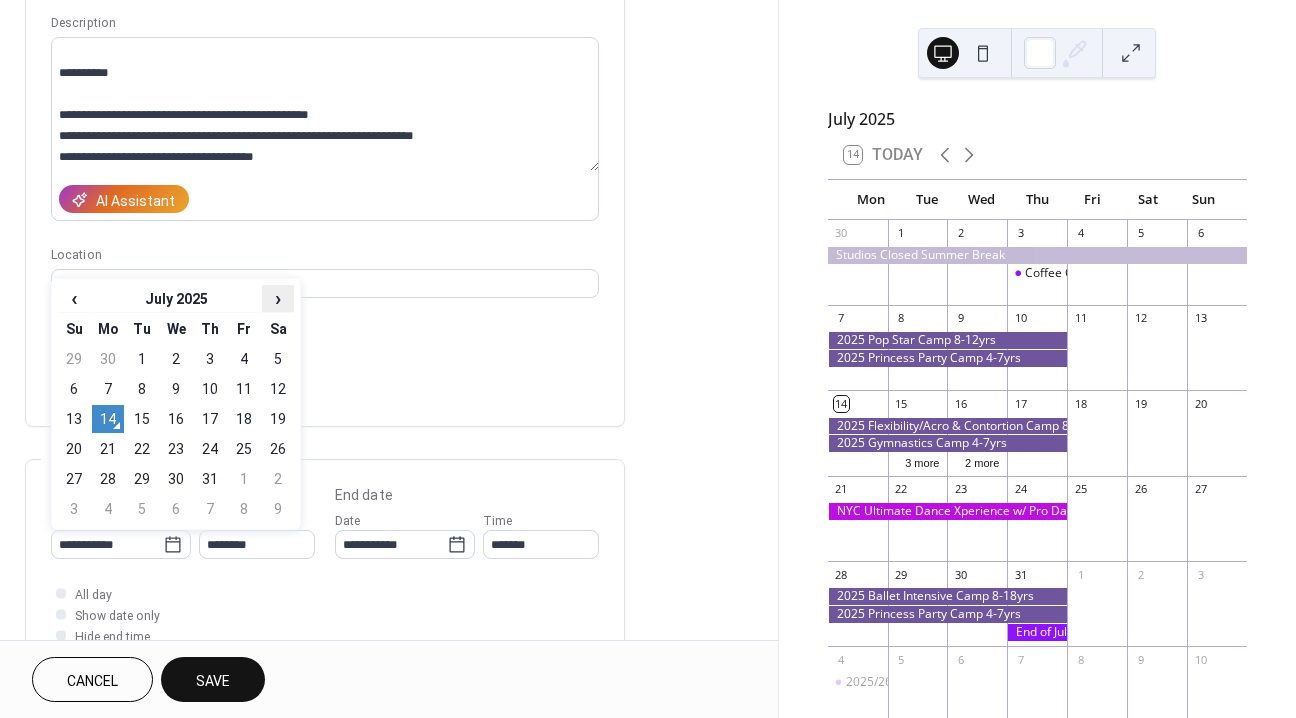 click on "›" at bounding box center (278, 298) 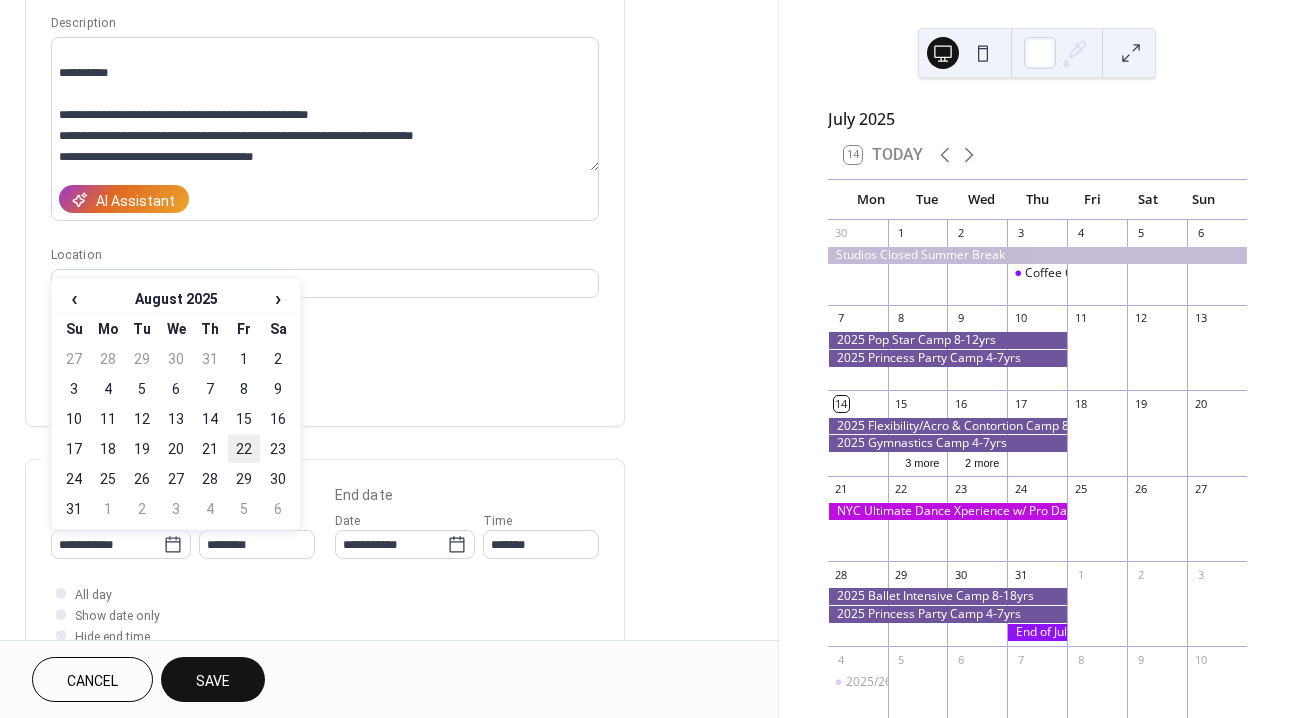 click on "22" at bounding box center (244, 449) 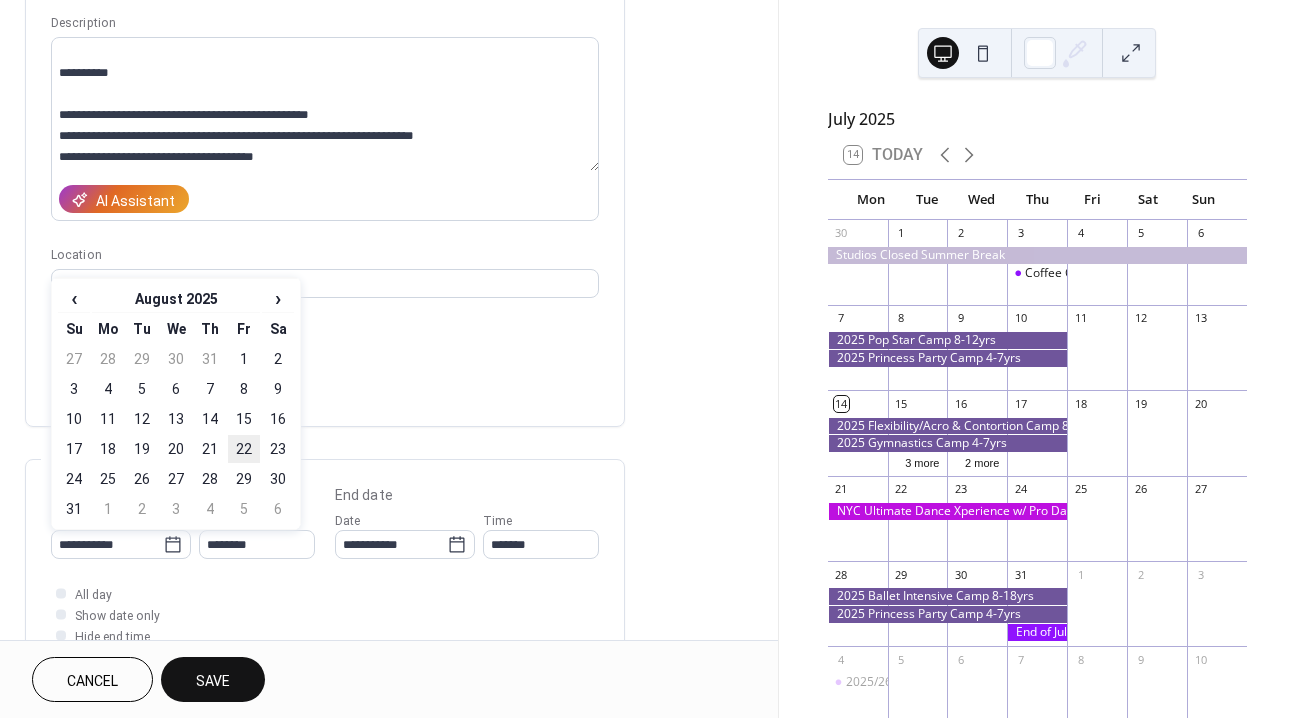 type on "**********" 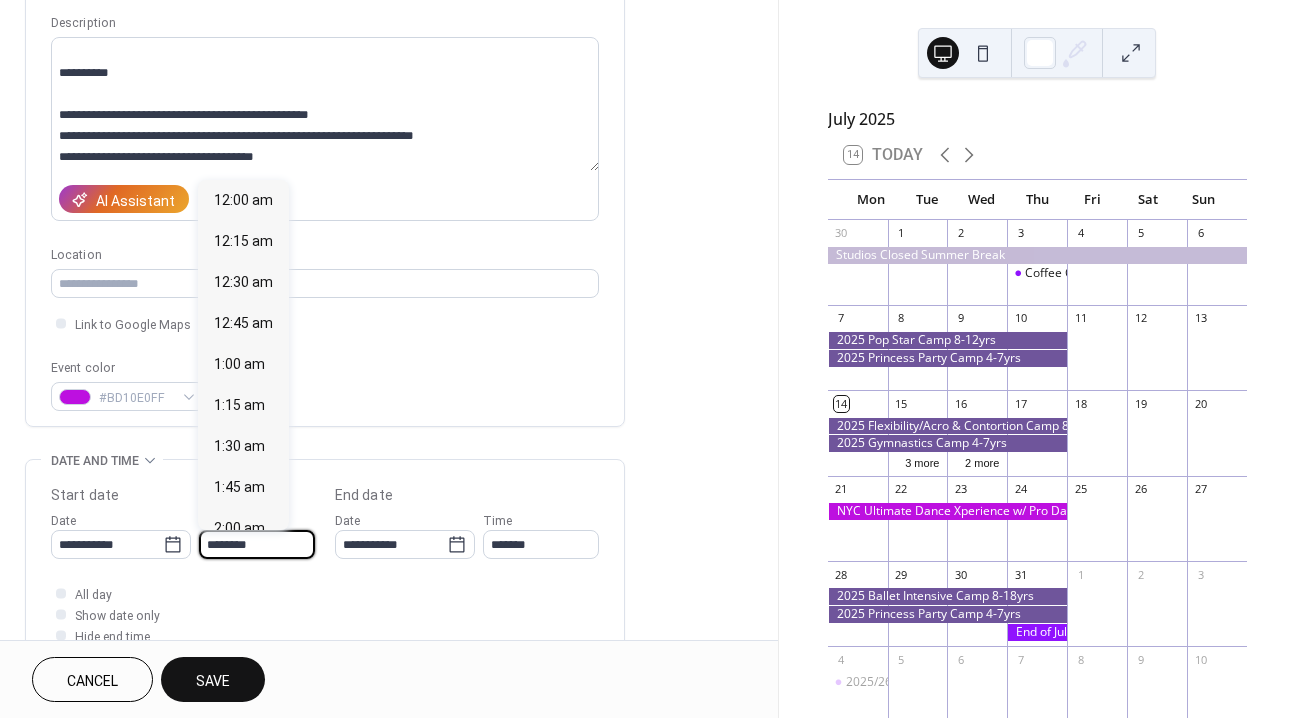 click on "********" at bounding box center (257, 544) 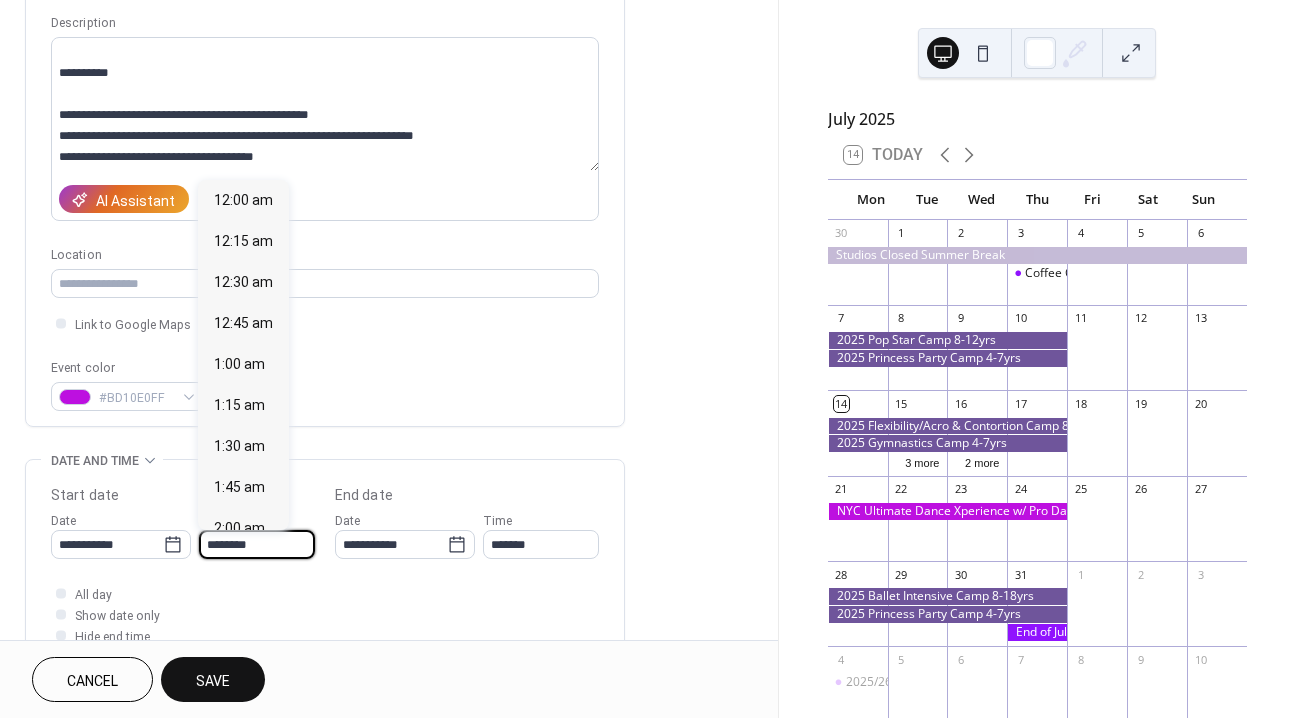 scroll, scrollTop: 1944, scrollLeft: 0, axis: vertical 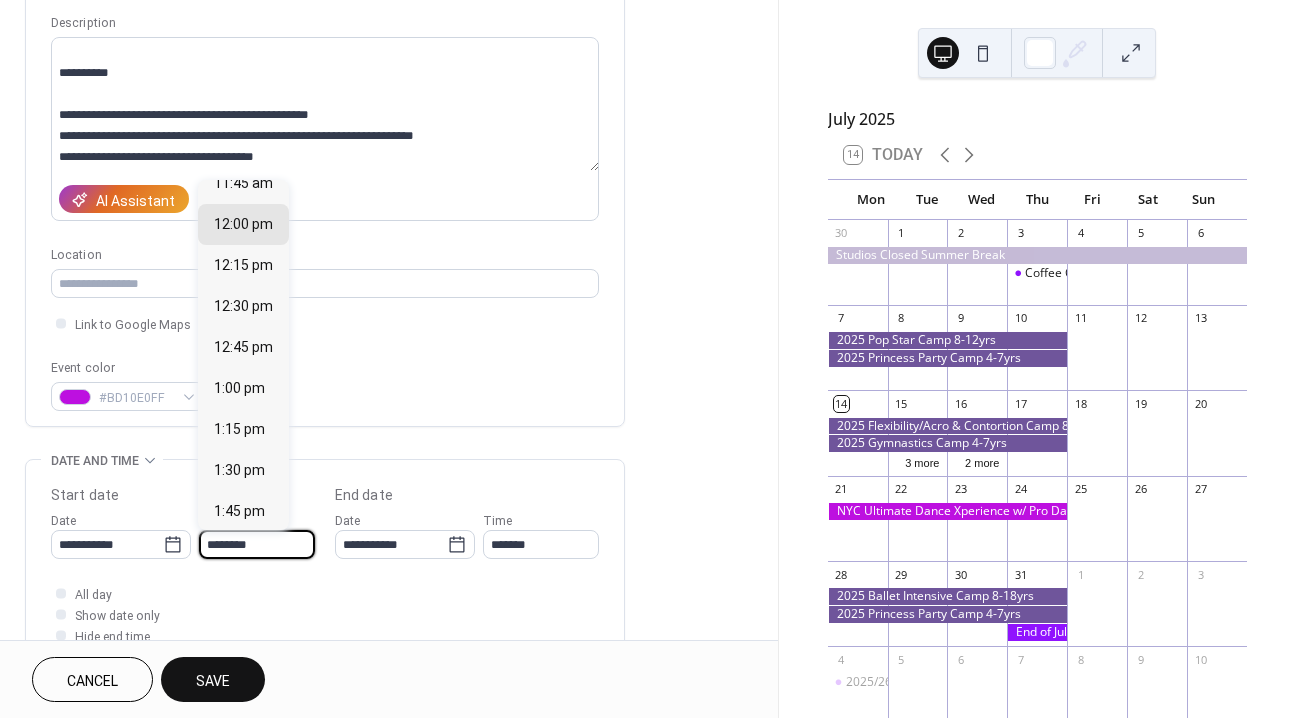 click on "********" at bounding box center (257, 544) 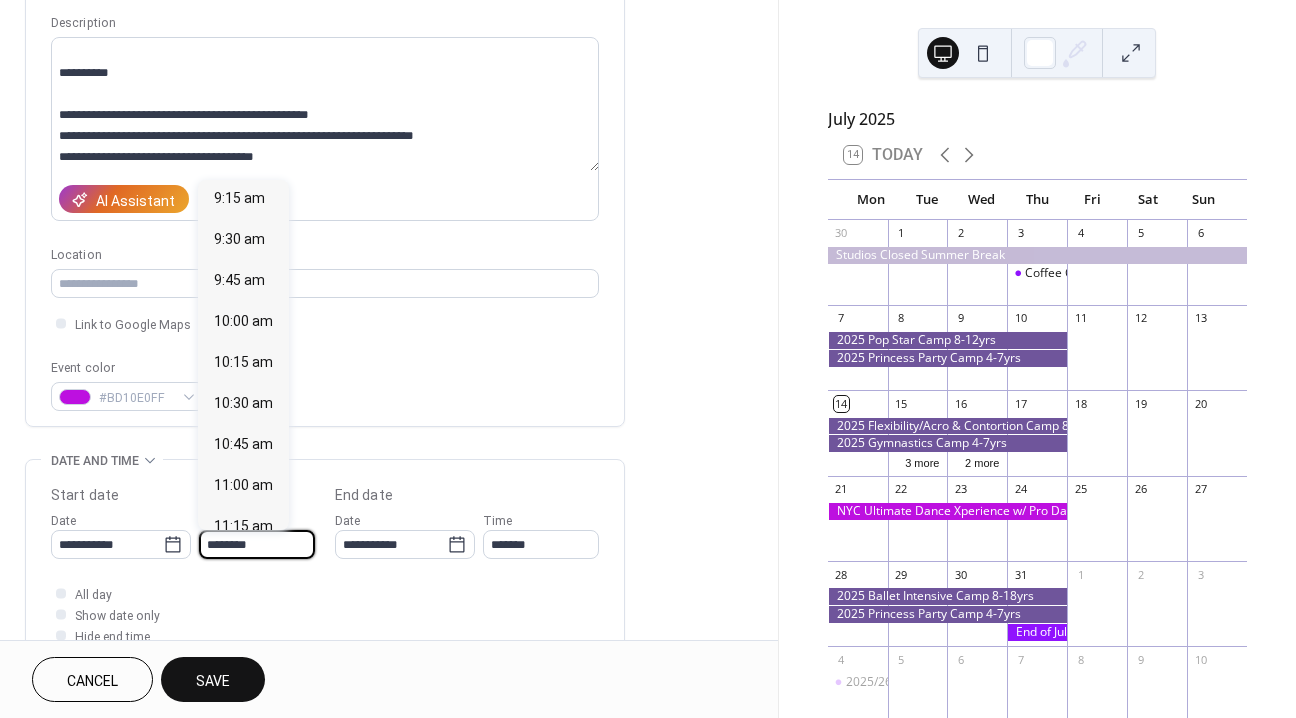 scroll, scrollTop: 1496, scrollLeft: 0, axis: vertical 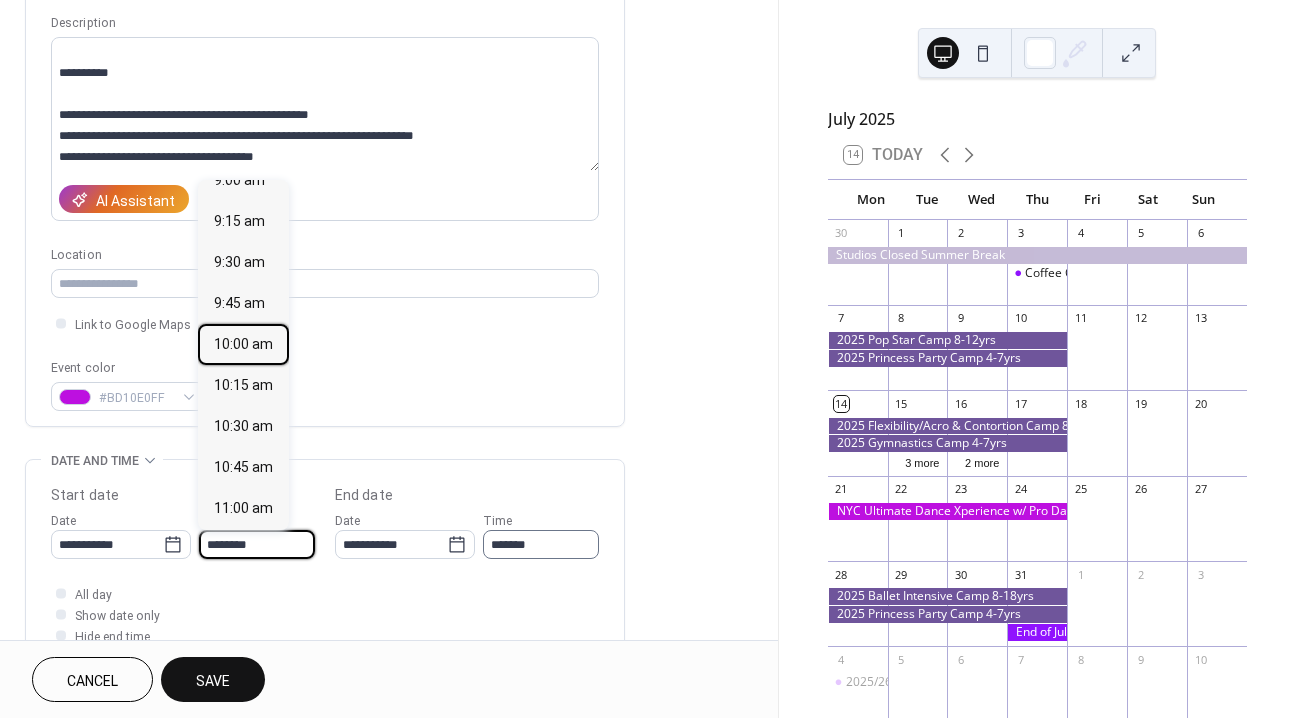 drag, startPoint x: 248, startPoint y: 329, endPoint x: 553, endPoint y: 558, distance: 381.40005 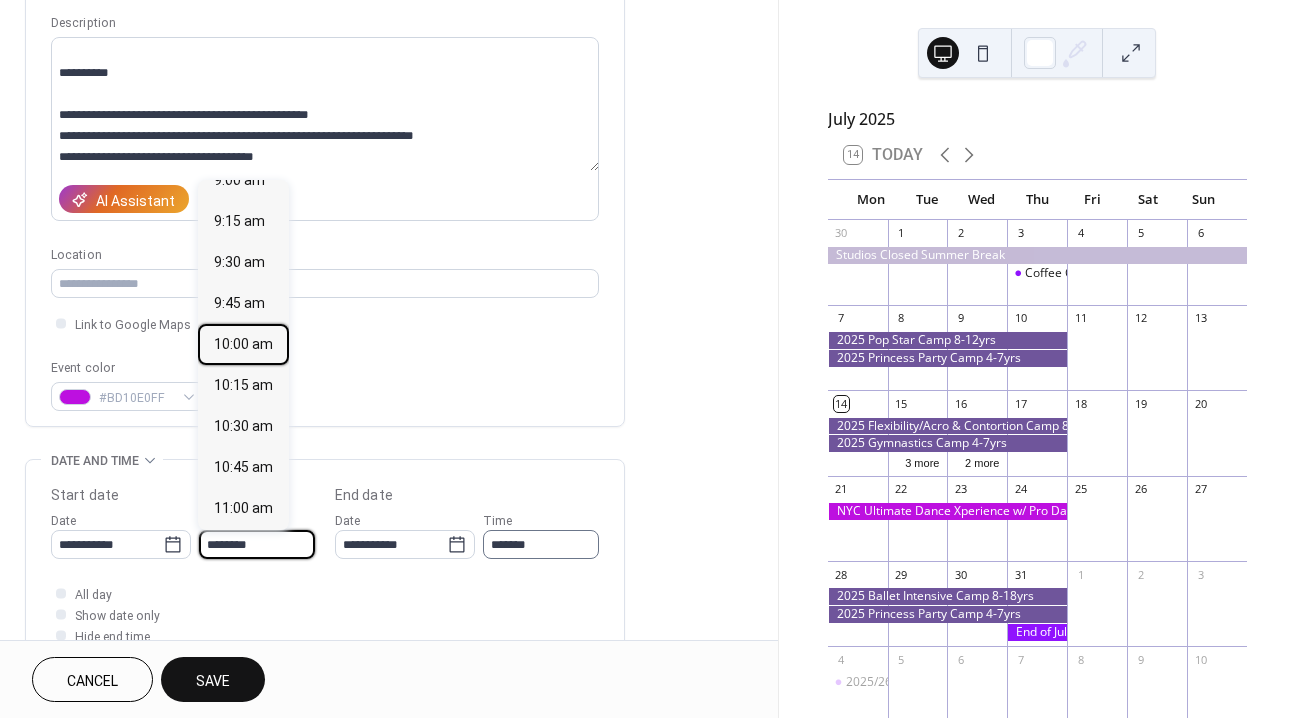 click on "10:00 am" at bounding box center (243, 344) 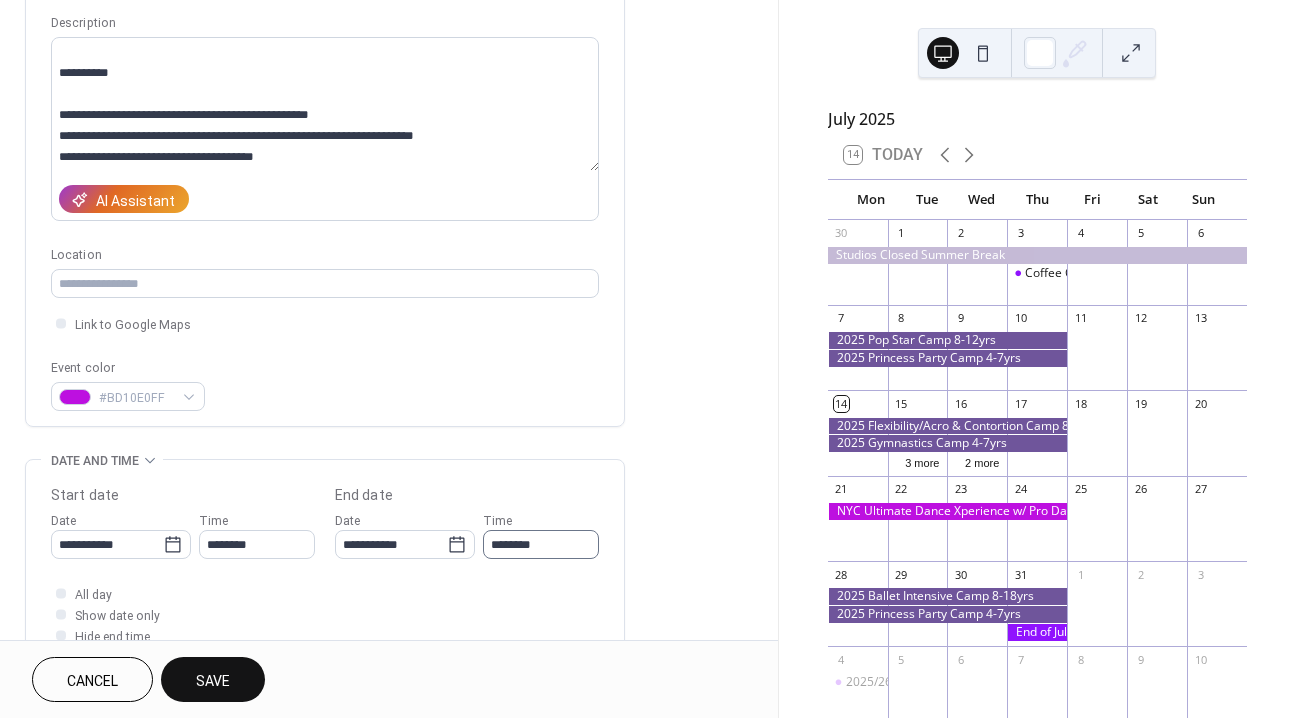 type on "********" 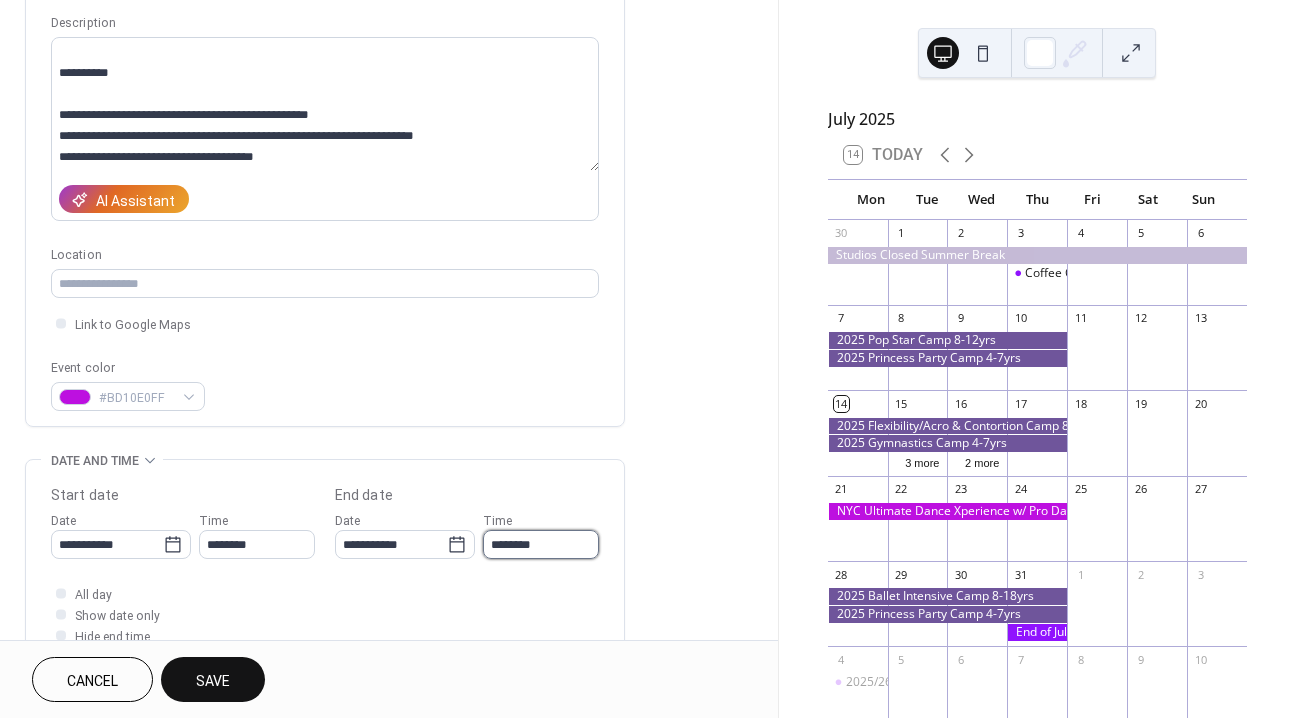 click on "********" at bounding box center (541, 544) 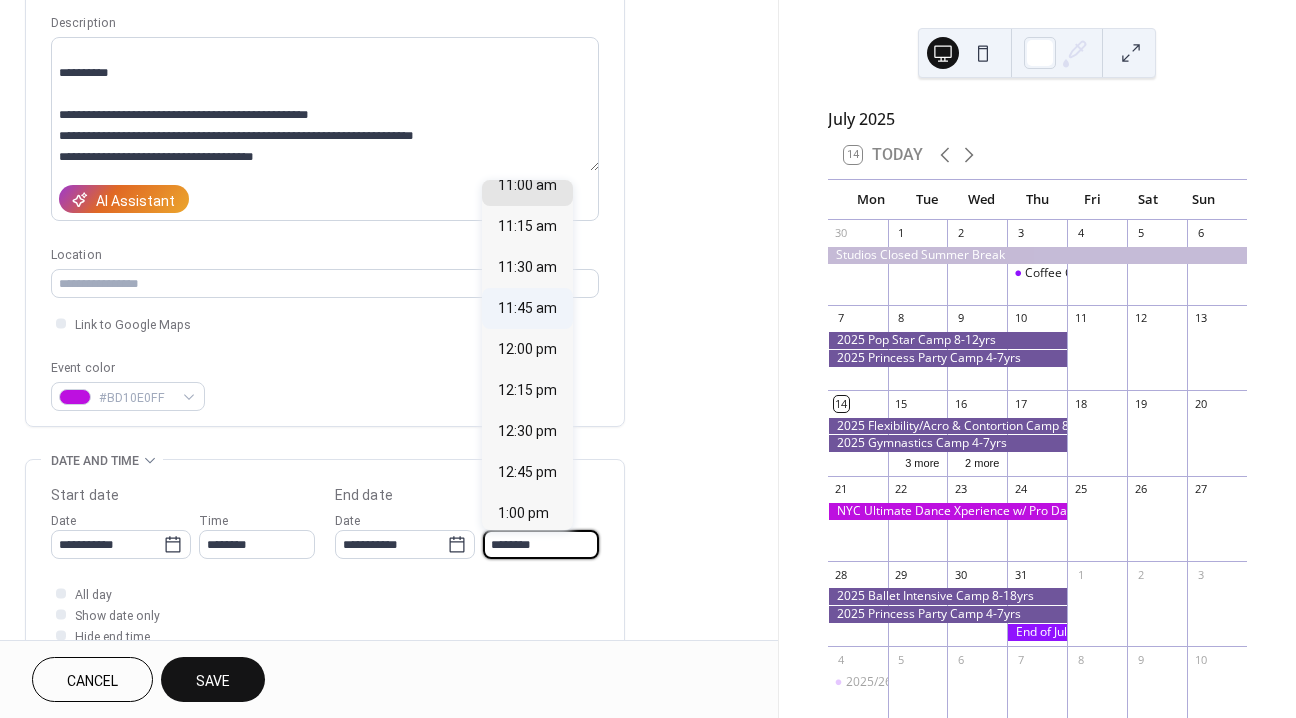 scroll, scrollTop: 141, scrollLeft: 0, axis: vertical 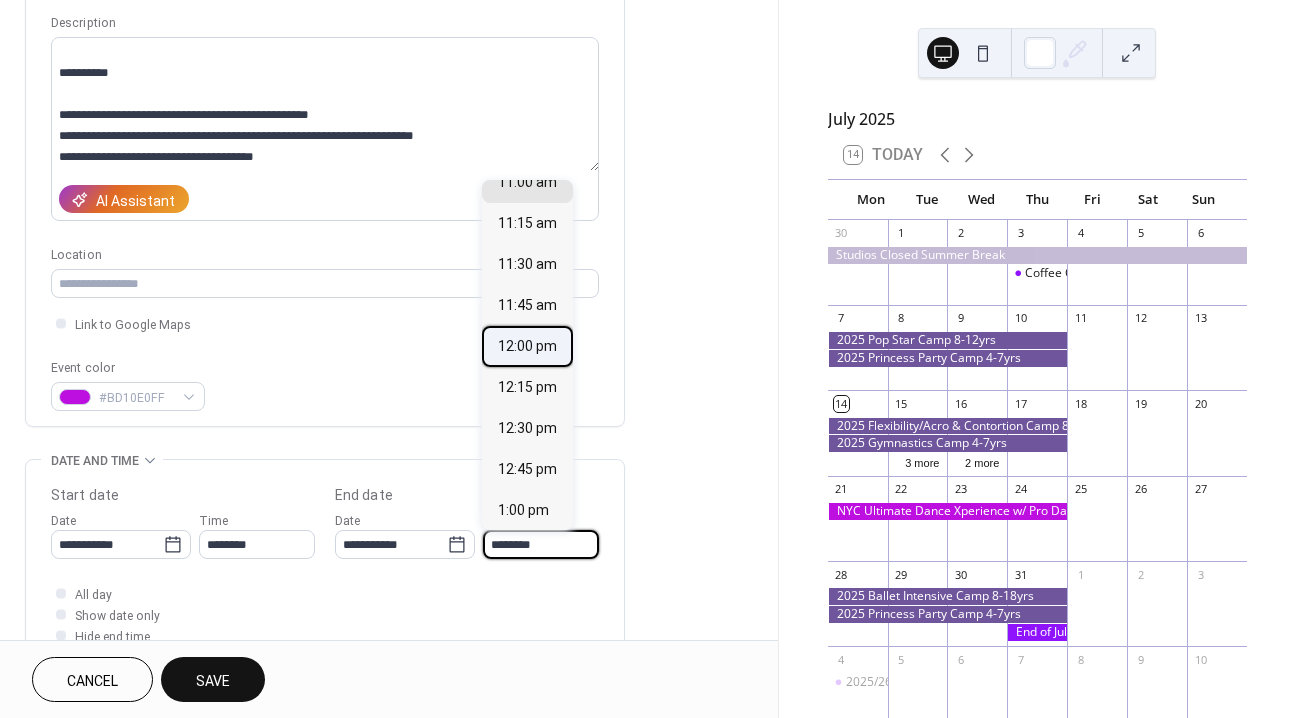click on "12:00 pm" at bounding box center [527, 346] 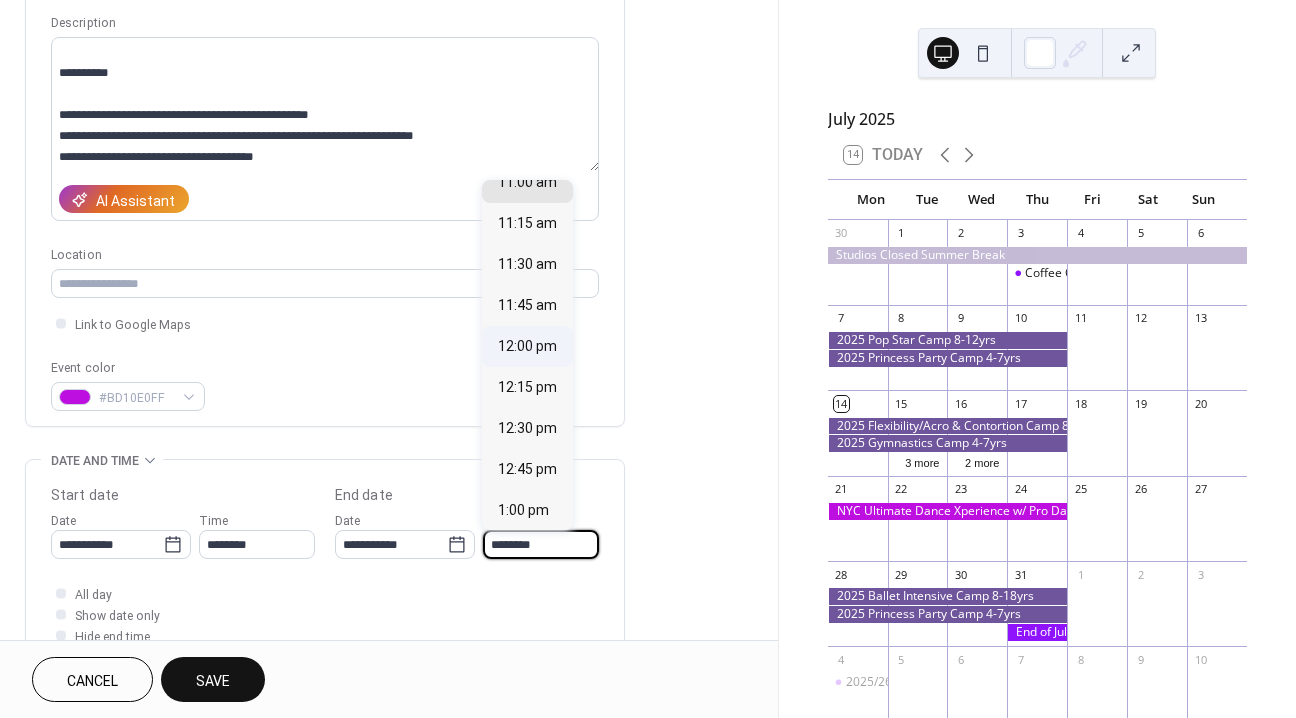 type on "********" 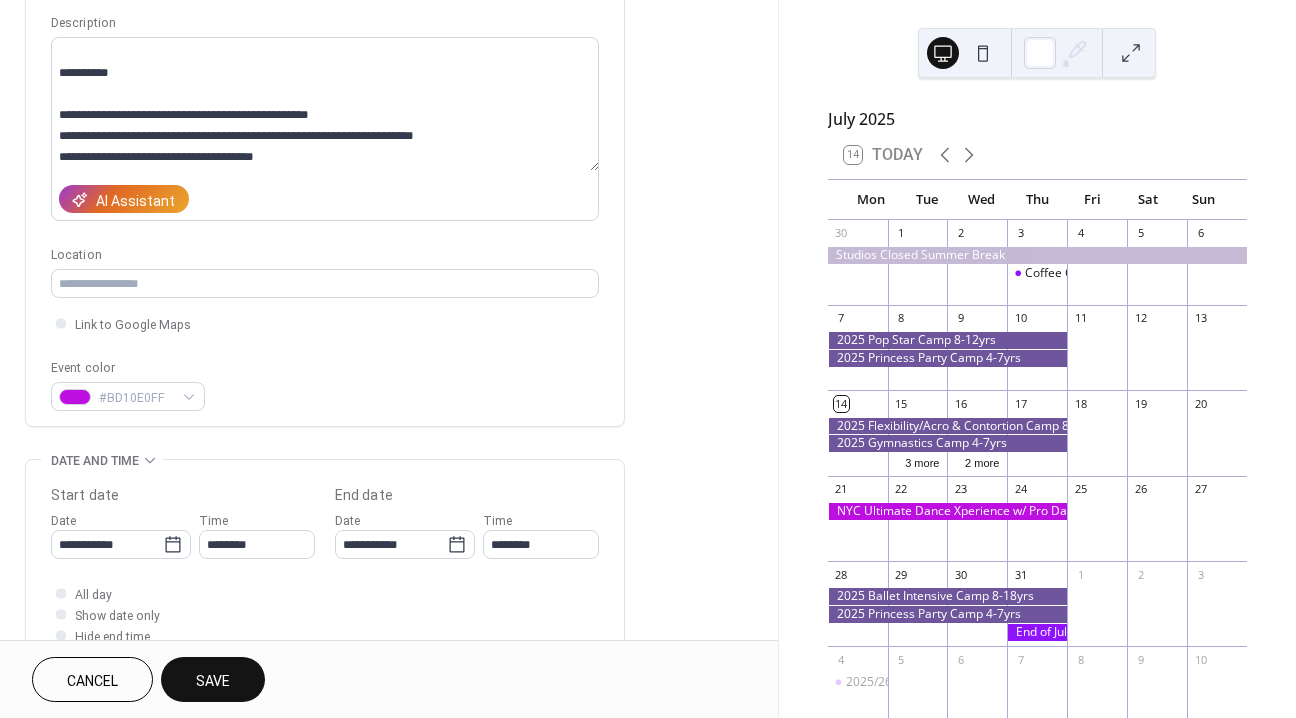 click on "All day Show date only Hide end time" at bounding box center (325, 614) 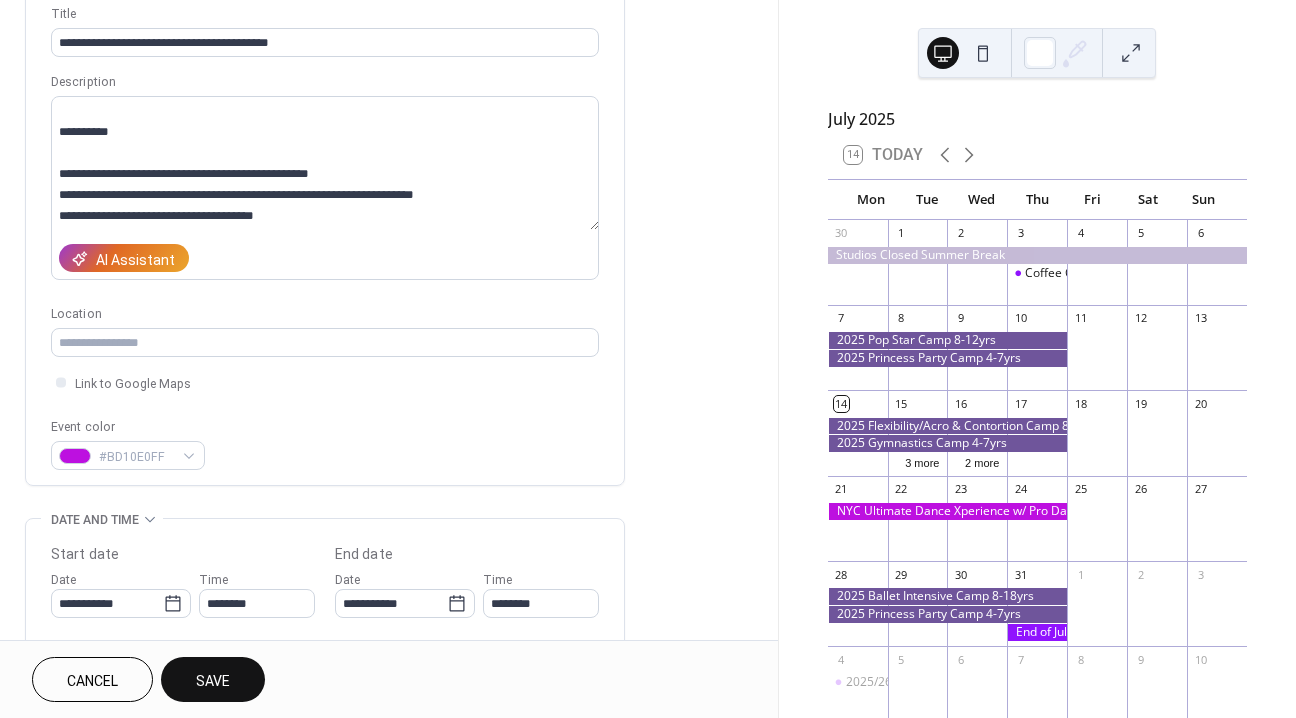 scroll, scrollTop: 132, scrollLeft: 0, axis: vertical 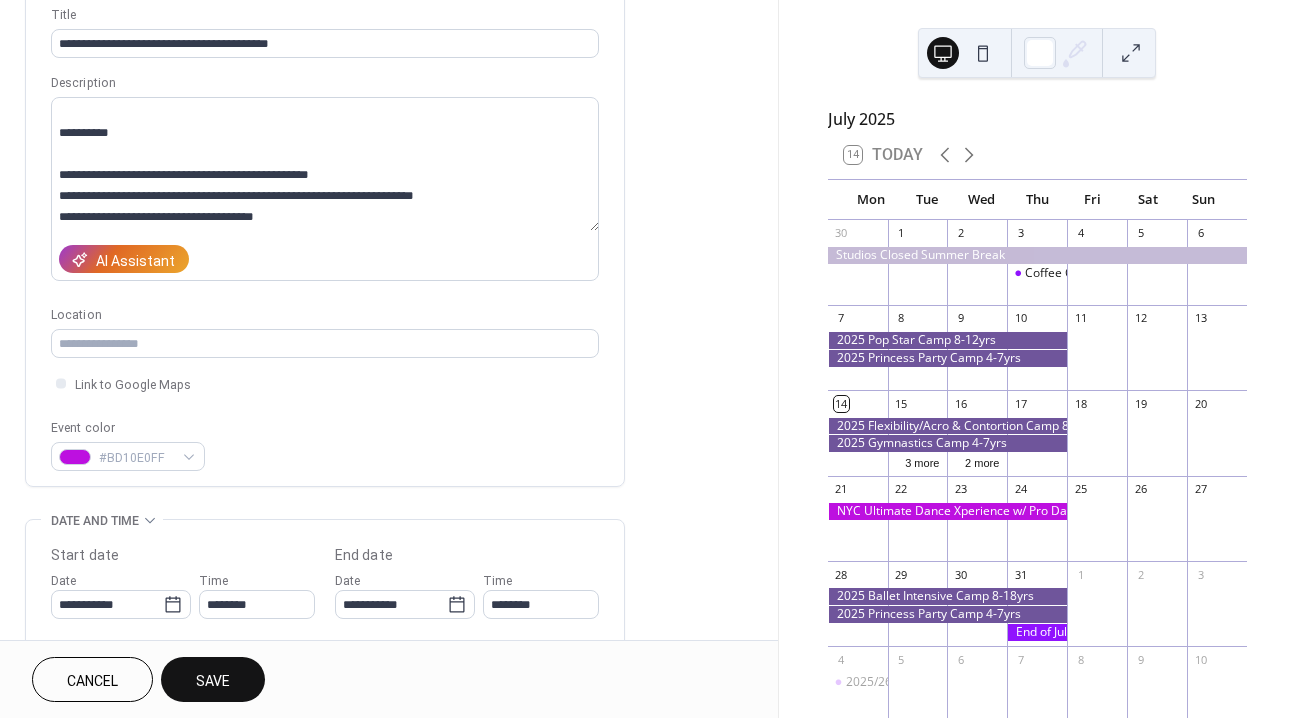 click on "Save" at bounding box center (213, 681) 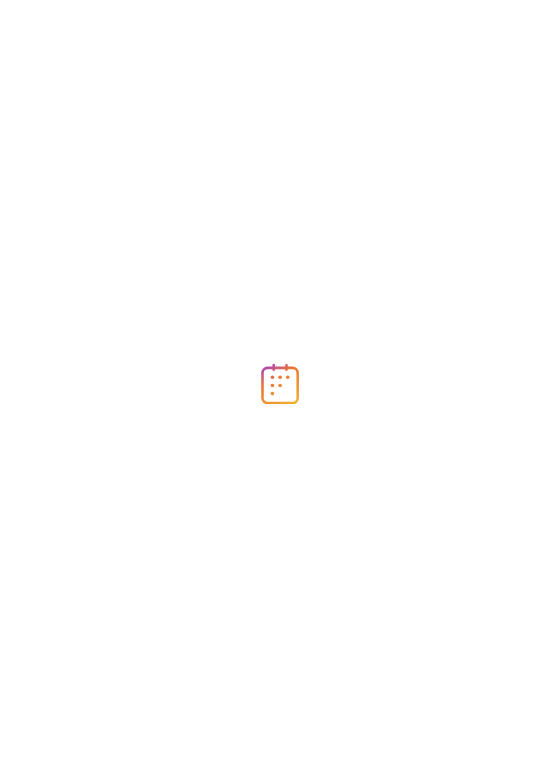 scroll, scrollTop: 0, scrollLeft: 0, axis: both 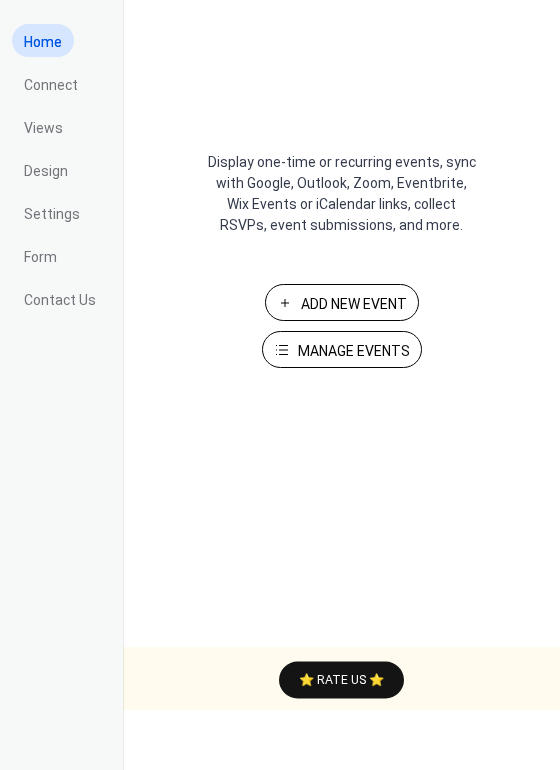 click on "Manage Events" at bounding box center [354, 351] 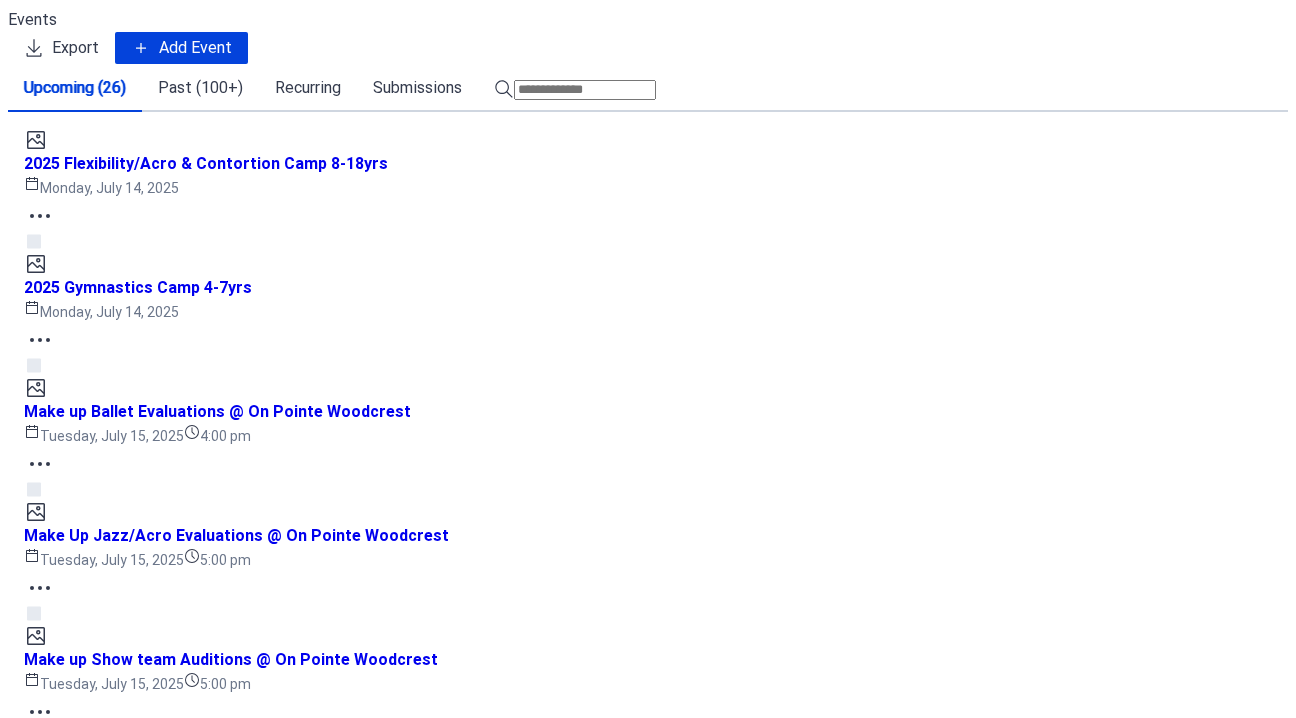scroll, scrollTop: 0, scrollLeft: 0, axis: both 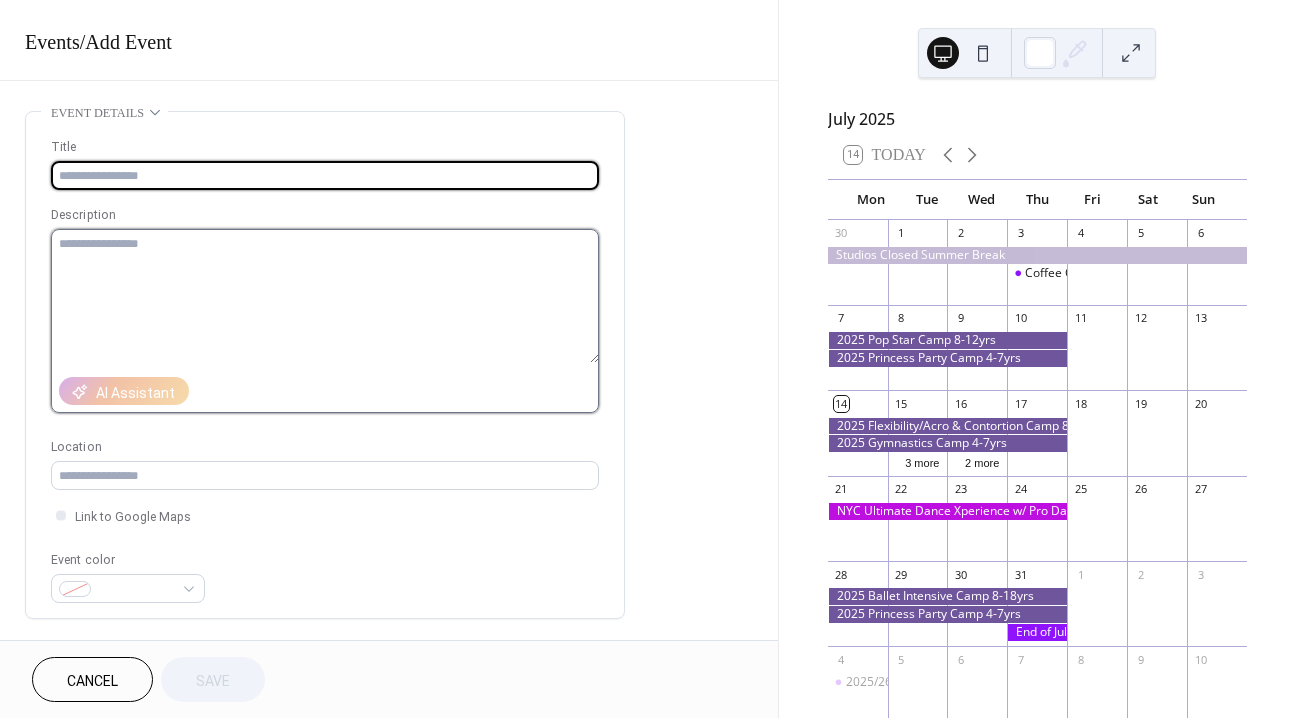 click at bounding box center (325, 296) 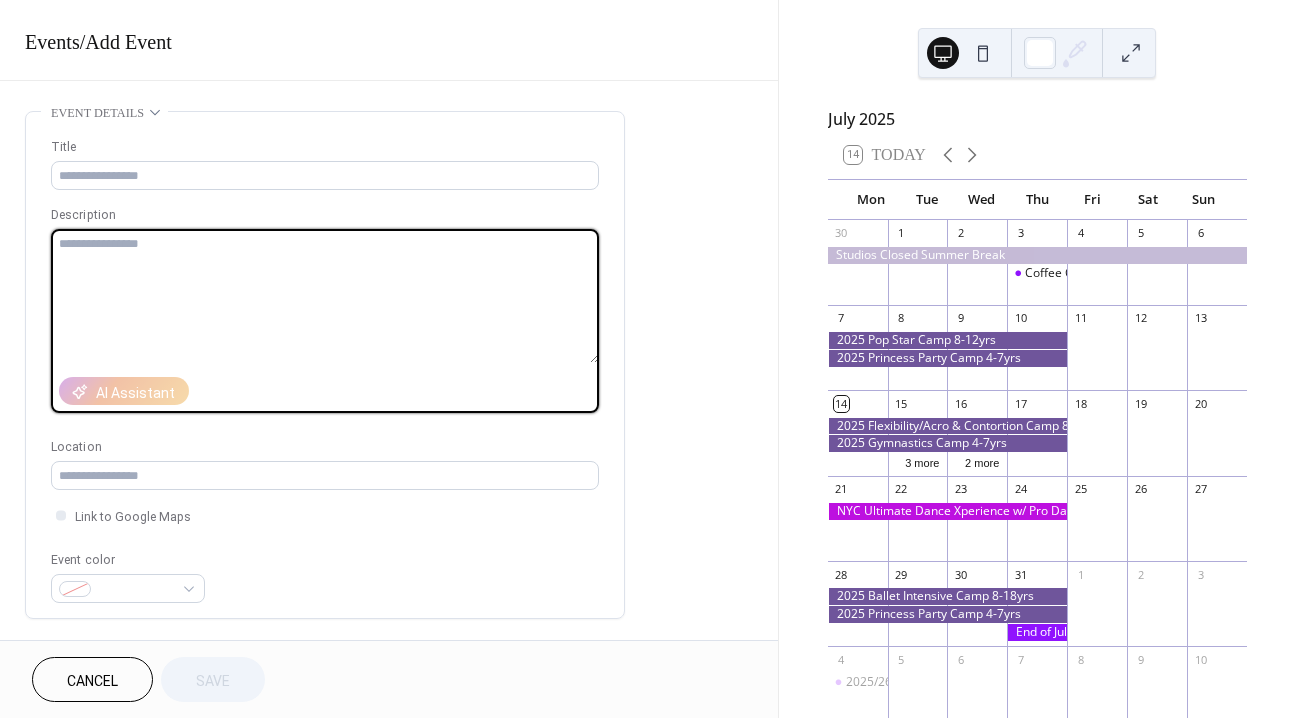 paste on "**********" 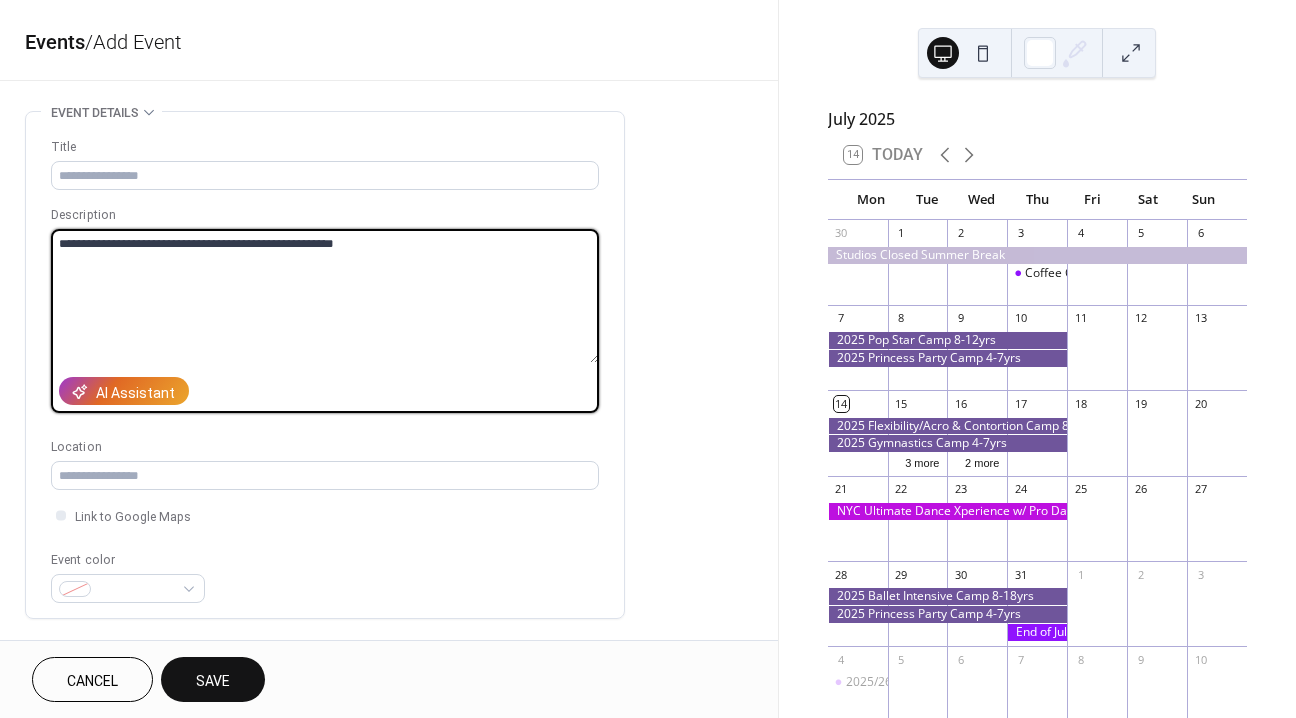 click on "**********" at bounding box center [325, 296] 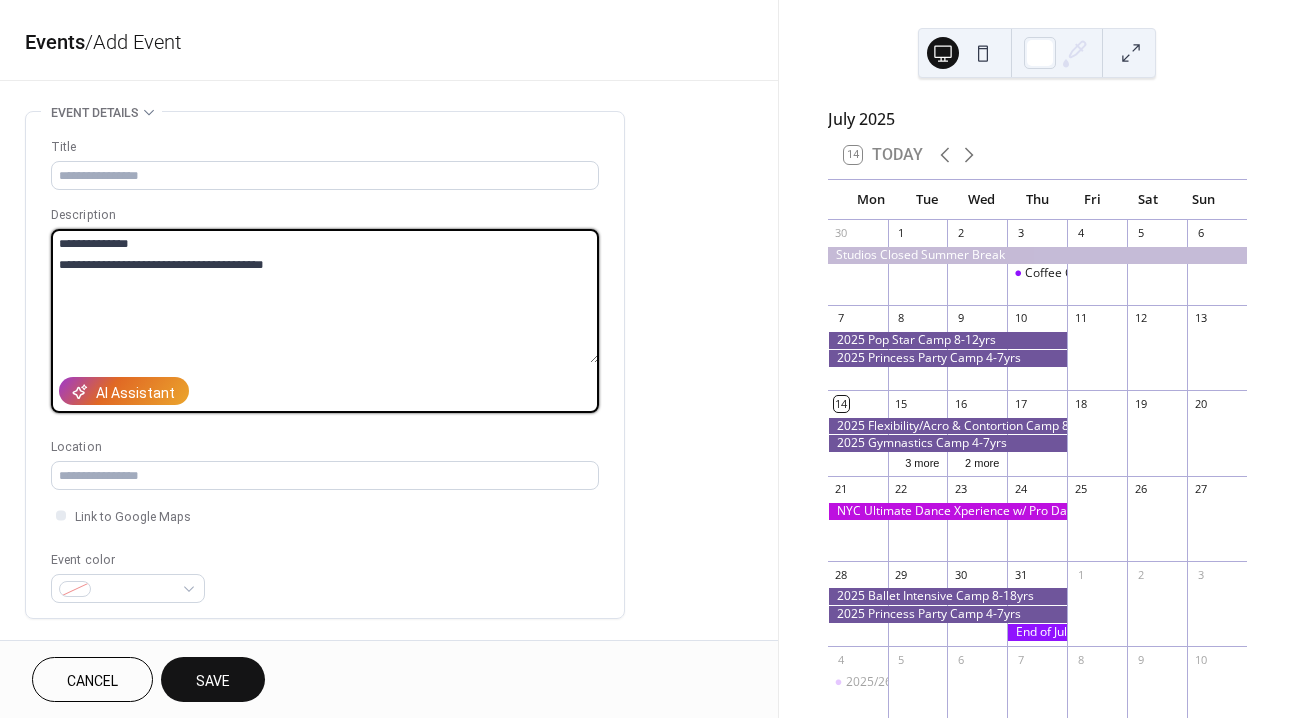 drag, startPoint x: 316, startPoint y: 260, endPoint x: 57, endPoint y: 267, distance: 259.09457 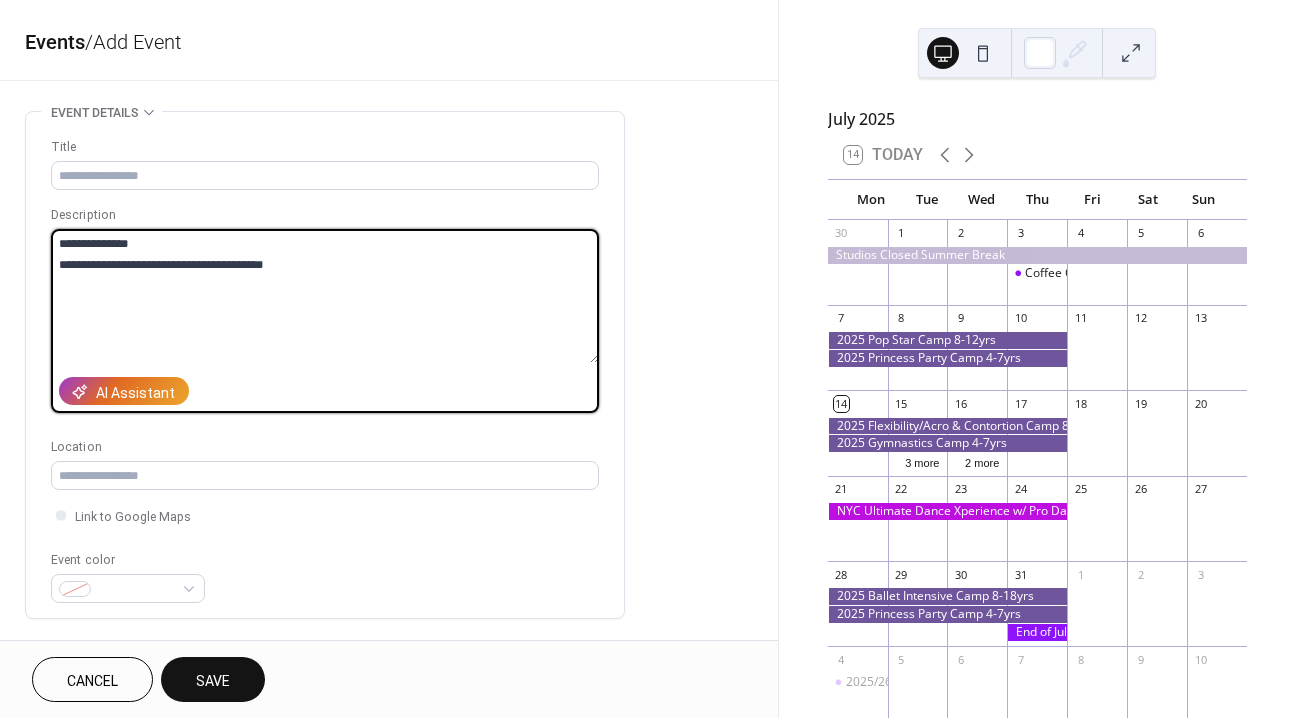 click on "**********" at bounding box center [325, 296] 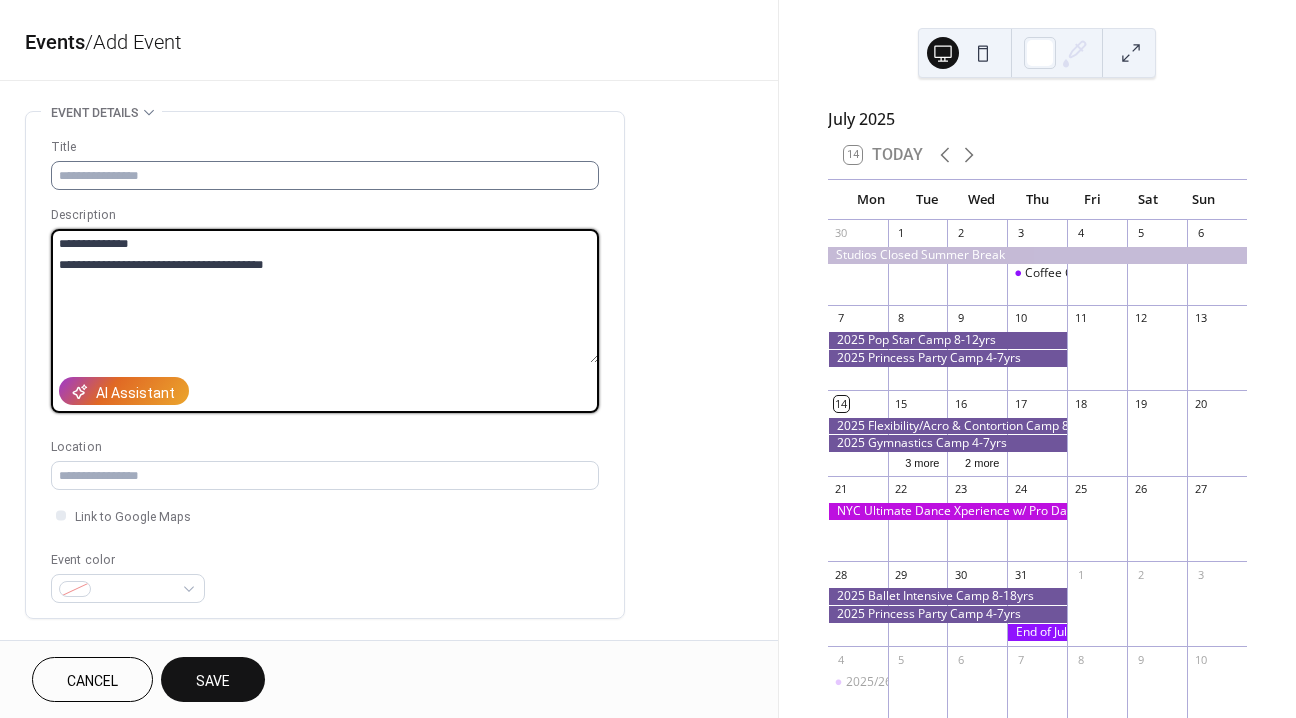 type on "**********" 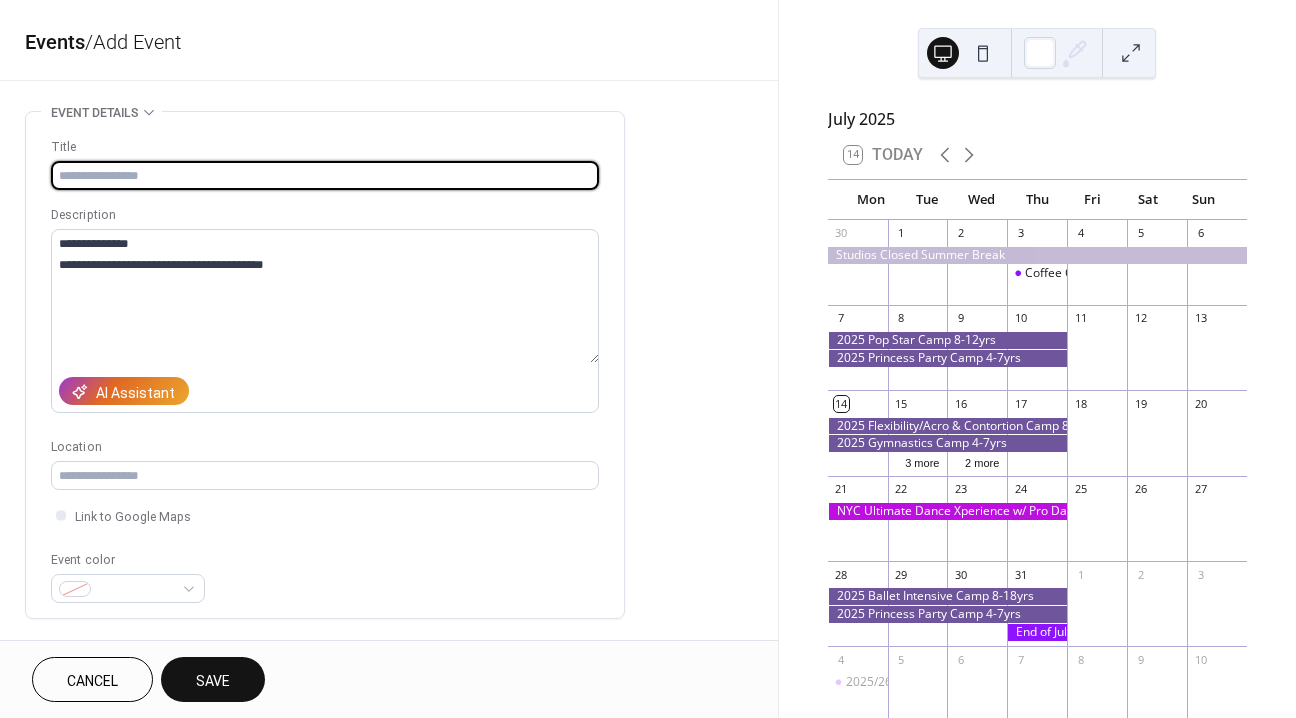 click at bounding box center (325, 175) 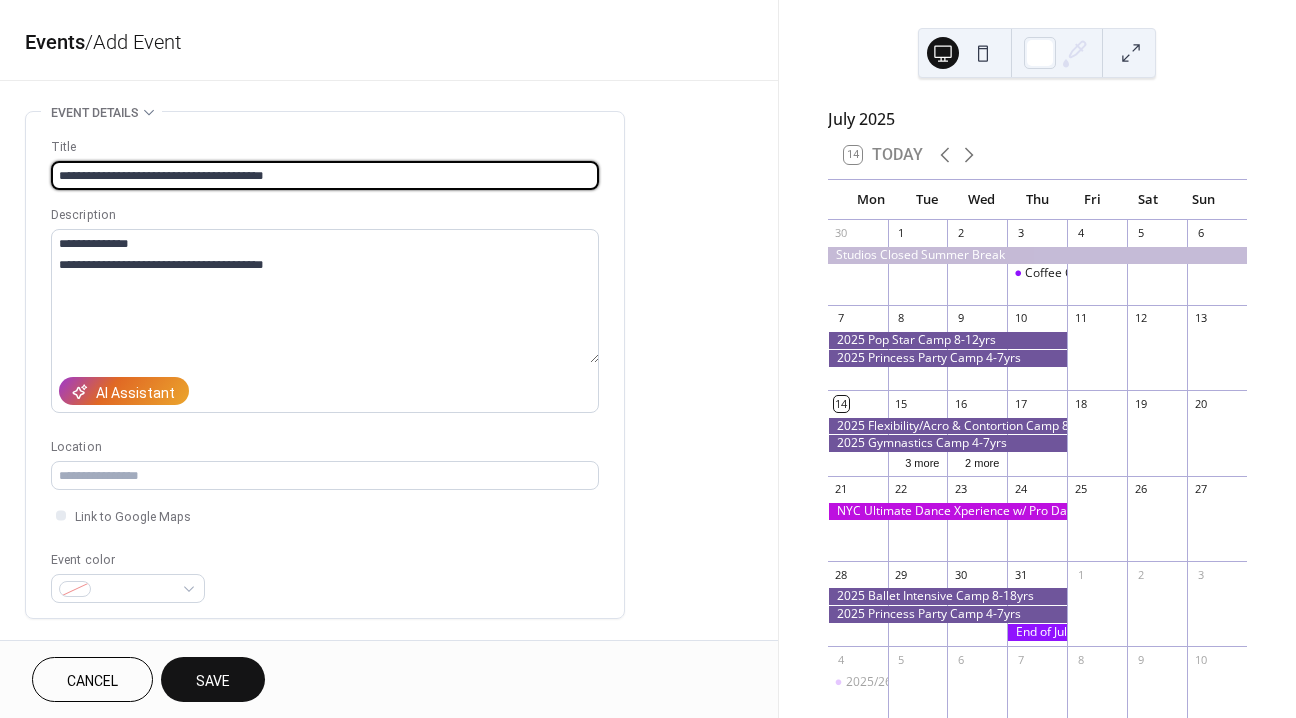 type on "**********" 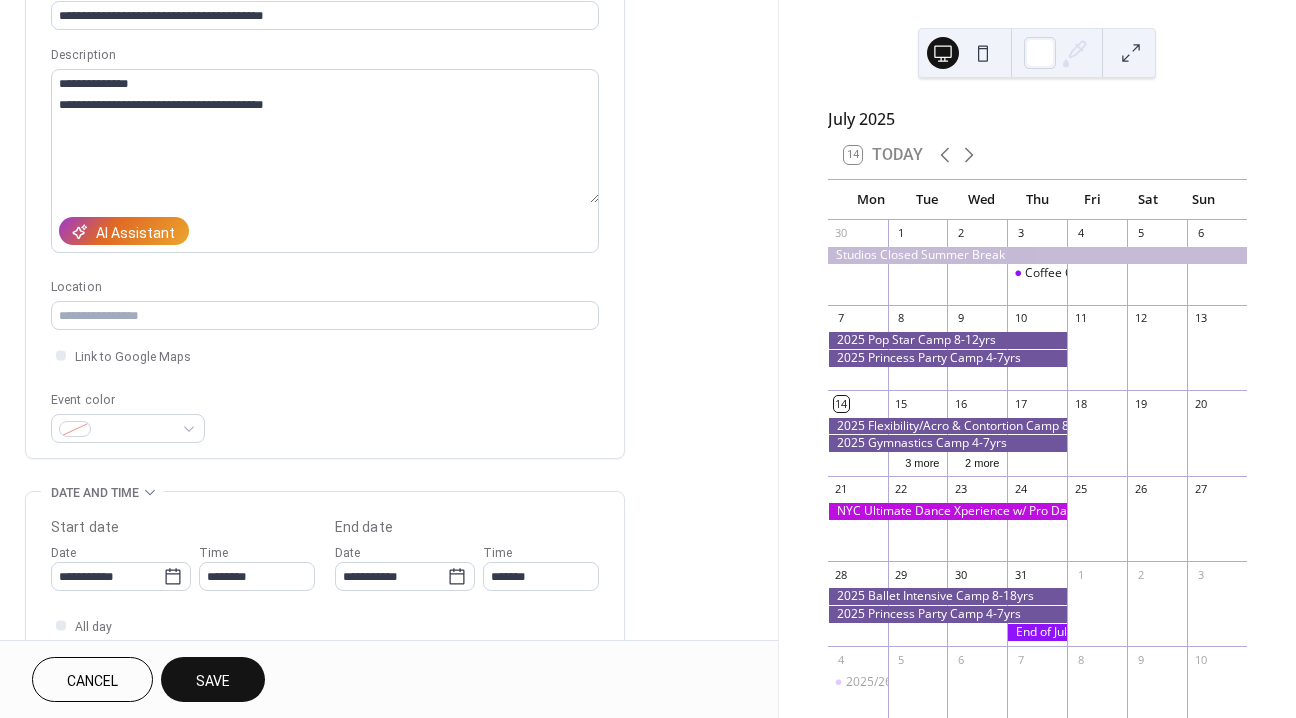scroll, scrollTop: 164, scrollLeft: 0, axis: vertical 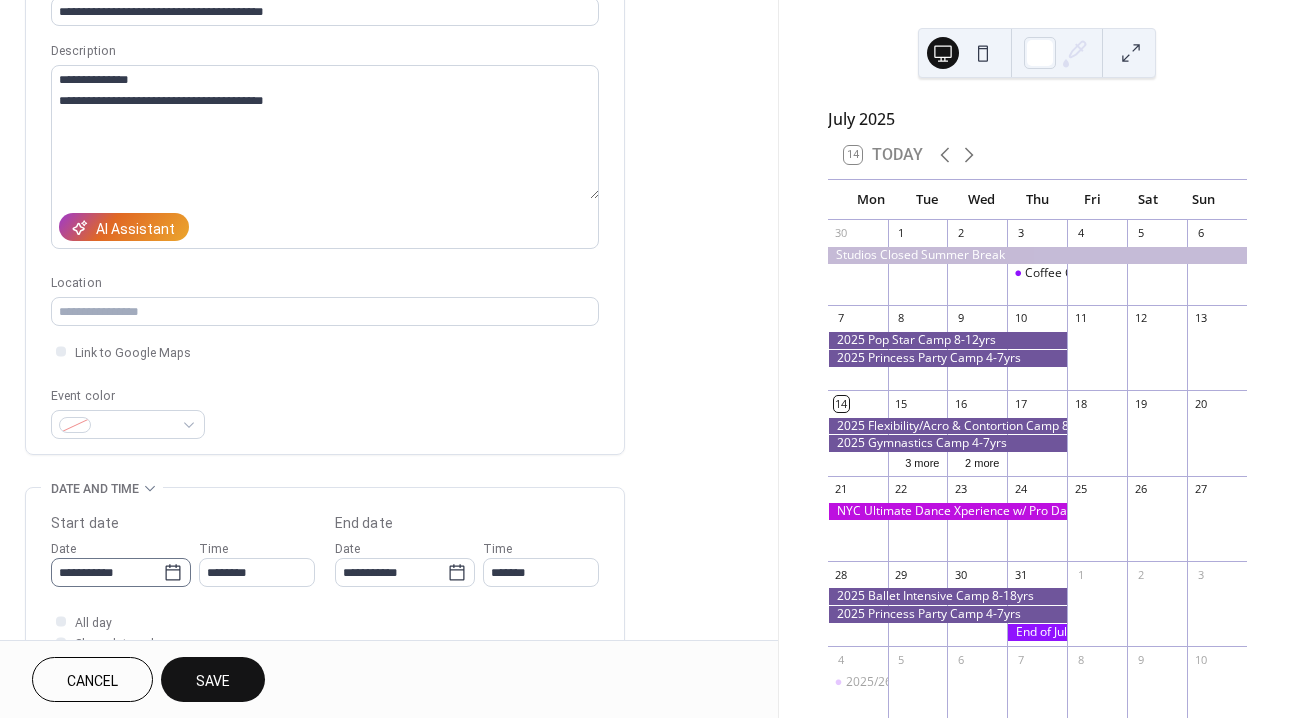 click 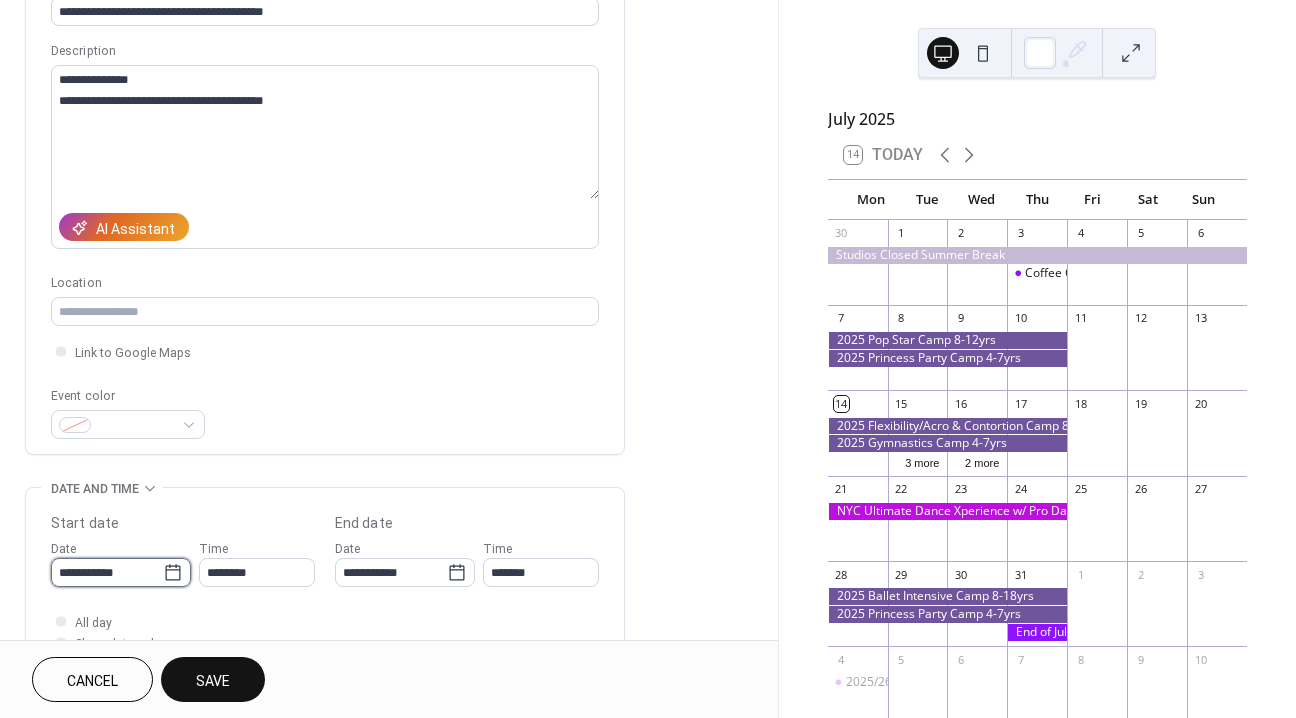 click on "**********" at bounding box center [107, 572] 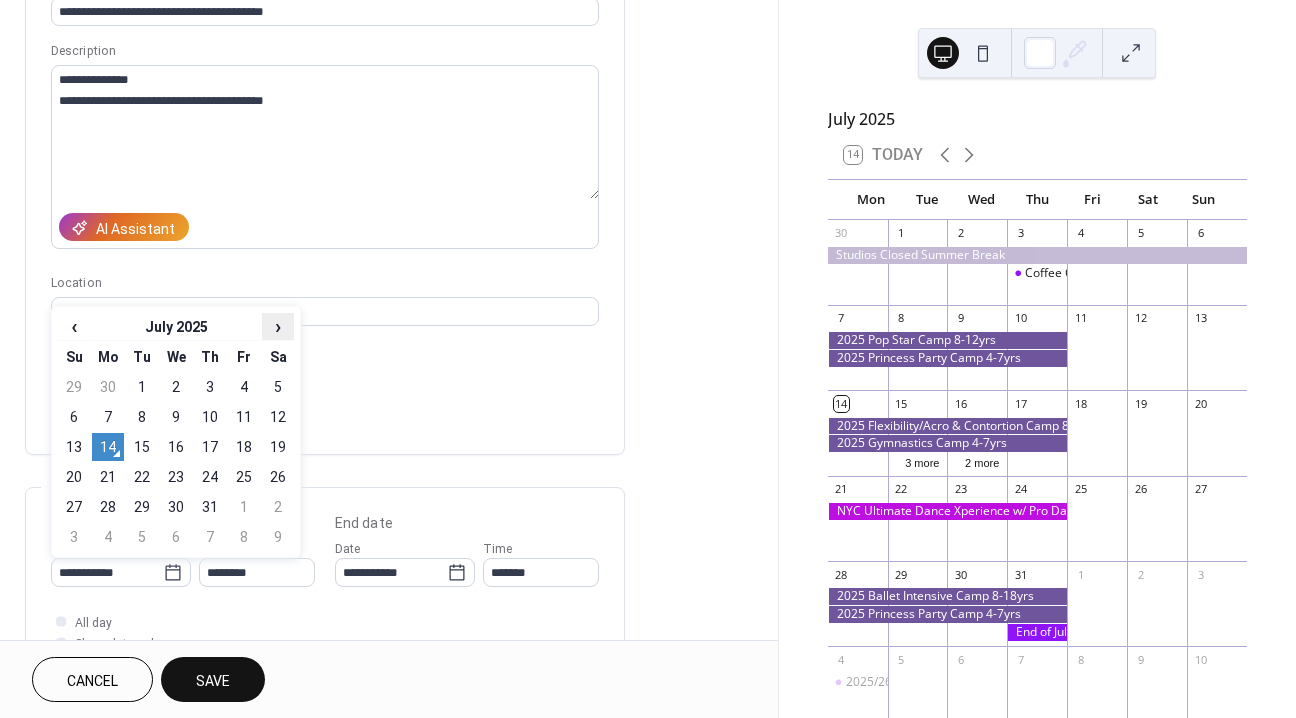 click on "›" at bounding box center (278, 326) 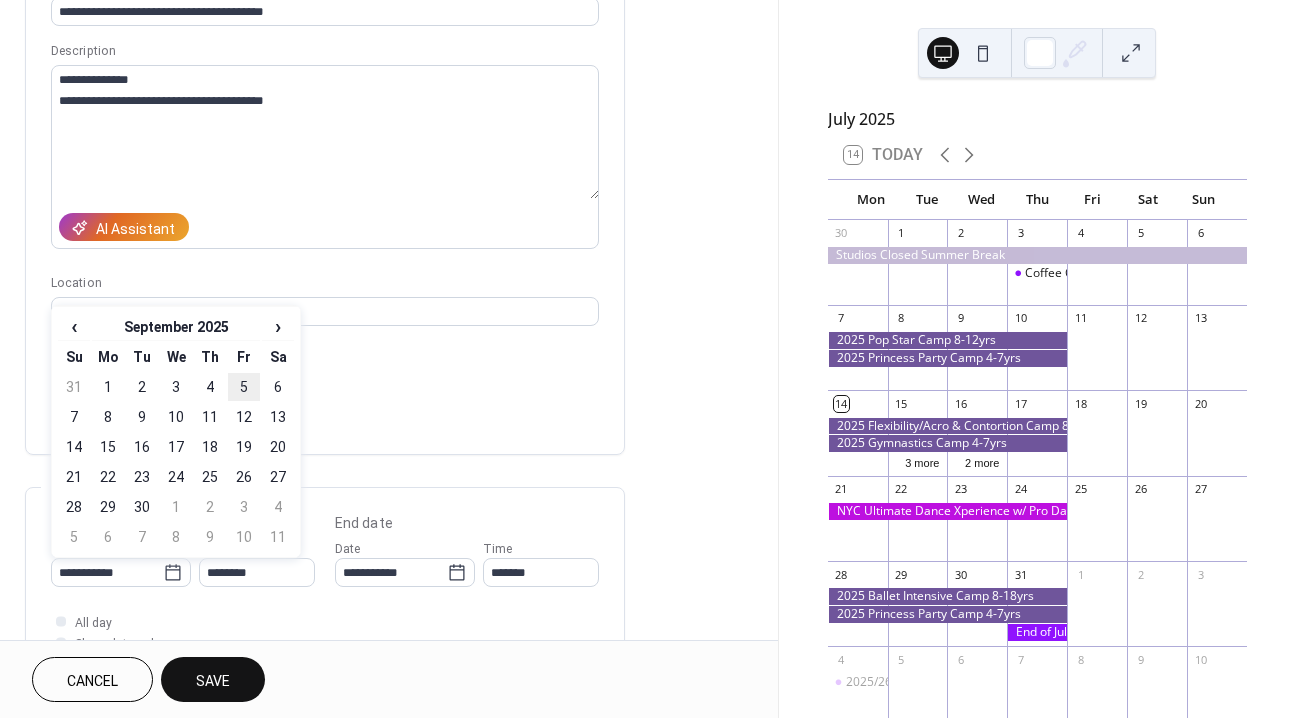 click on "5" at bounding box center [244, 387] 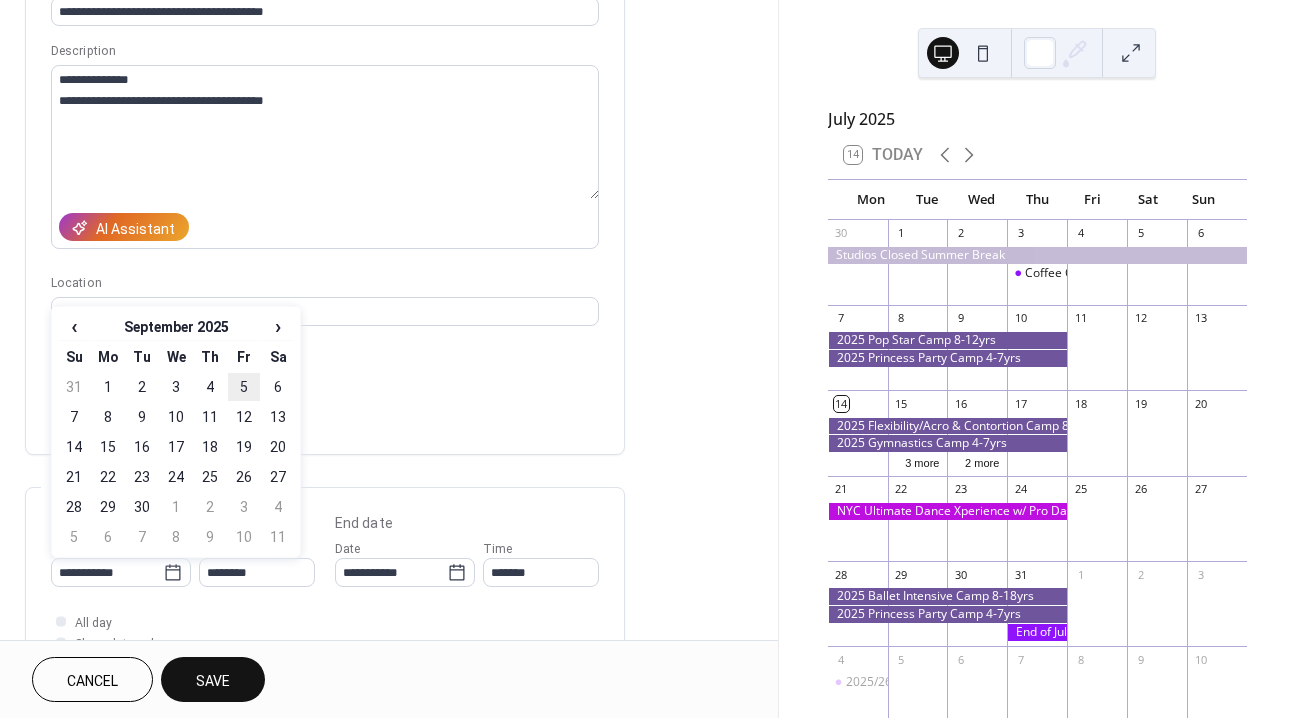 type on "**********" 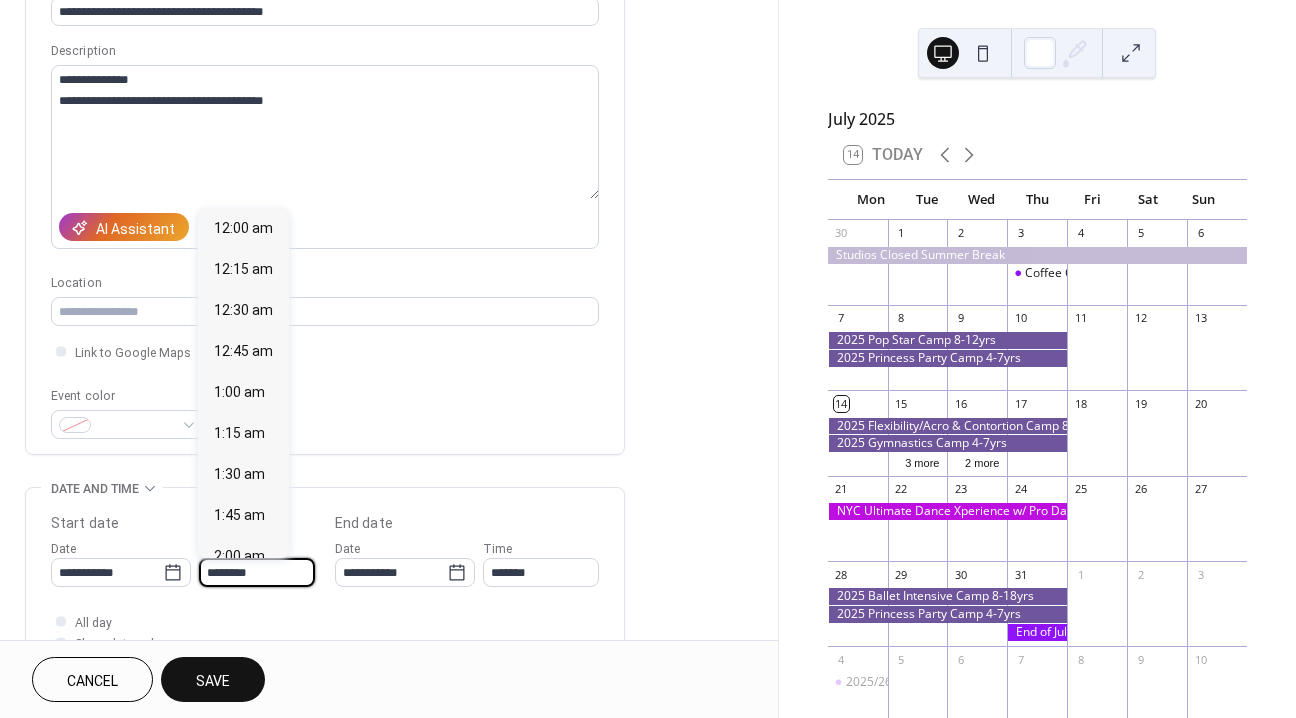 click on "********" at bounding box center (257, 572) 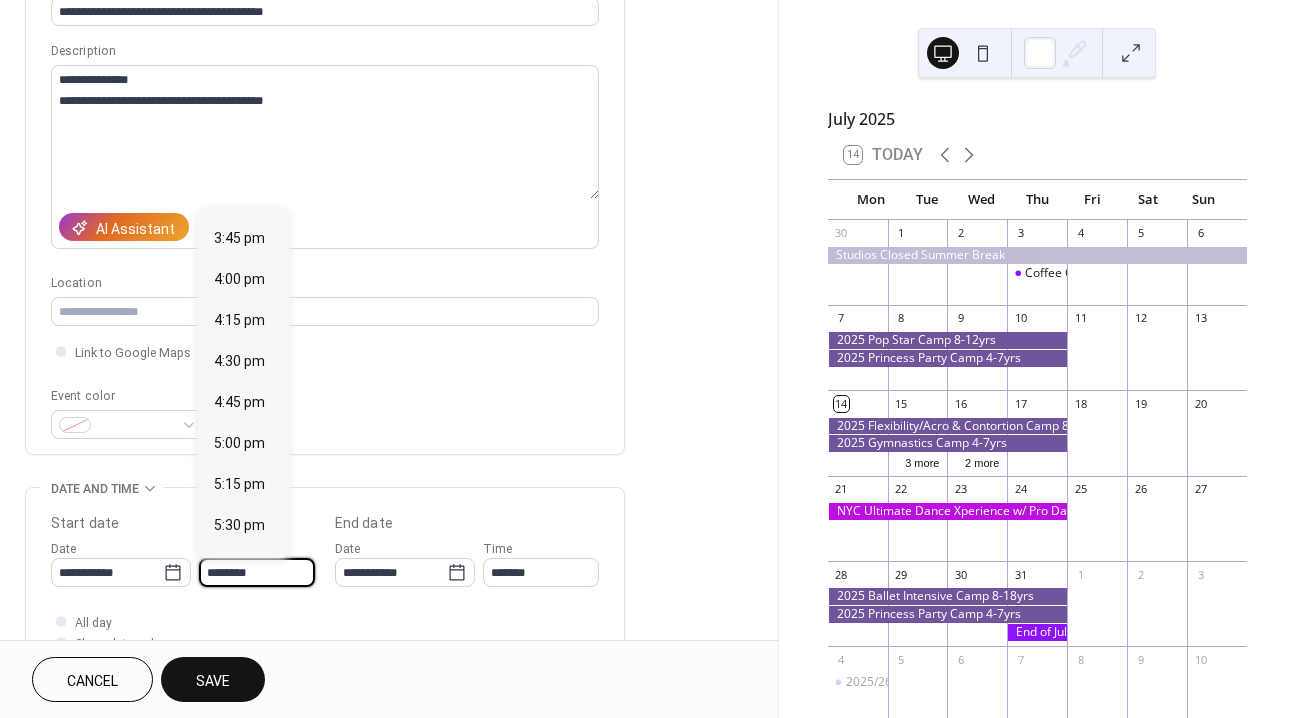 scroll, scrollTop: 2572, scrollLeft: 0, axis: vertical 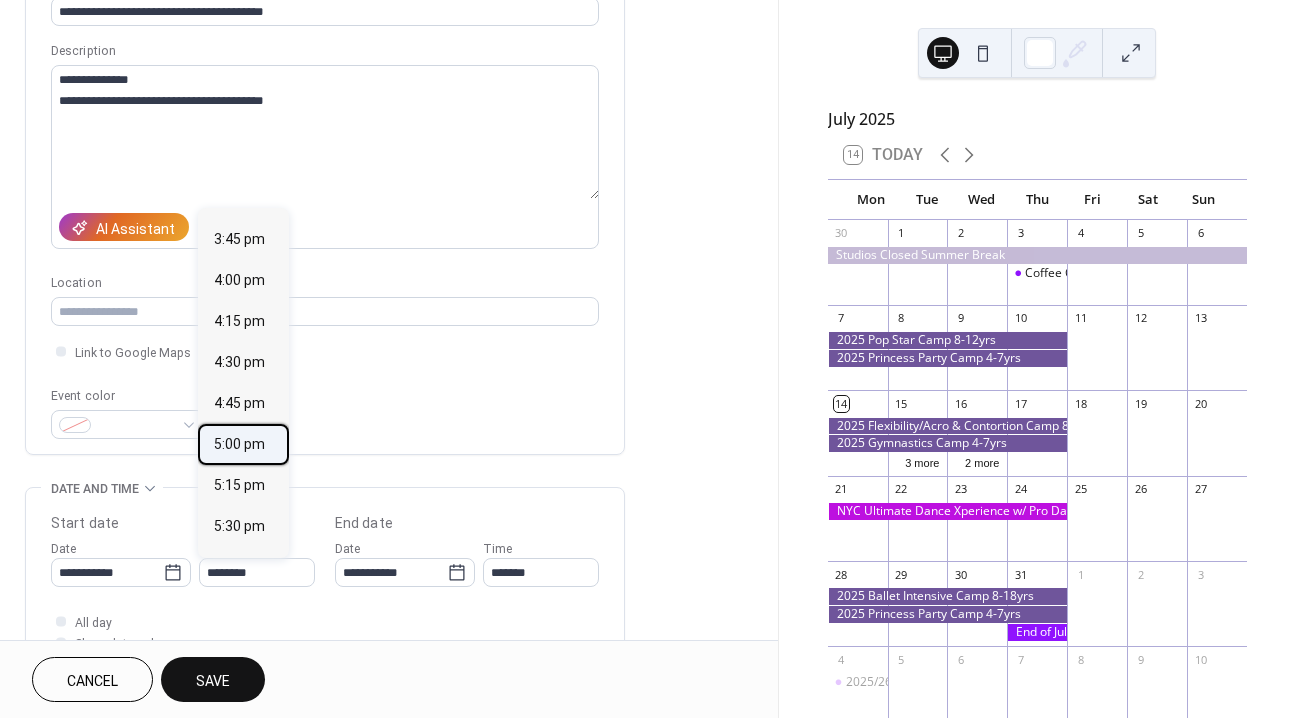 click on "5:00 pm" at bounding box center [239, 444] 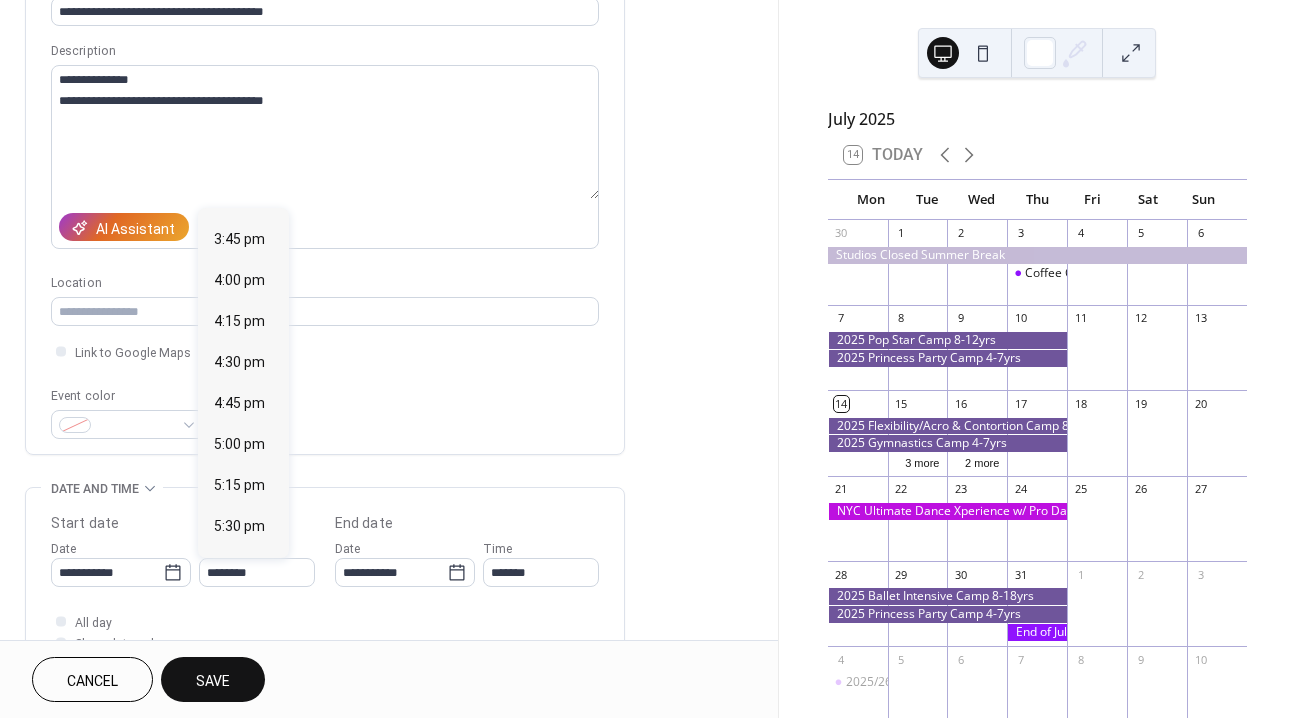 type on "*******" 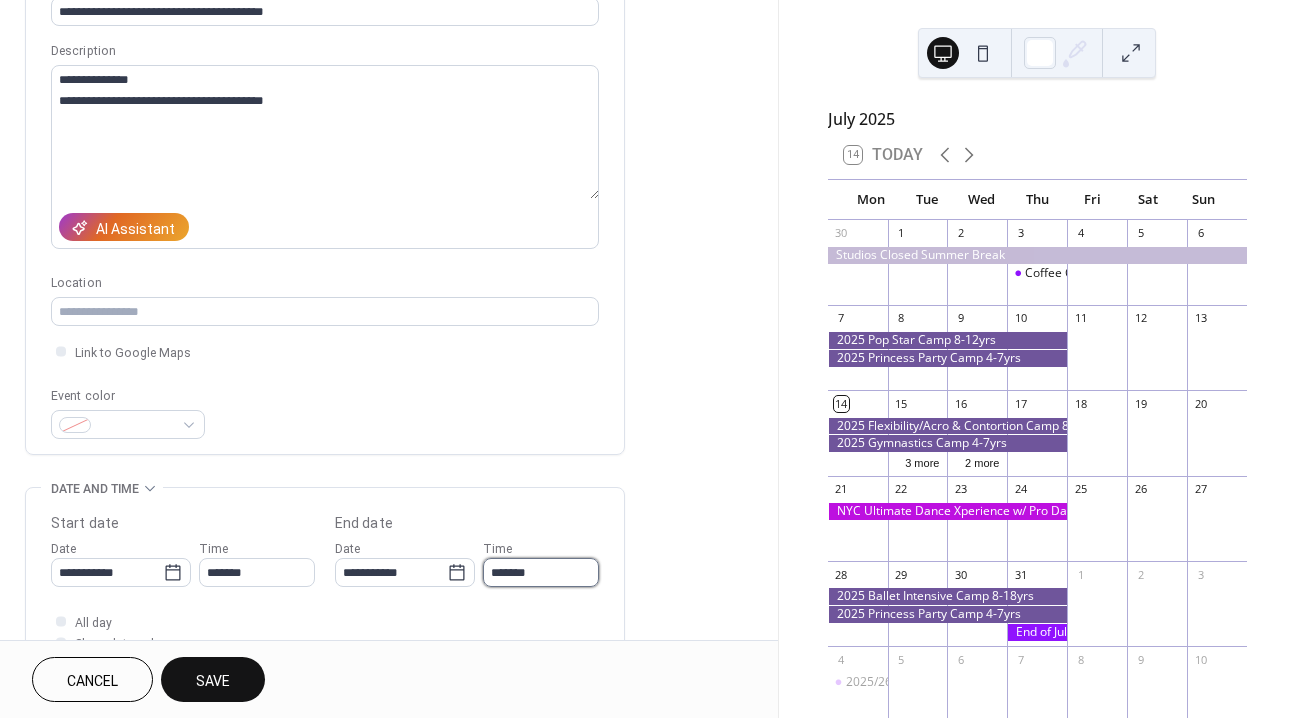click on "*******" at bounding box center (541, 572) 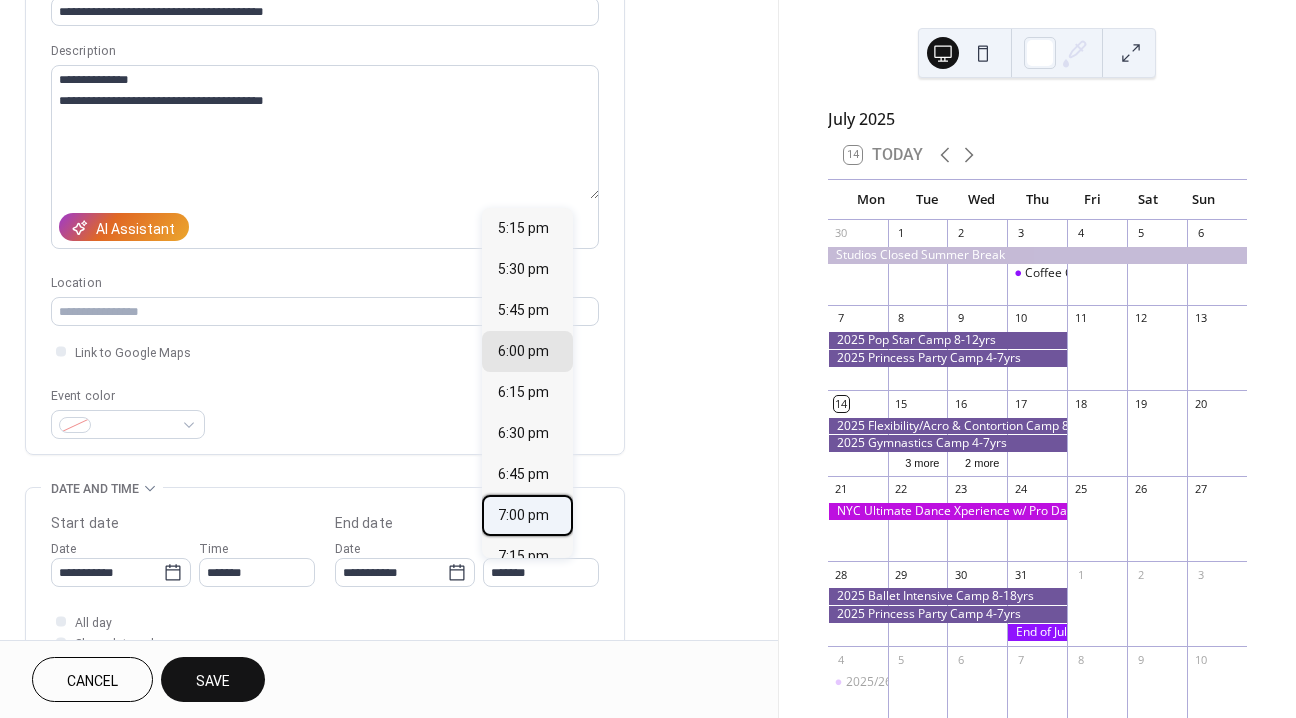click on "7:00 pm" at bounding box center [523, 515] 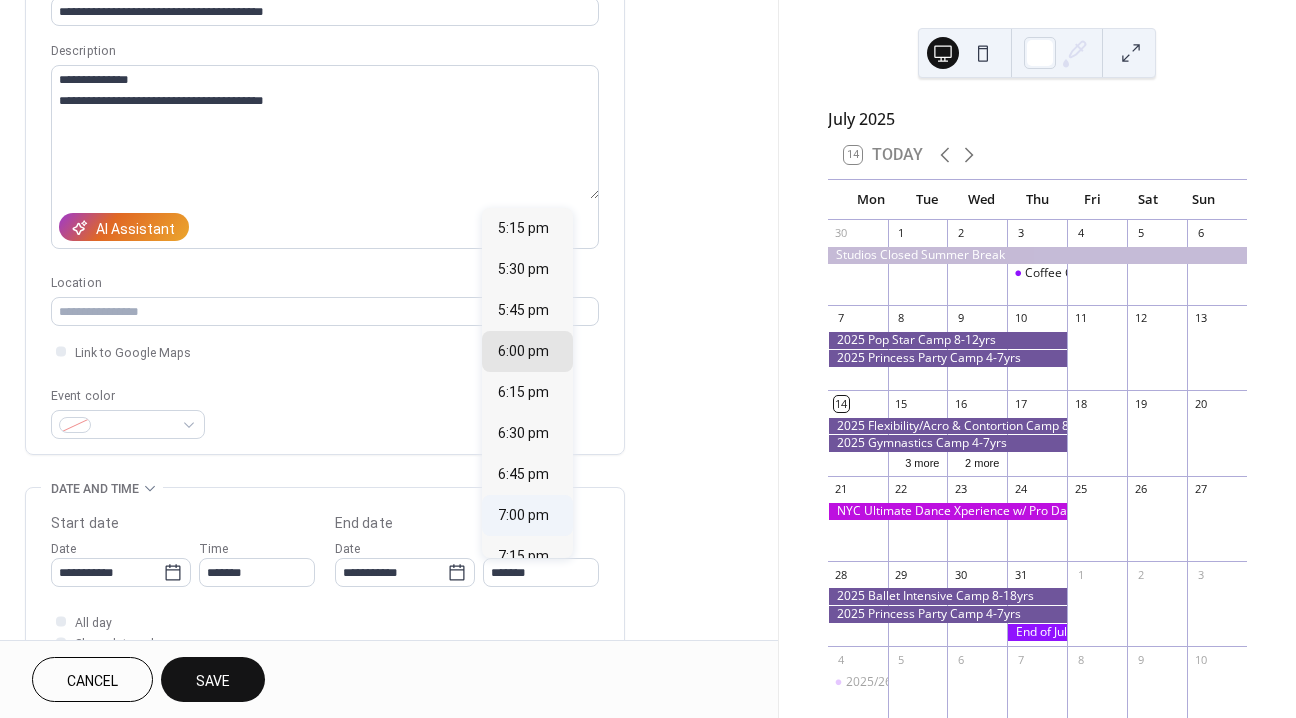 type on "*******" 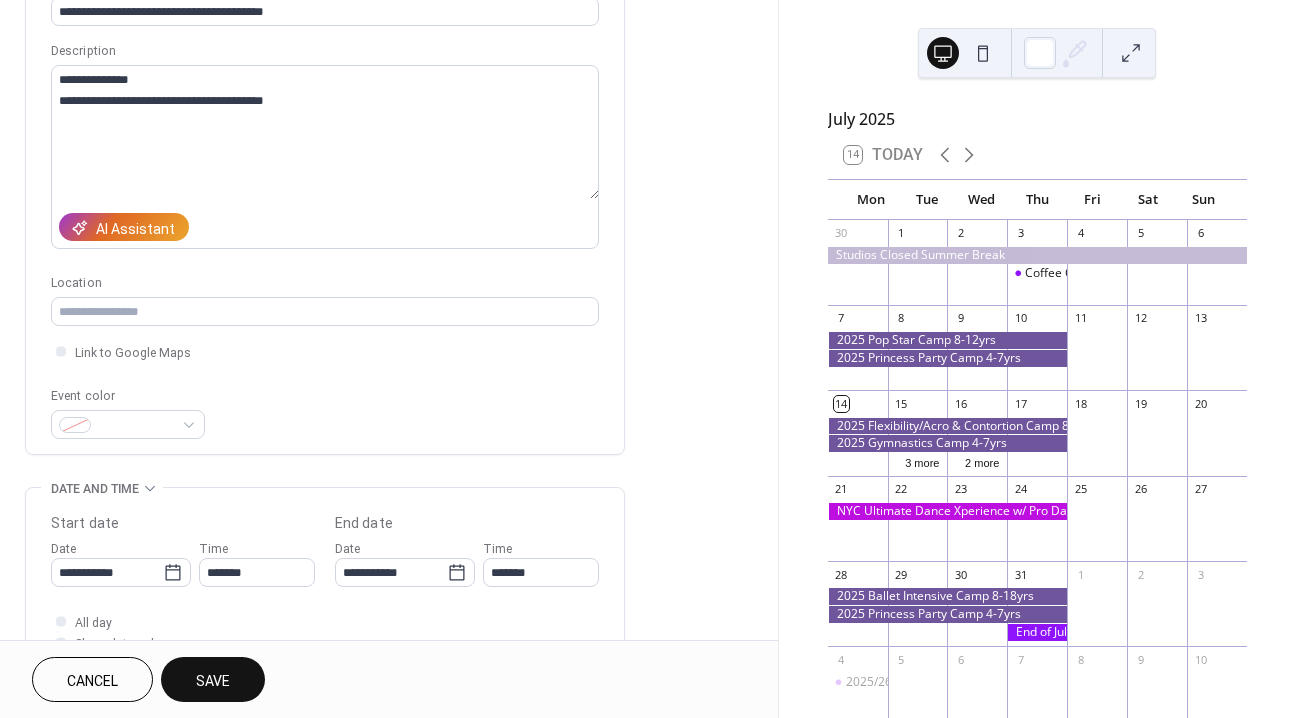 click on "**********" at bounding box center (389, 556) 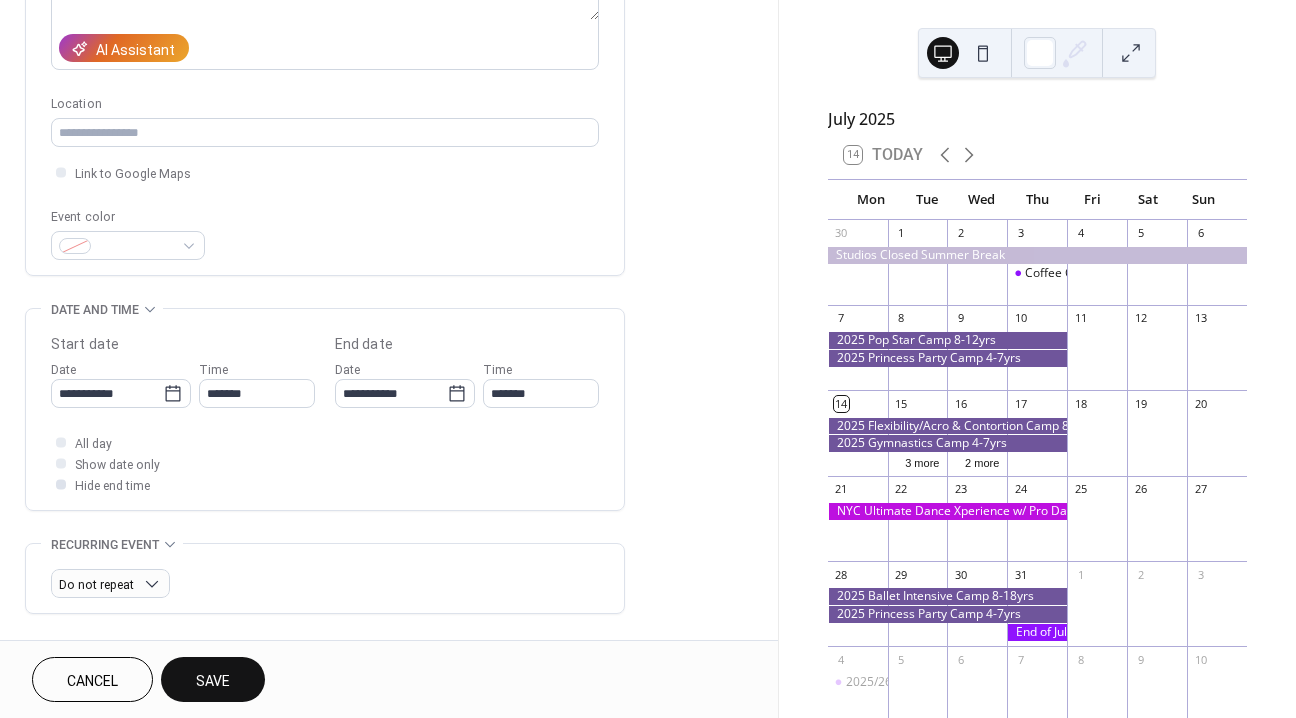 scroll, scrollTop: 352, scrollLeft: 0, axis: vertical 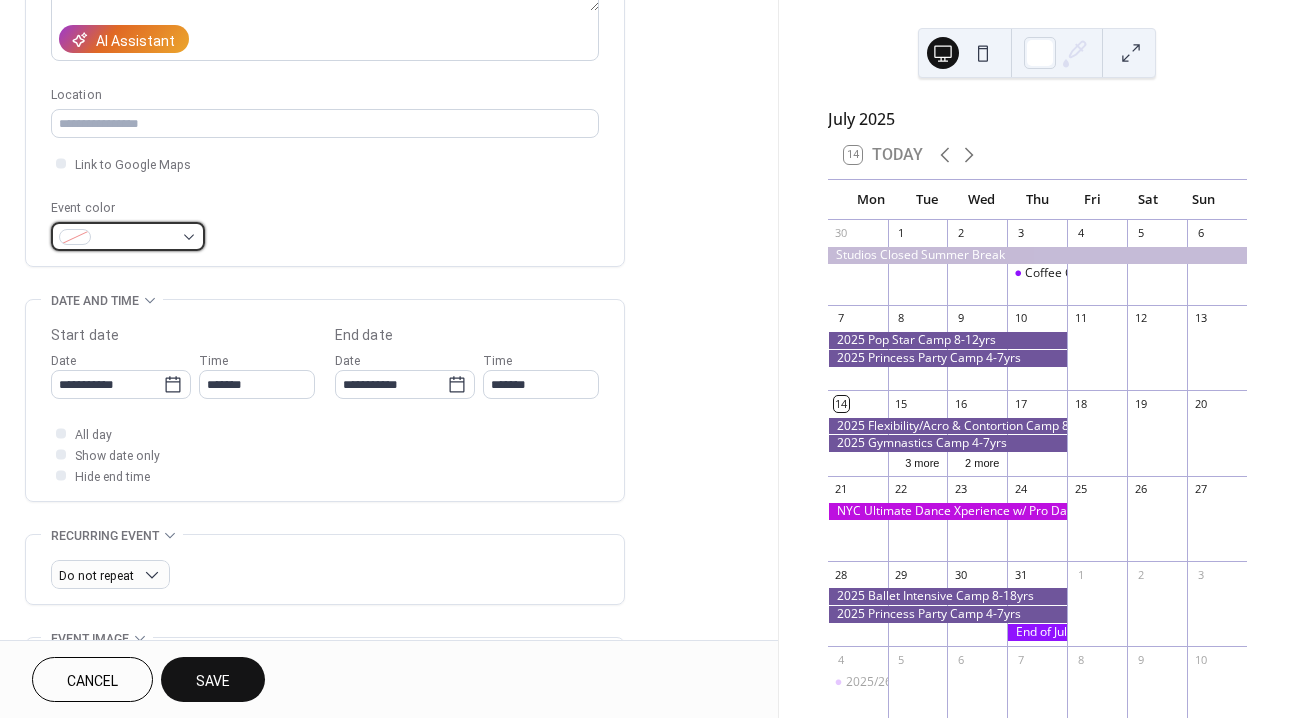 click at bounding box center [136, 238] 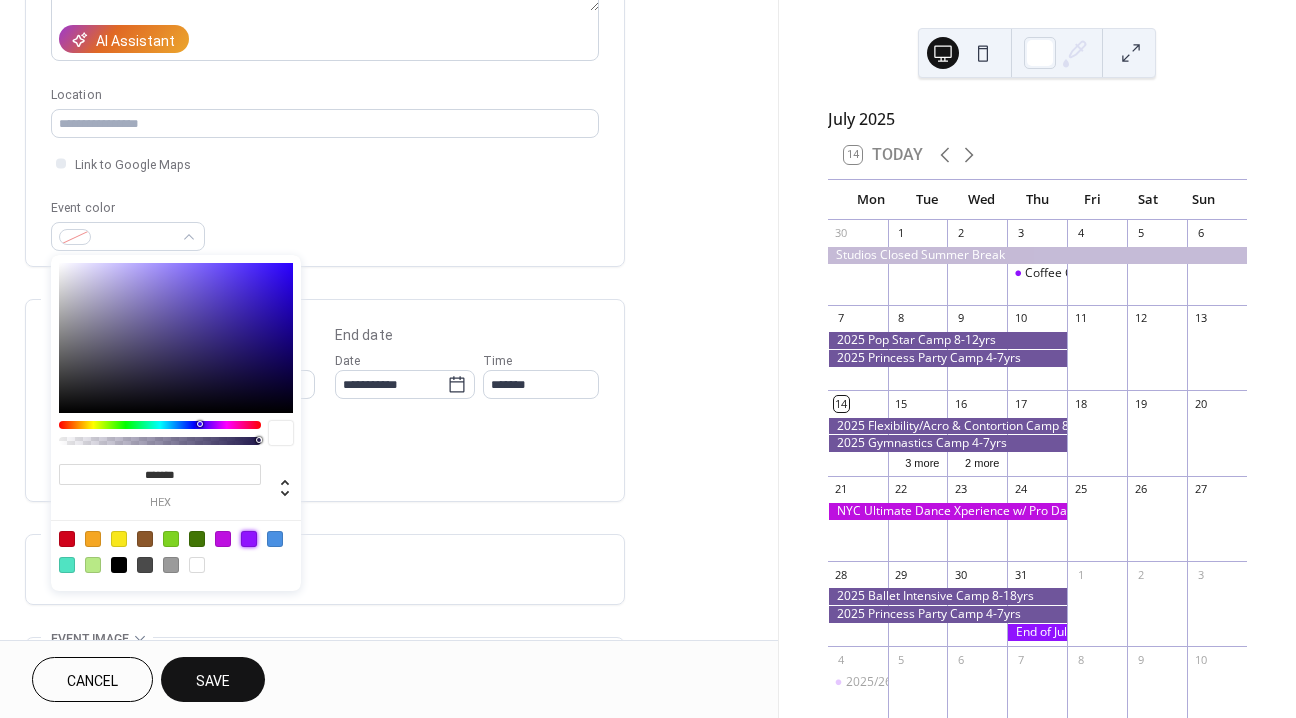 click at bounding box center (249, 539) 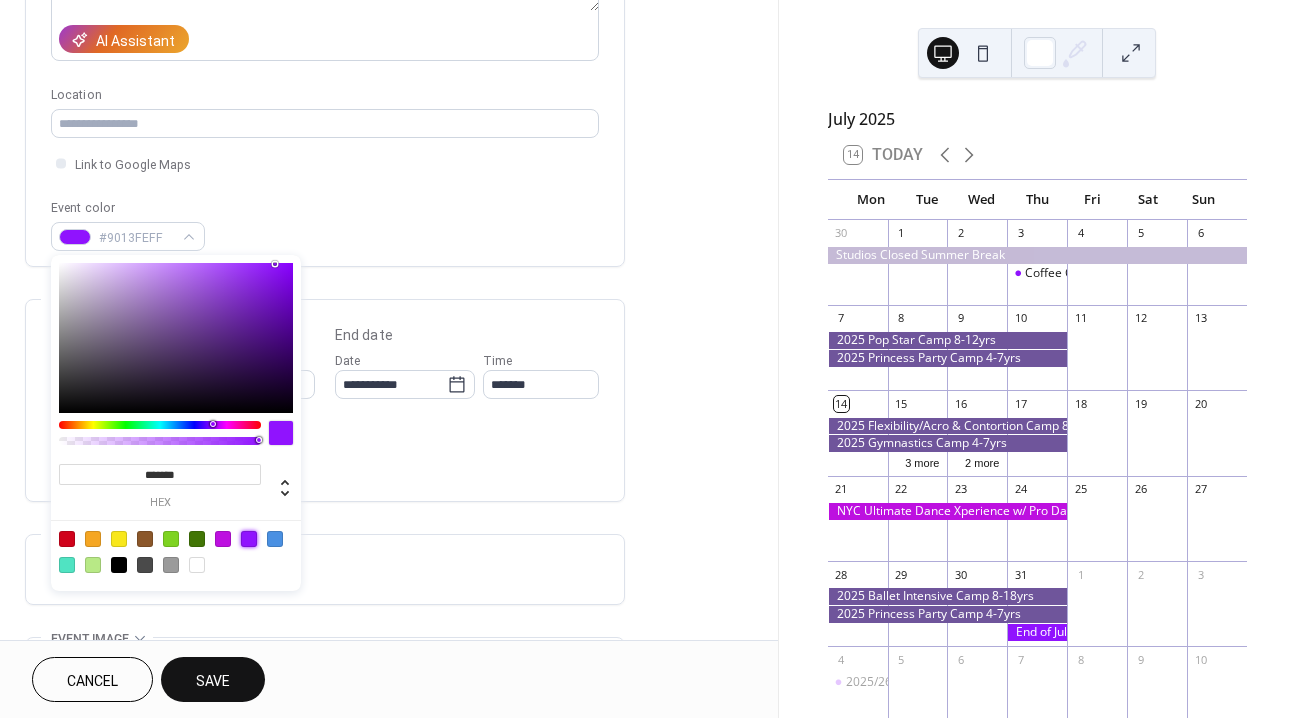 click on "**********" at bounding box center (325, 358) 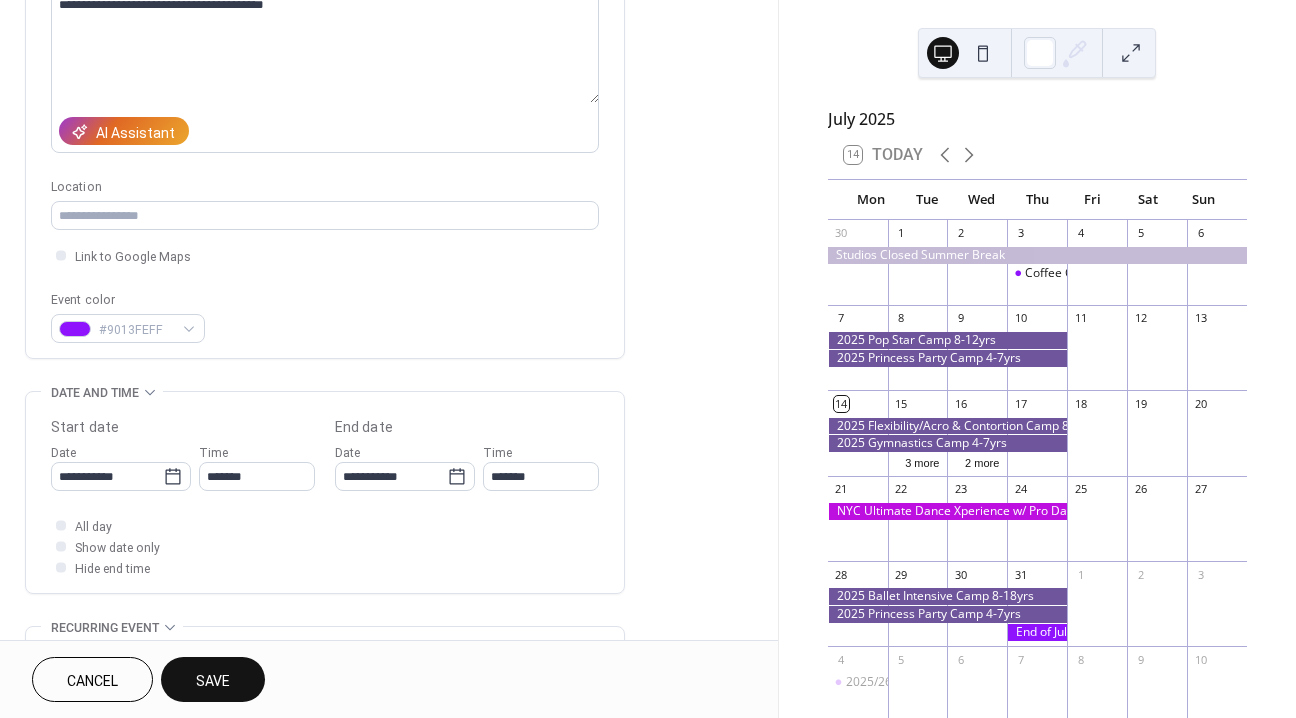 scroll, scrollTop: 281, scrollLeft: 0, axis: vertical 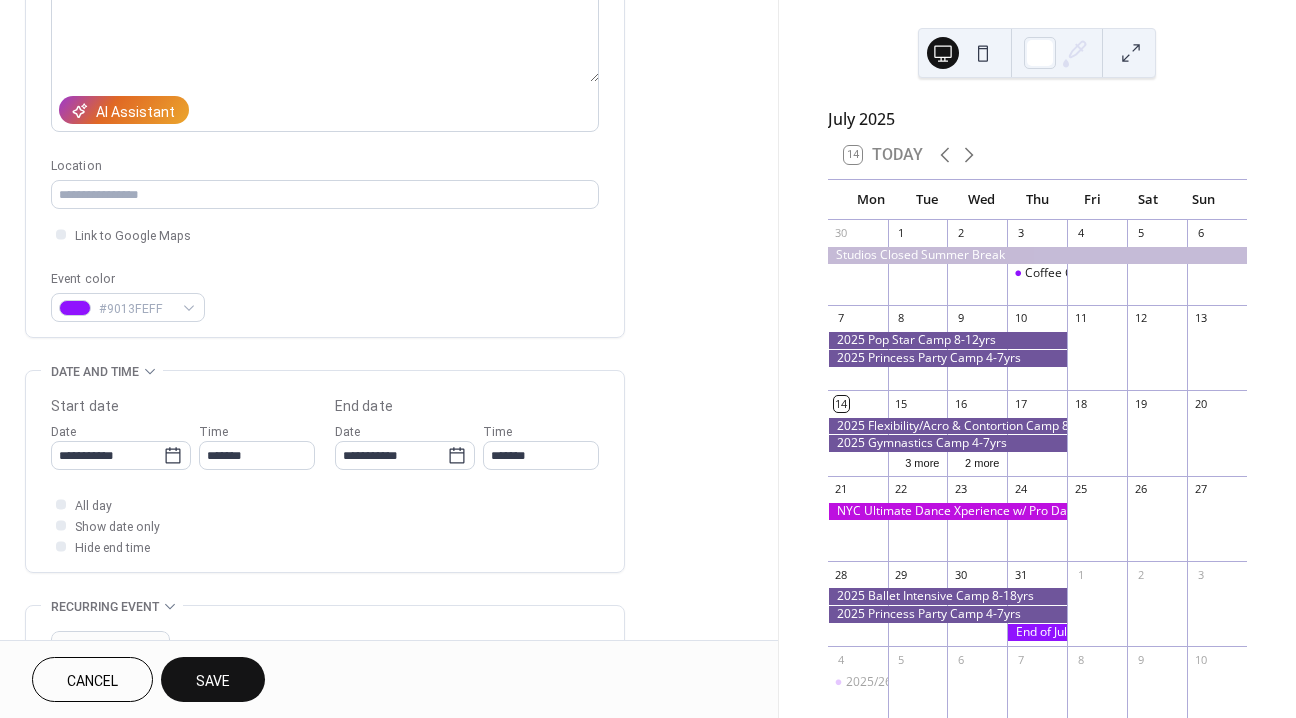 click on "Save" at bounding box center [213, 679] 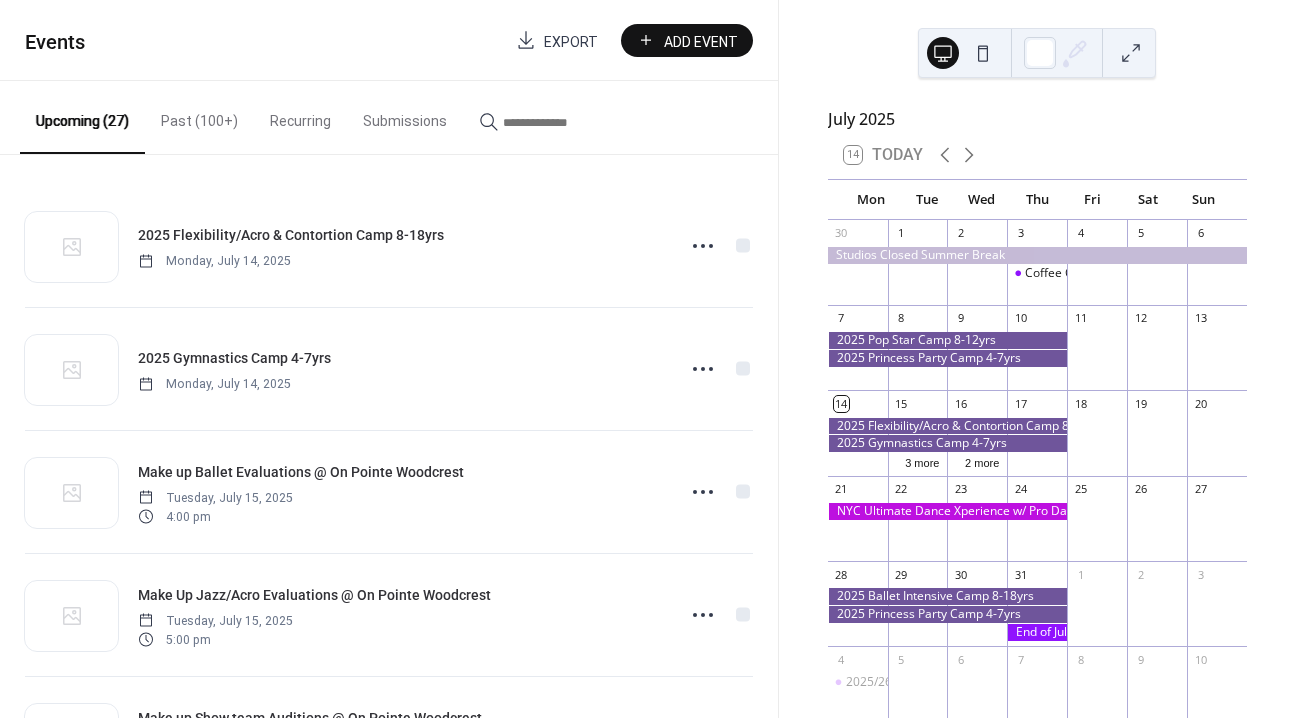 click on "Add Event" at bounding box center [701, 41] 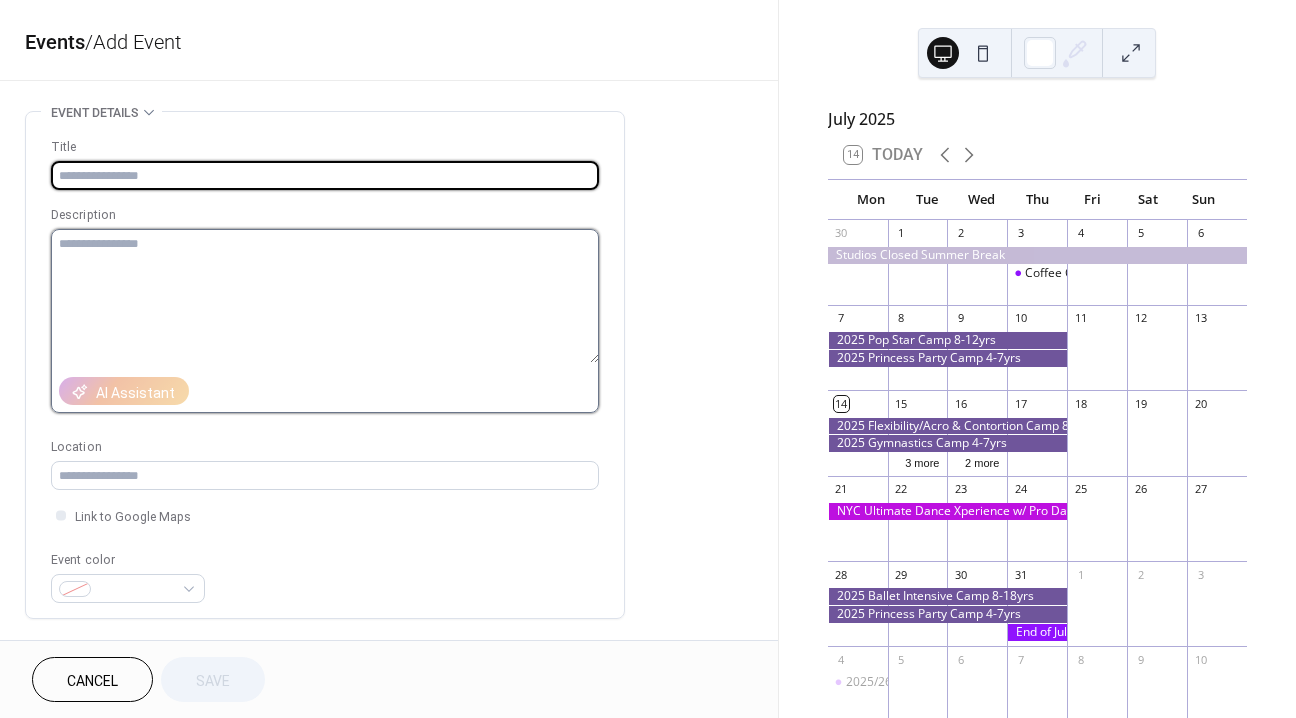 click at bounding box center [325, 296] 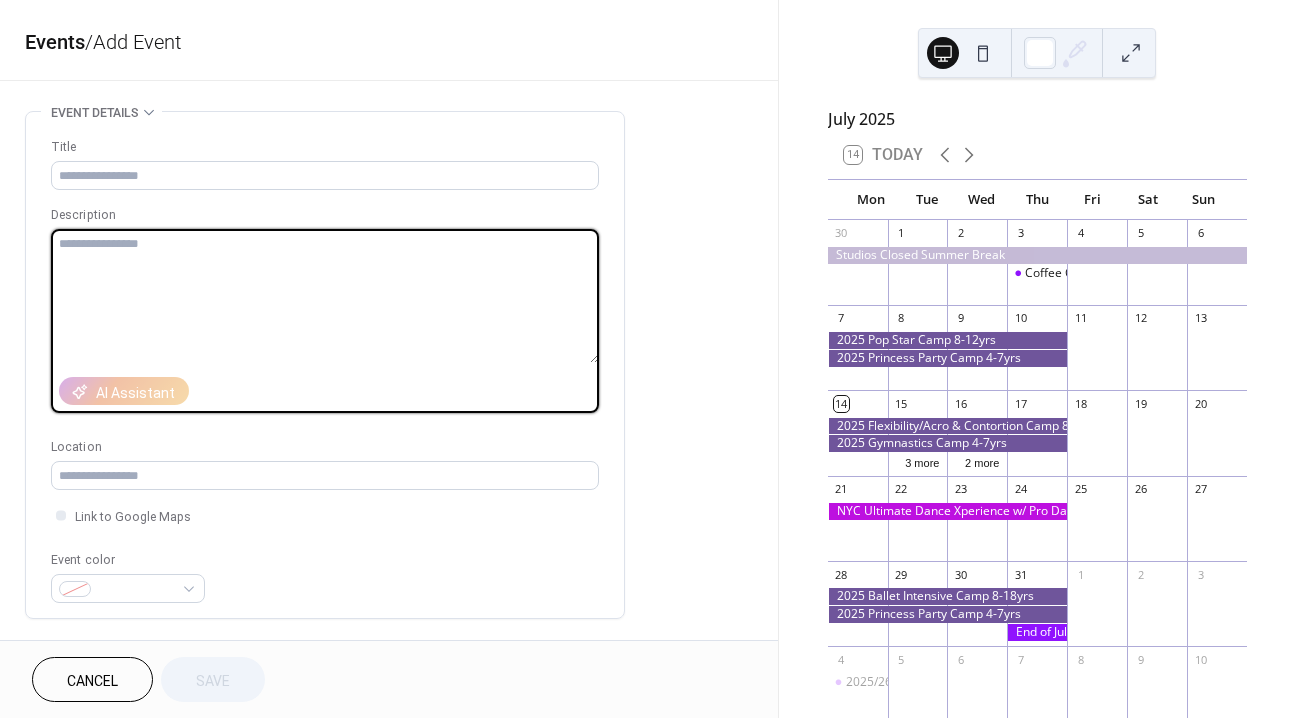 paste on "**********" 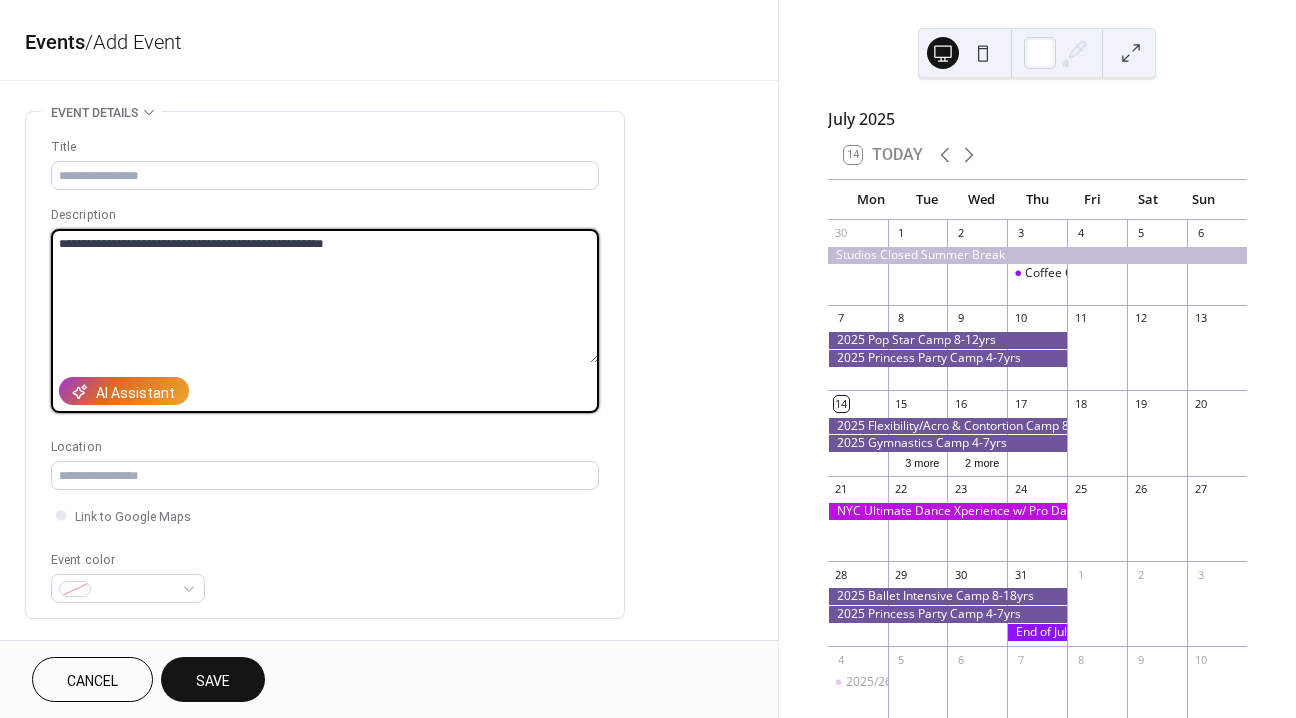 click on "**********" at bounding box center [325, 296] 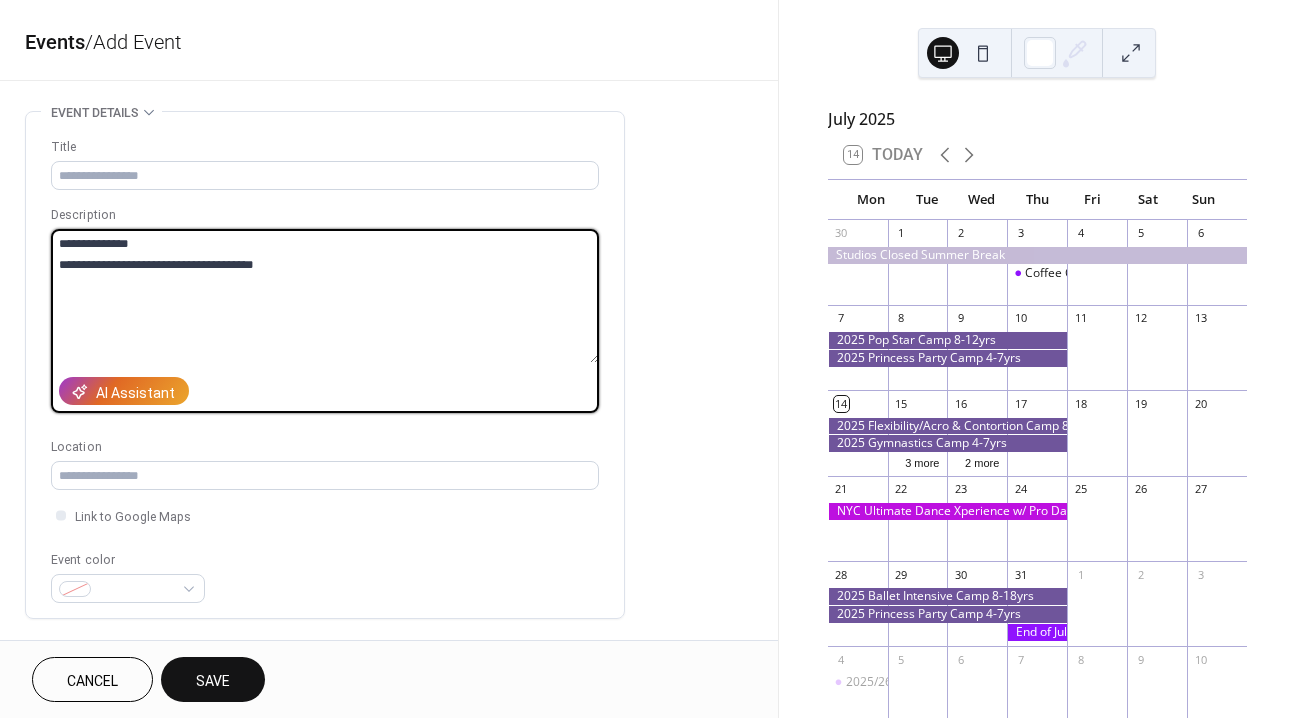 drag, startPoint x: 309, startPoint y: 268, endPoint x: 59, endPoint y: 267, distance: 250.002 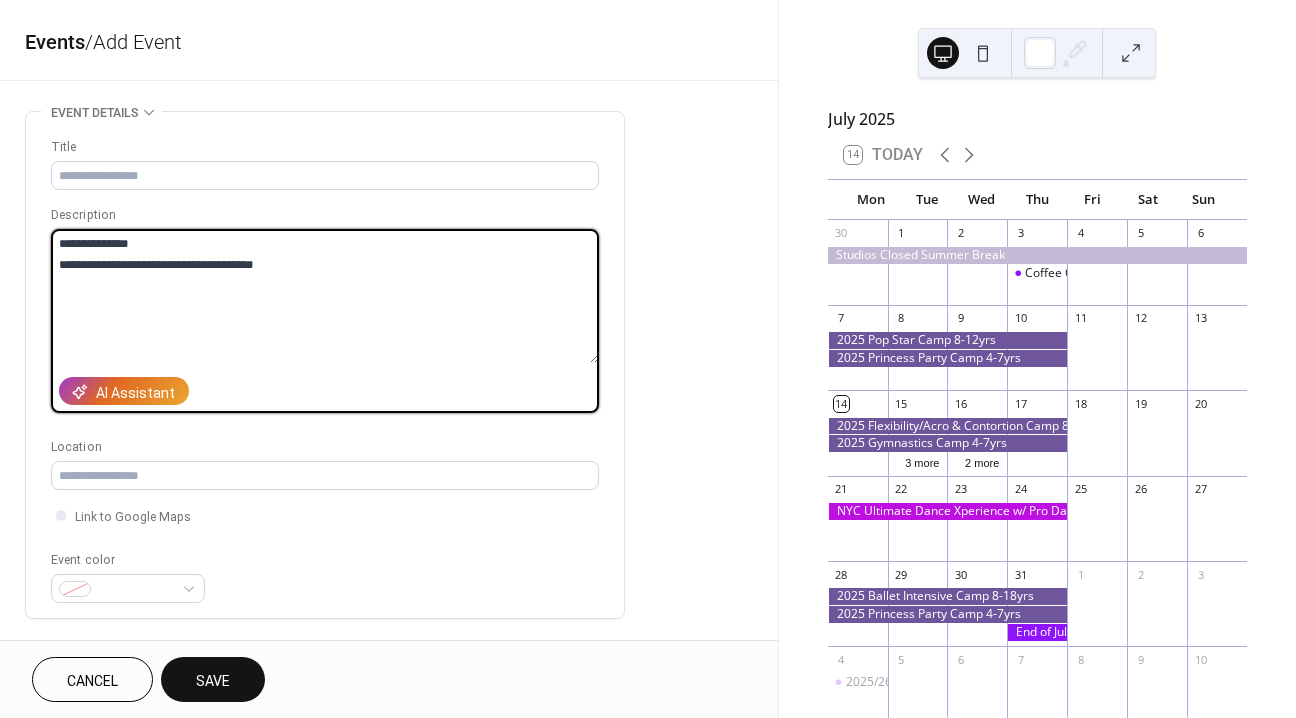 click on "**********" at bounding box center [325, 296] 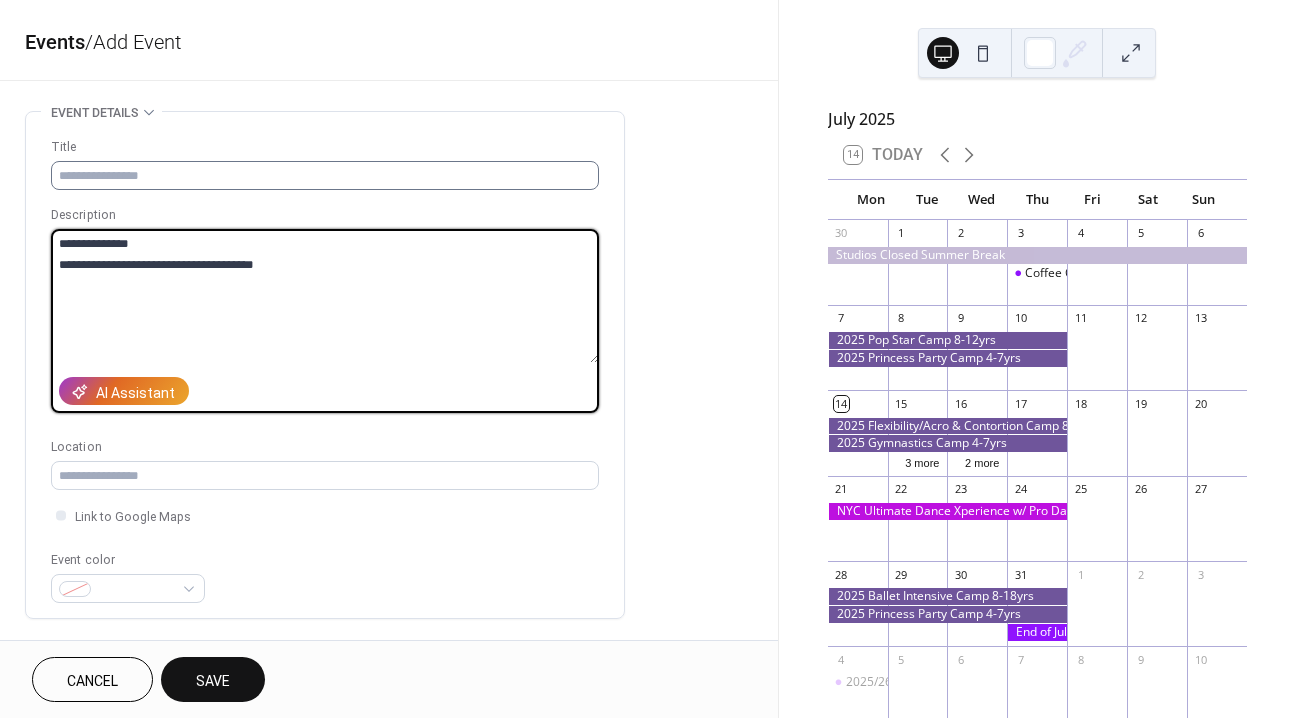 type on "**********" 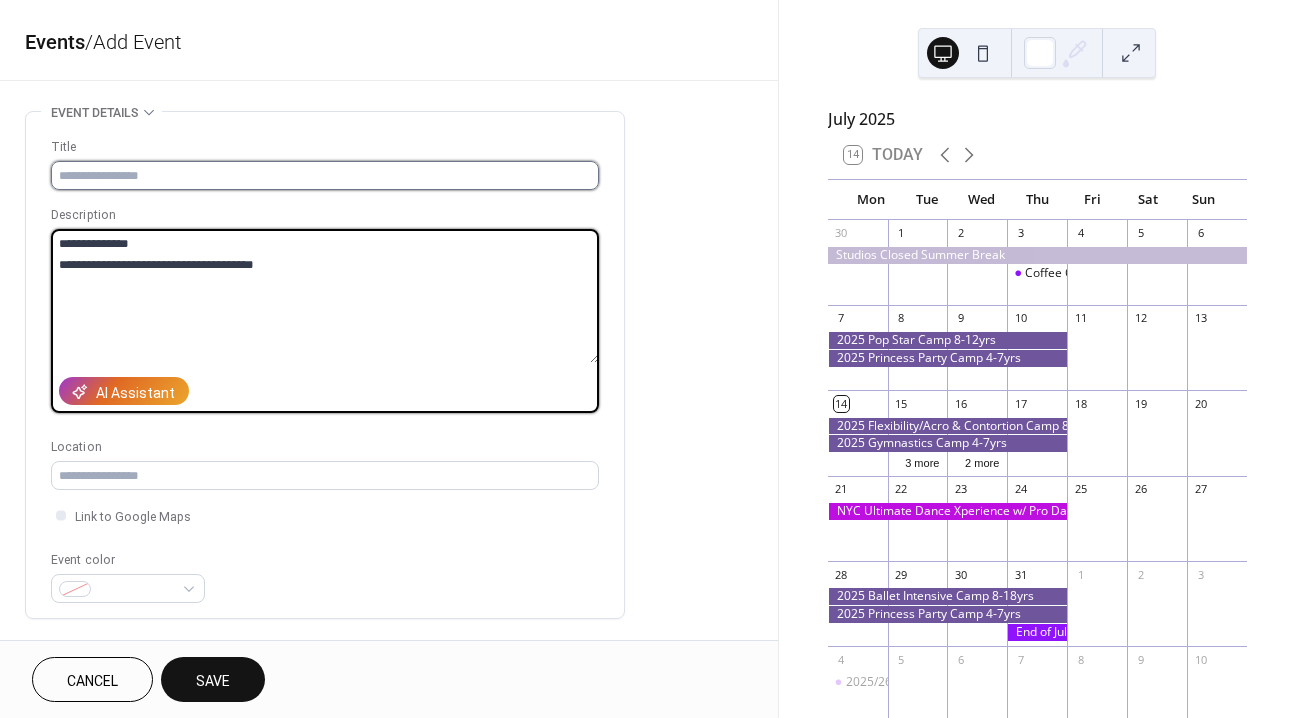 click at bounding box center [325, 175] 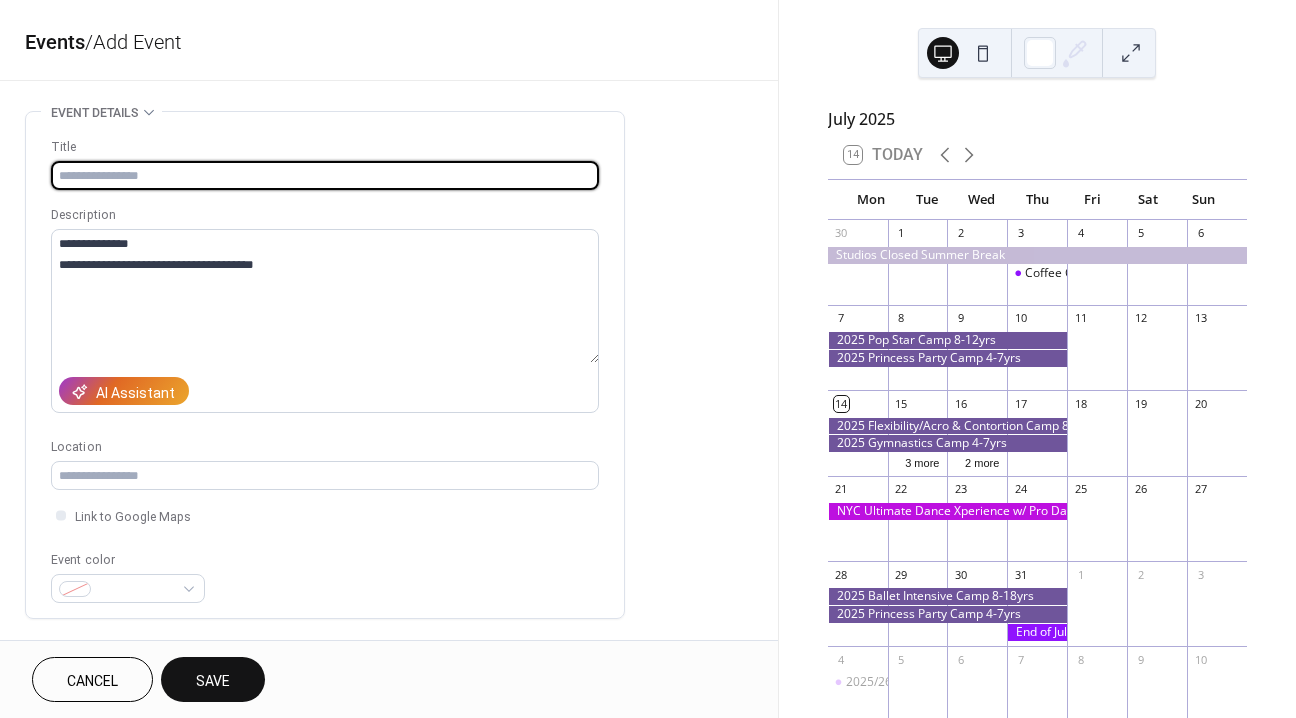 paste on "**********" 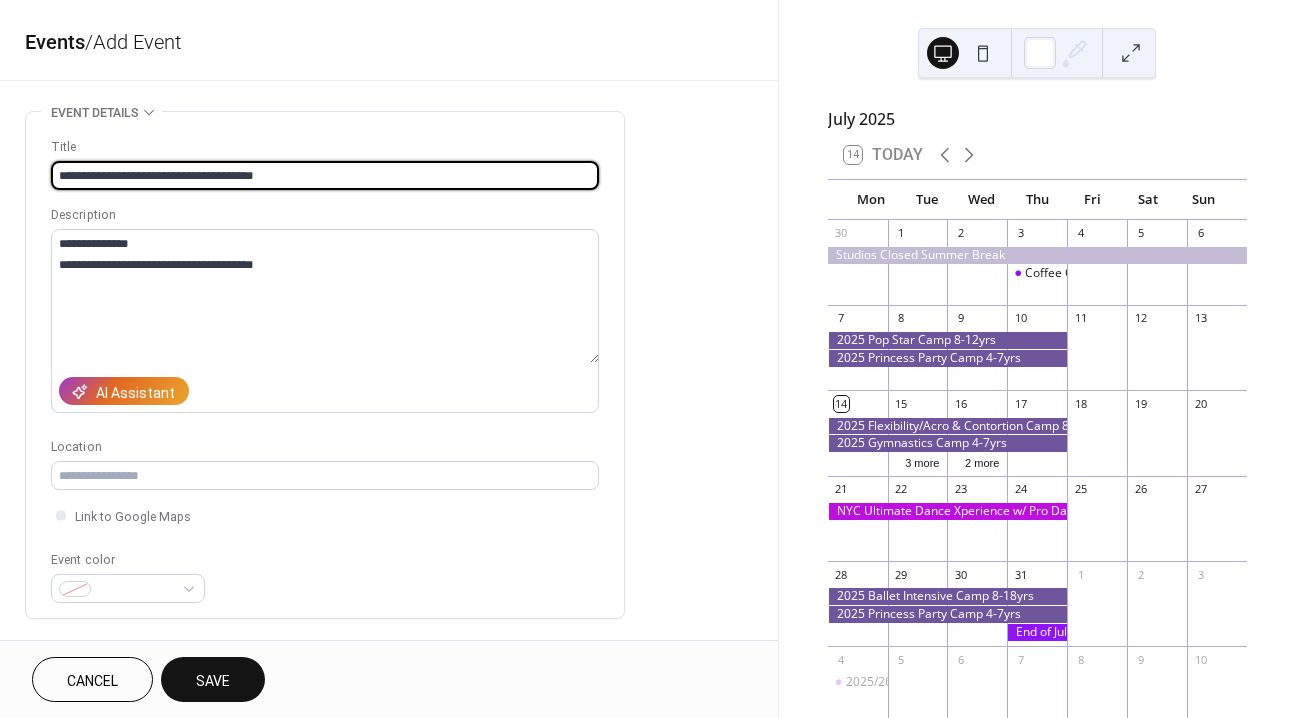 type on "**********" 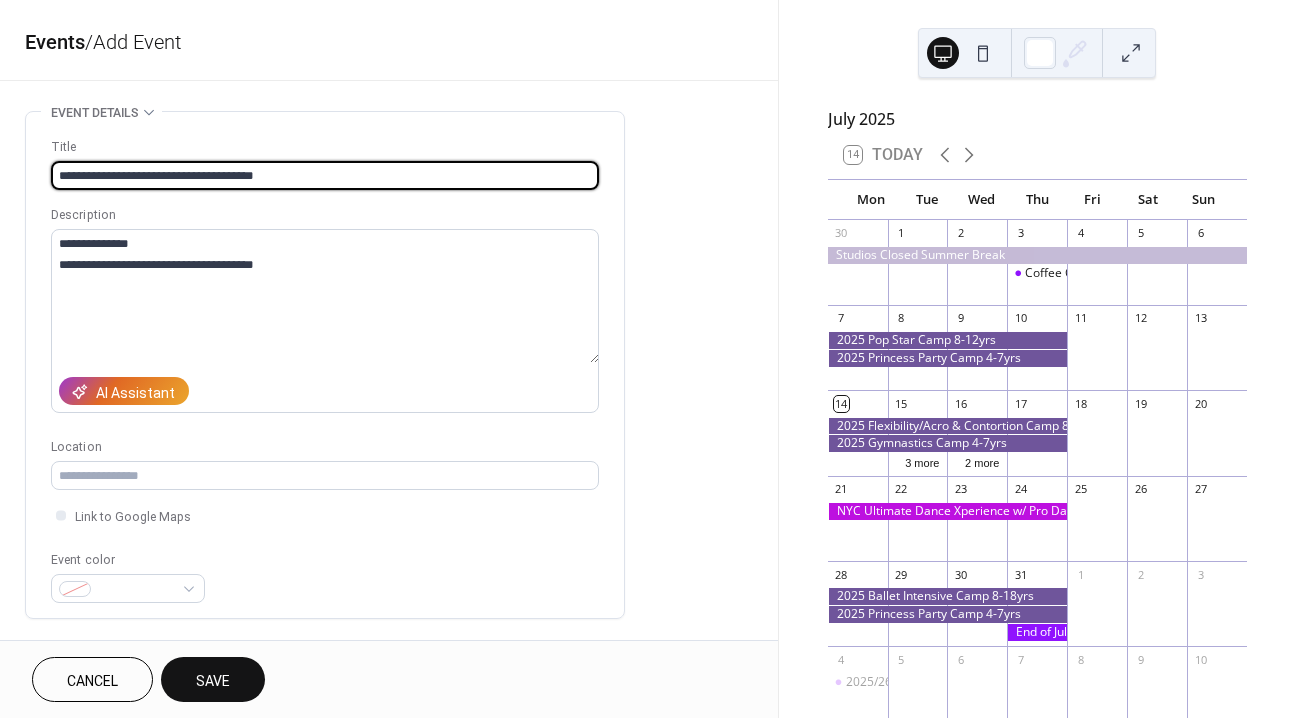 click on "**********" at bounding box center (389, 720) 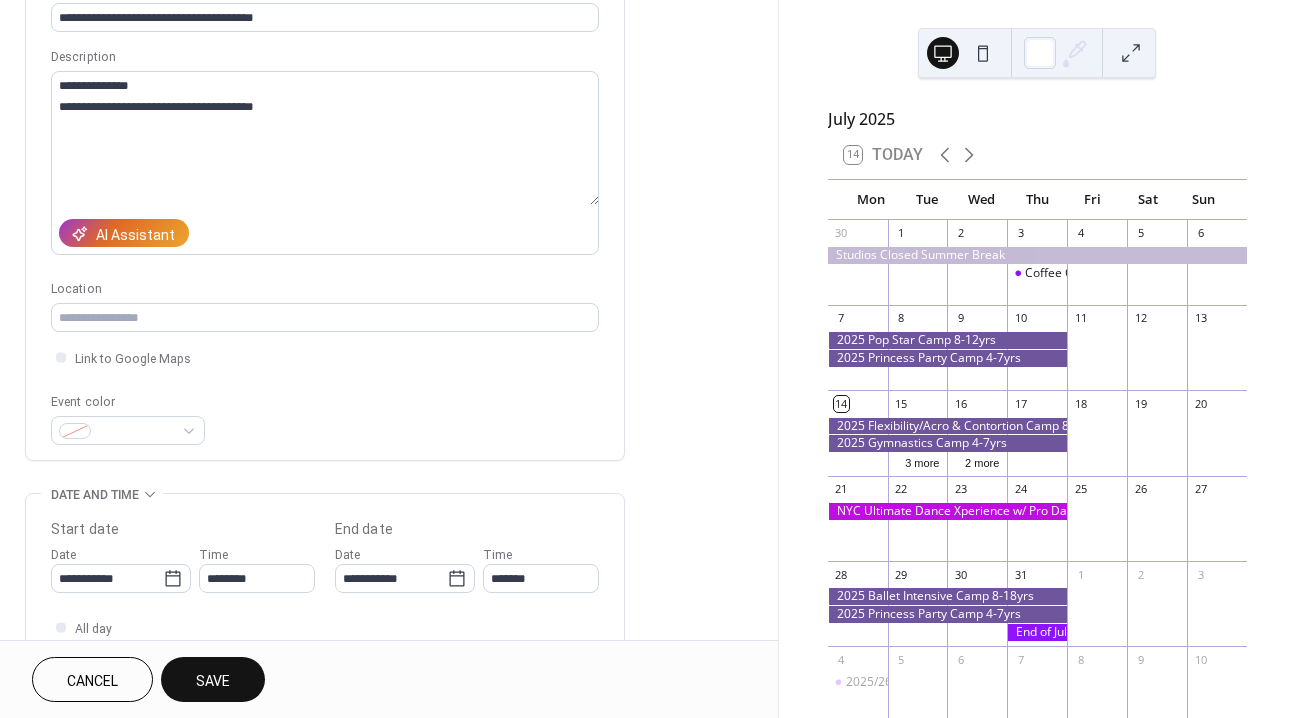scroll, scrollTop: 181, scrollLeft: 0, axis: vertical 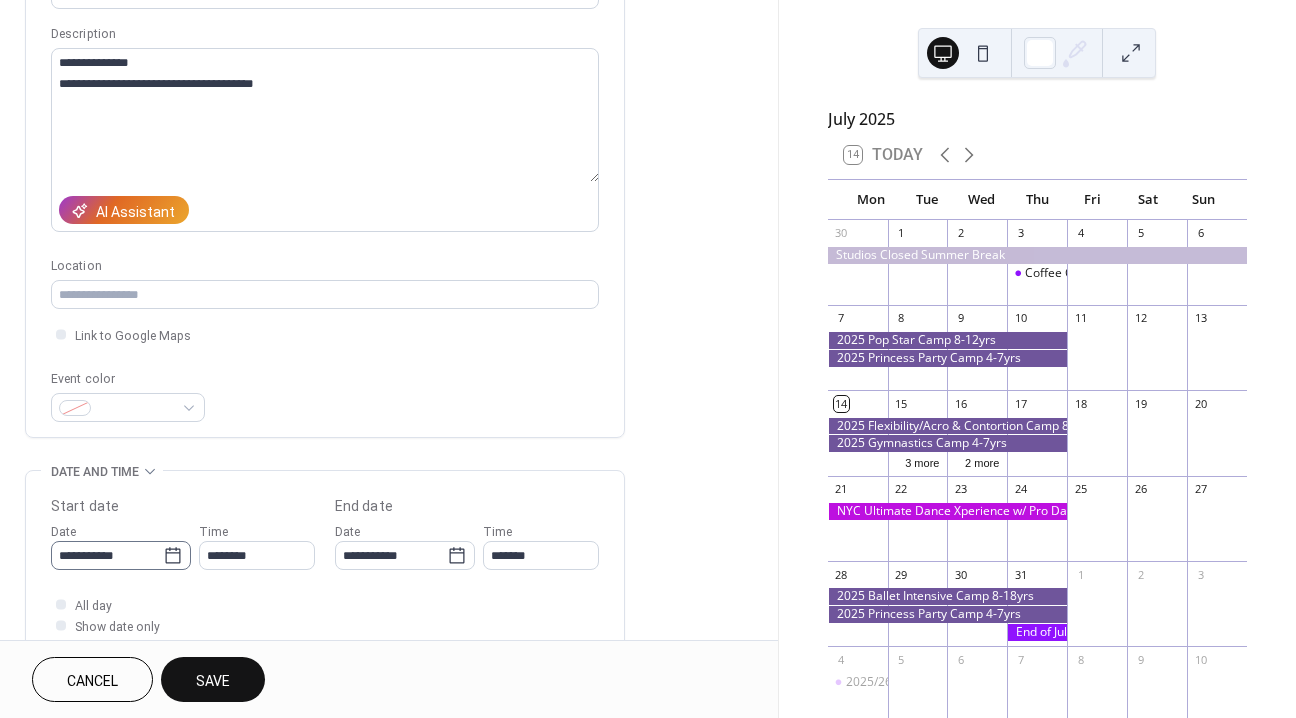 click 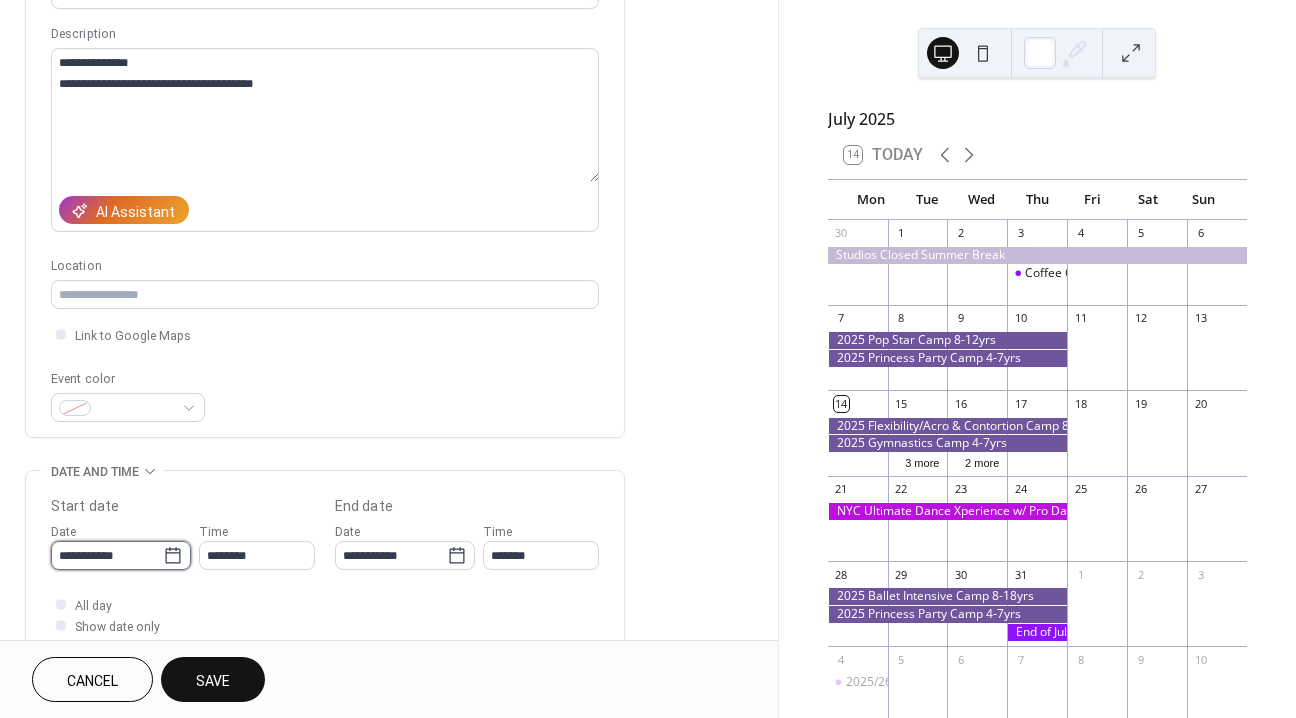 click on "**********" at bounding box center [107, 555] 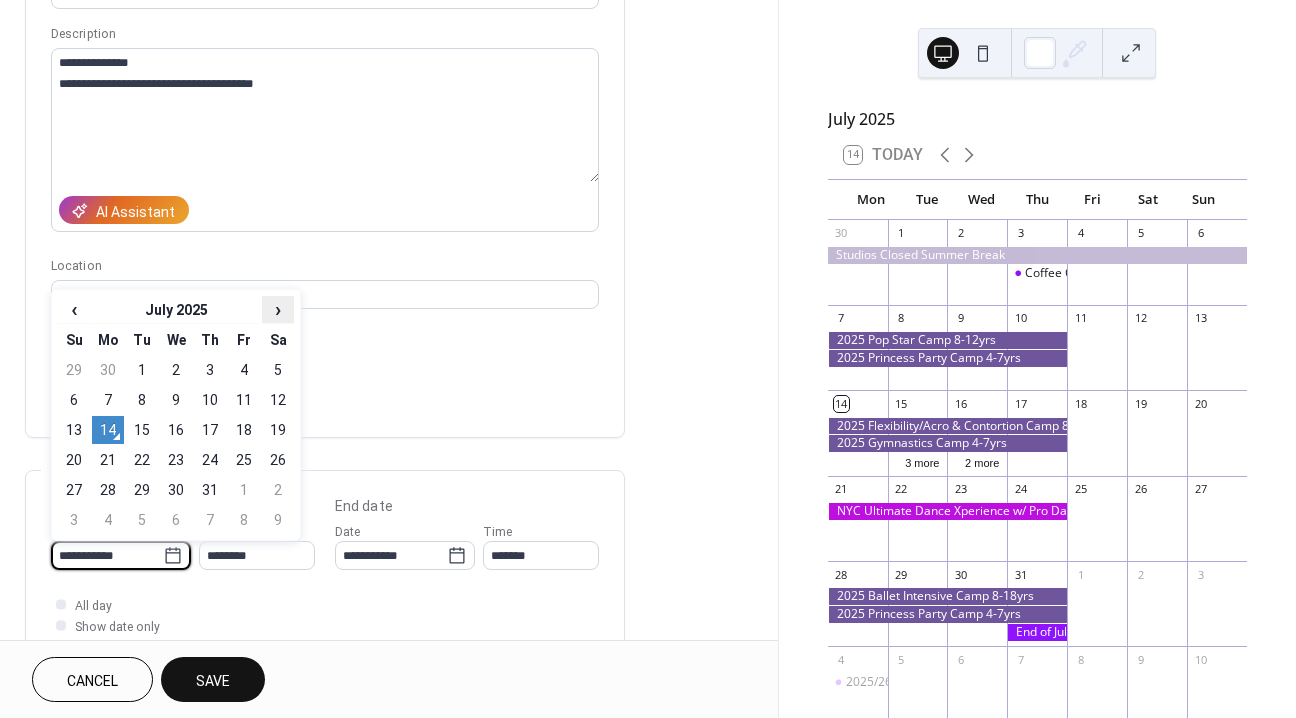 click on "›" at bounding box center [278, 309] 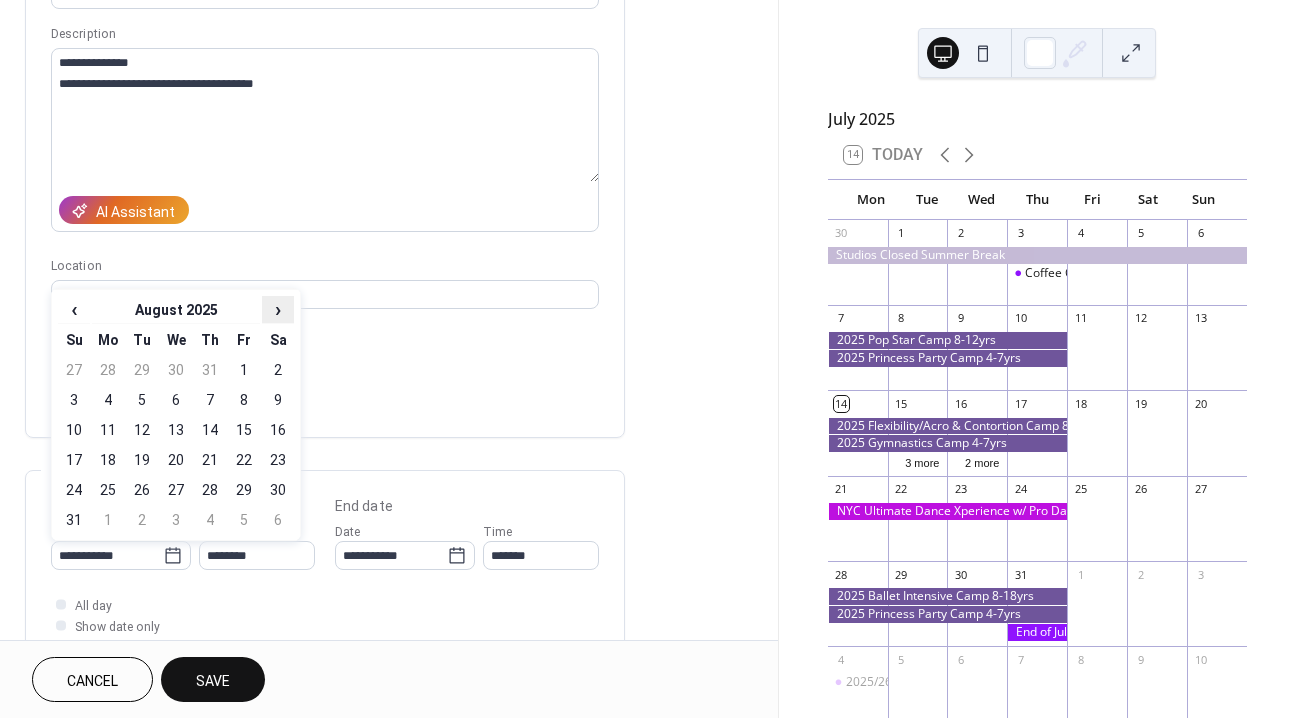 click on "›" at bounding box center (278, 309) 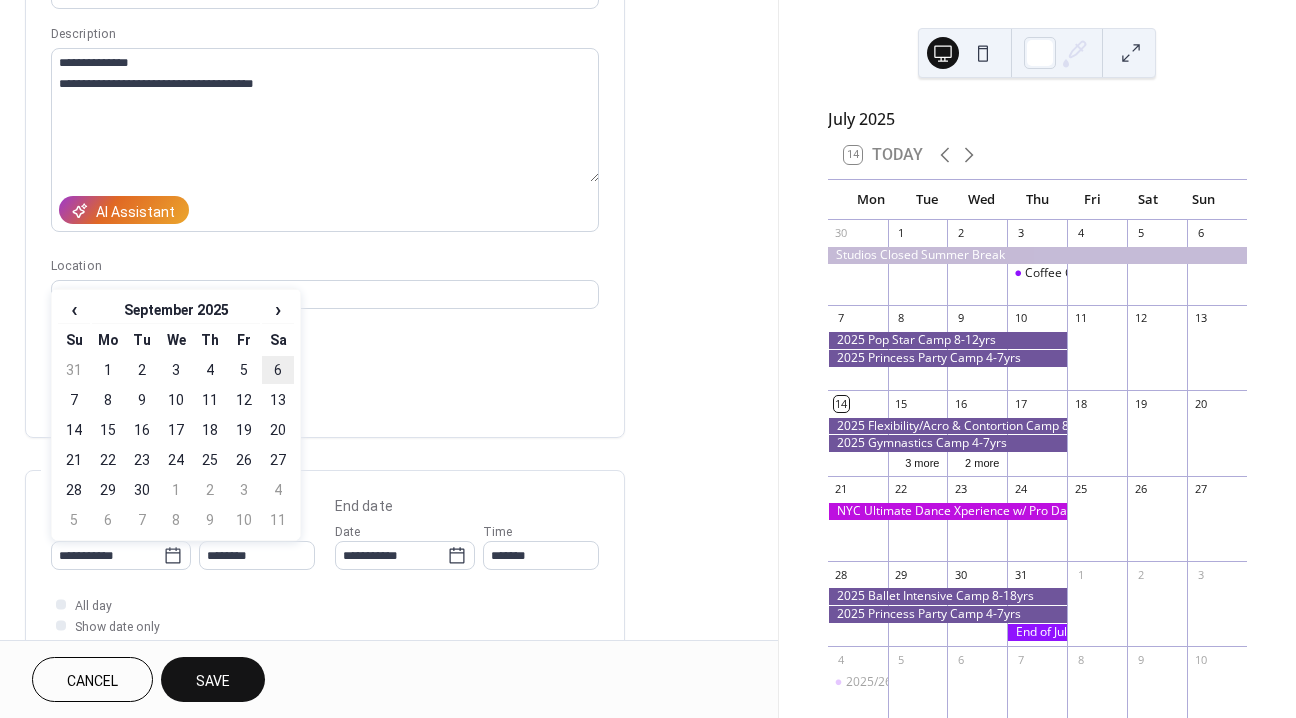 click on "6" at bounding box center (278, 370) 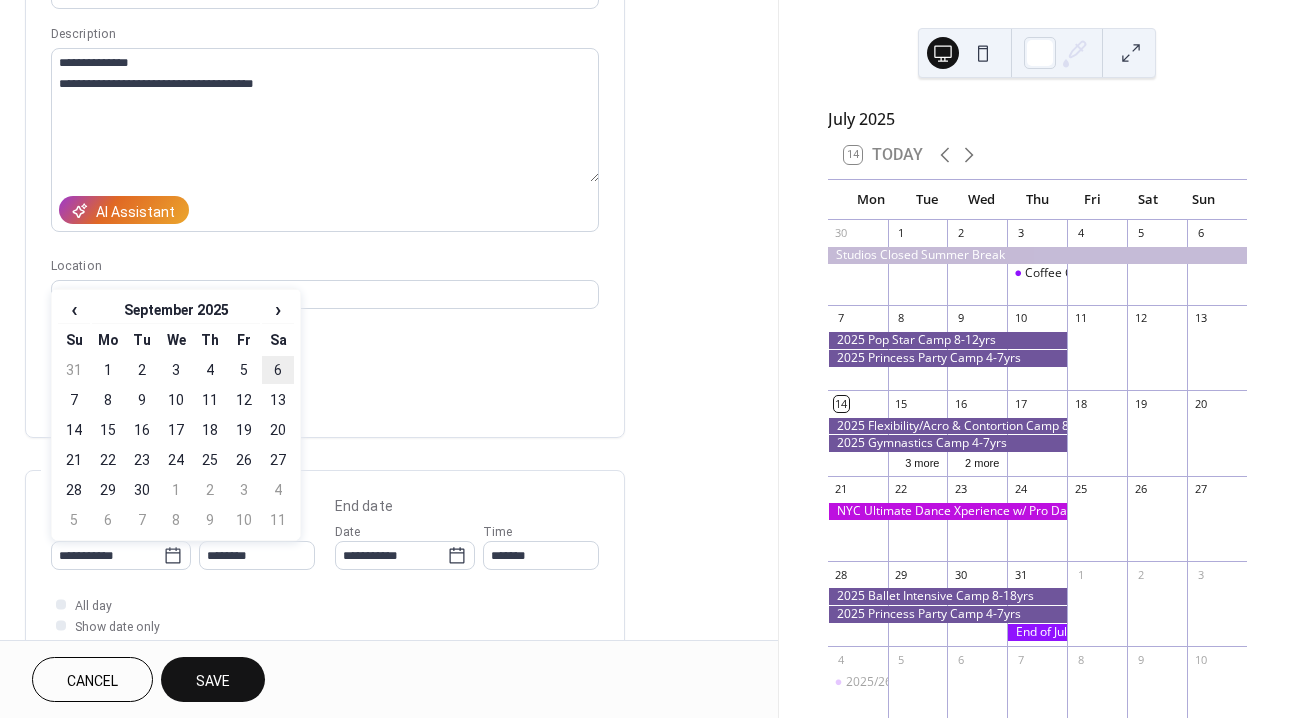 type on "**********" 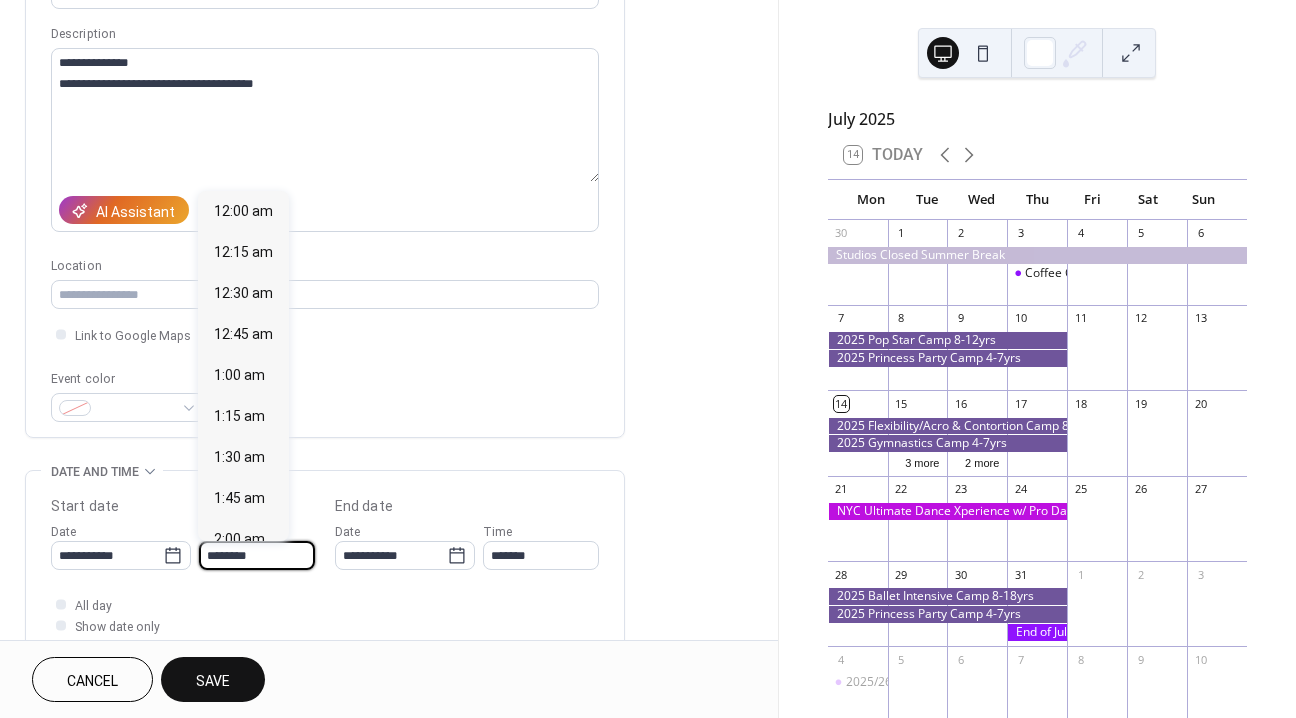 click on "********" at bounding box center (257, 555) 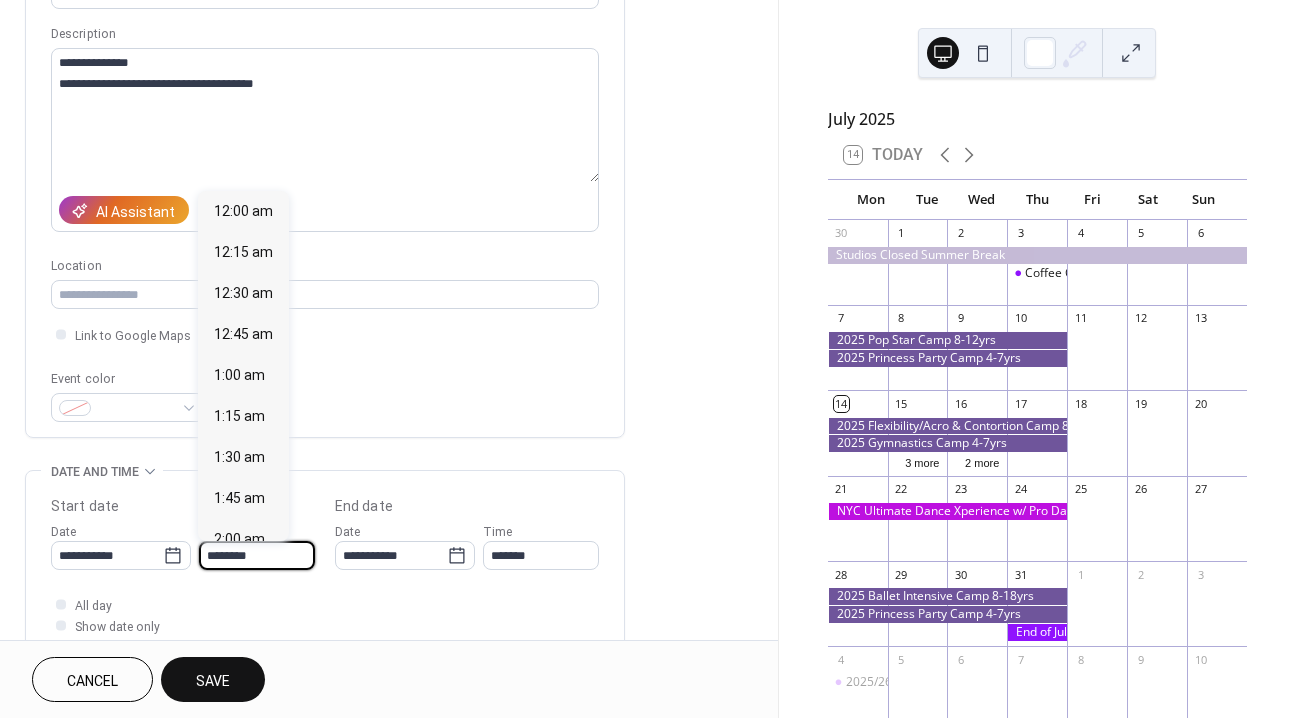 scroll, scrollTop: 1944, scrollLeft: 0, axis: vertical 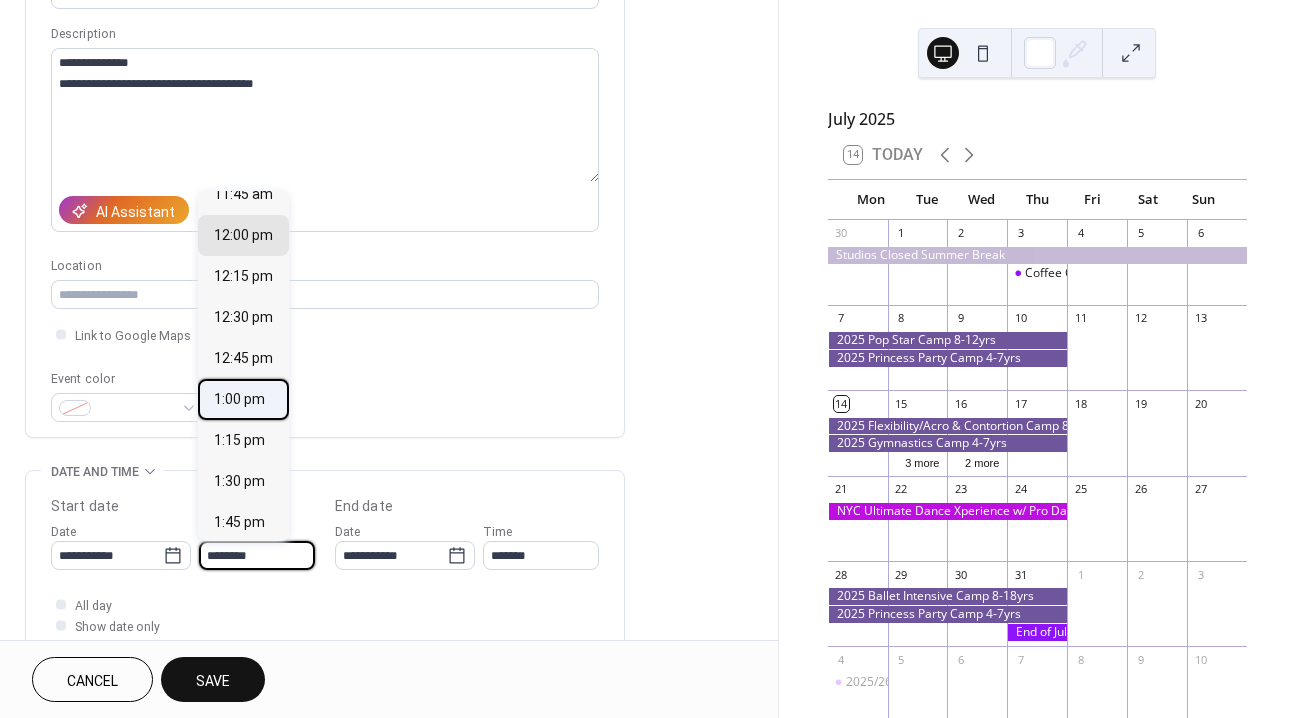 click on "1:00 pm" at bounding box center [239, 399] 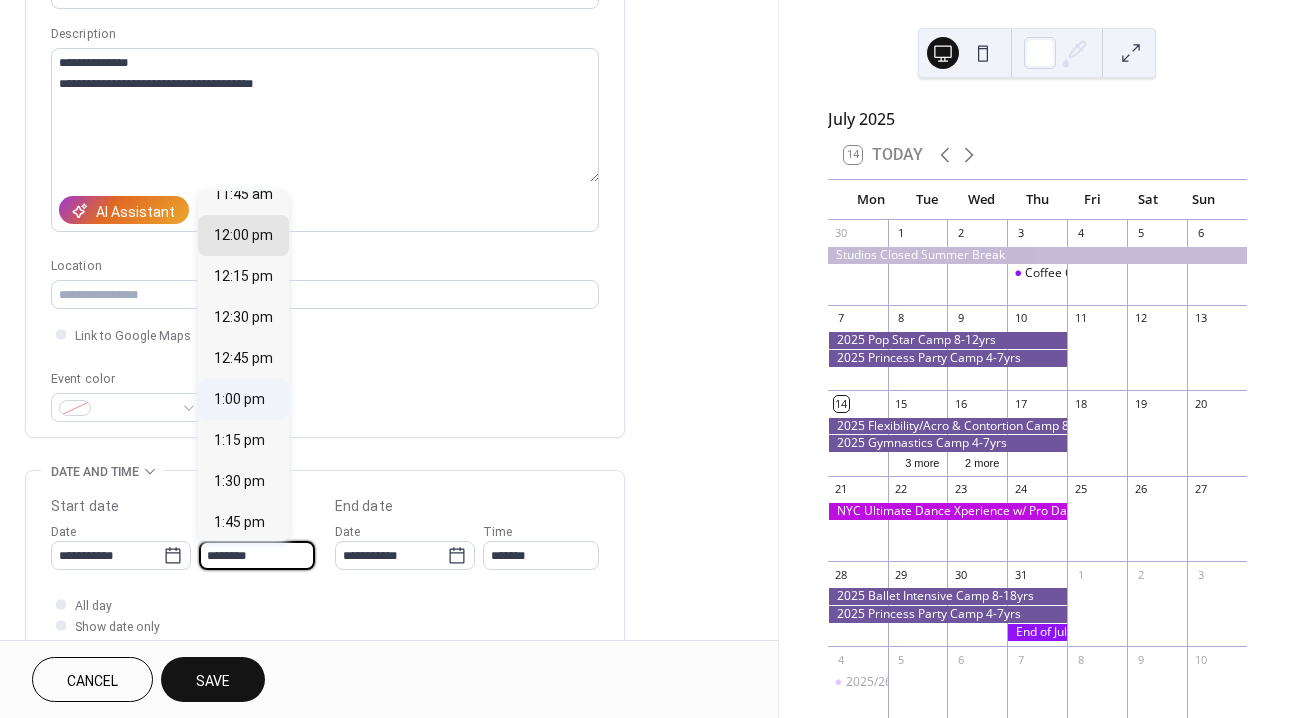 type on "*******" 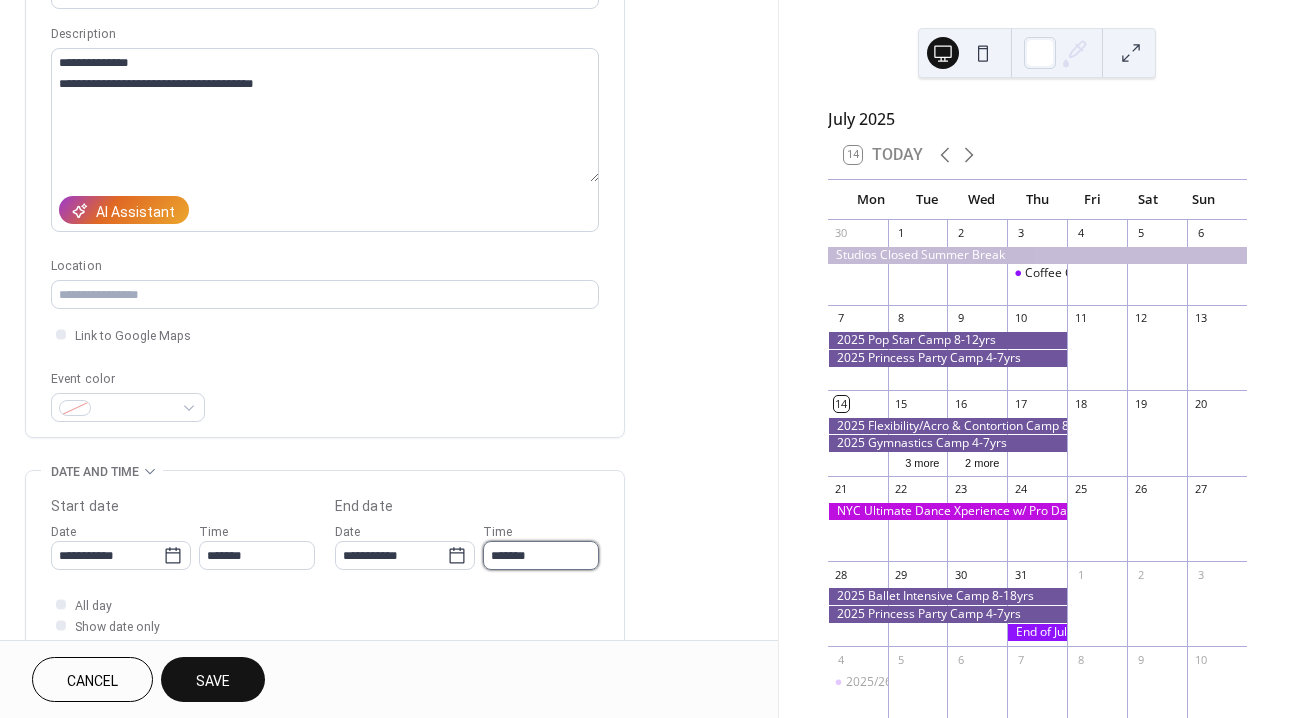 click on "*******" at bounding box center [541, 555] 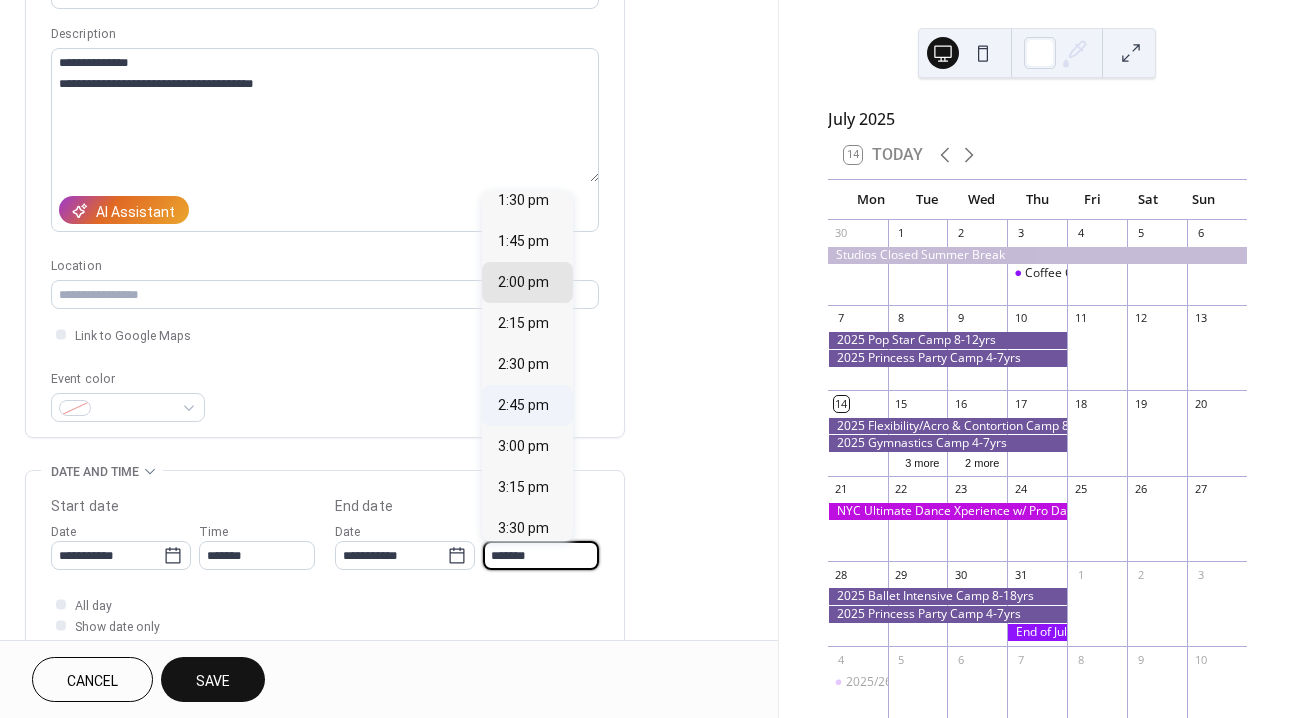 scroll, scrollTop: 53, scrollLeft: 0, axis: vertical 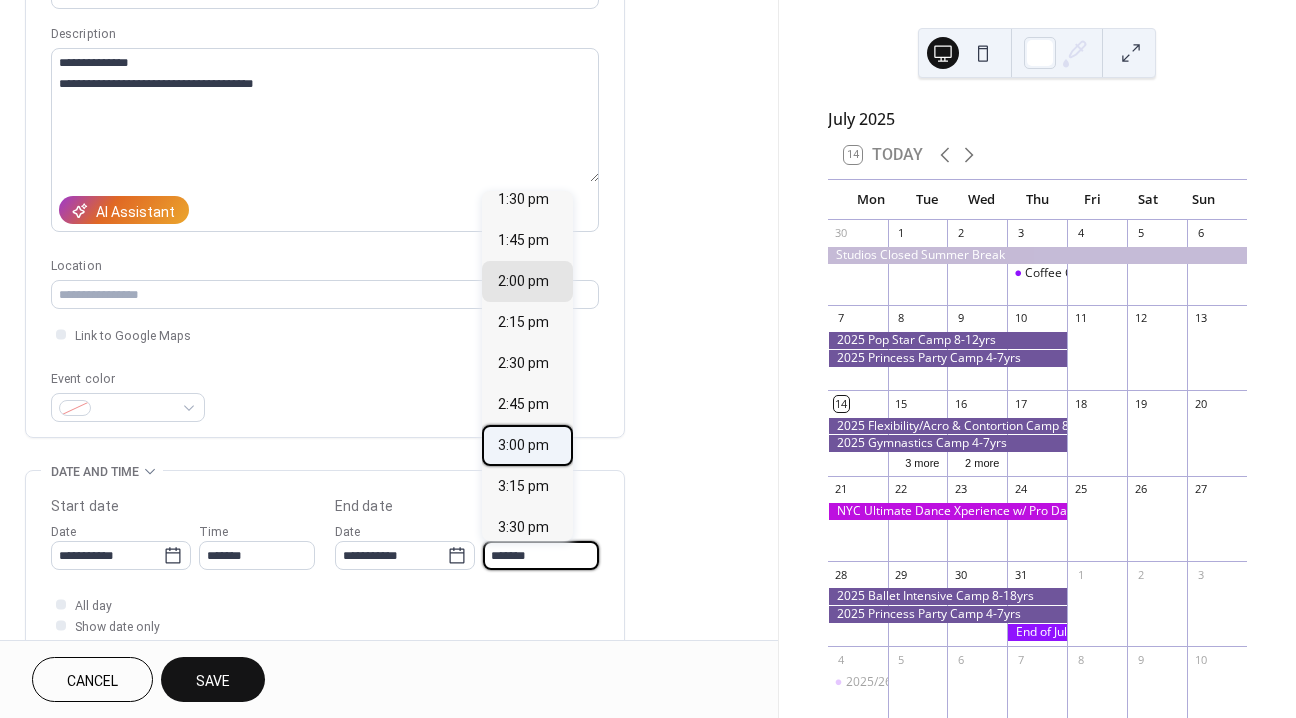 click on "3:00 pm" at bounding box center [523, 445] 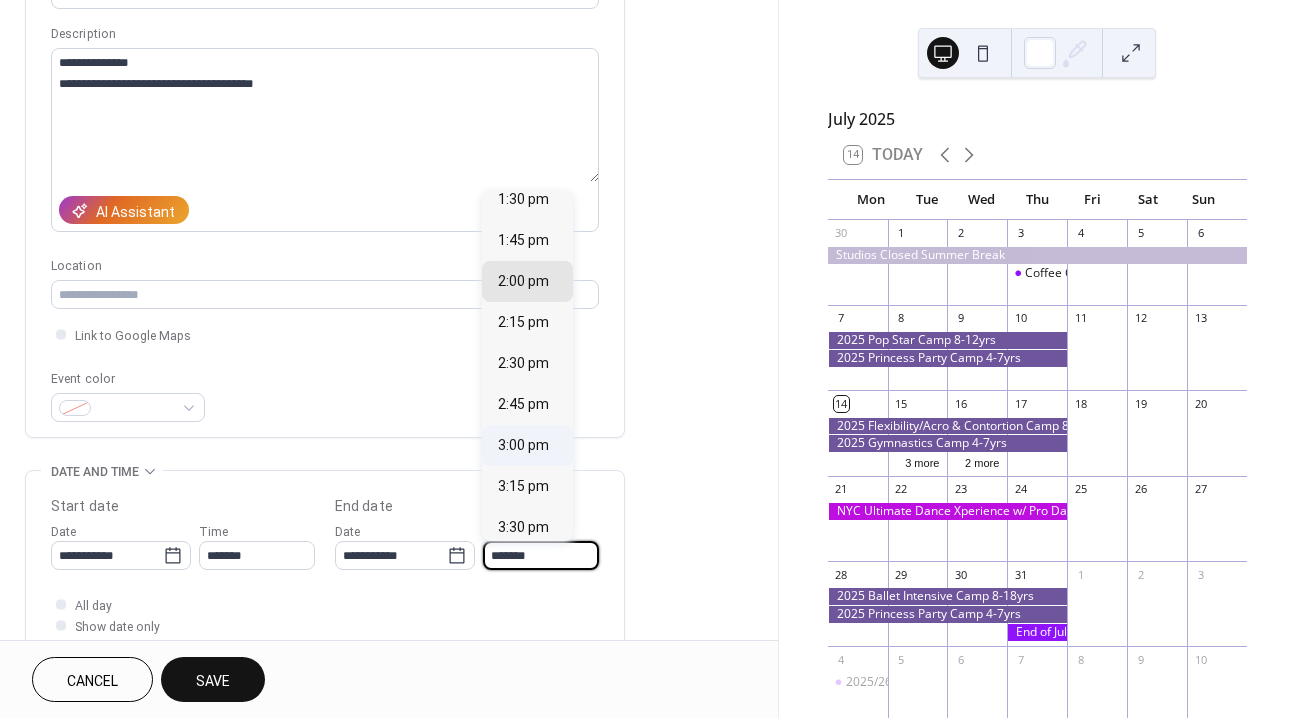 type on "*******" 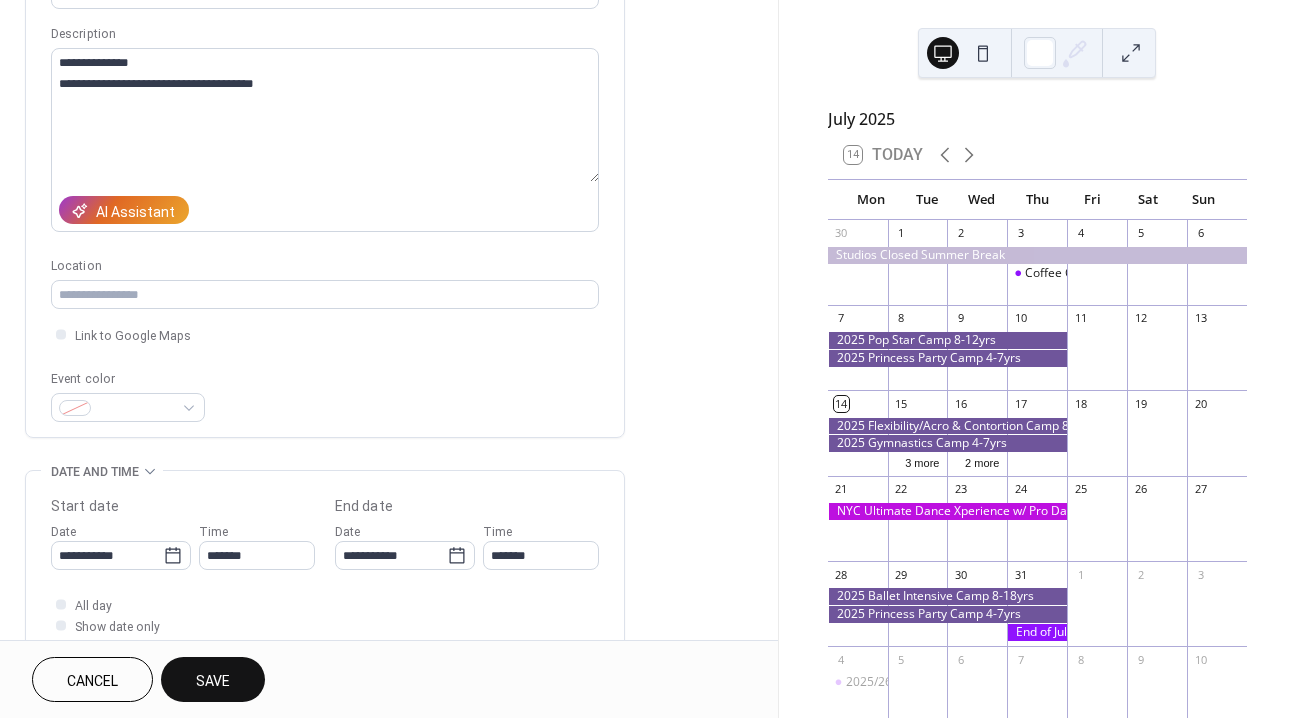 click on "**********" at bounding box center (389, 539) 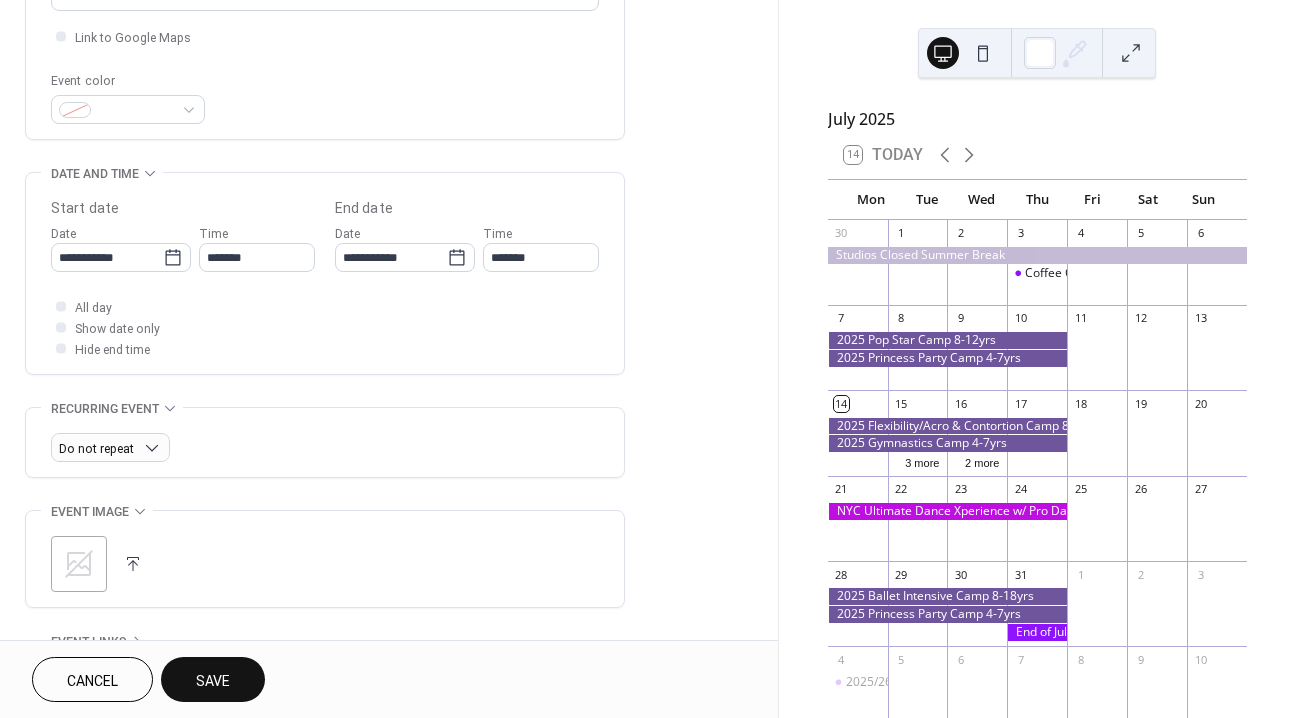 scroll, scrollTop: 410, scrollLeft: 0, axis: vertical 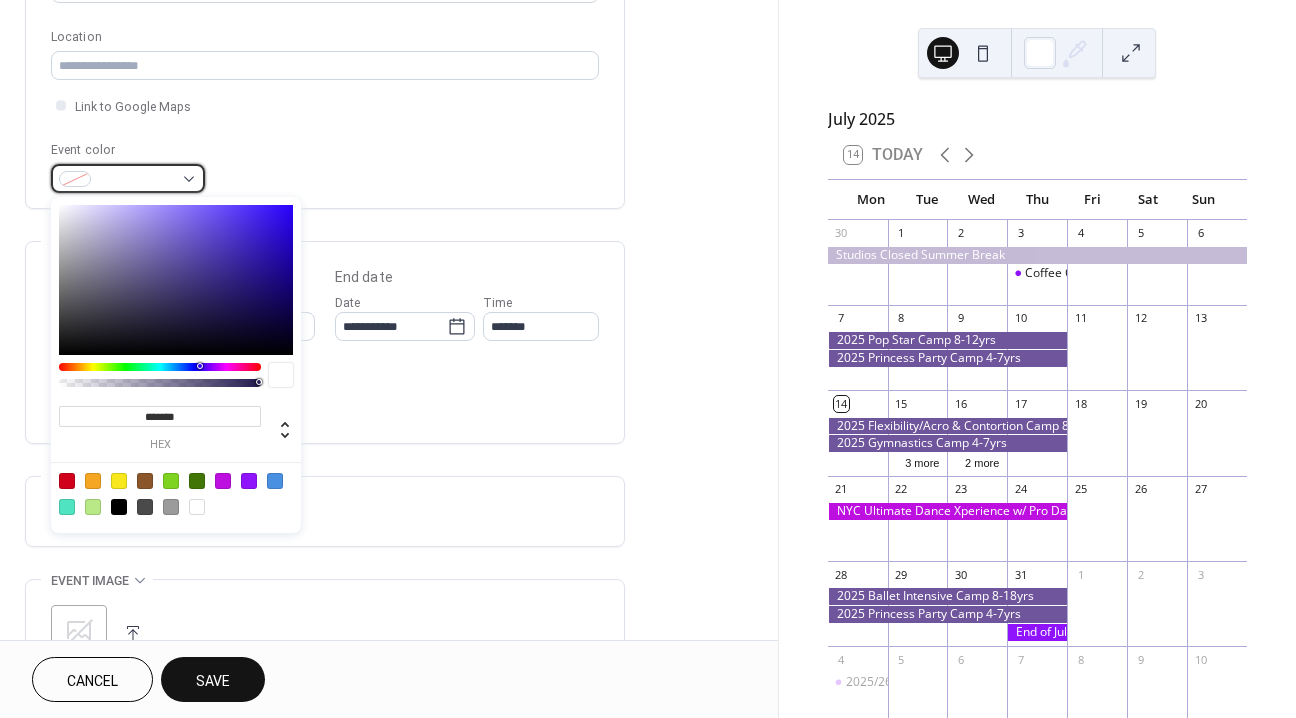 click at bounding box center (136, 180) 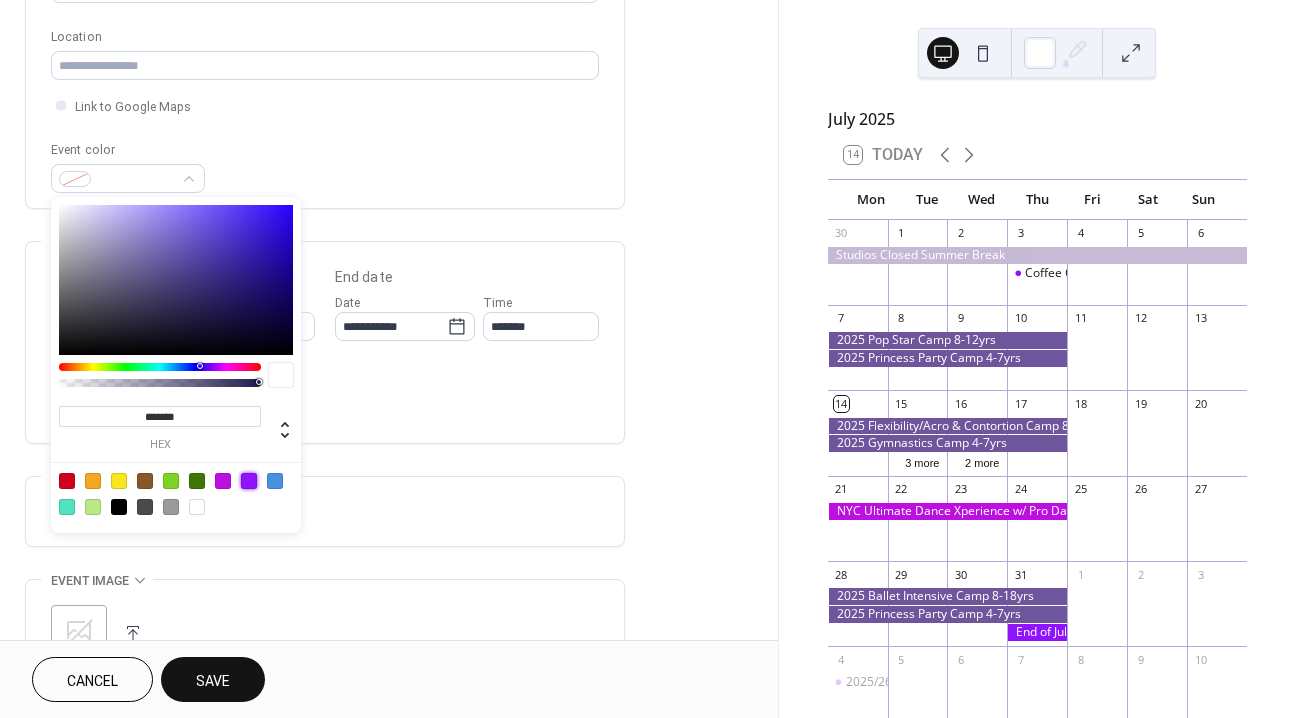 click at bounding box center [249, 481] 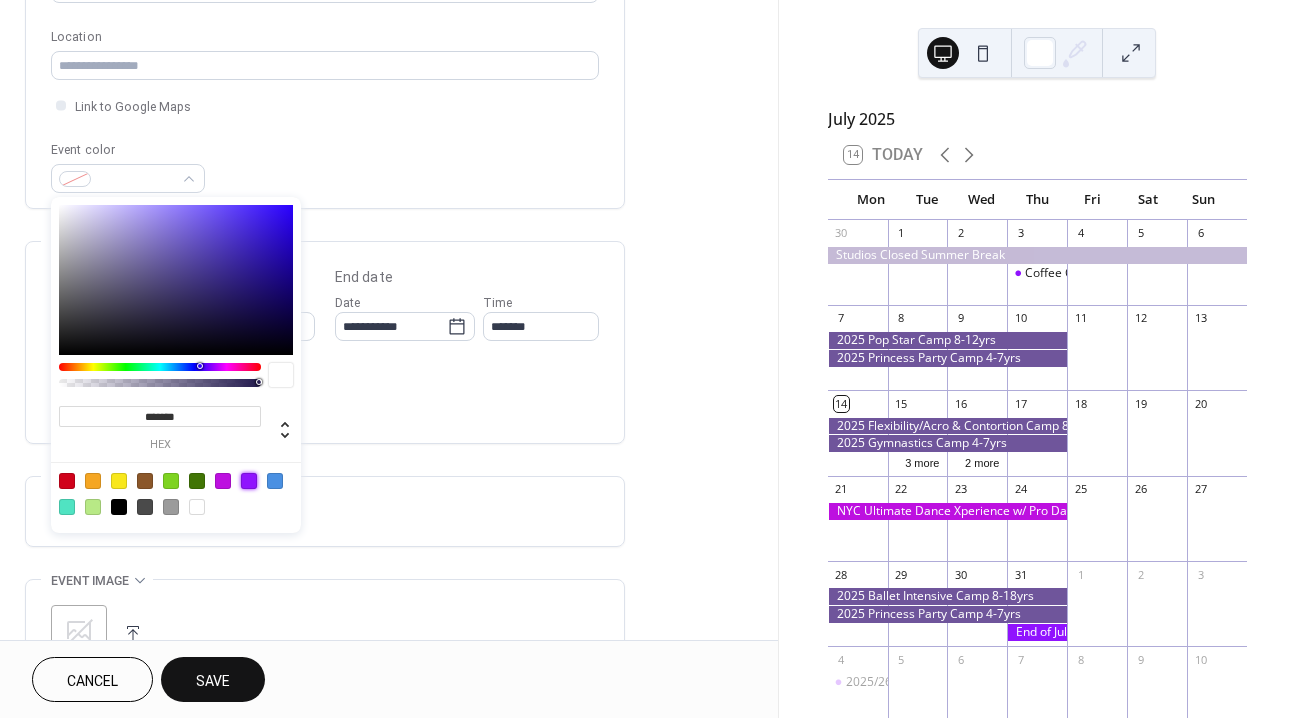 type on "*******" 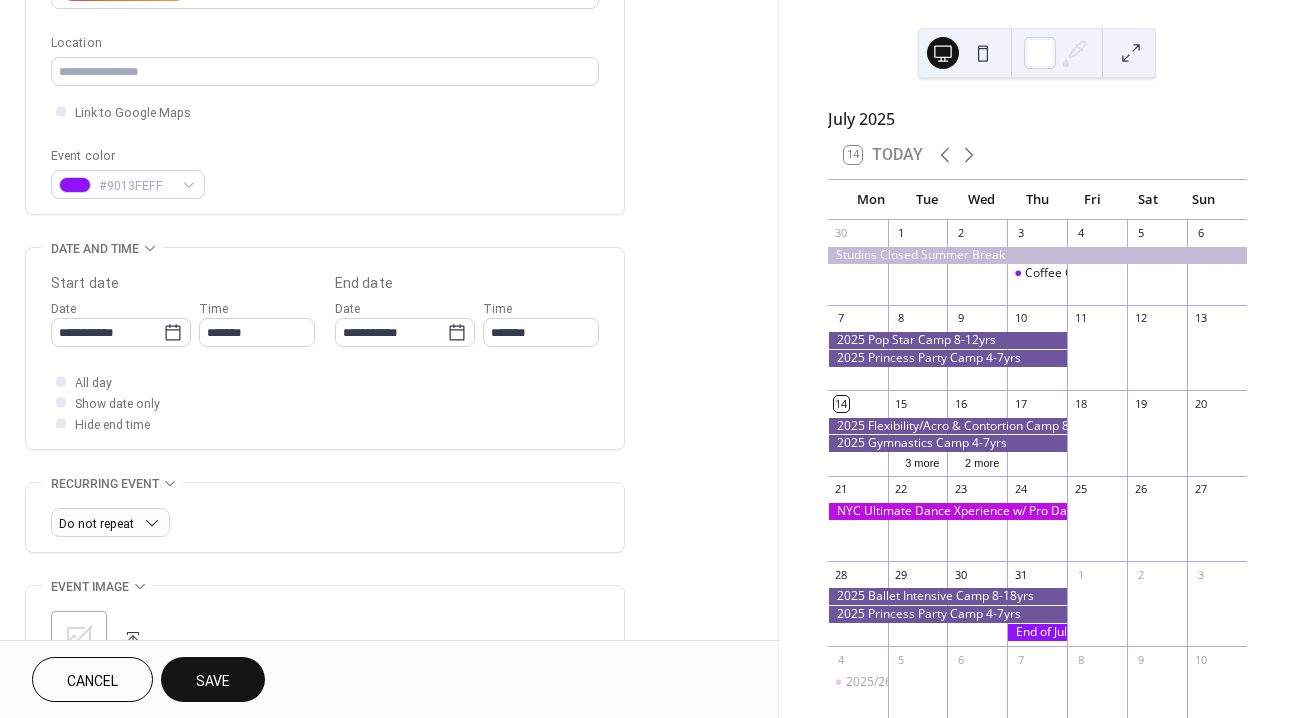 scroll, scrollTop: 454, scrollLeft: 0, axis: vertical 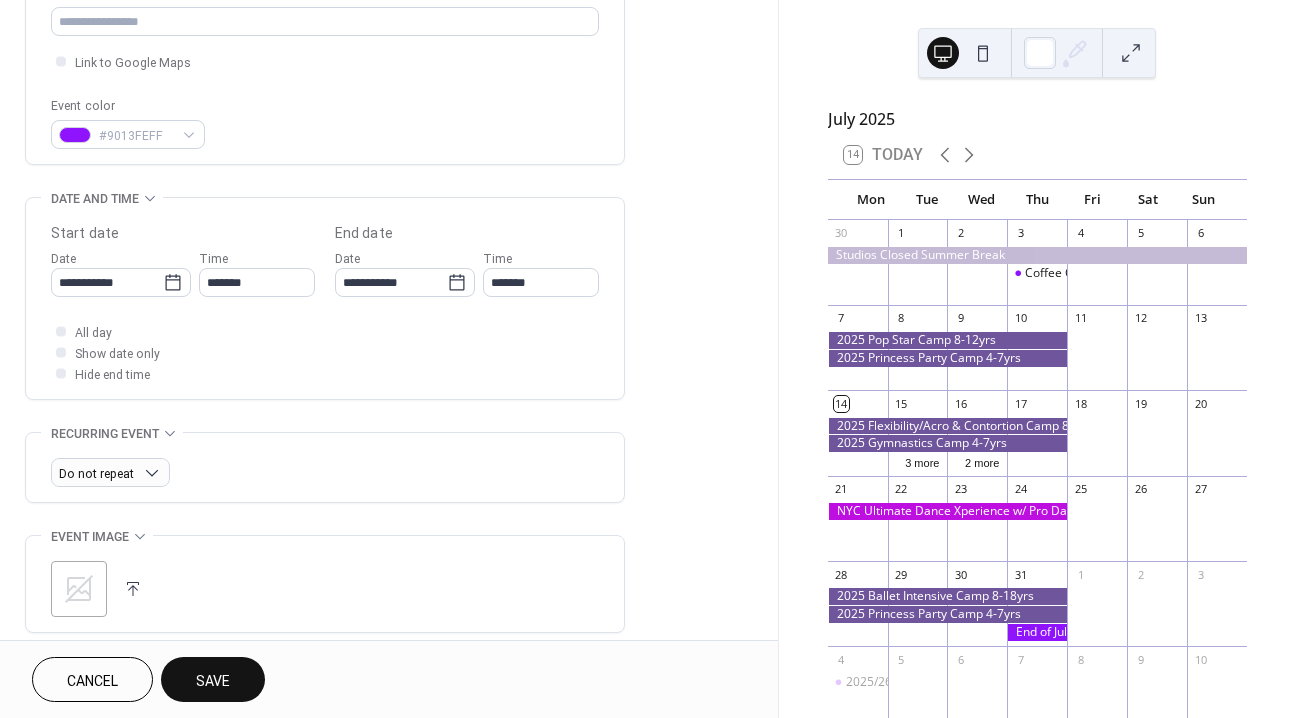 click on "Save" at bounding box center [213, 679] 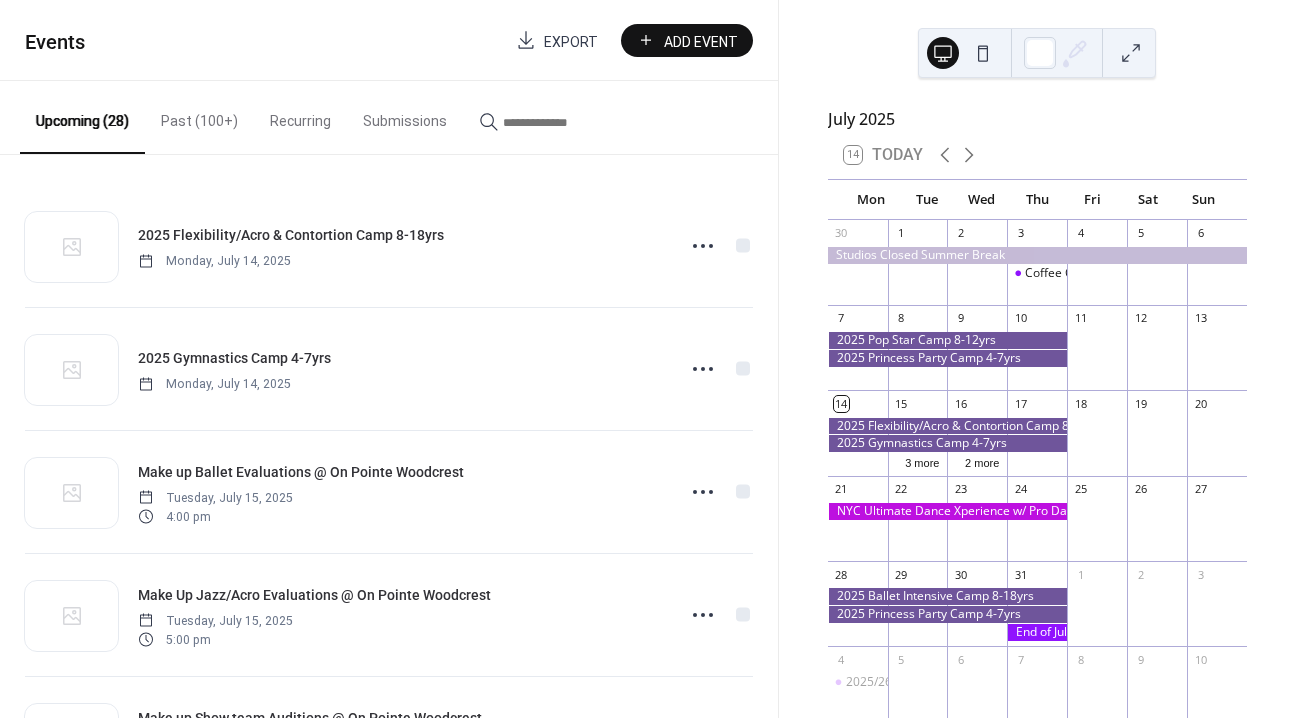 click on "Add Event" at bounding box center [687, 40] 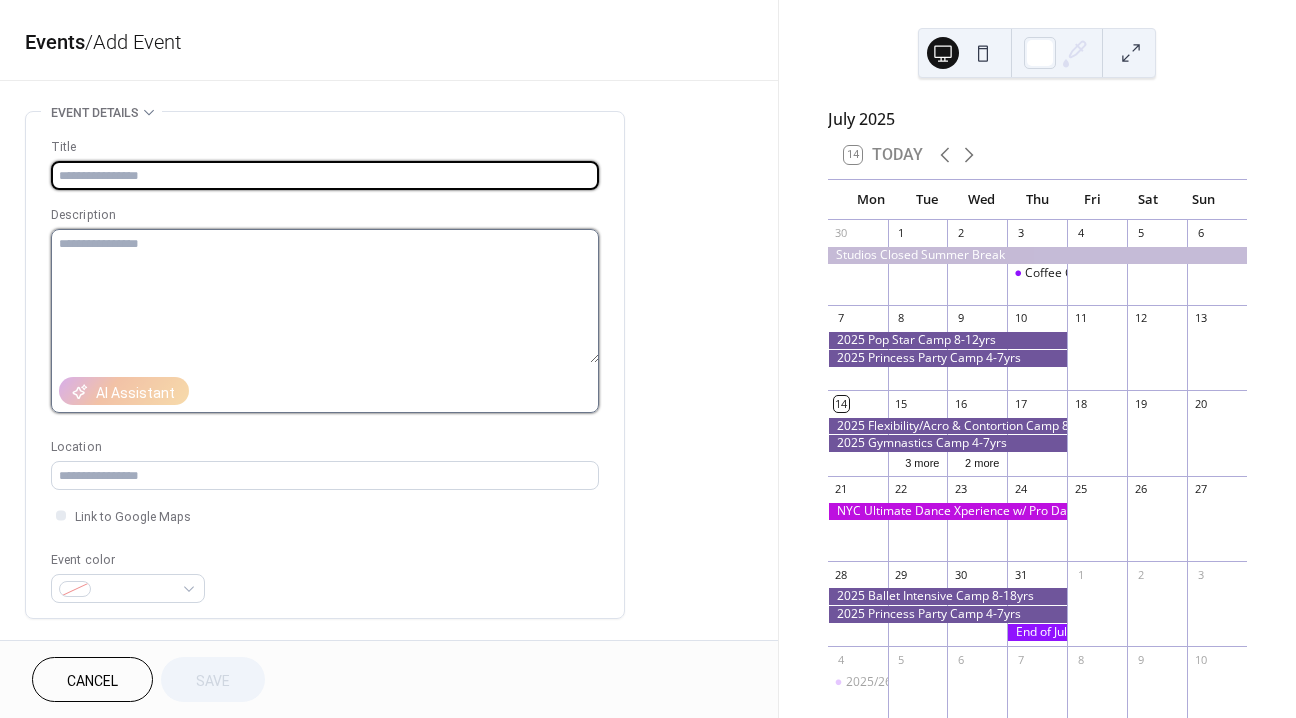 click at bounding box center [325, 296] 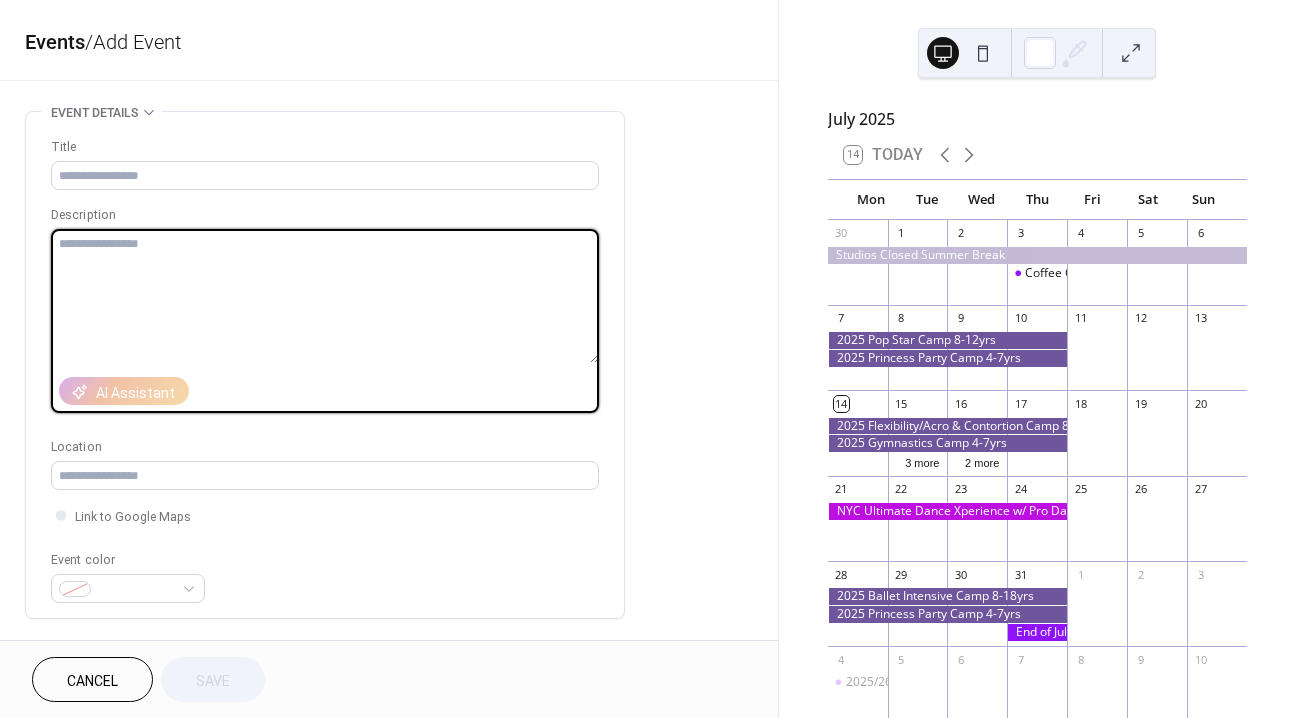 paste on "**********" 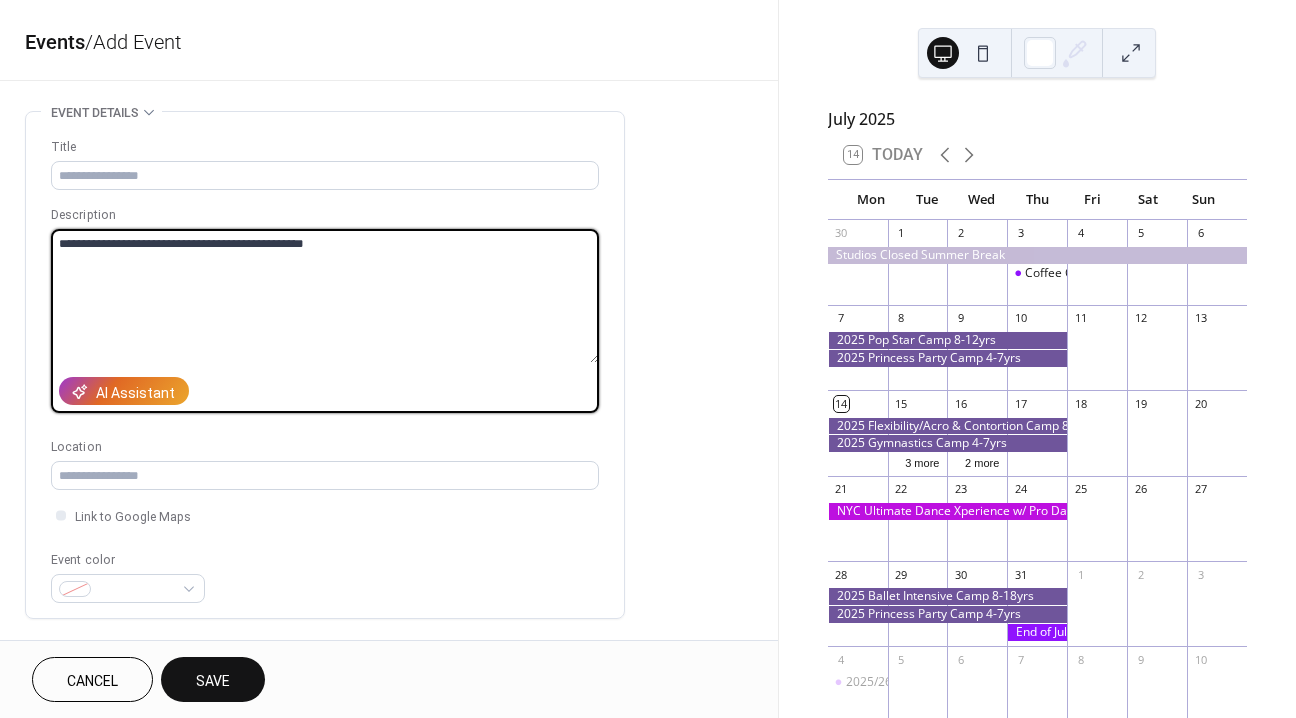 click on "**********" at bounding box center (325, 296) 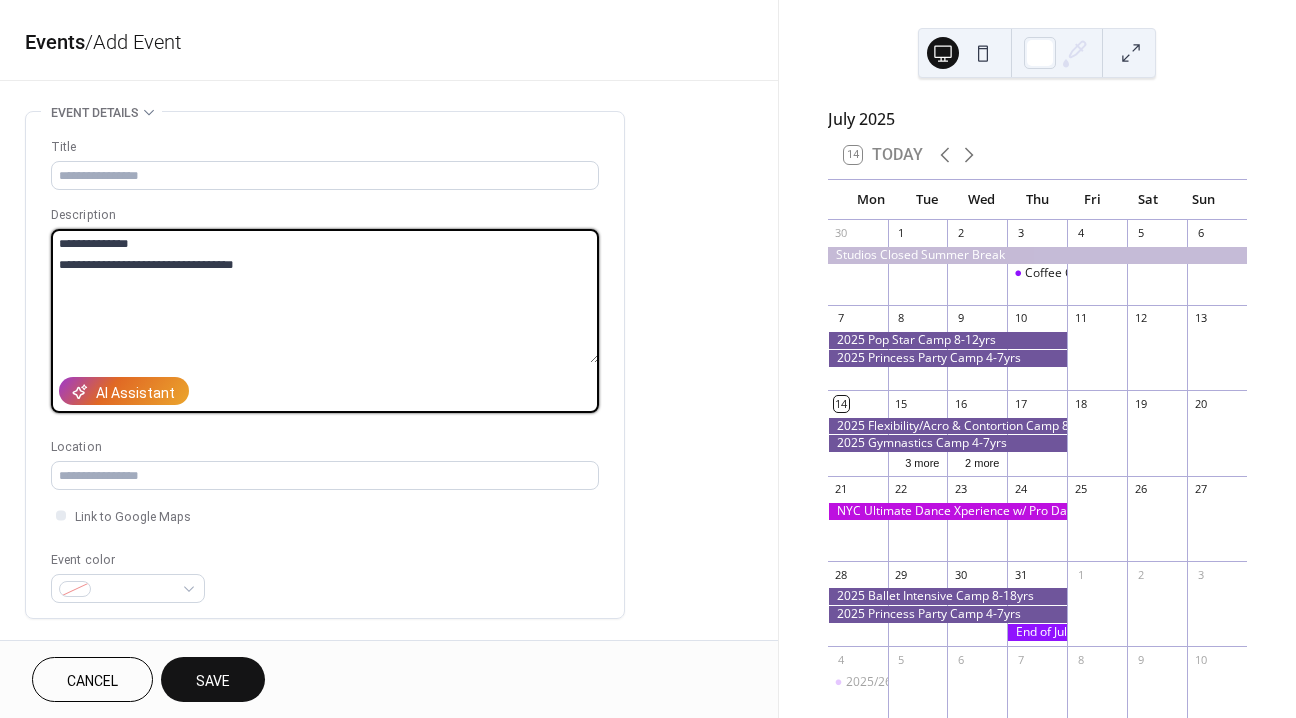 drag, startPoint x: 291, startPoint y: 261, endPoint x: 52, endPoint y: 260, distance: 239.00209 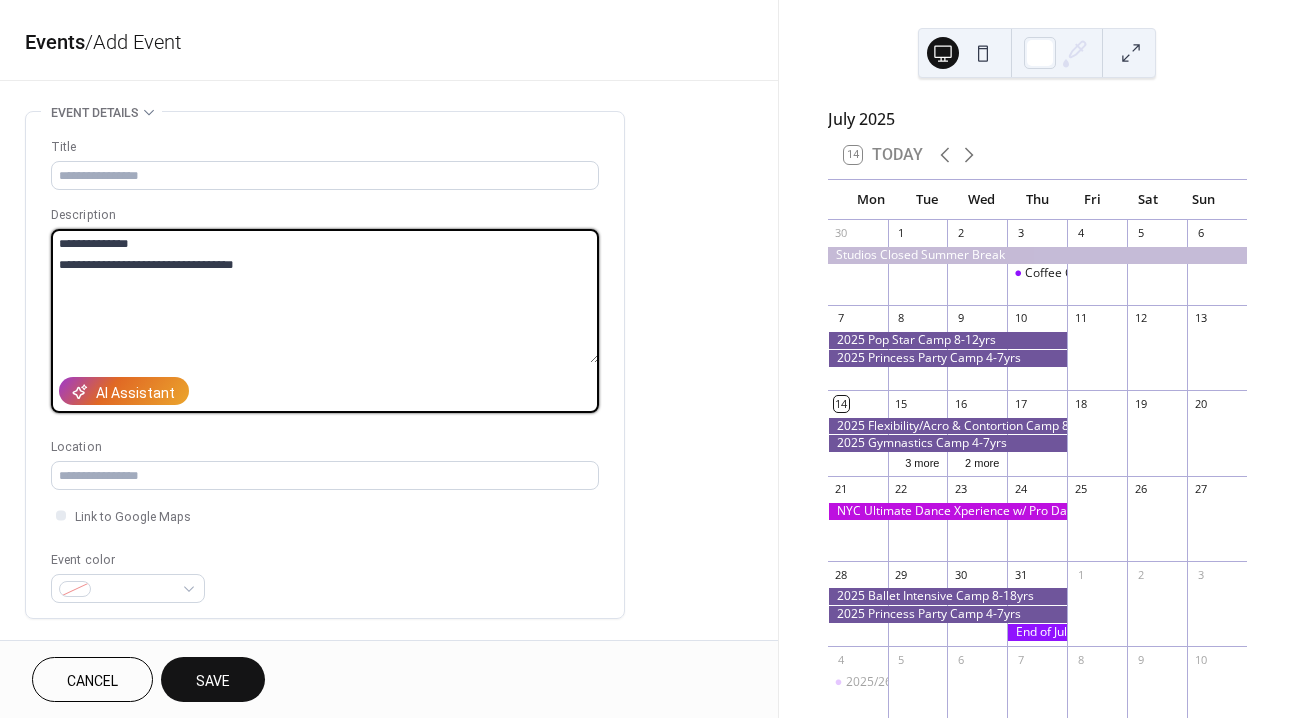 click on "**********" at bounding box center (325, 296) 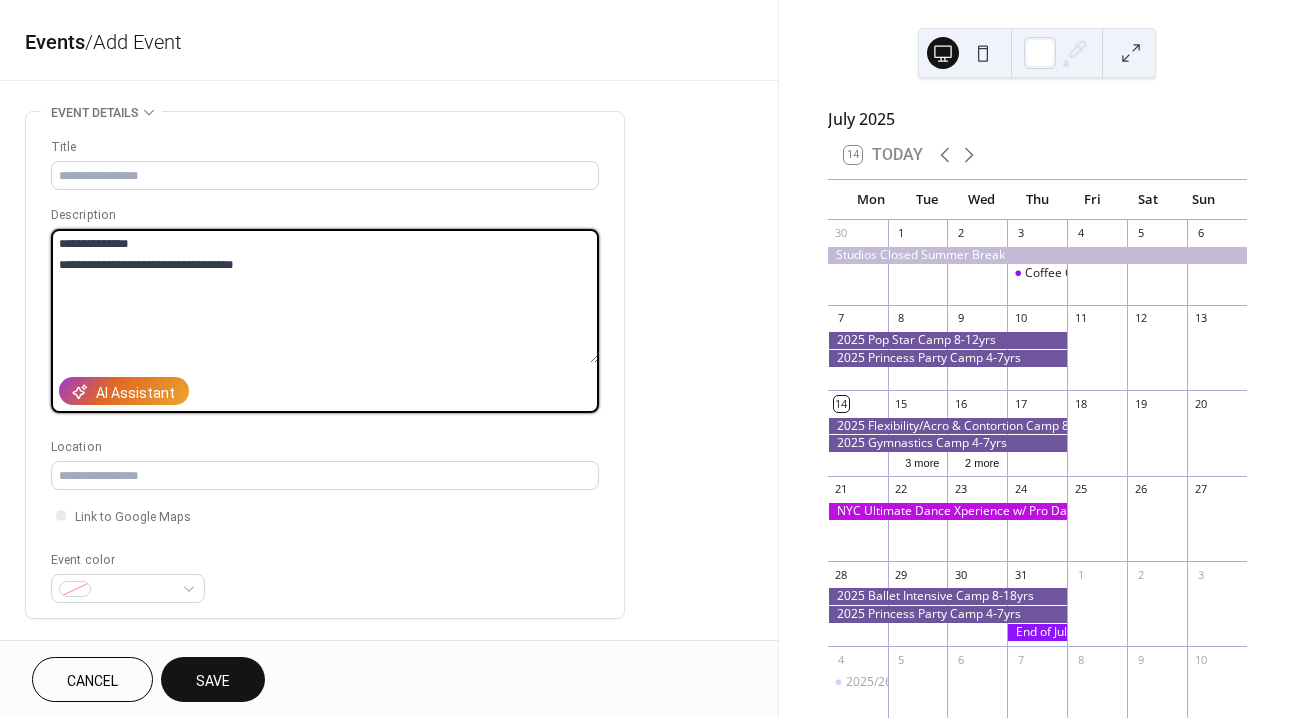type on "**********" 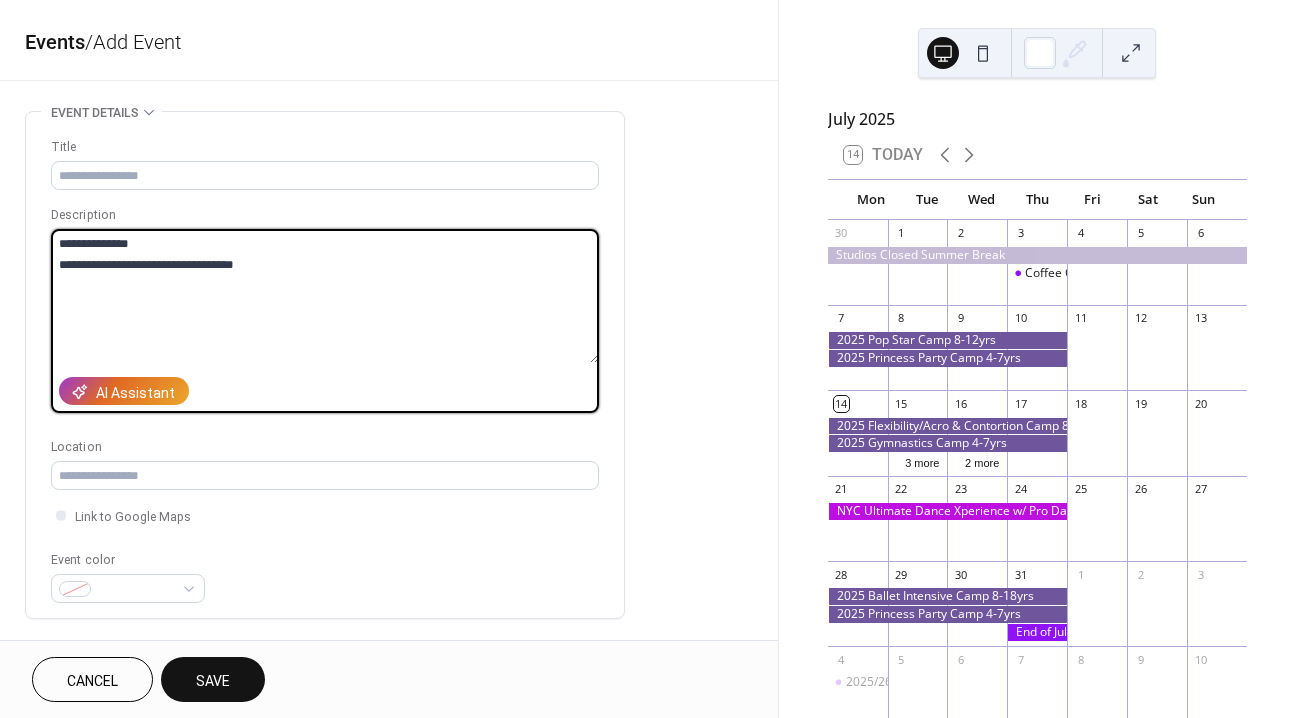 click on "**********" at bounding box center (325, 370) 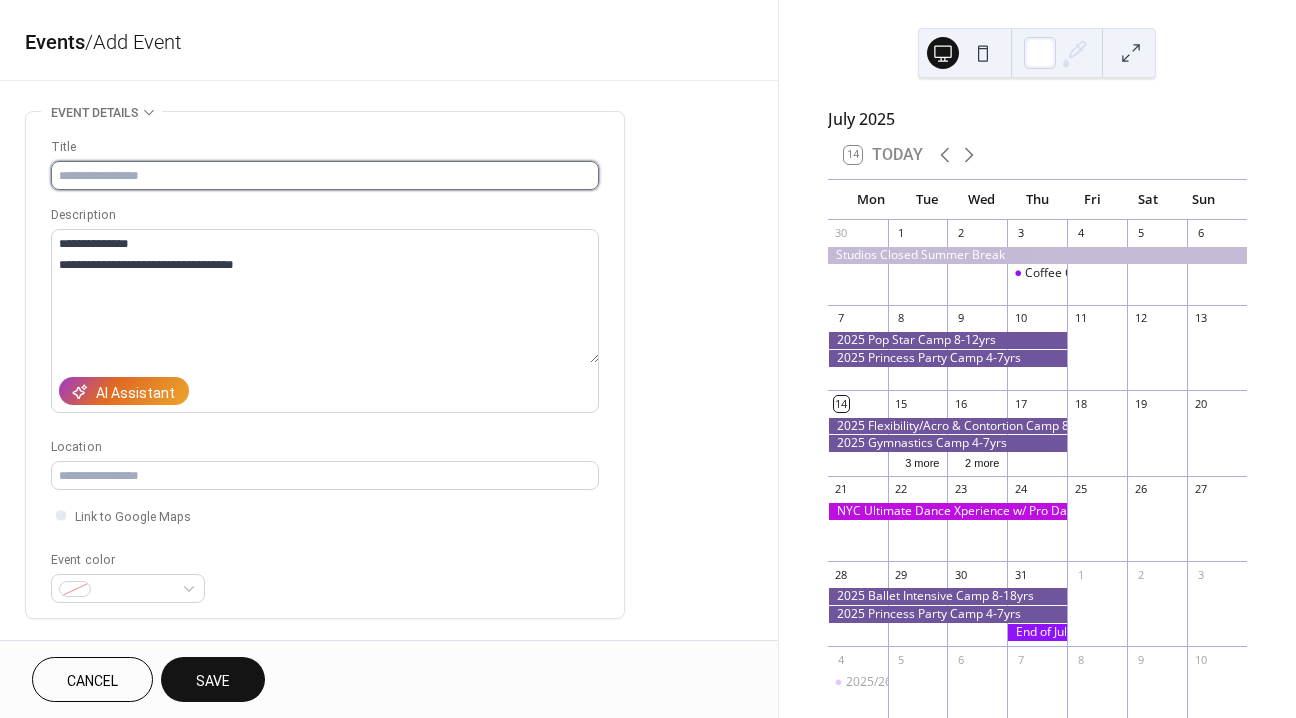 click at bounding box center [325, 175] 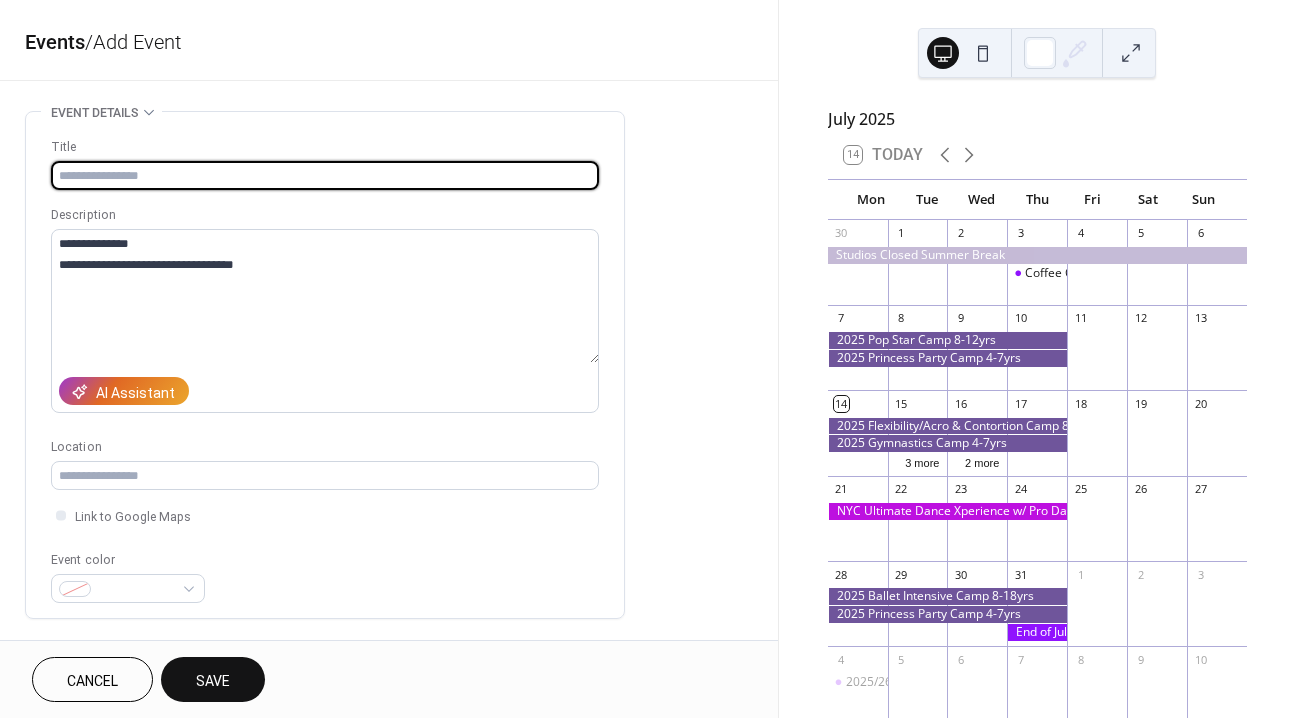 paste on "**********" 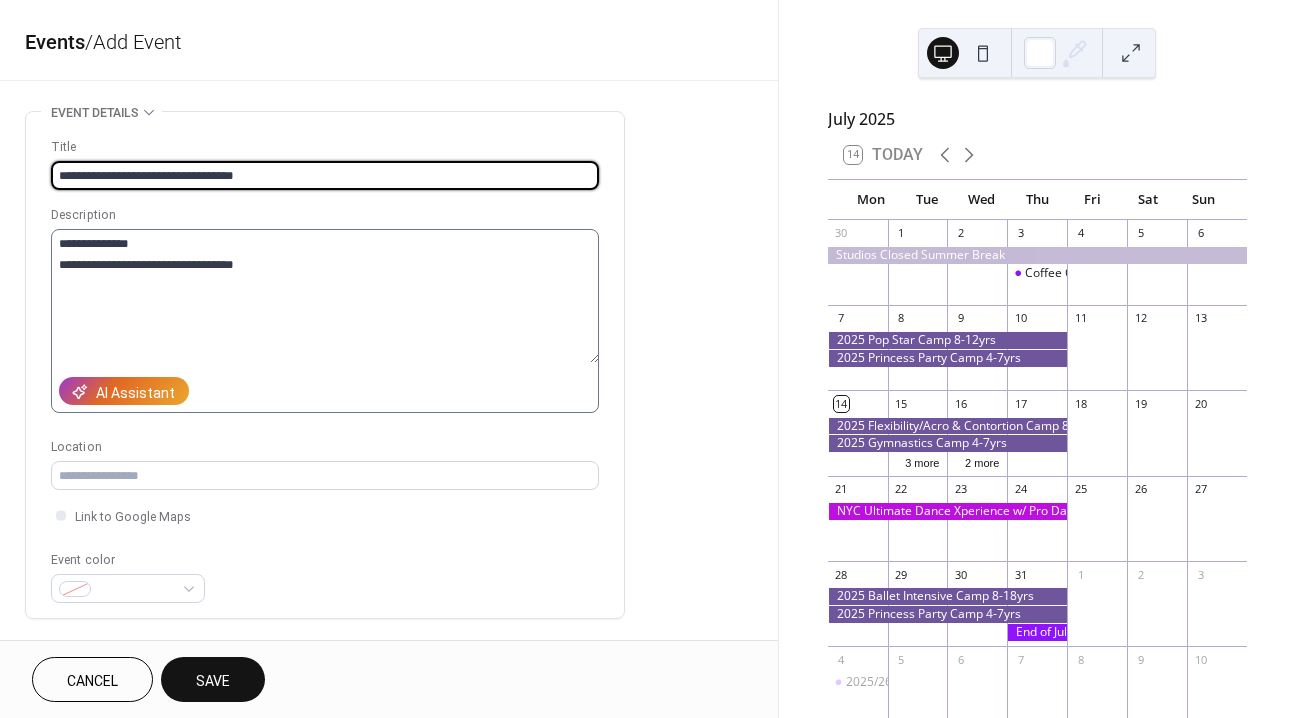 type on "**********" 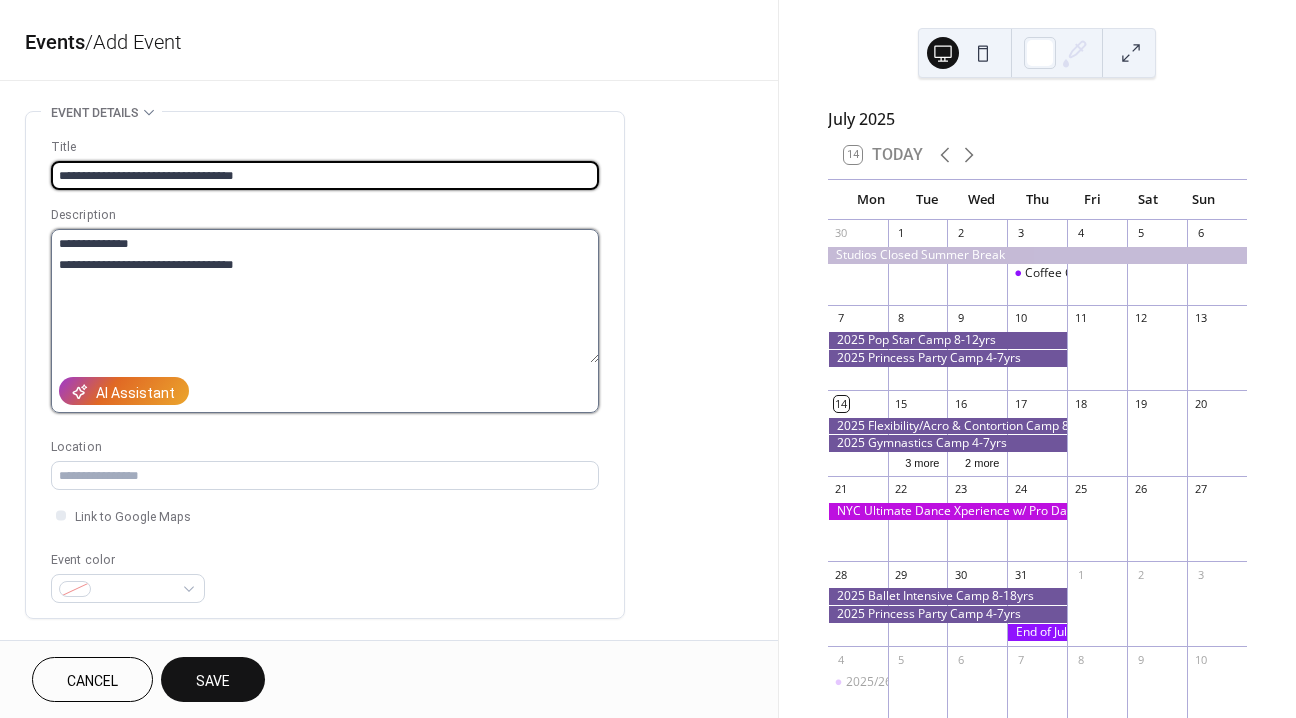 click on "**********" at bounding box center [325, 296] 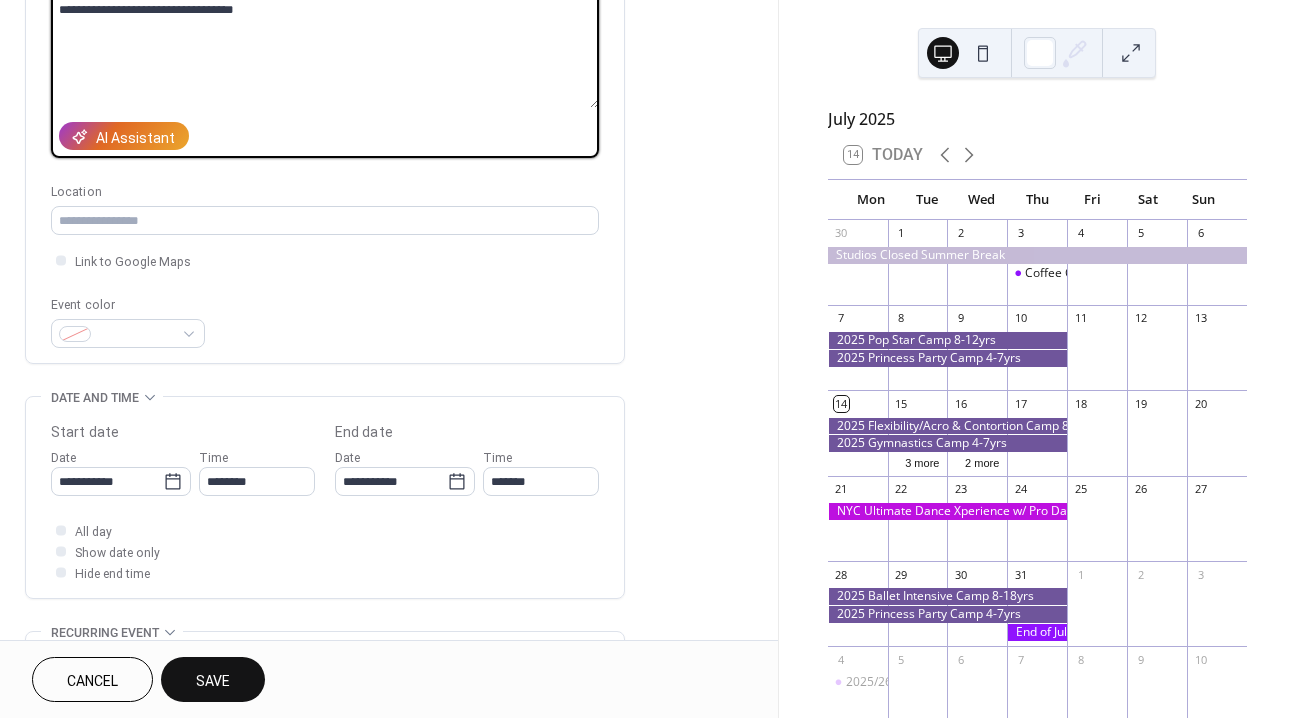 scroll, scrollTop: 268, scrollLeft: 0, axis: vertical 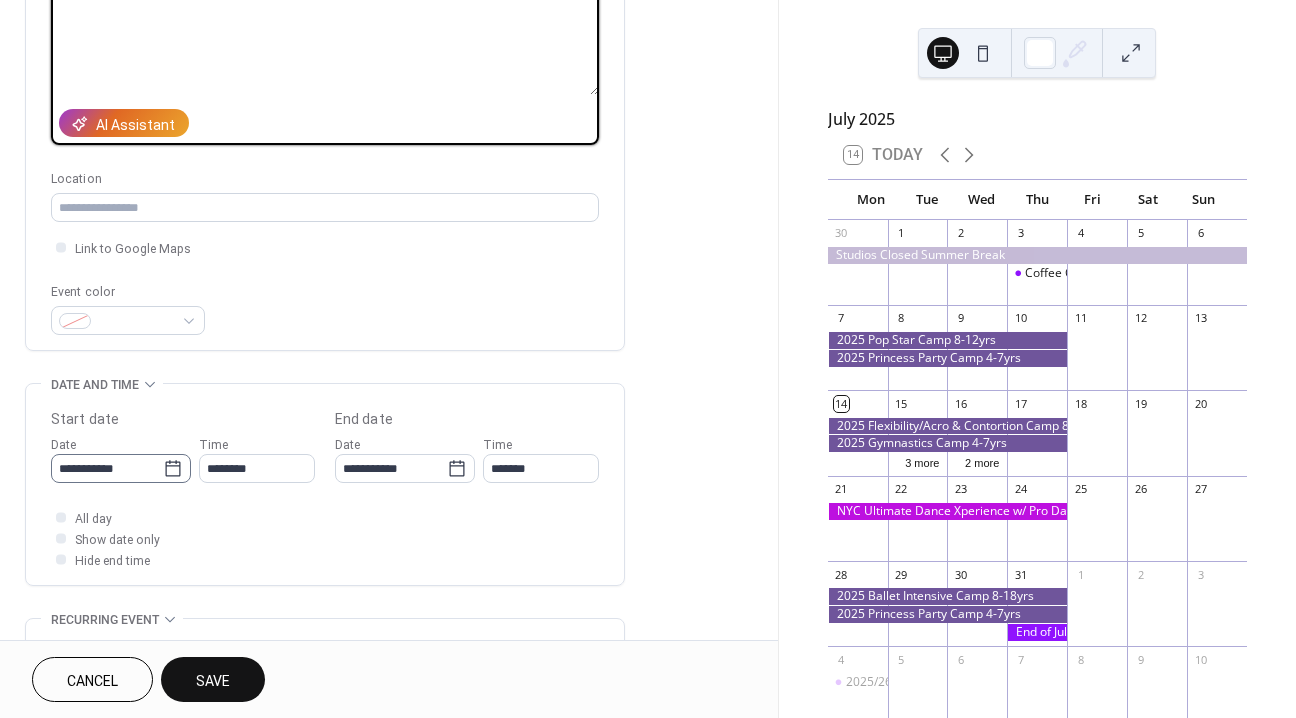 click 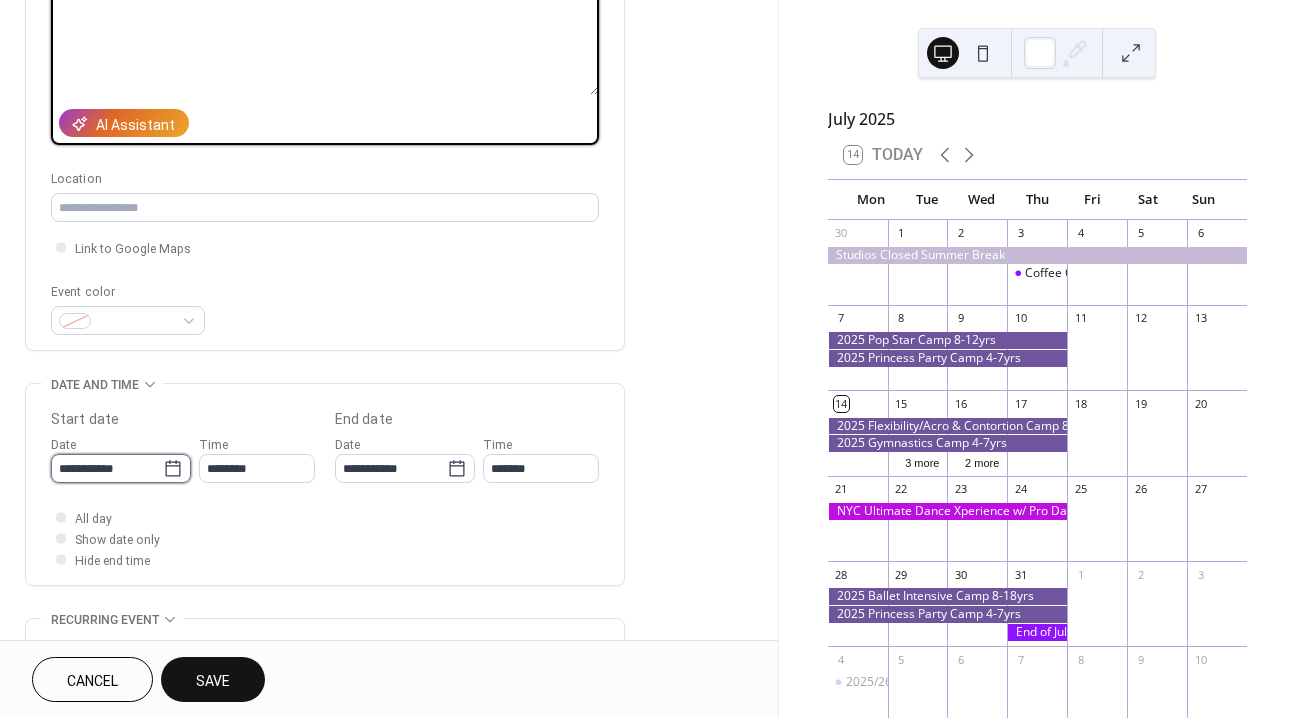 click on "**********" at bounding box center [107, 468] 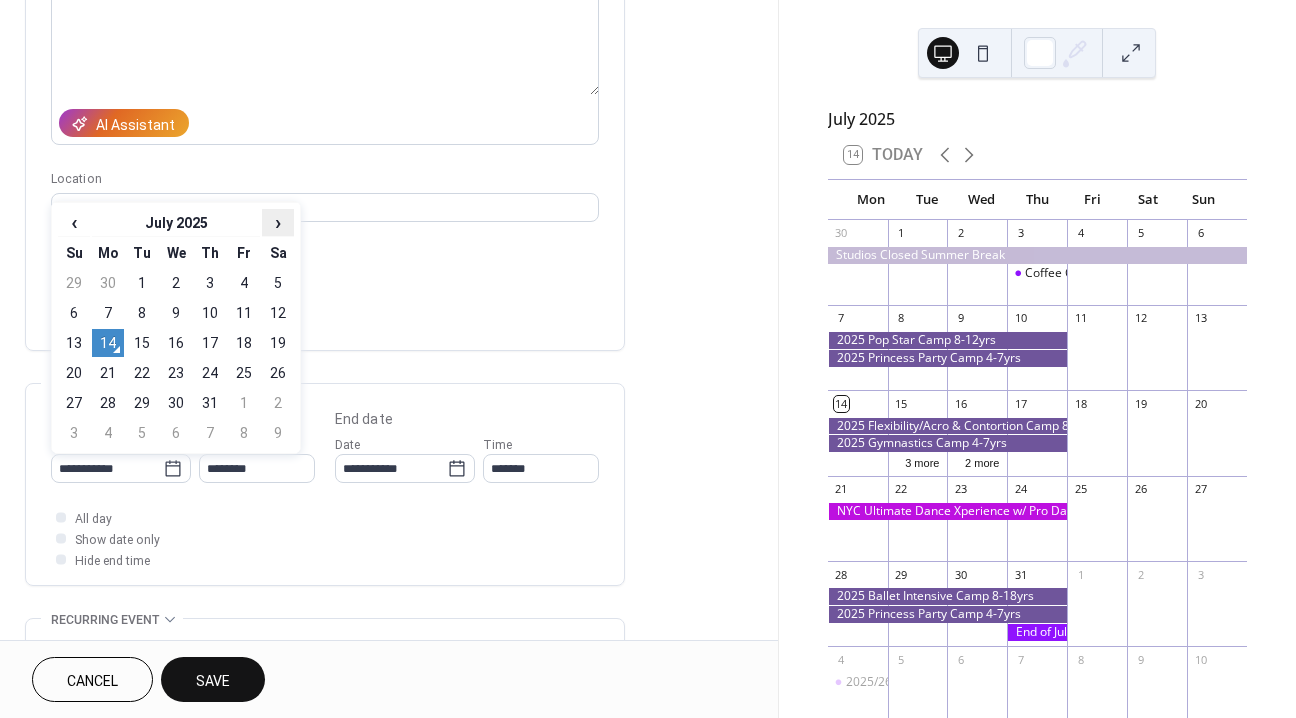 click on "›" at bounding box center [278, 222] 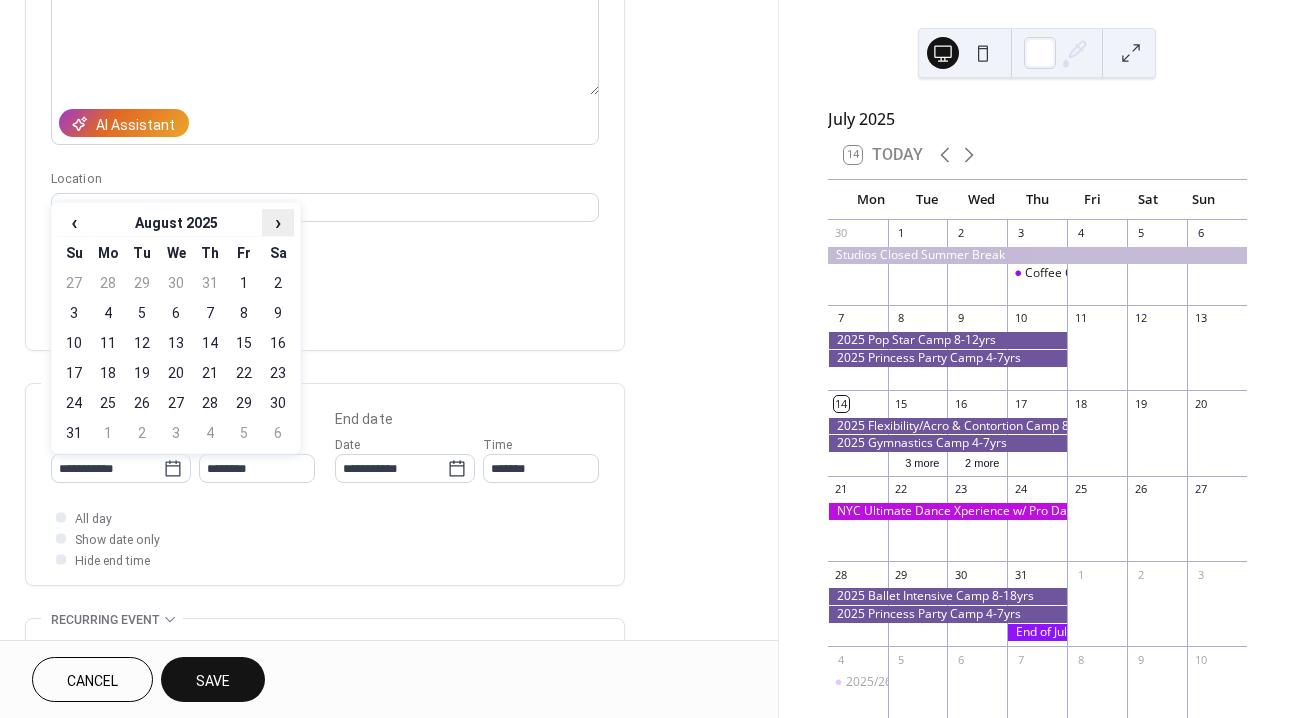 click on "›" at bounding box center [278, 222] 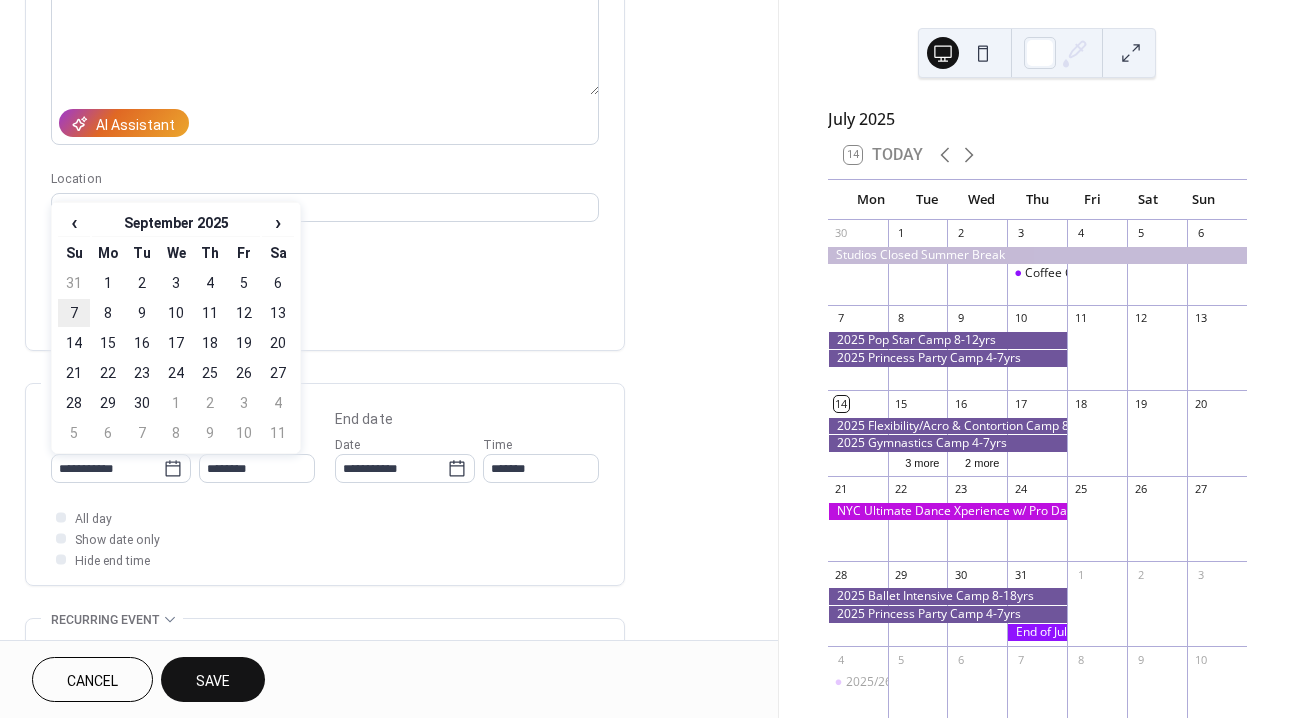 click on "7" at bounding box center (74, 313) 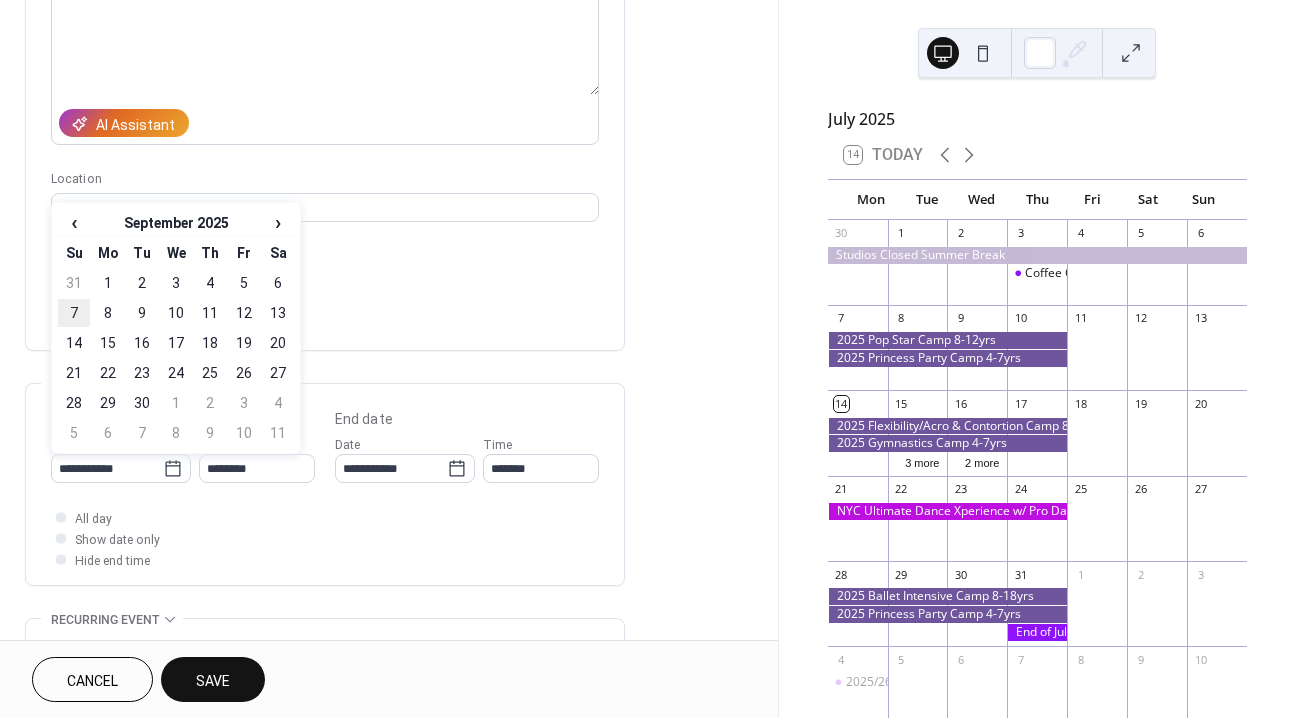 type on "**********" 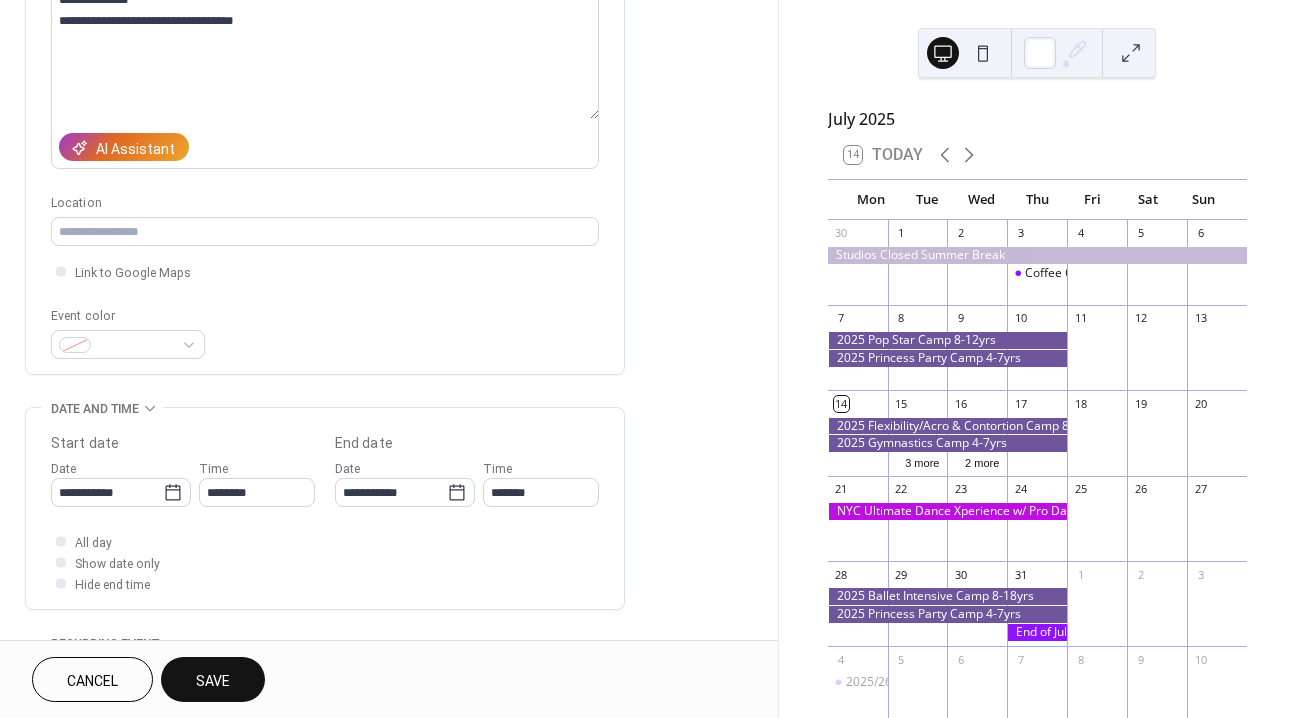 scroll, scrollTop: 269, scrollLeft: 0, axis: vertical 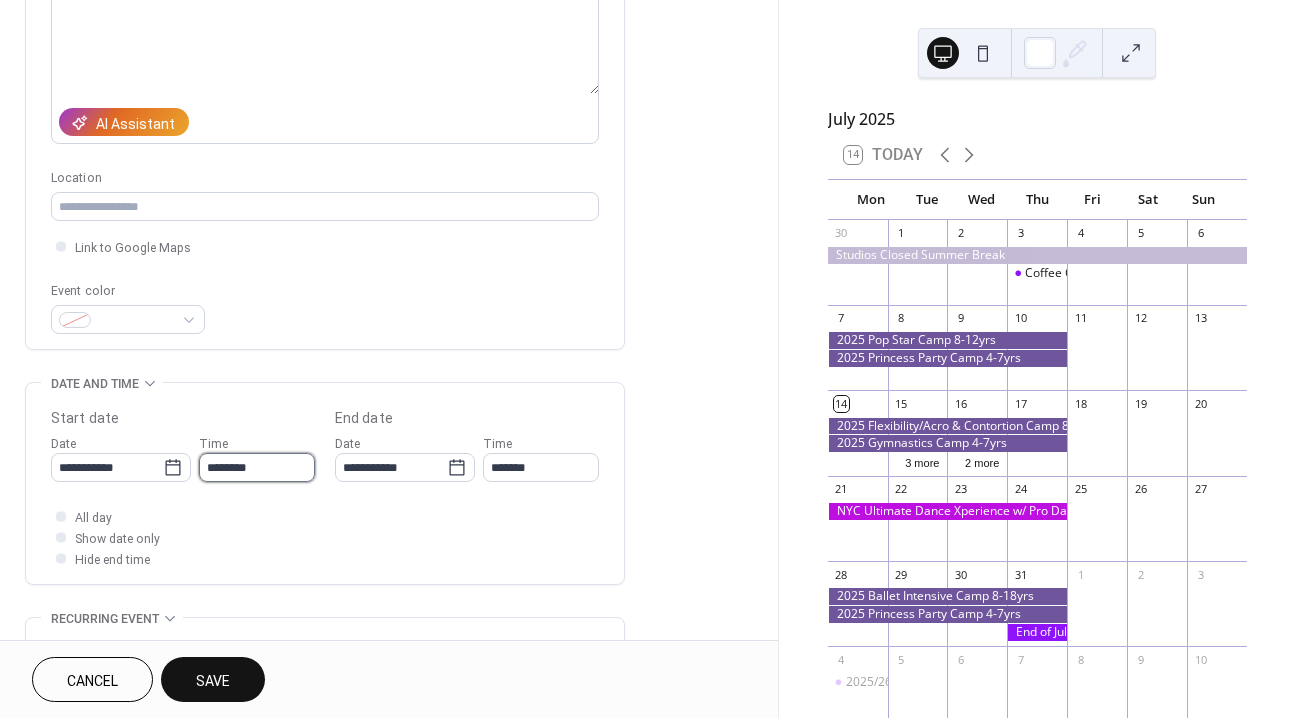 click on "********" at bounding box center [257, 467] 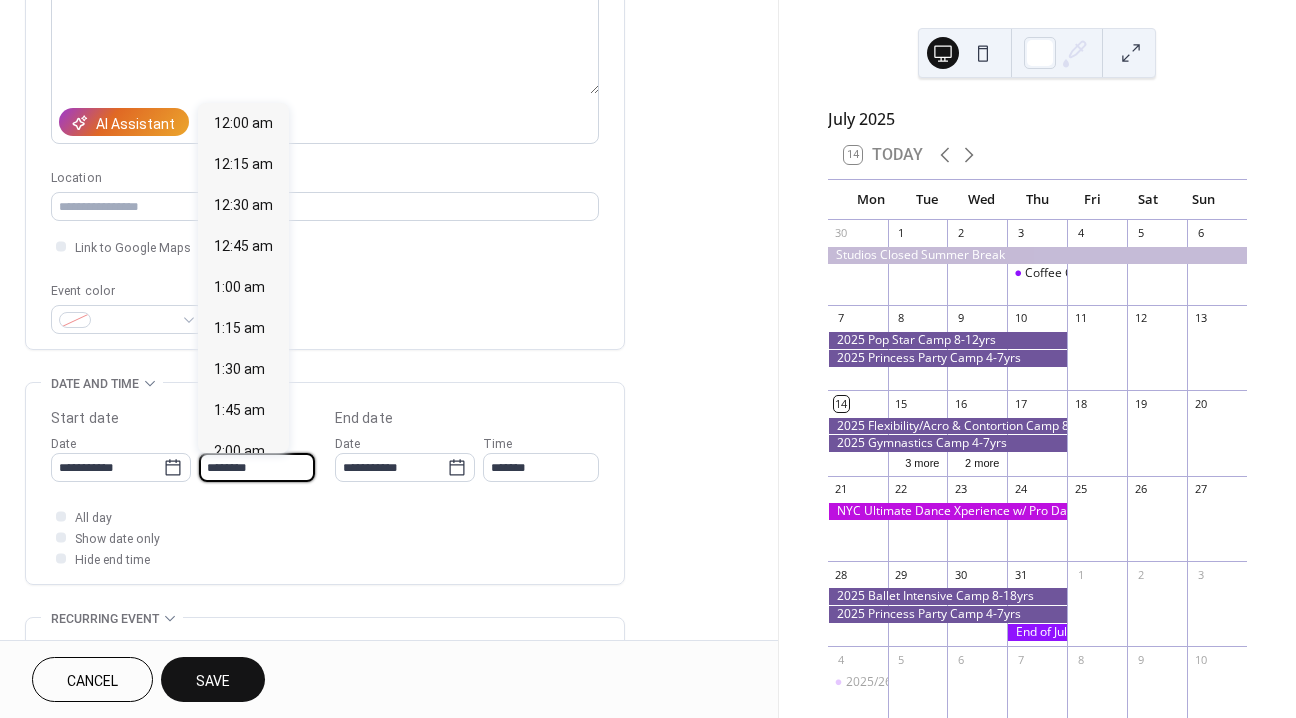 scroll, scrollTop: 1944, scrollLeft: 0, axis: vertical 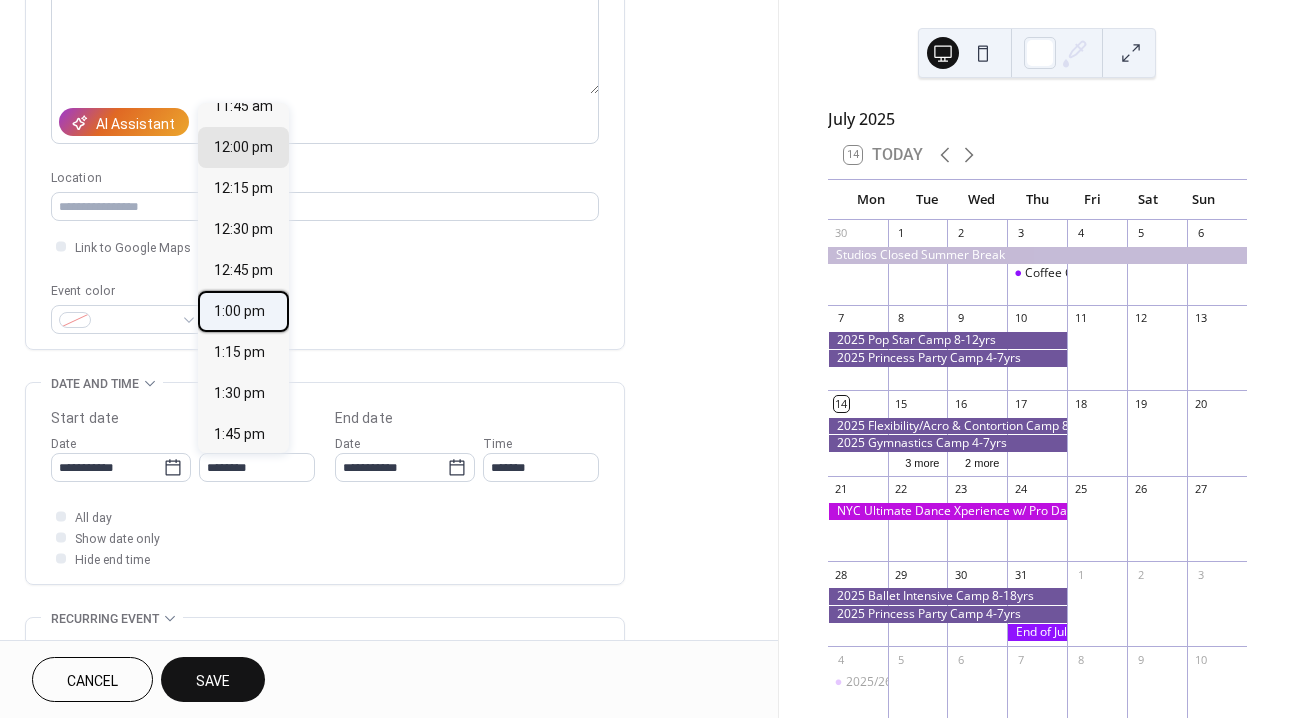 click on "1:00 pm" at bounding box center (239, 311) 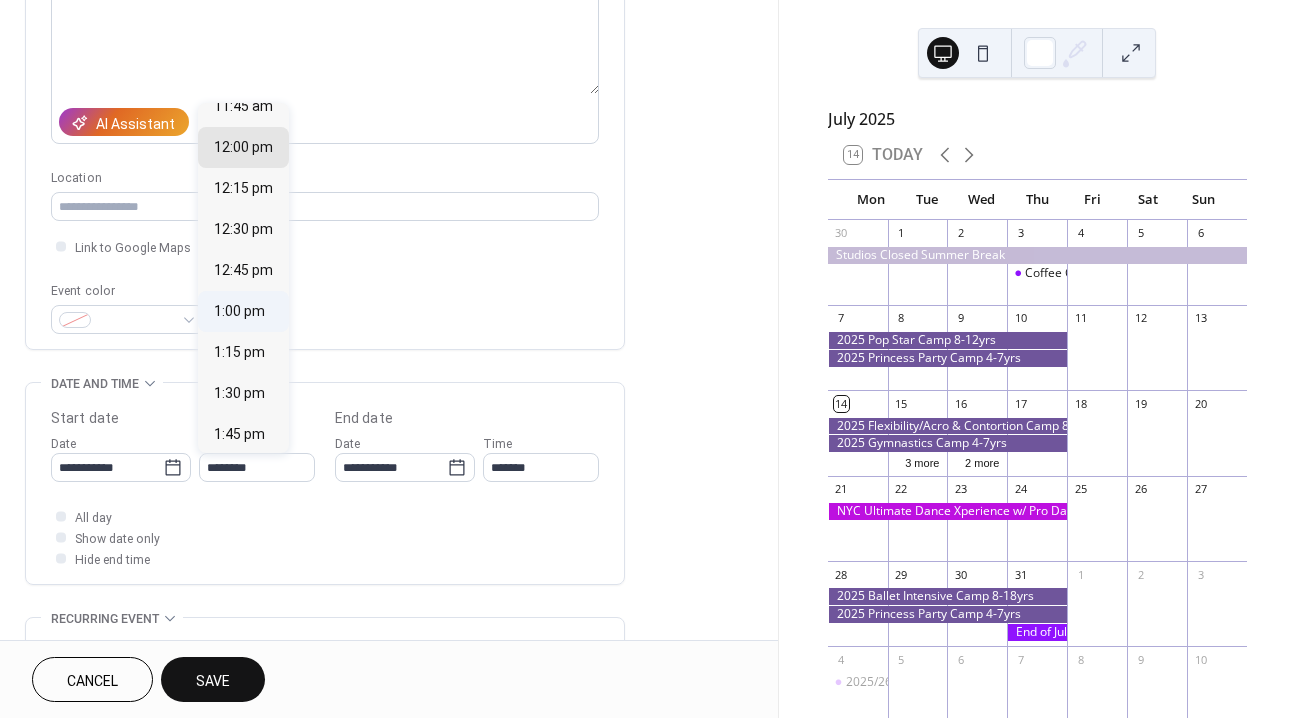 type on "*******" 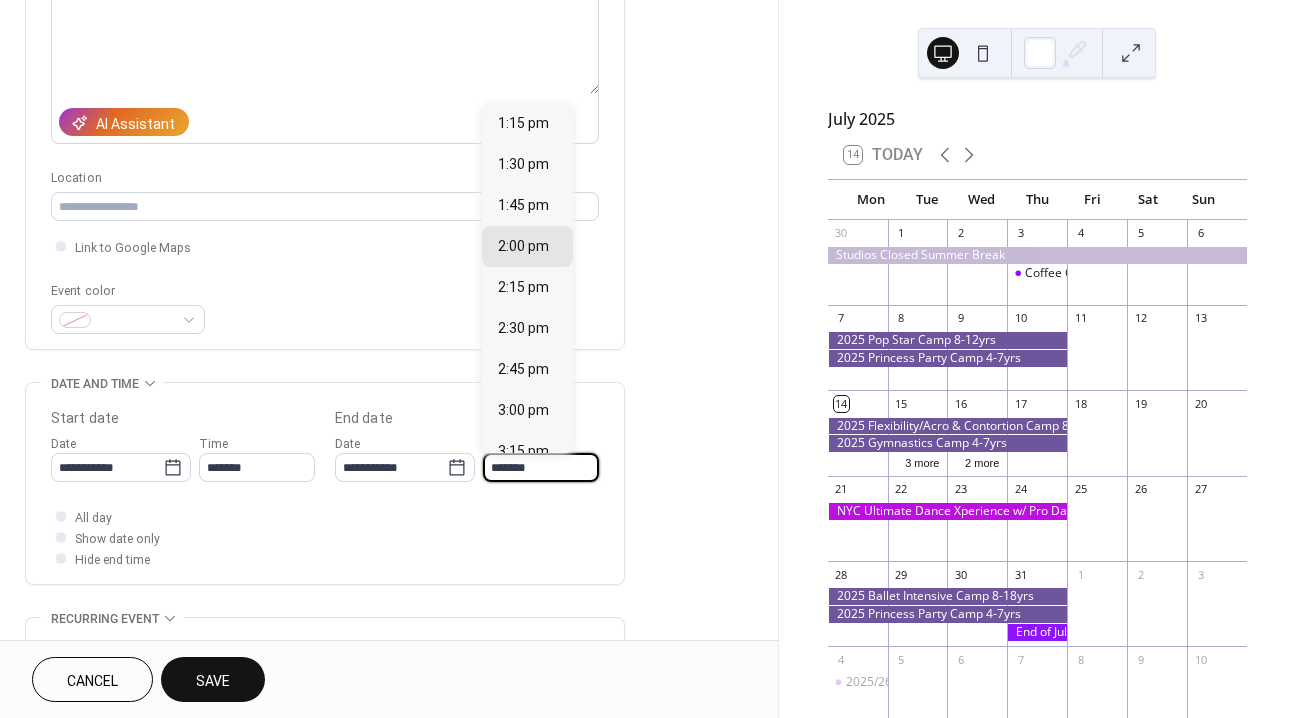 click on "*******" at bounding box center [541, 467] 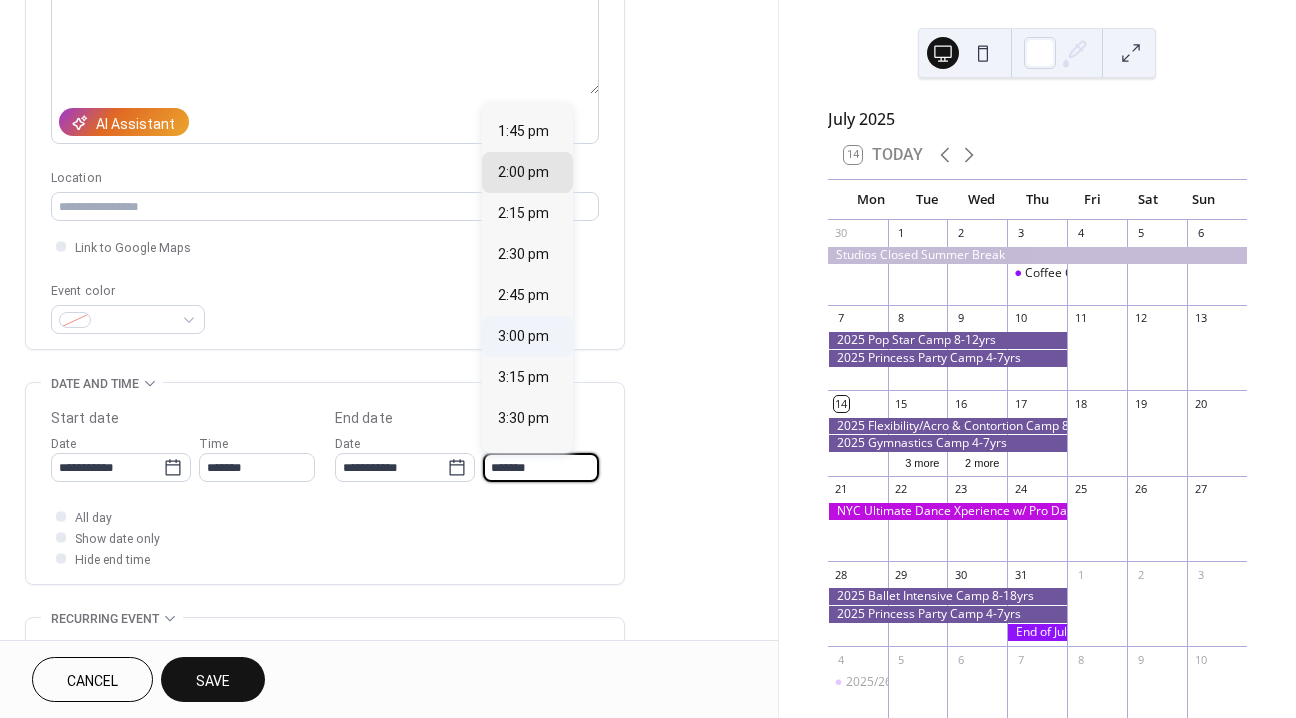 scroll, scrollTop: 80, scrollLeft: 0, axis: vertical 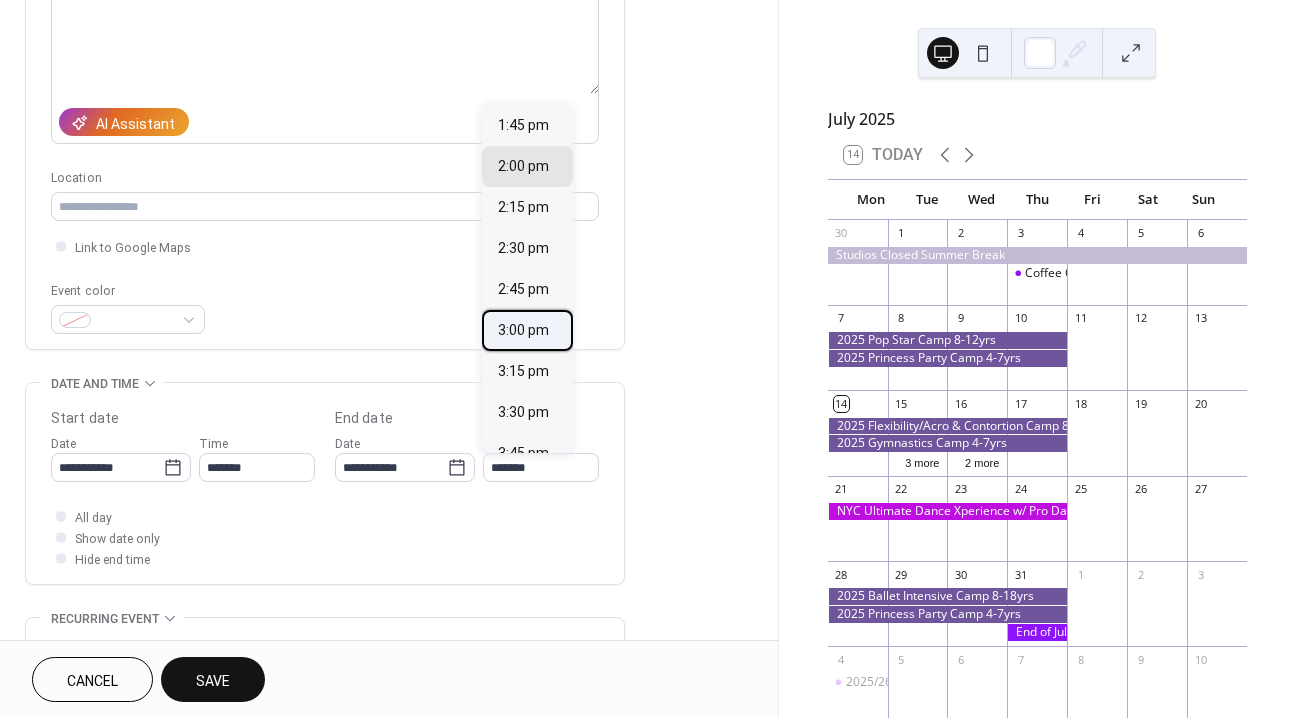 click on "3:00 pm" at bounding box center (523, 330) 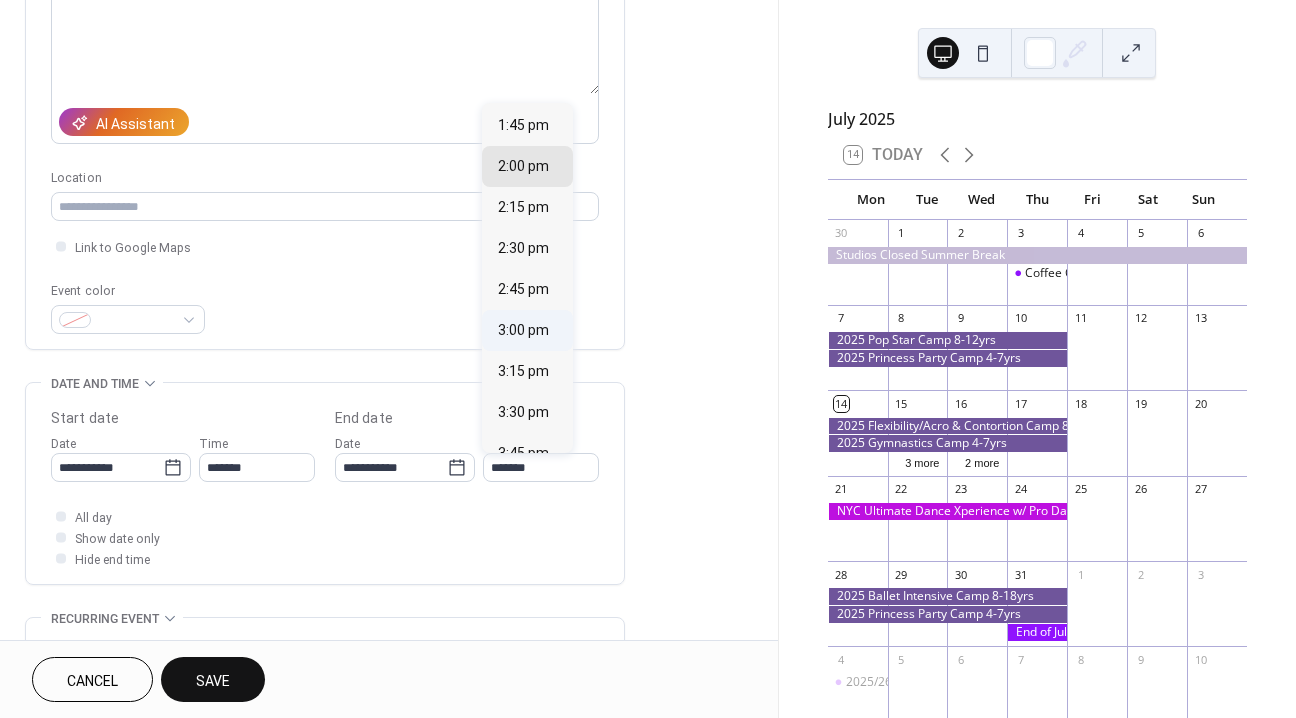 type on "*******" 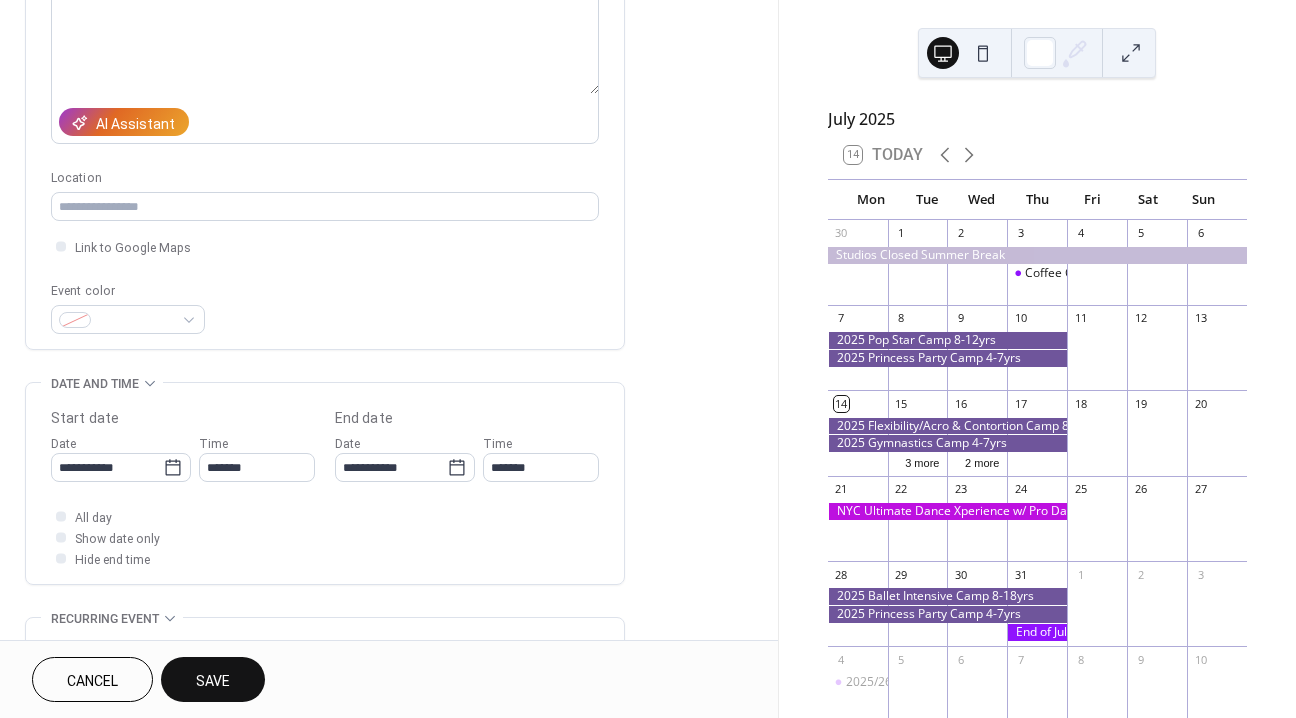 click on "**********" at bounding box center [389, 451] 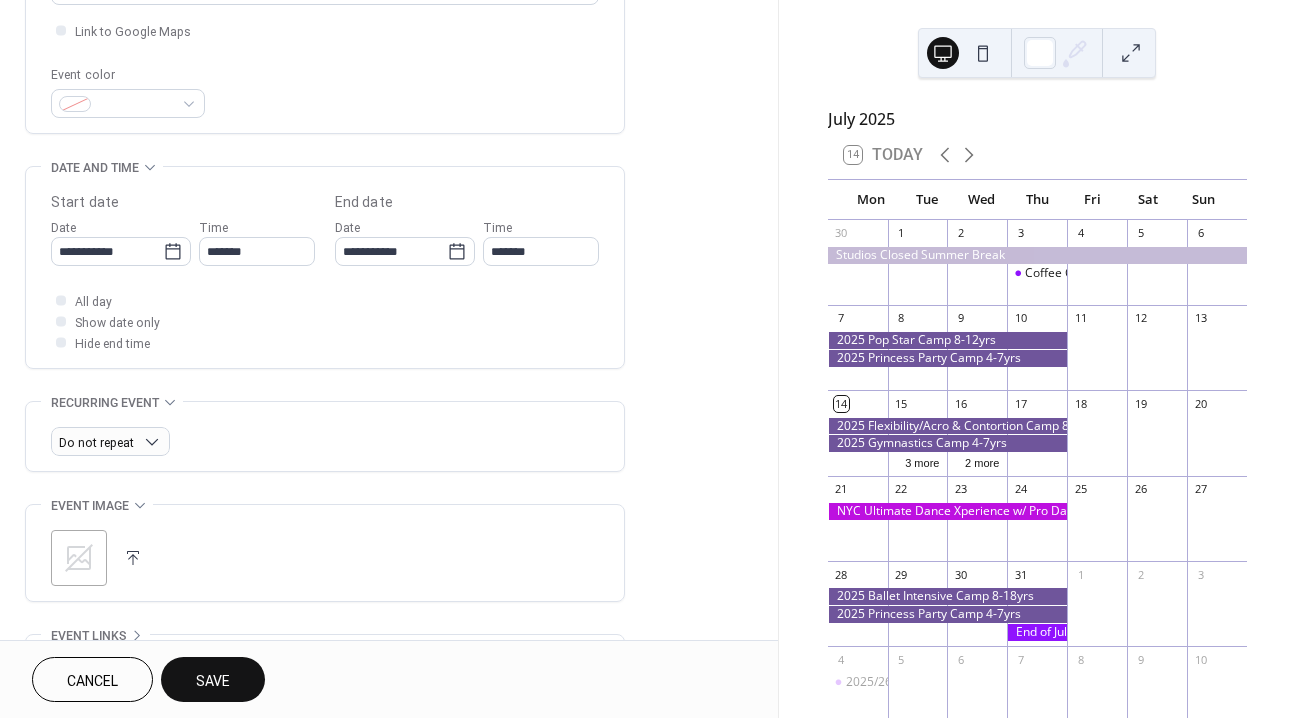 scroll, scrollTop: 374, scrollLeft: 0, axis: vertical 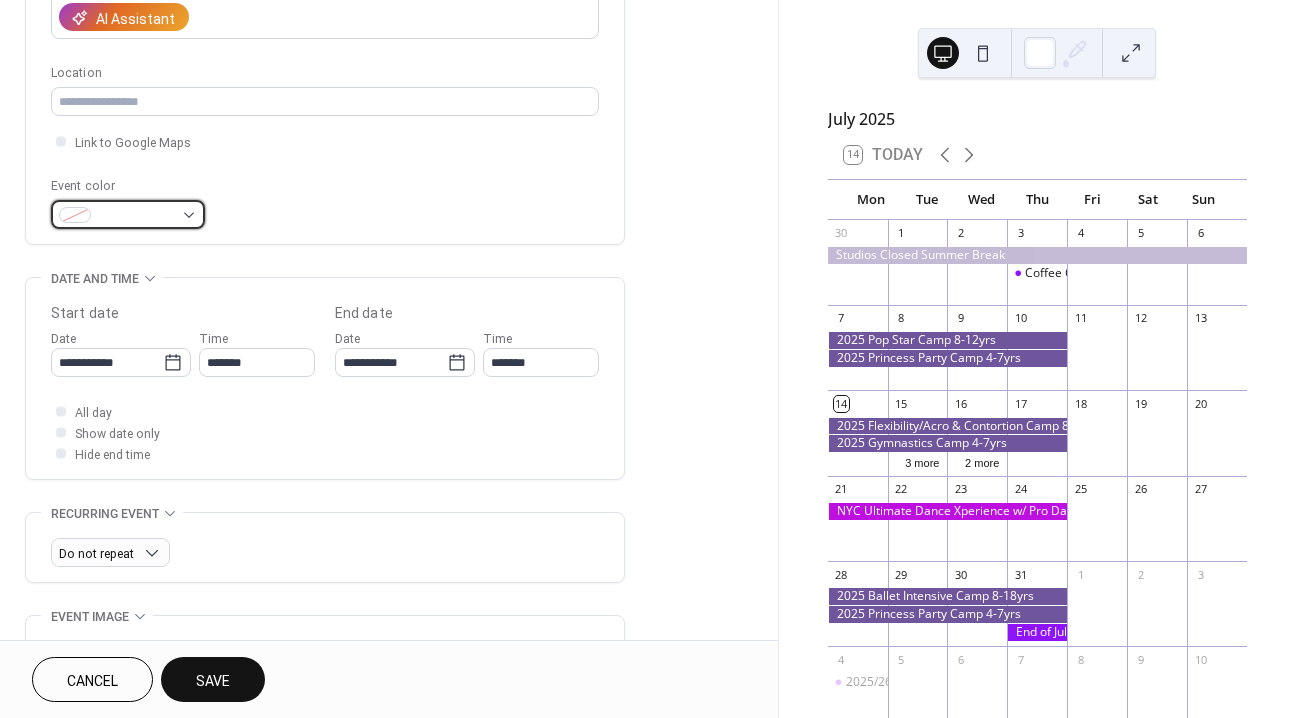 click on "**********" at bounding box center (648, 359) 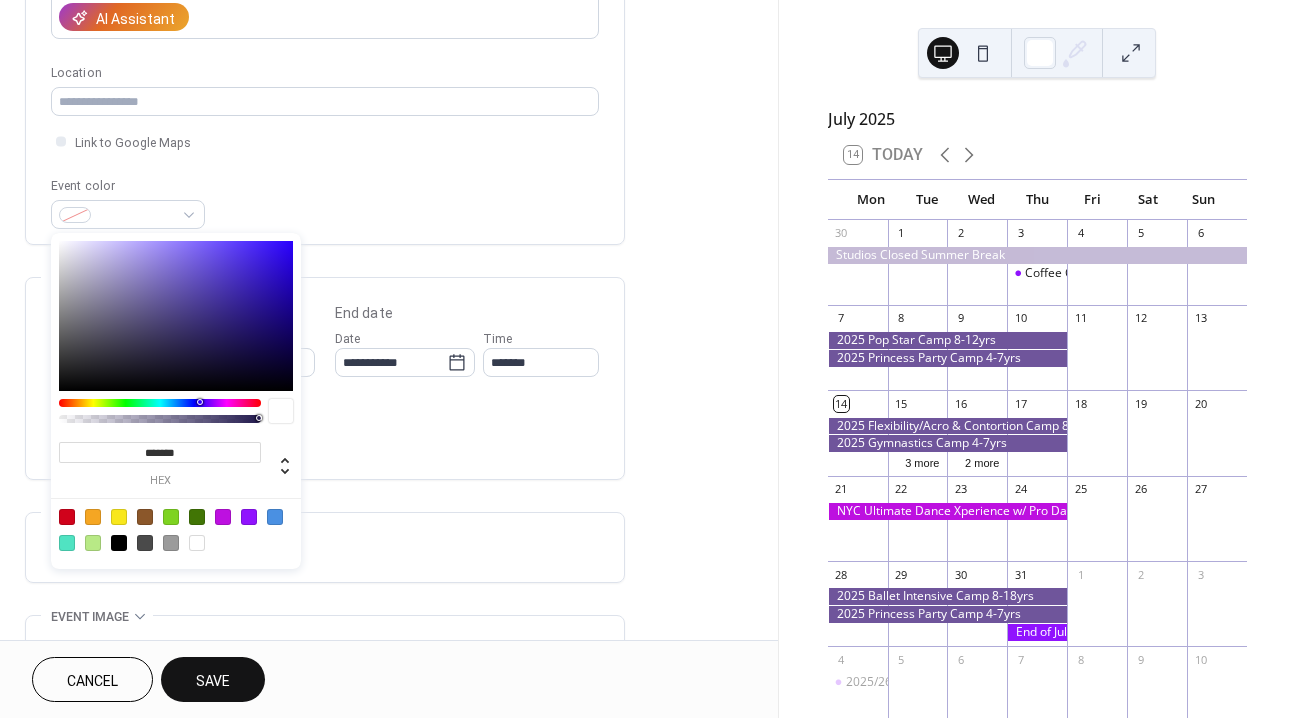 click at bounding box center [249, 517] 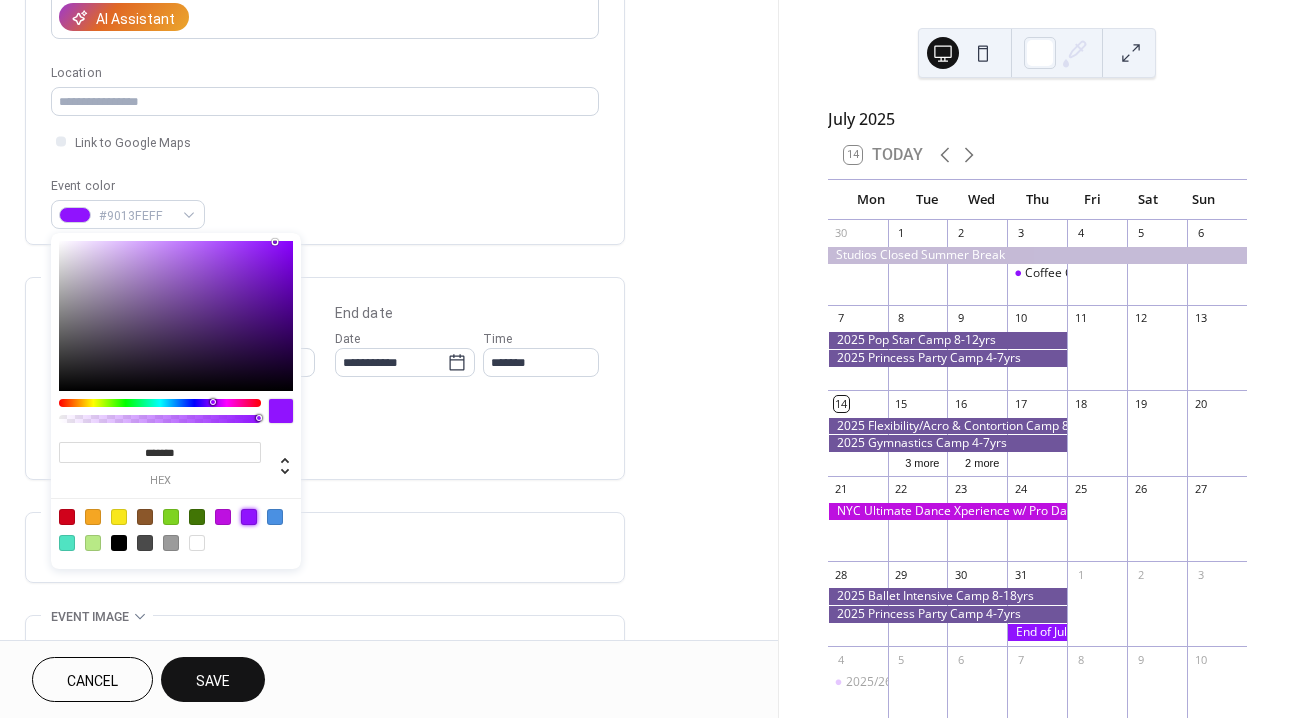 click on "Do not repeat" at bounding box center (325, 547) 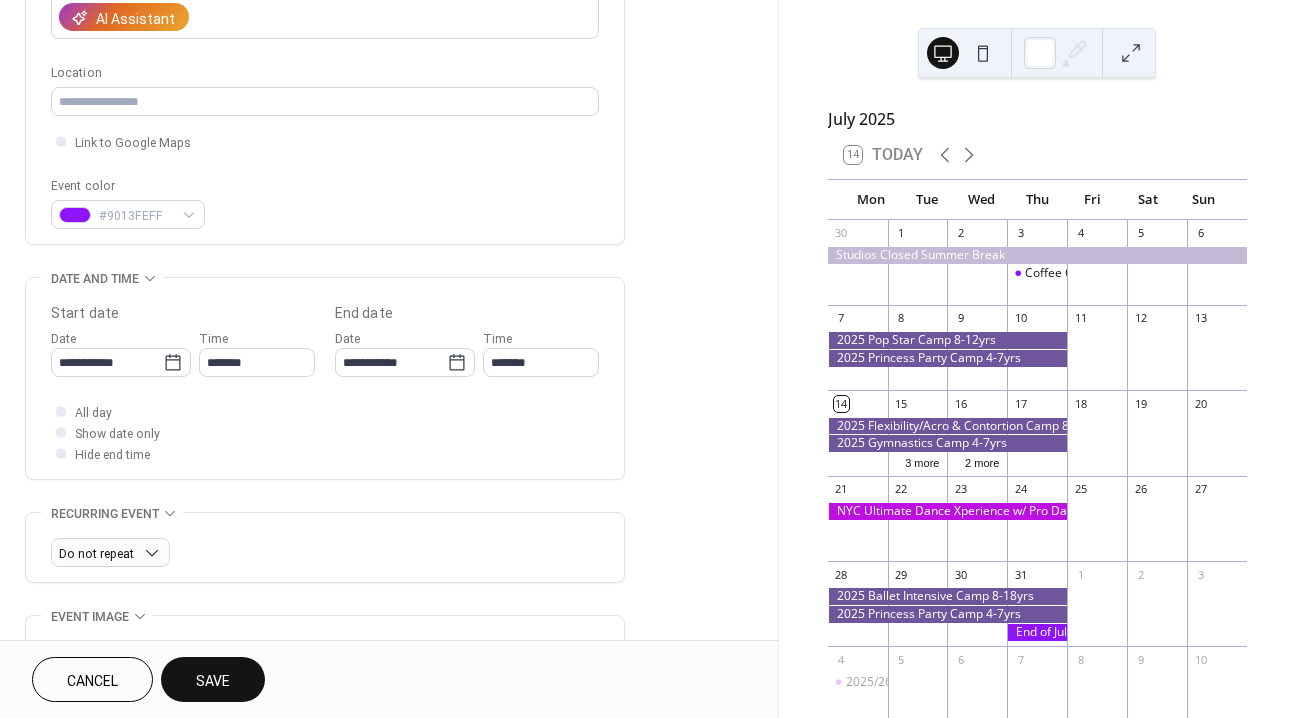 click on "Save" at bounding box center (213, 679) 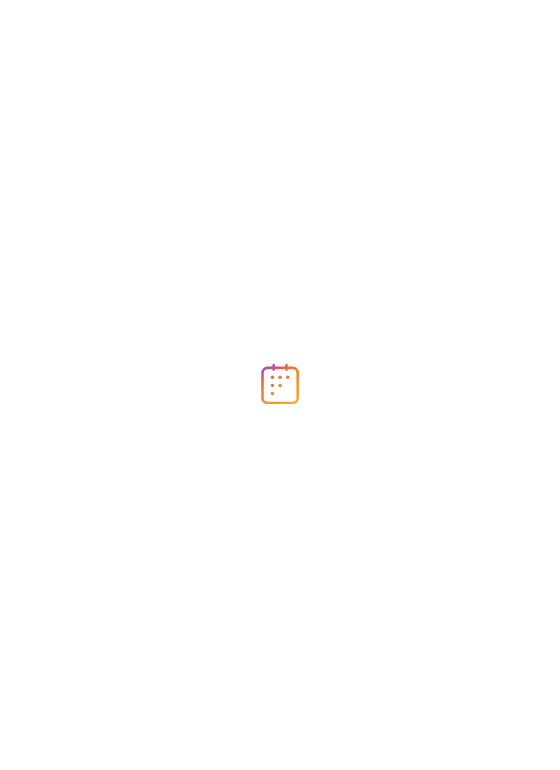 scroll, scrollTop: 0, scrollLeft: 0, axis: both 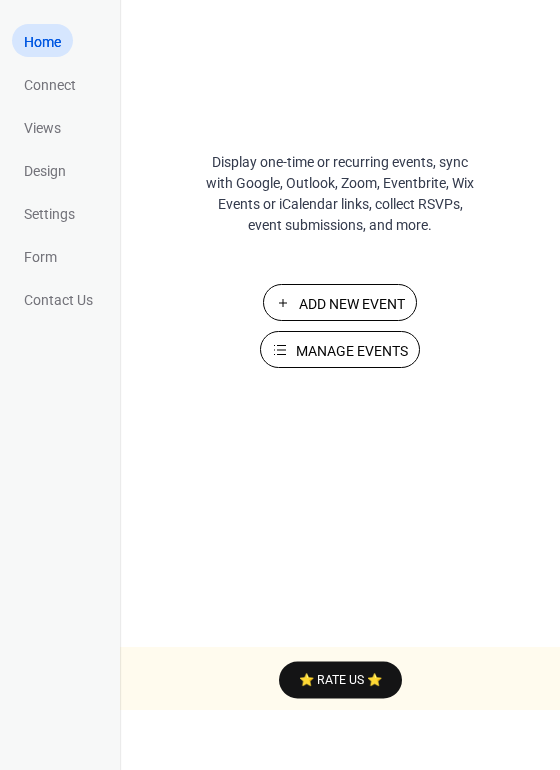 click on "Manage Events" at bounding box center [352, 351] 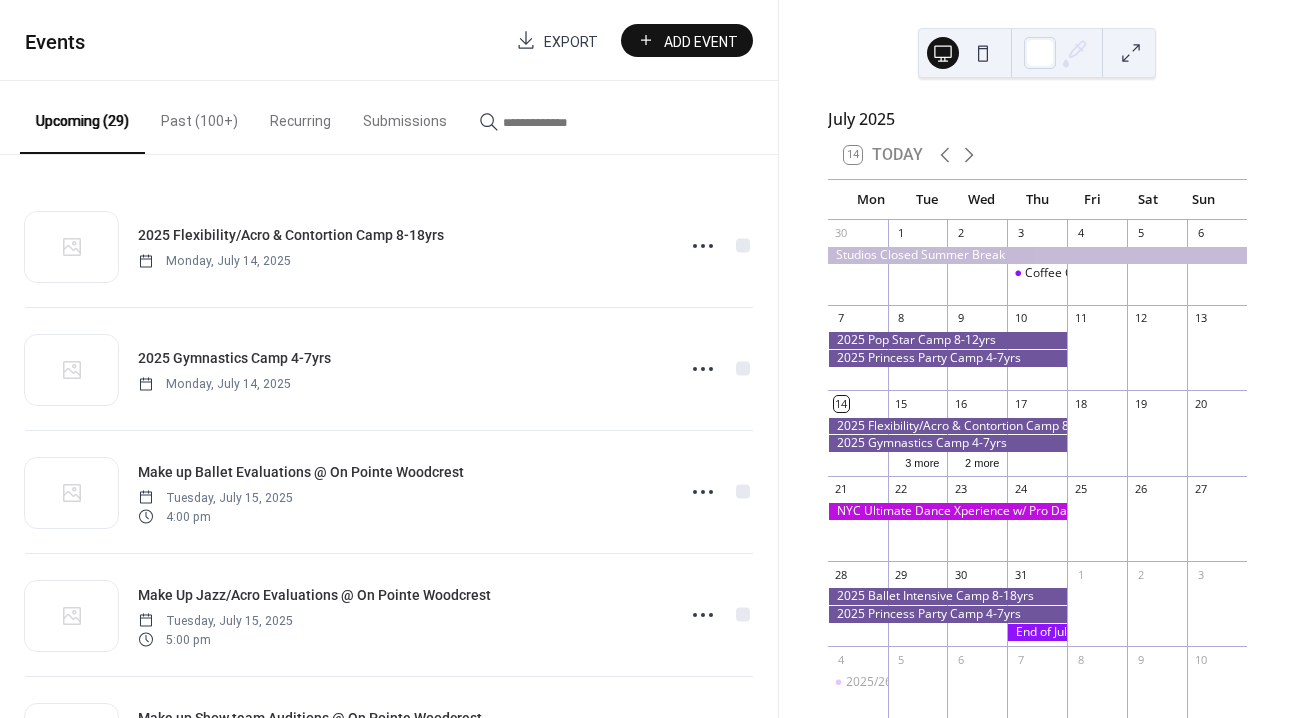 scroll, scrollTop: 0, scrollLeft: 0, axis: both 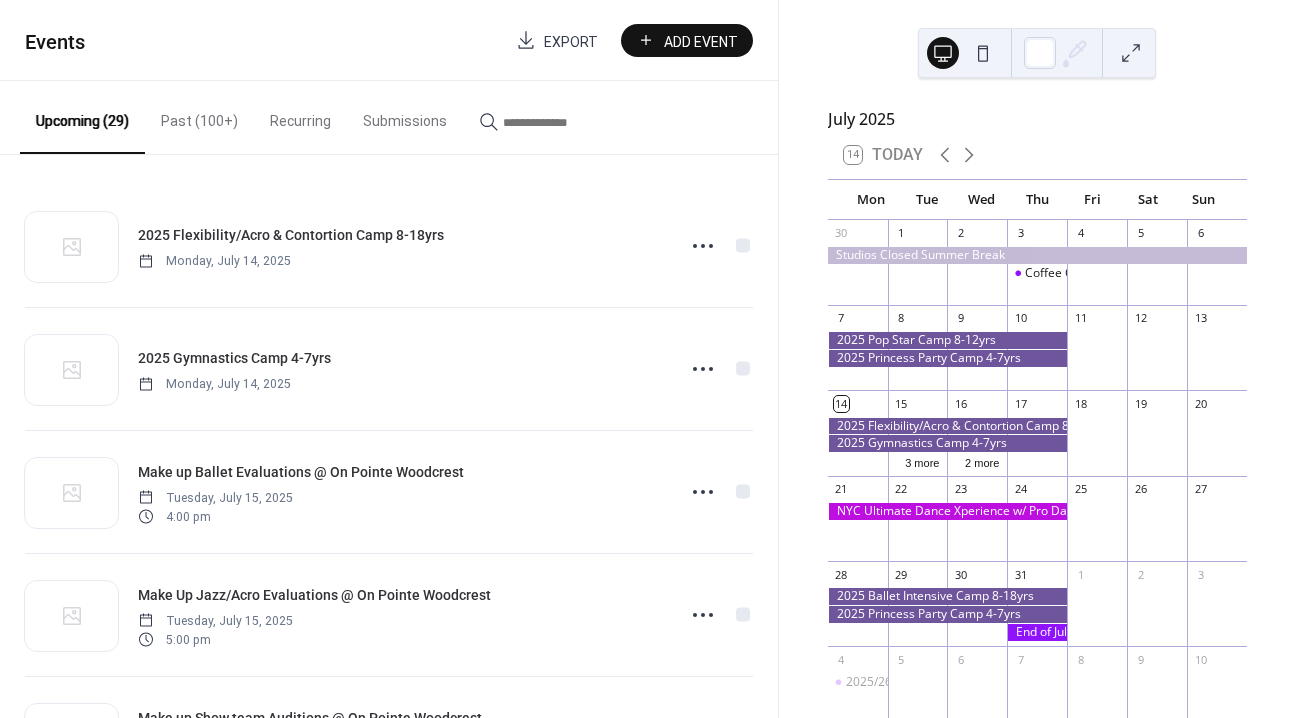click on "Add Event" at bounding box center [701, 41] 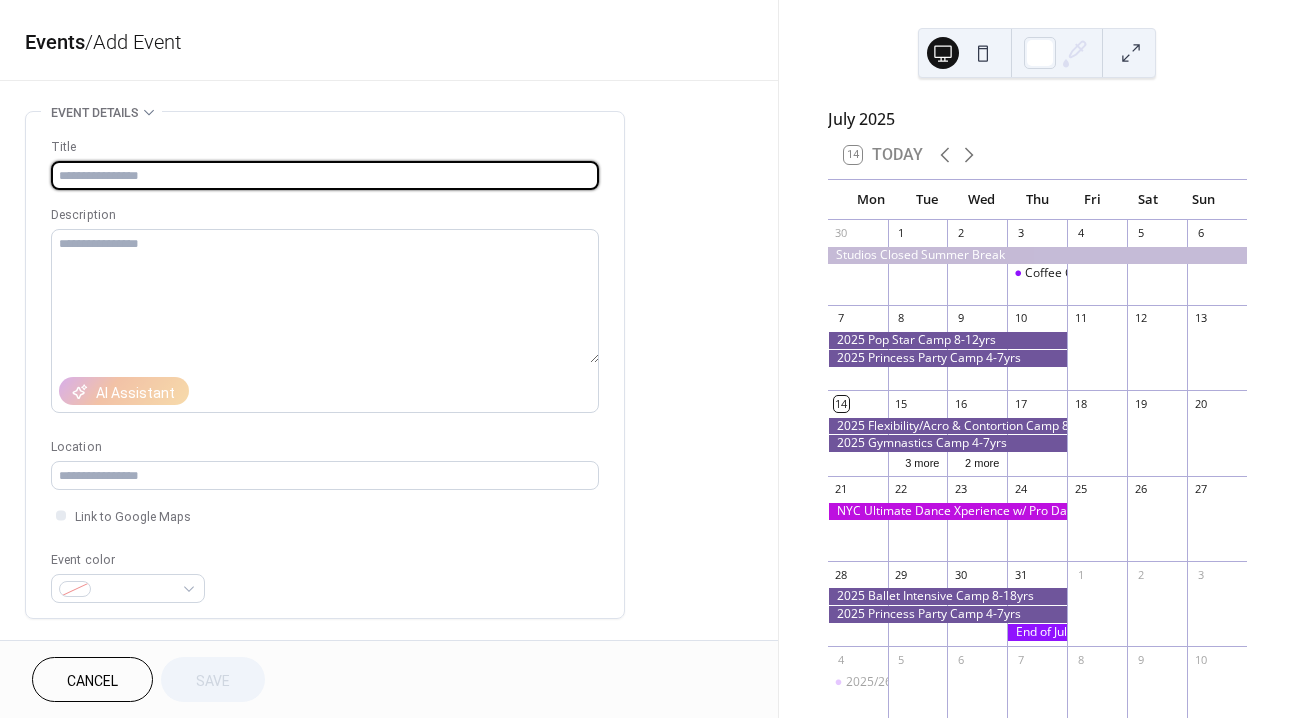 click at bounding box center (325, 175) 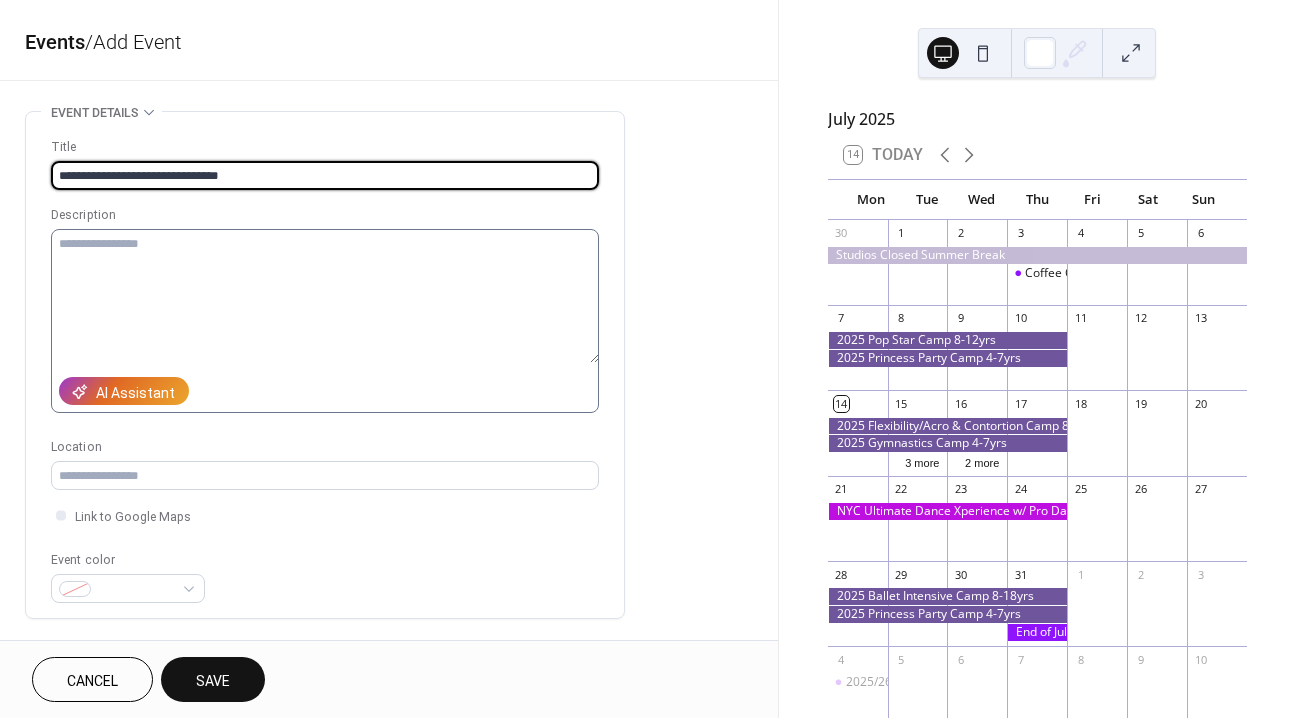 type on "**********" 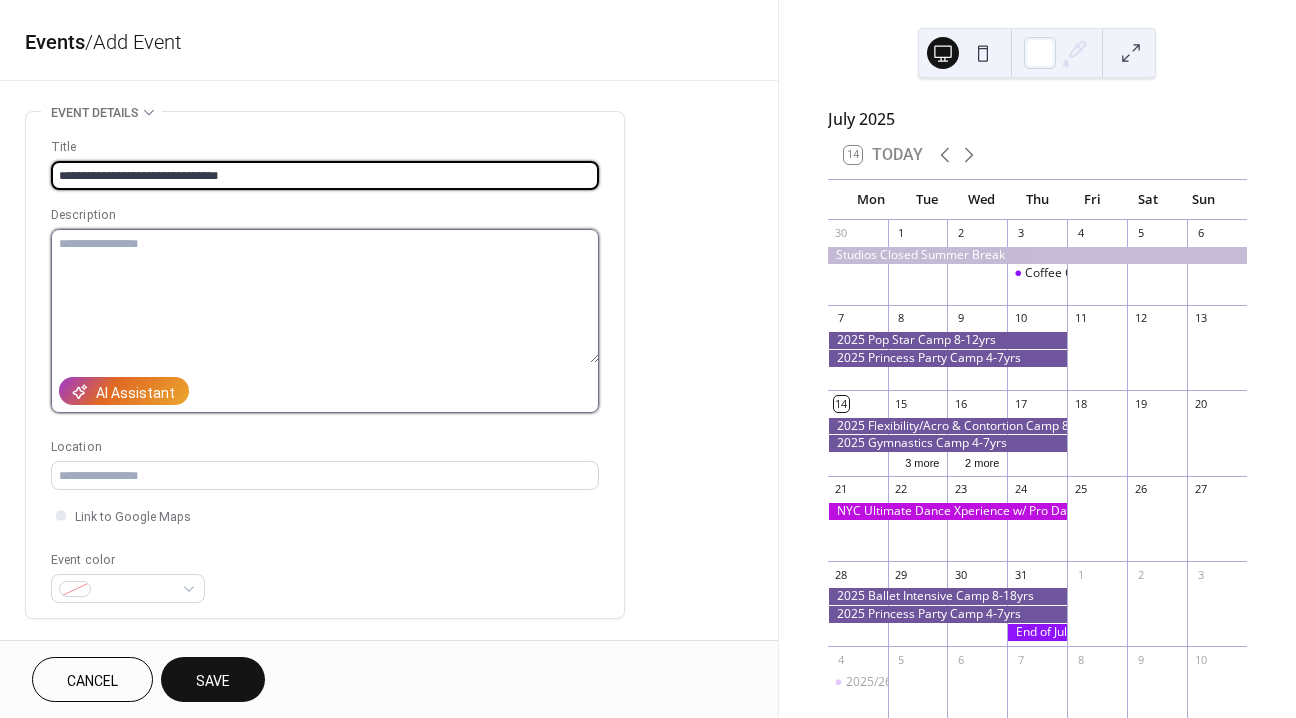 click at bounding box center (325, 296) 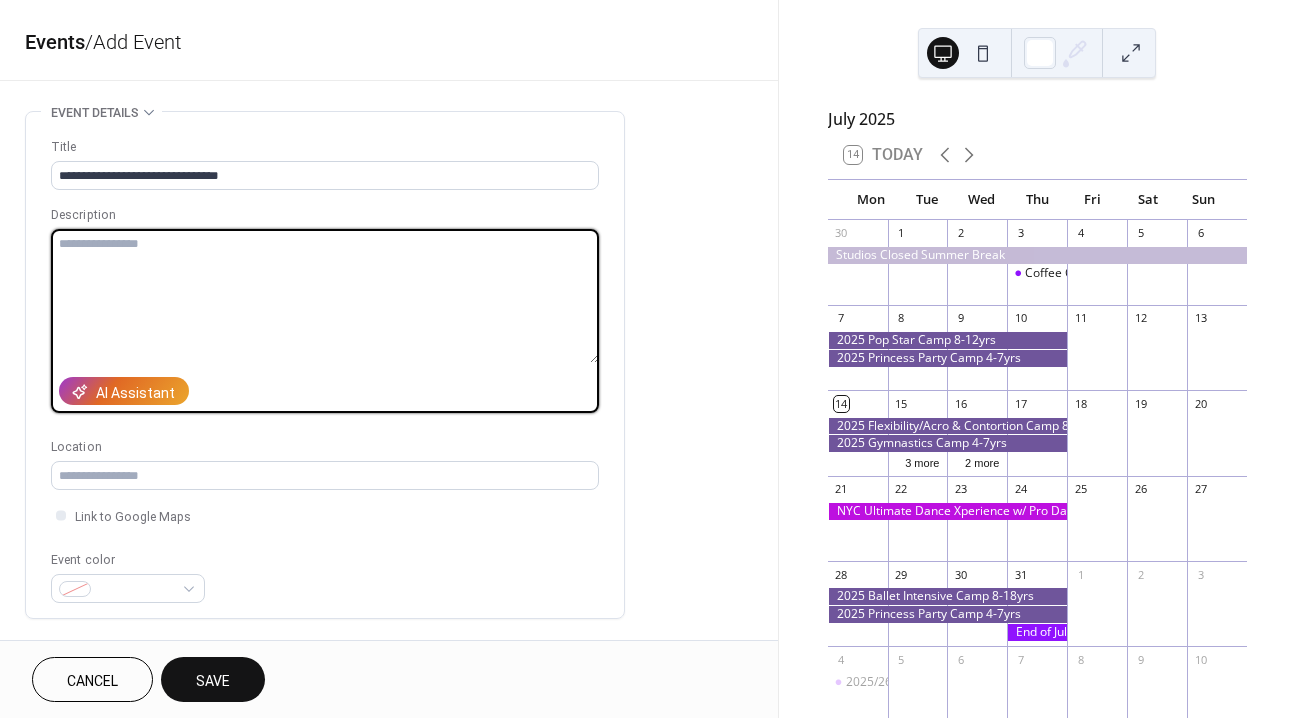 paste on "**********" 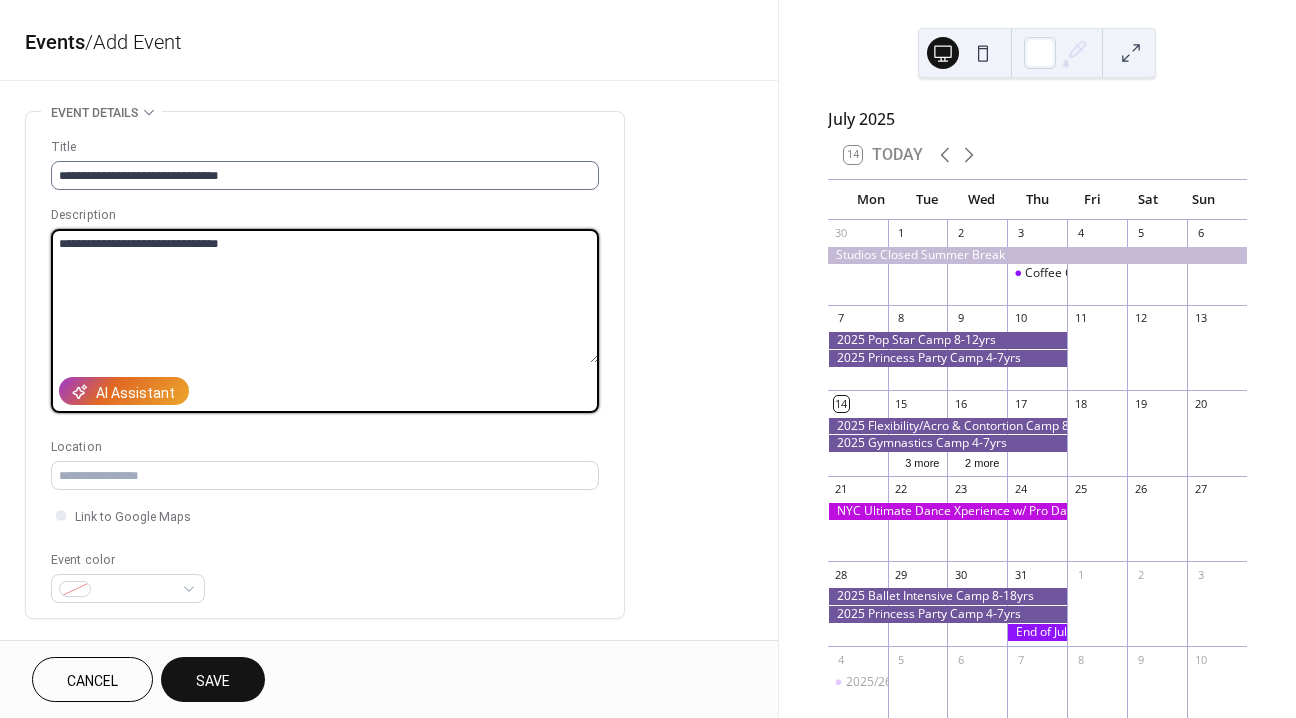 type on "**********" 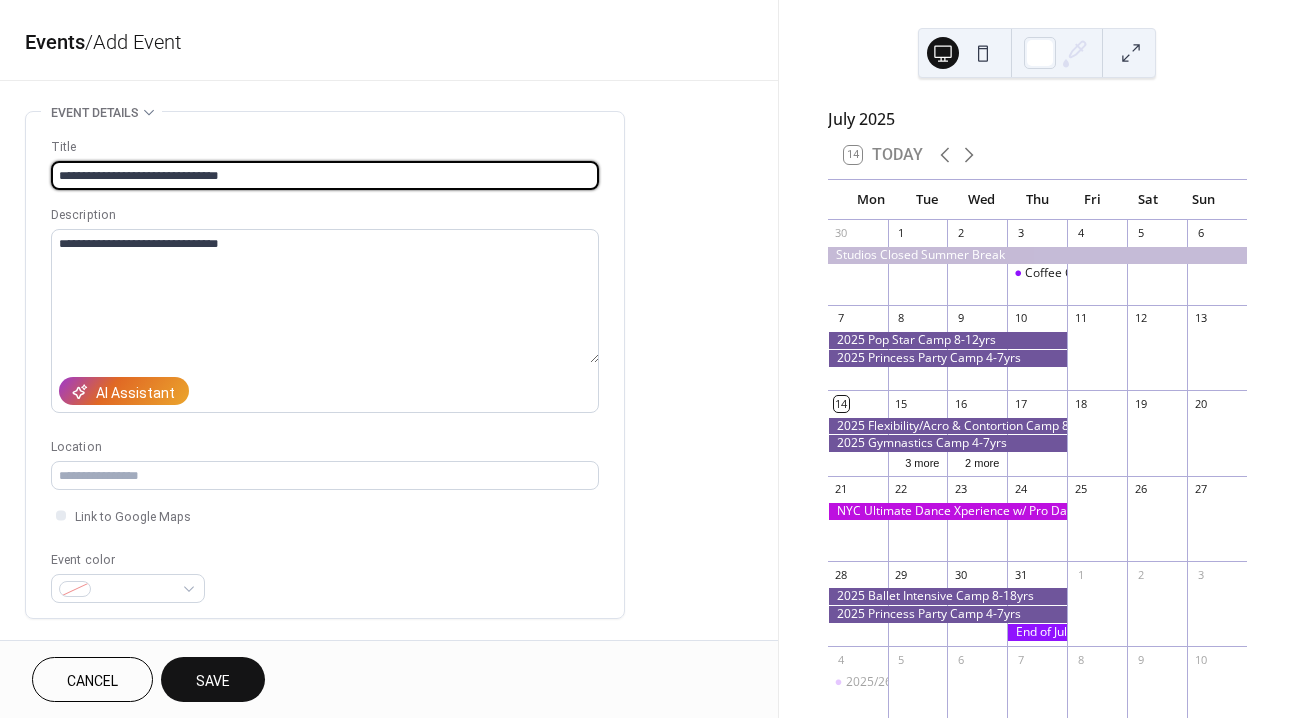 drag, startPoint x: 251, startPoint y: 176, endPoint x: 153, endPoint y: 173, distance: 98.045906 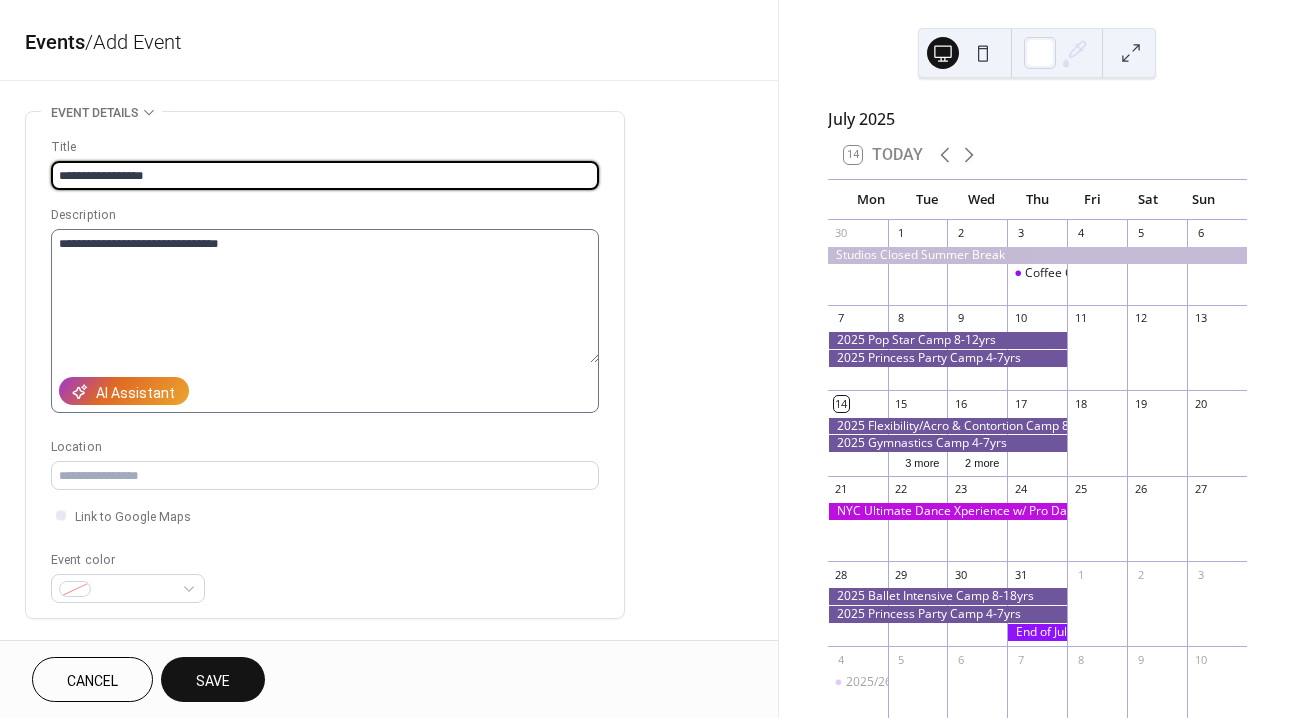 type on "**********" 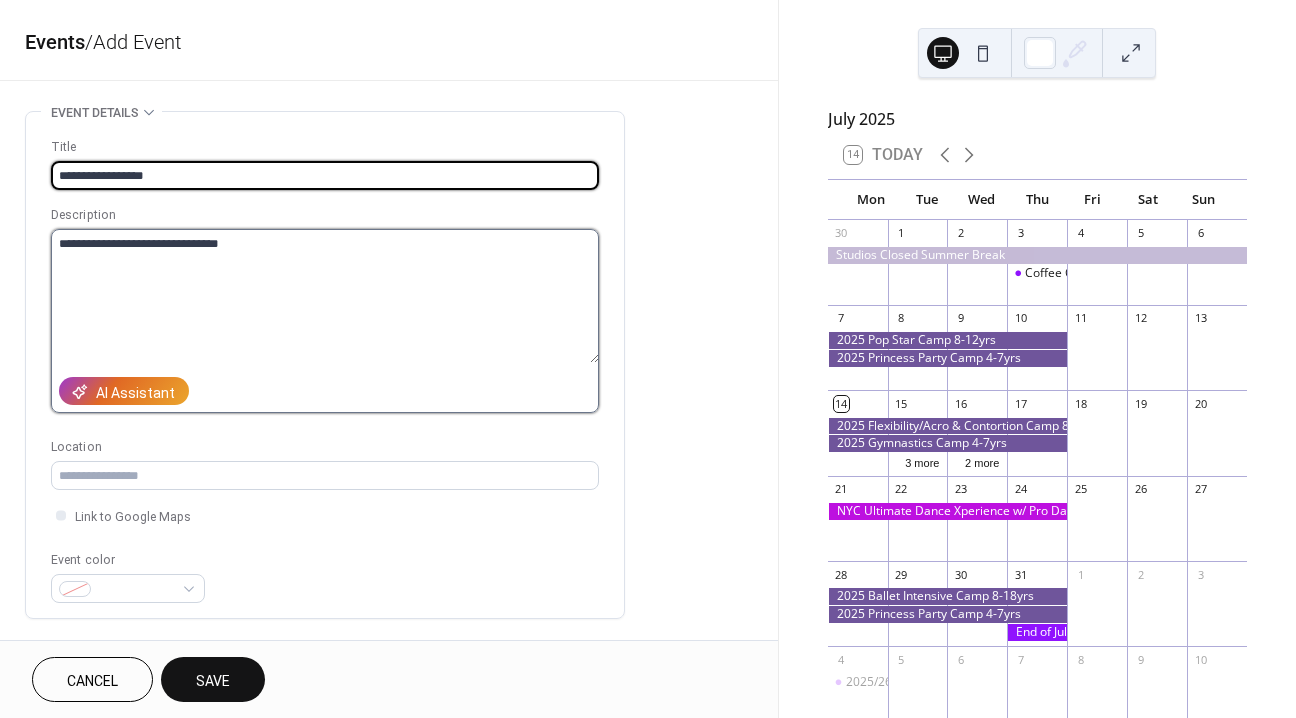 click on "**********" at bounding box center [325, 296] 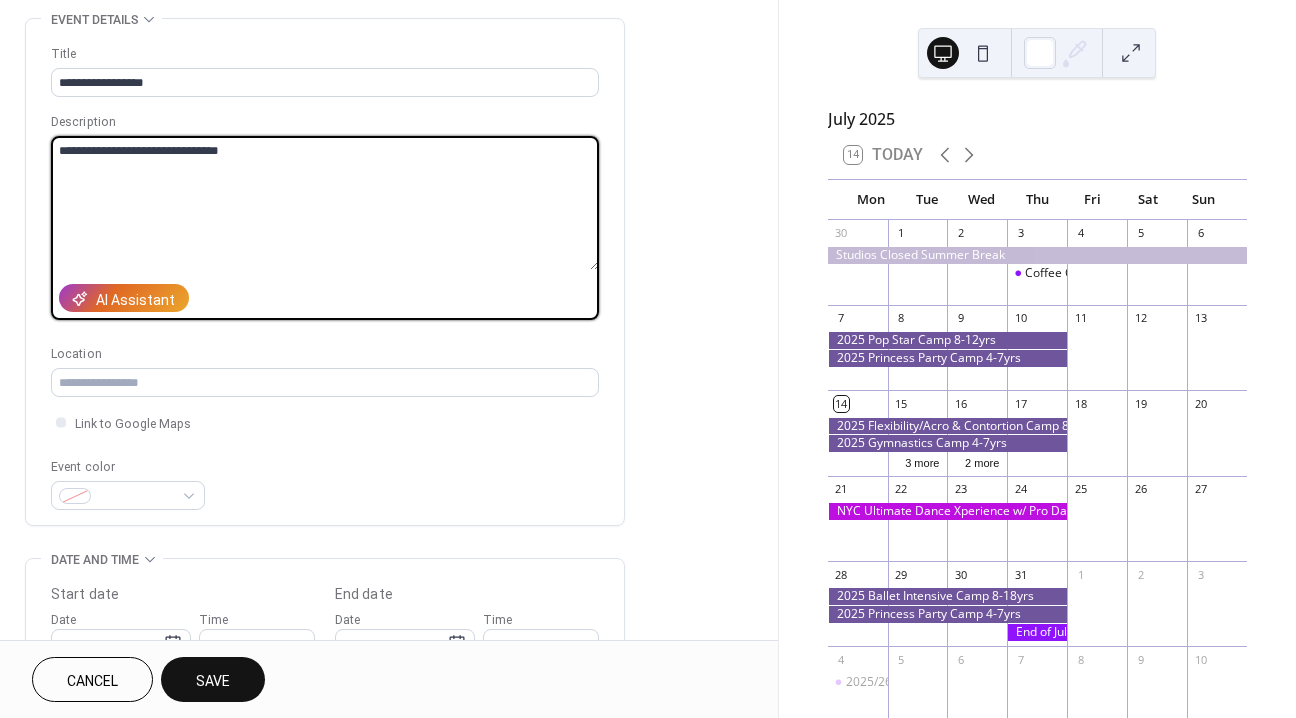 scroll, scrollTop: 184, scrollLeft: 0, axis: vertical 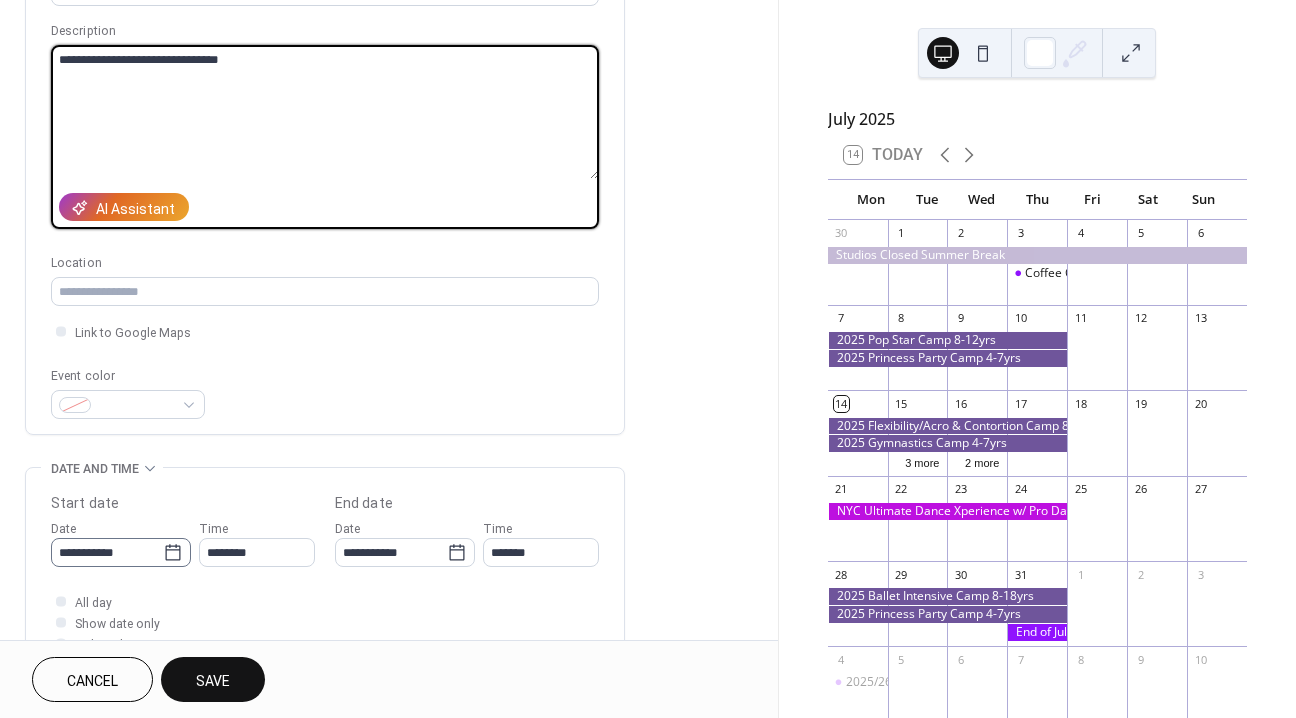 click 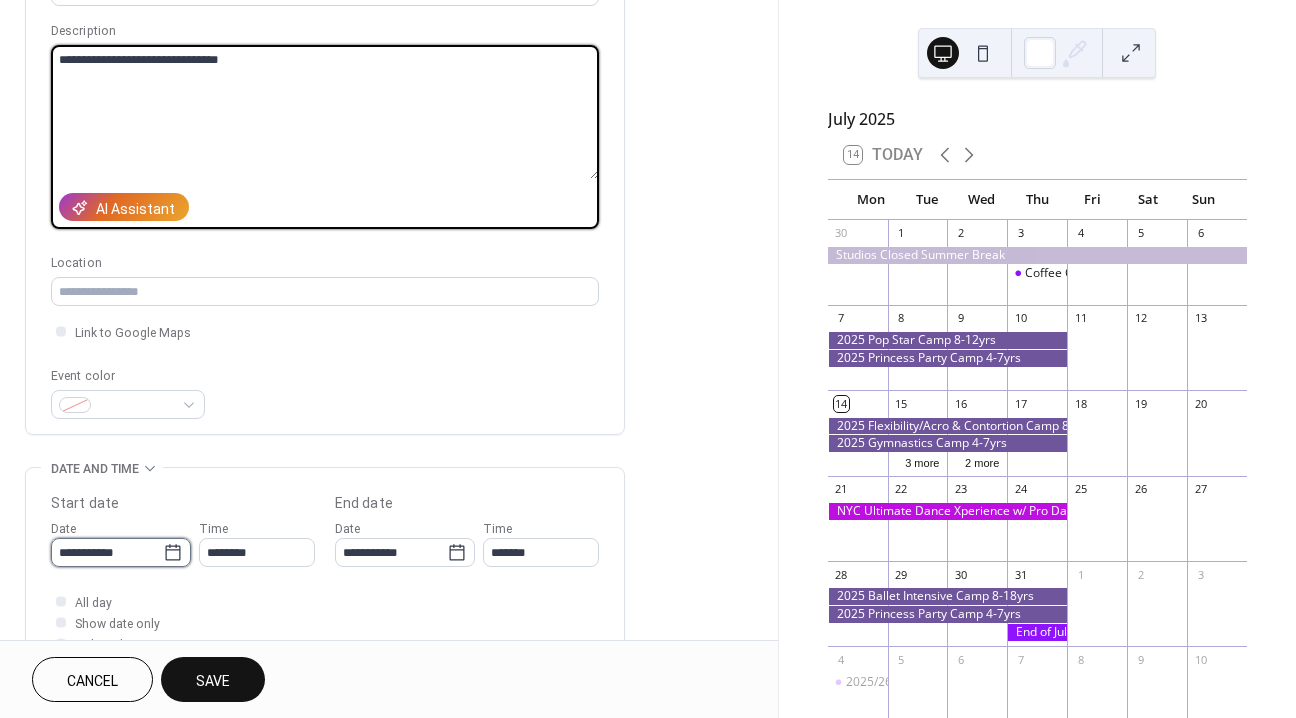 click on "**********" at bounding box center (107, 552) 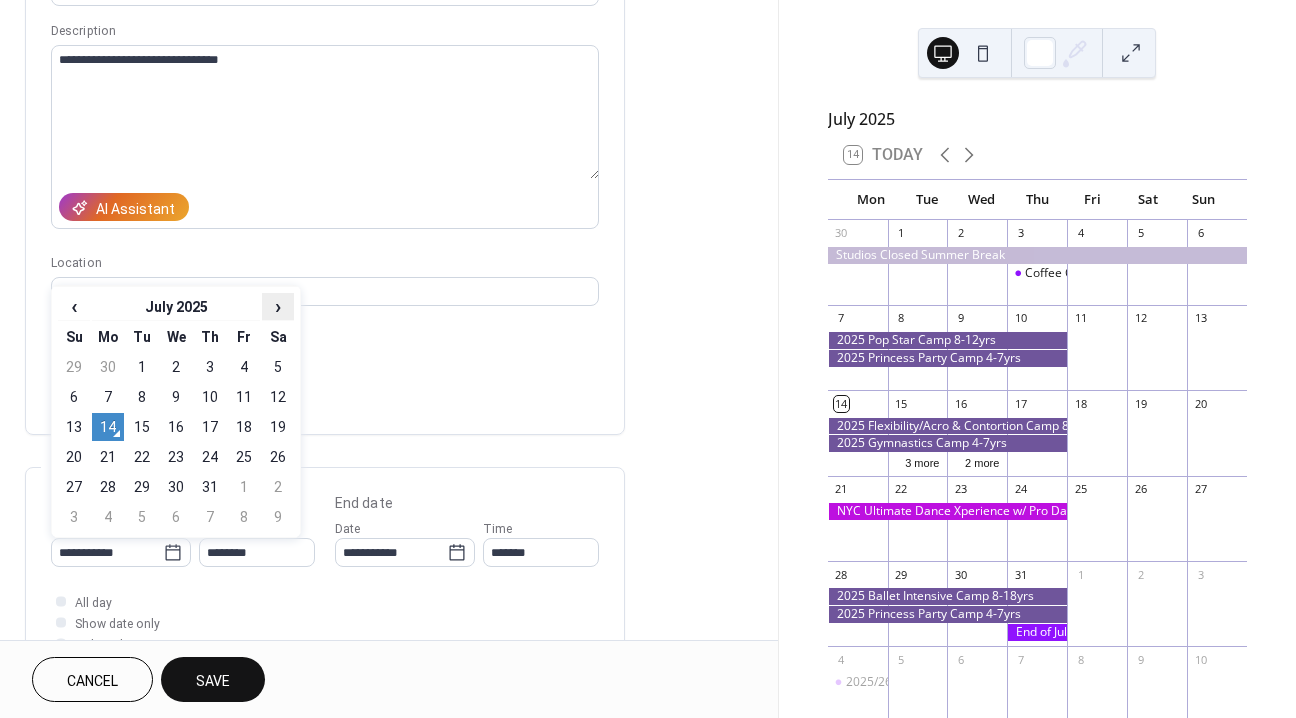 click on "›" at bounding box center (278, 306) 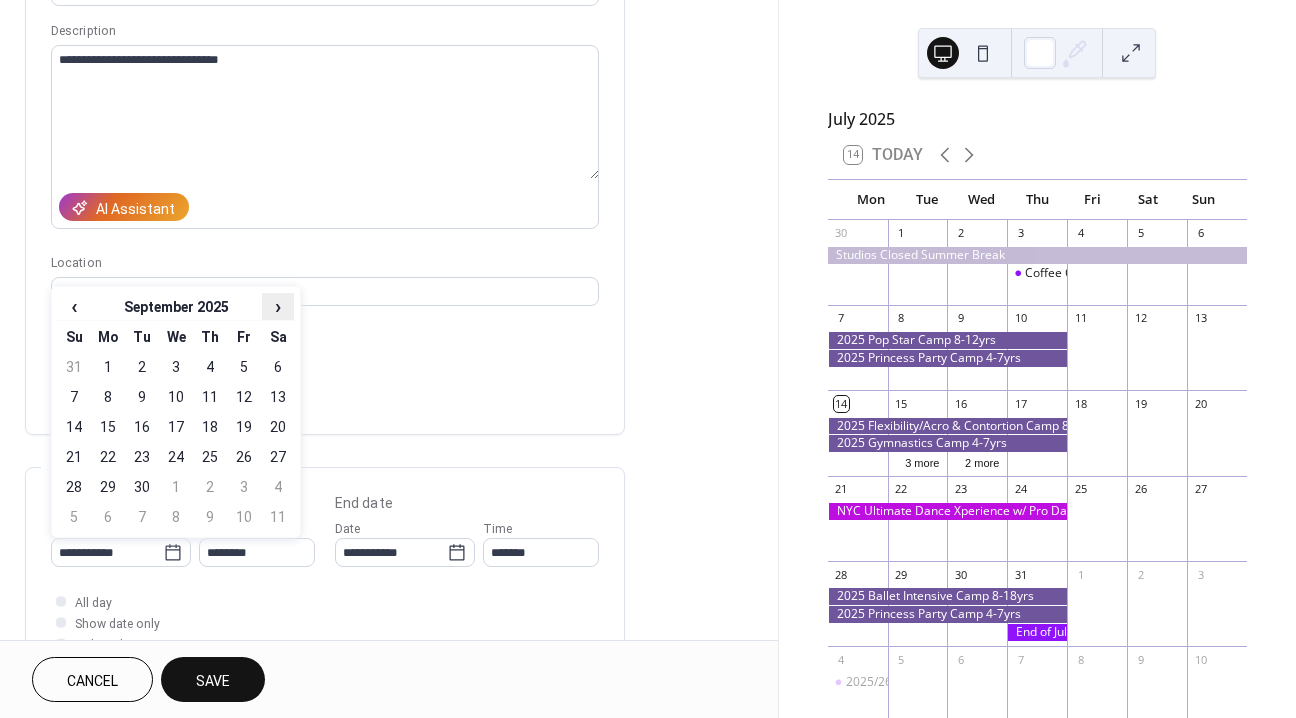 click on "›" at bounding box center [278, 306] 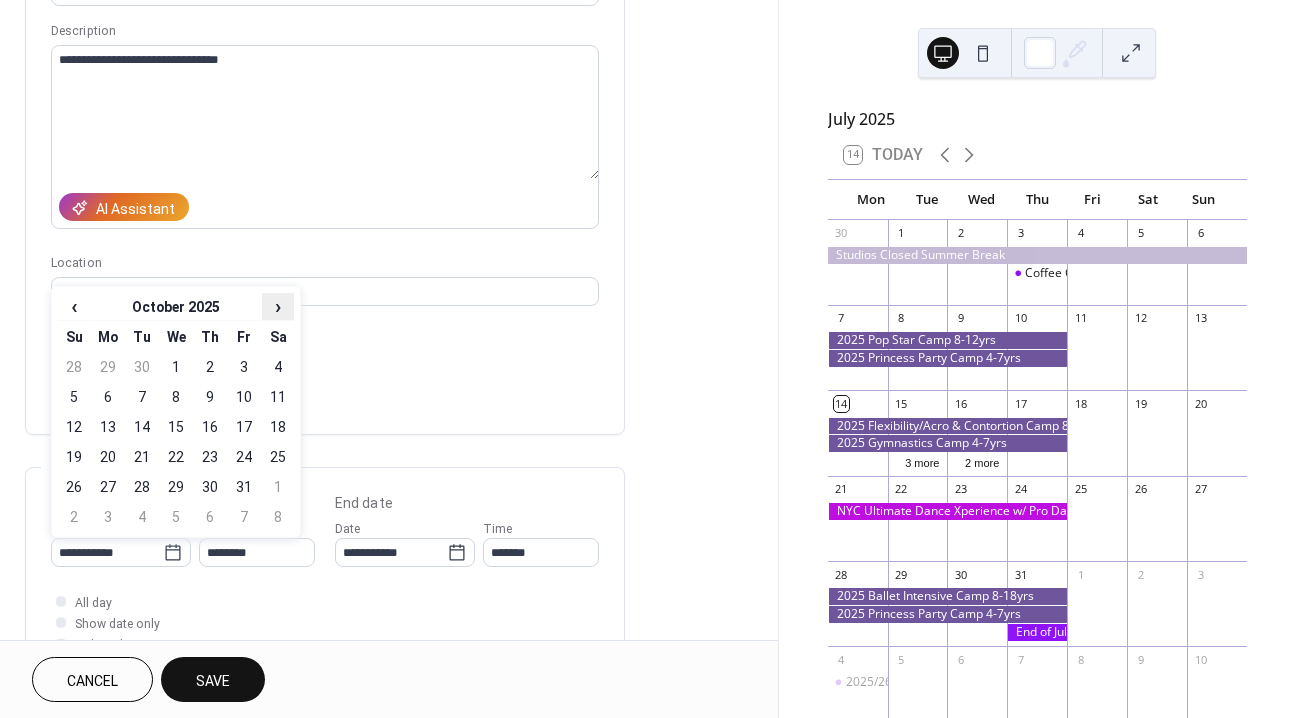 click on "›" at bounding box center [278, 306] 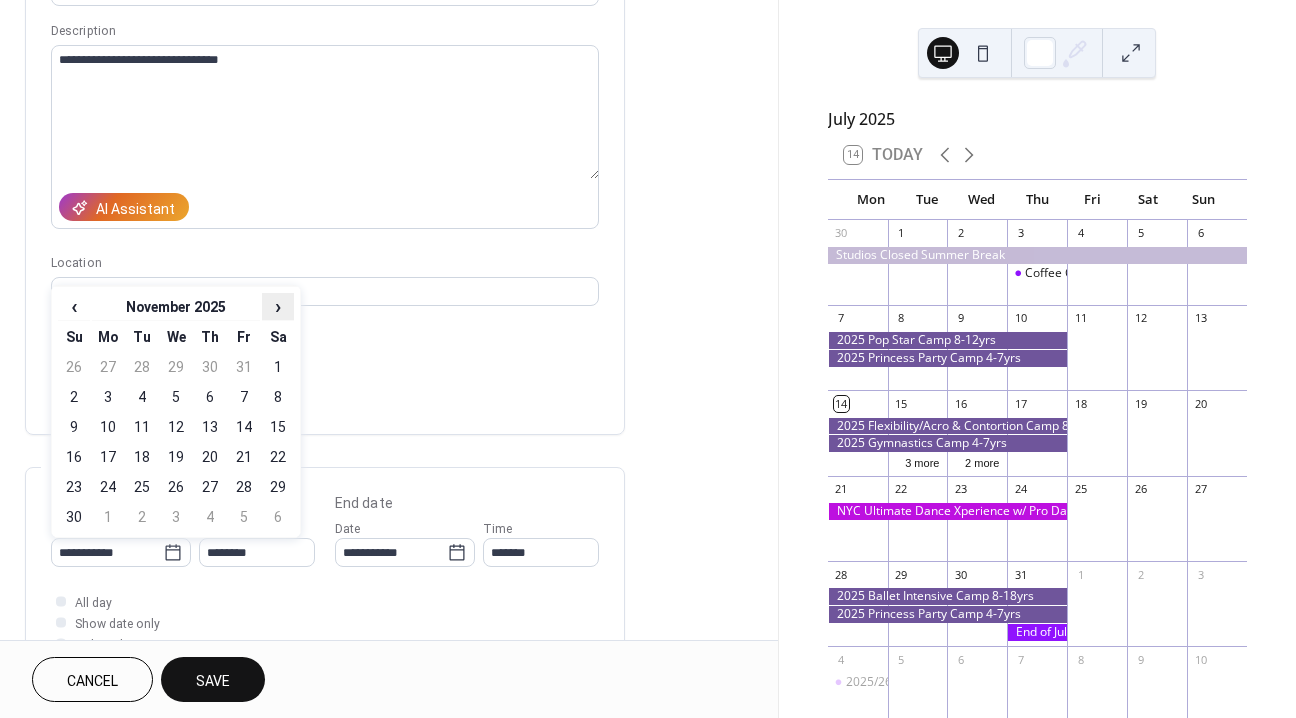 click on "›" at bounding box center [278, 306] 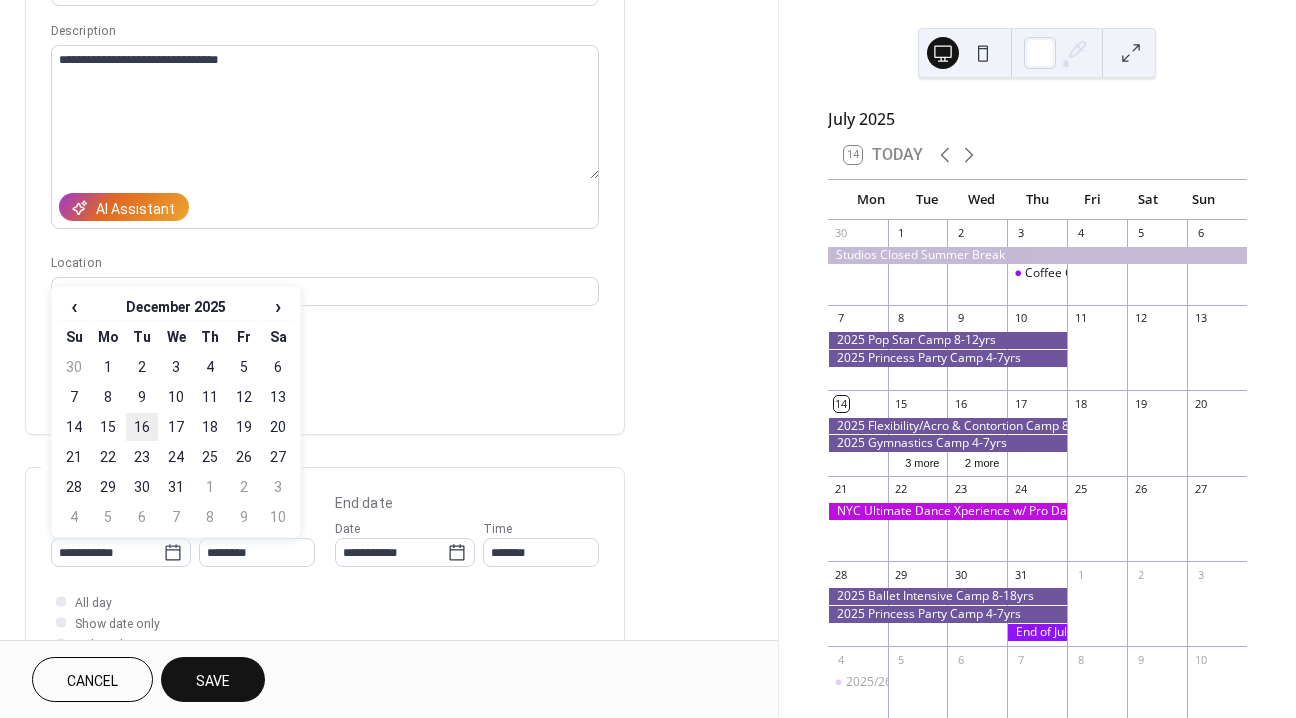 click on "16" at bounding box center (142, 427) 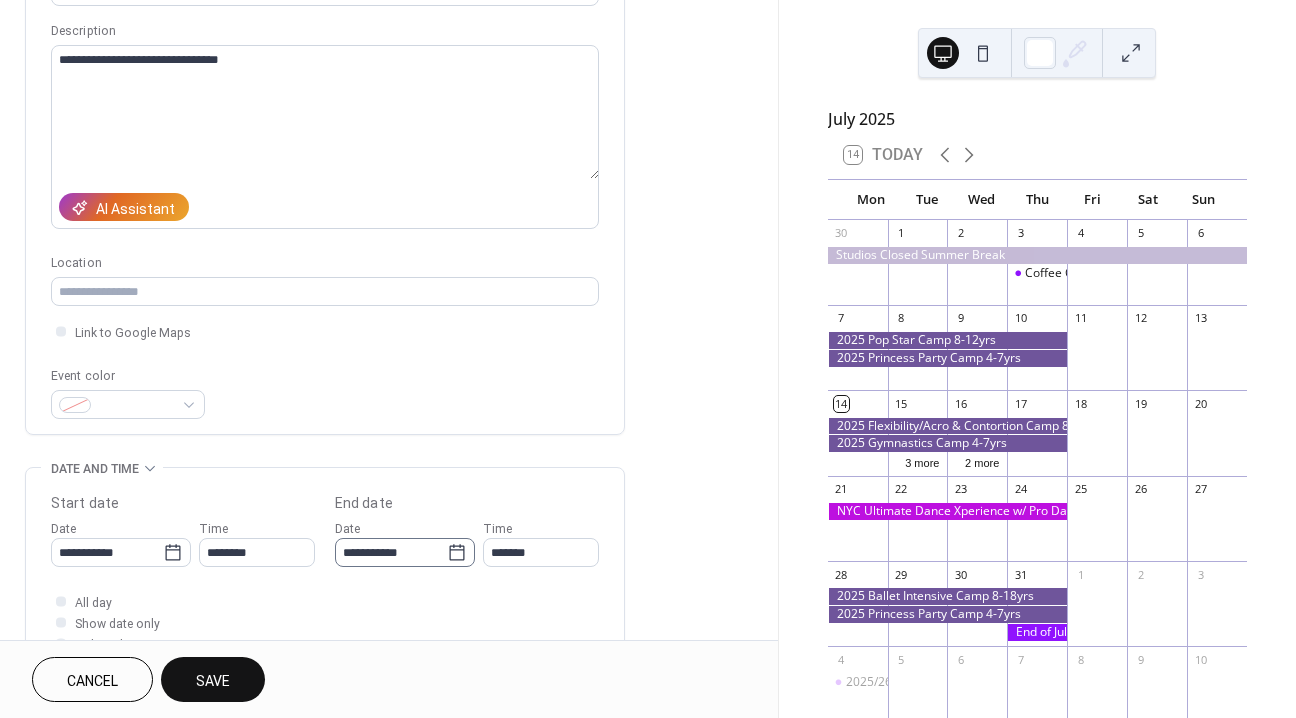 click 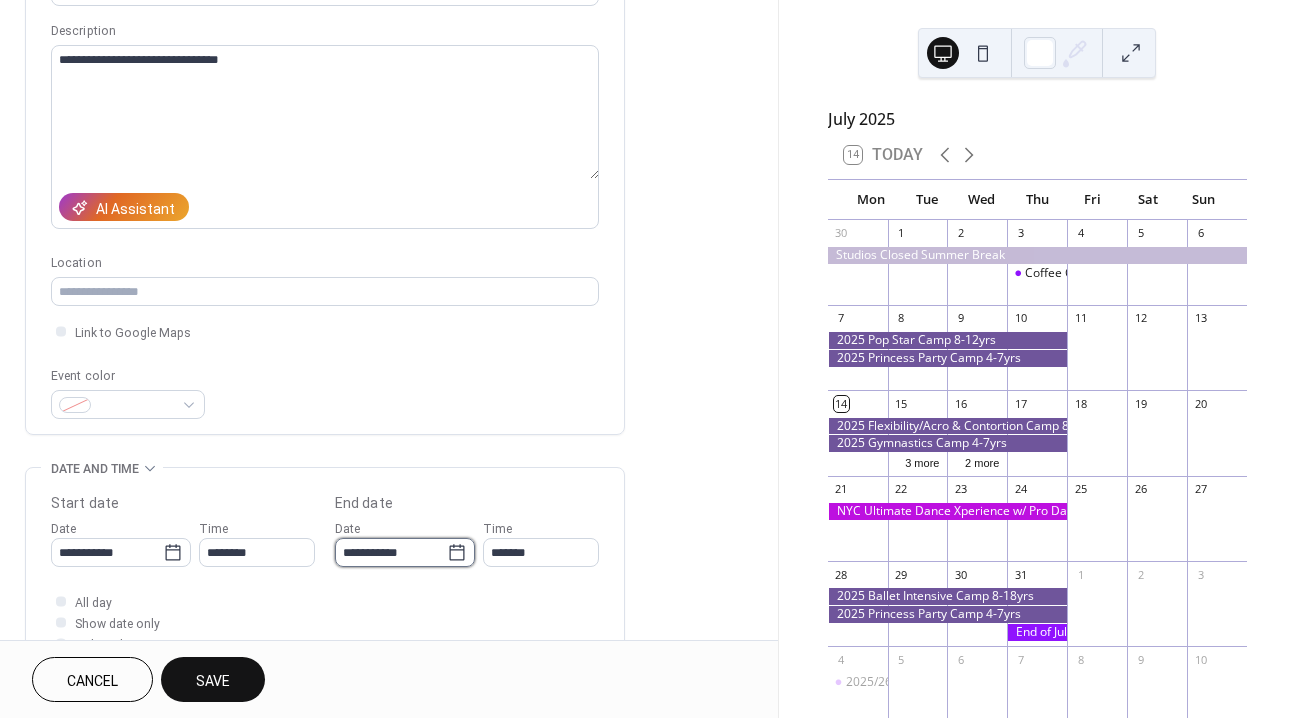 click on "**********" at bounding box center [391, 552] 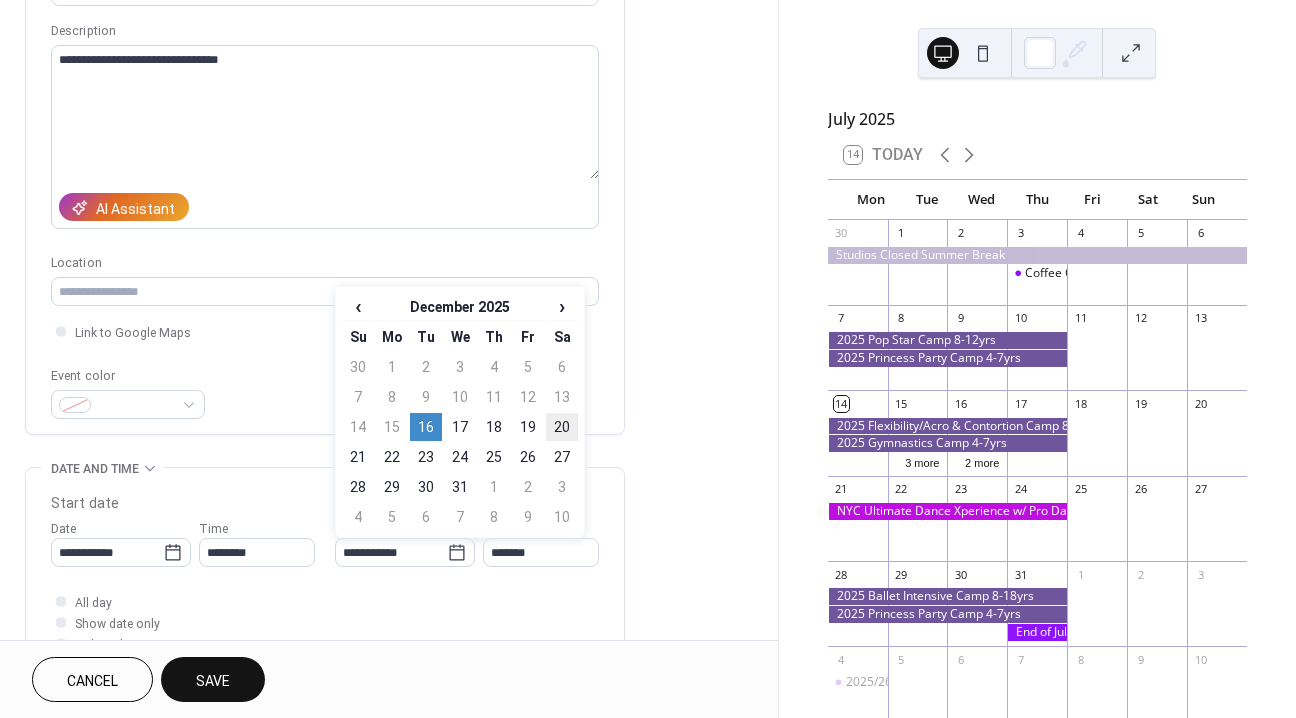 click on "20" at bounding box center [562, 427] 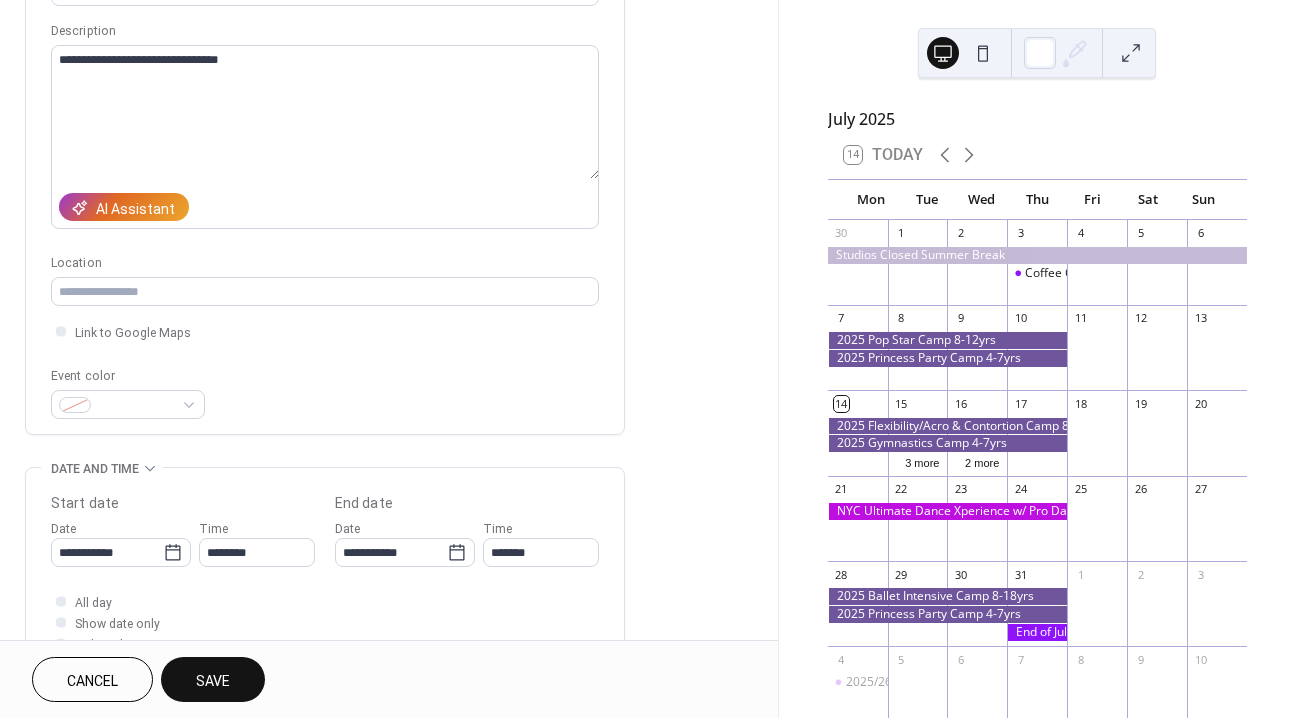 click on "**********" at bounding box center (389, 536) 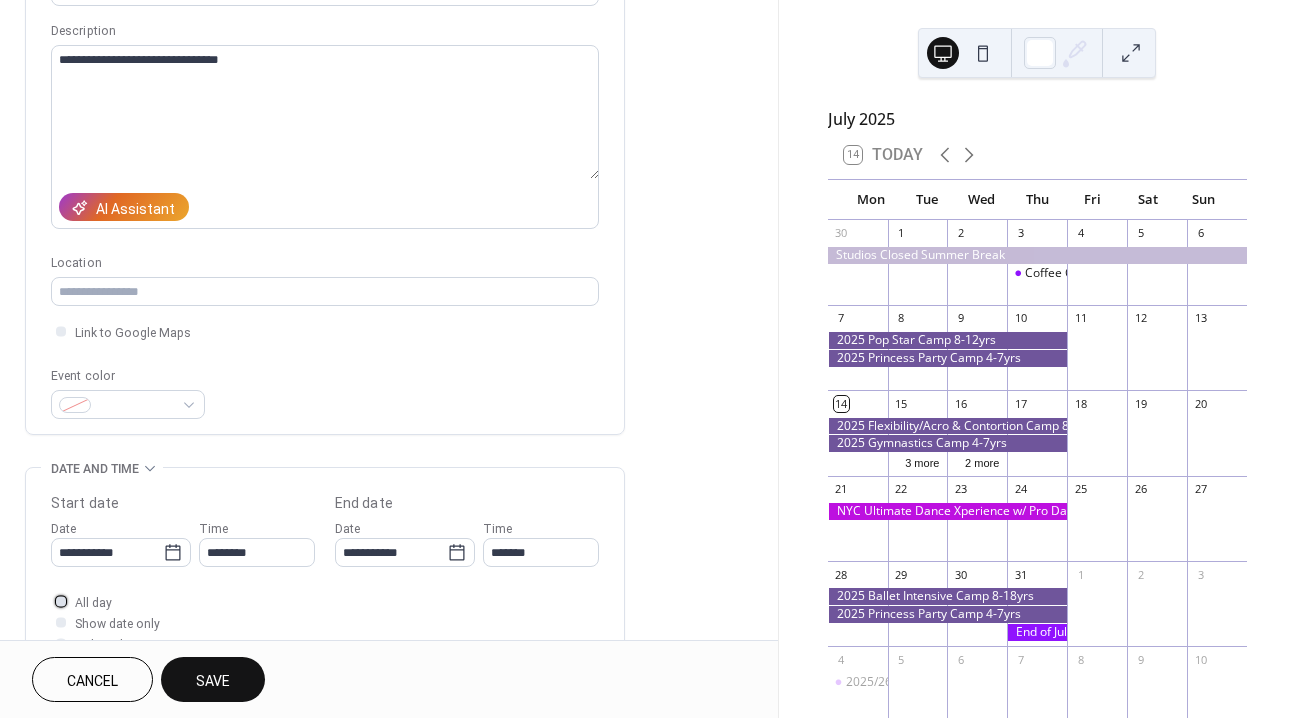 click at bounding box center (61, 601) 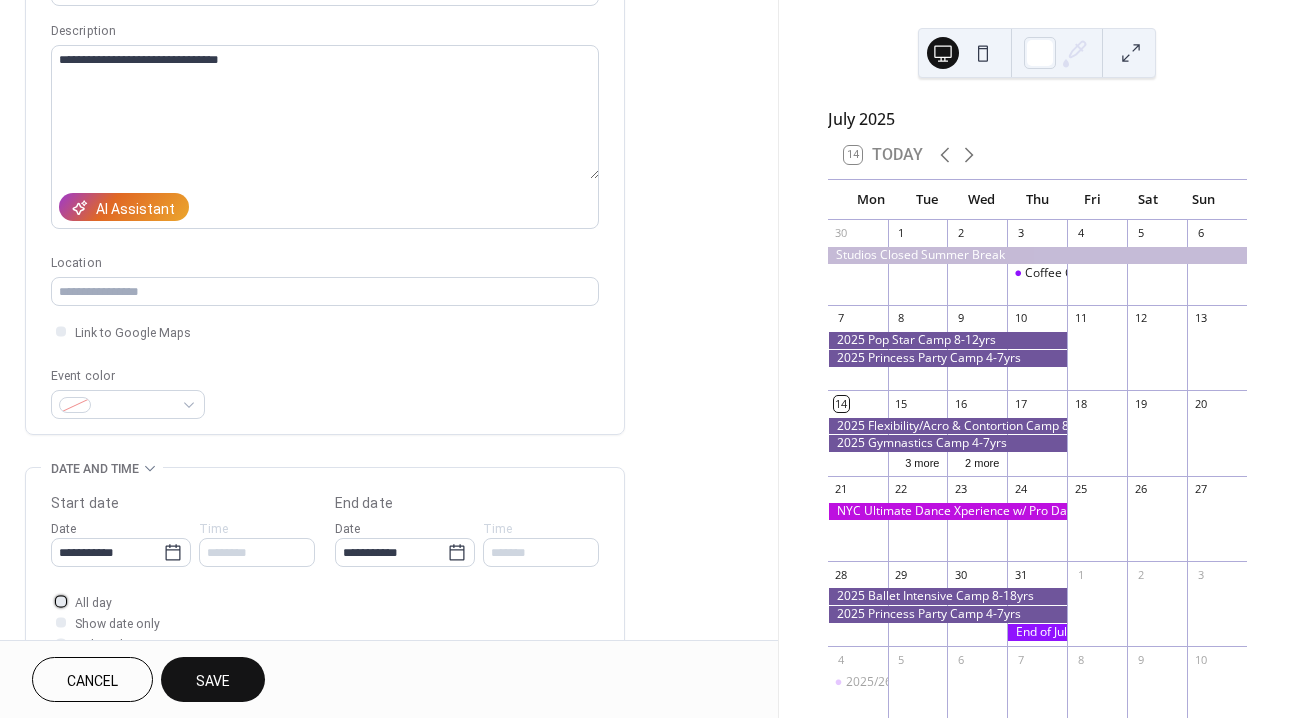 scroll, scrollTop: 277, scrollLeft: 0, axis: vertical 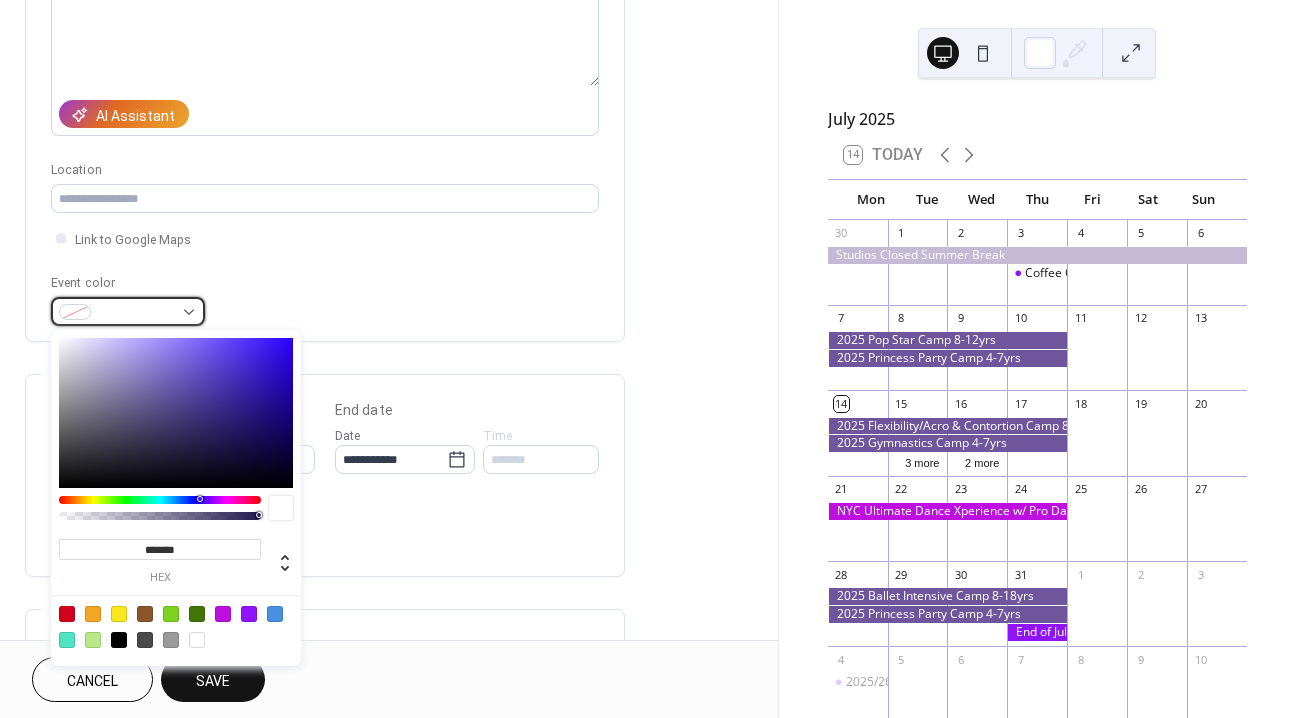 click at bounding box center (136, 313) 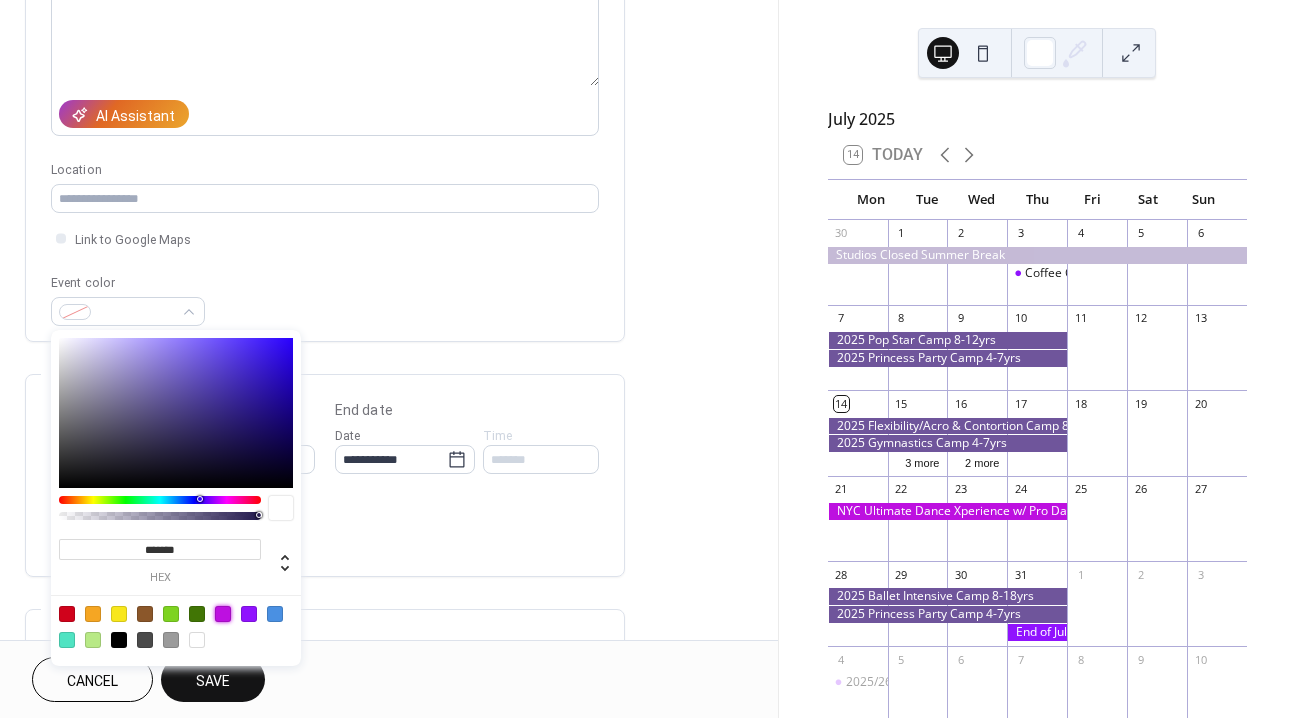 click at bounding box center [223, 614] 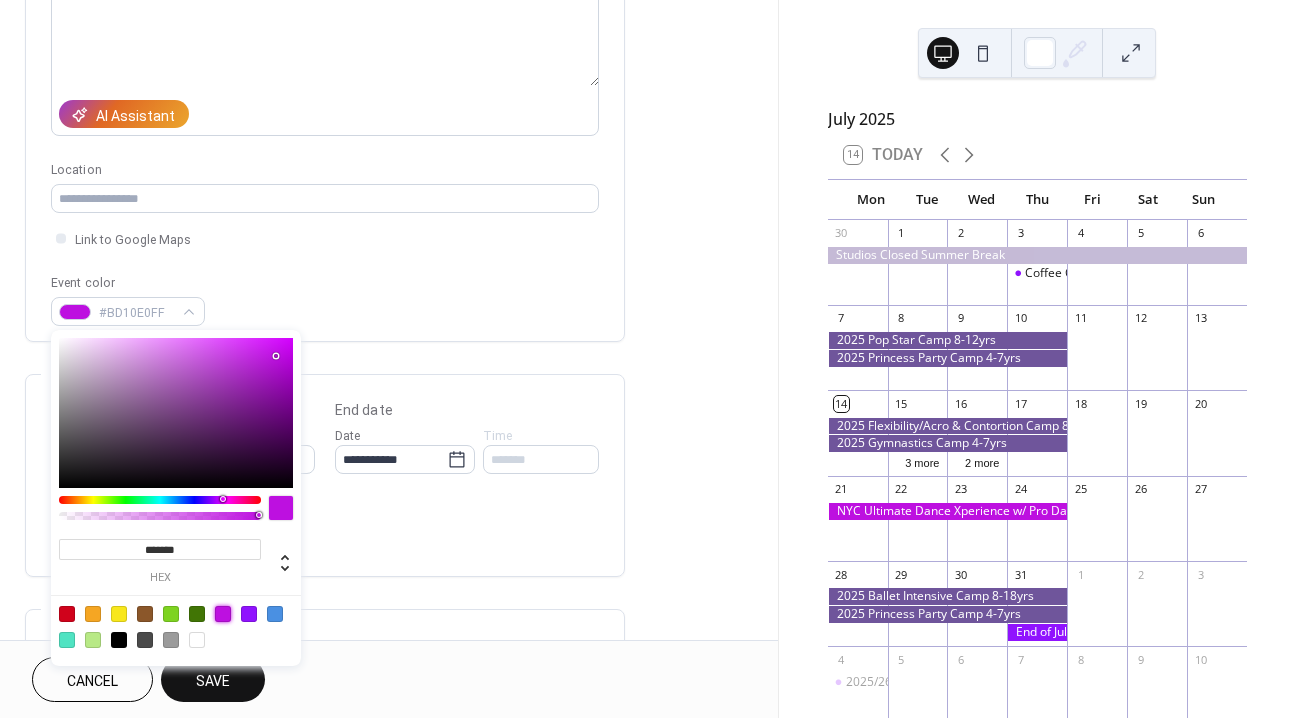 click on "Do not repeat" at bounding box center (325, 644) 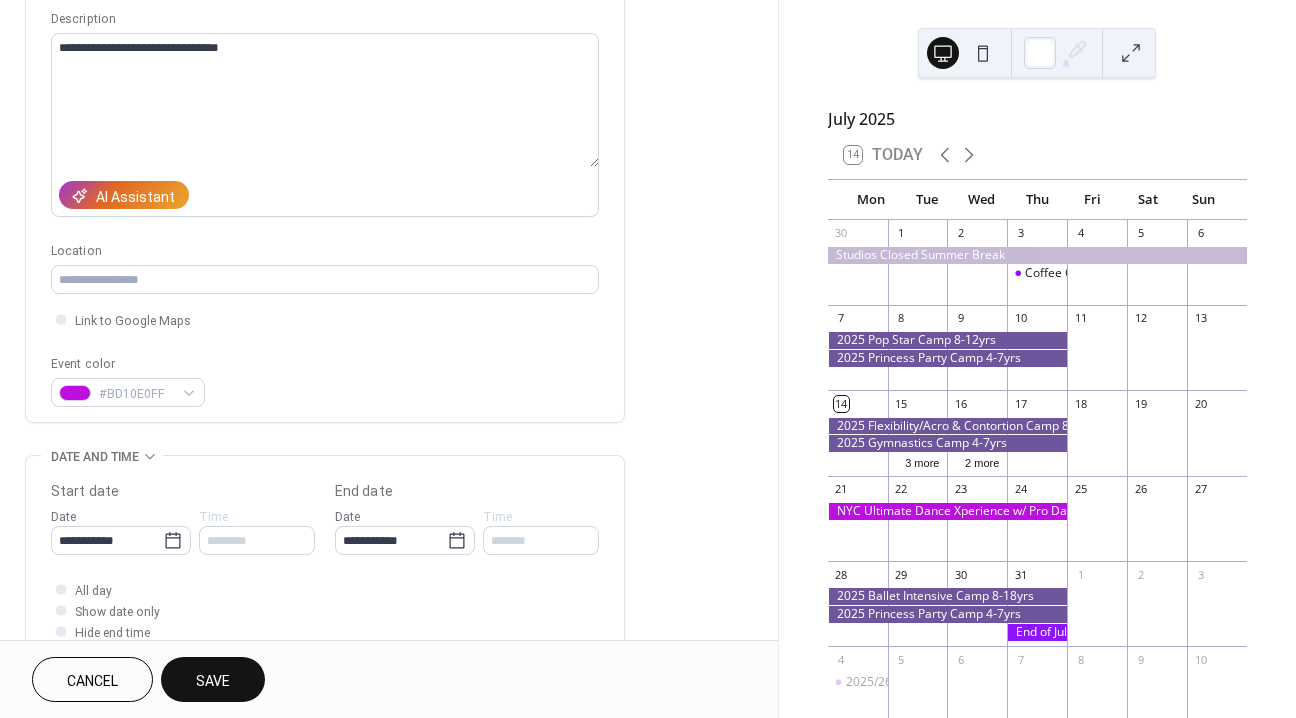 scroll, scrollTop: 205, scrollLeft: 0, axis: vertical 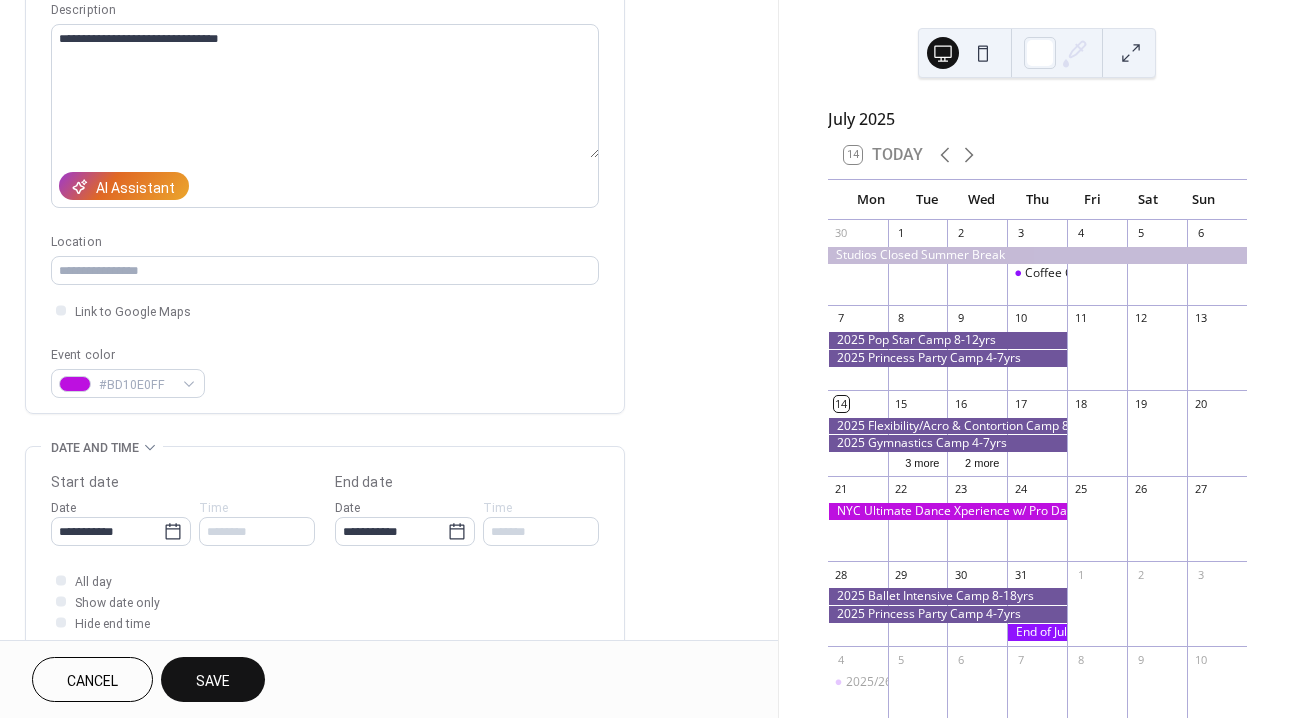 click on "Save" at bounding box center [213, 681] 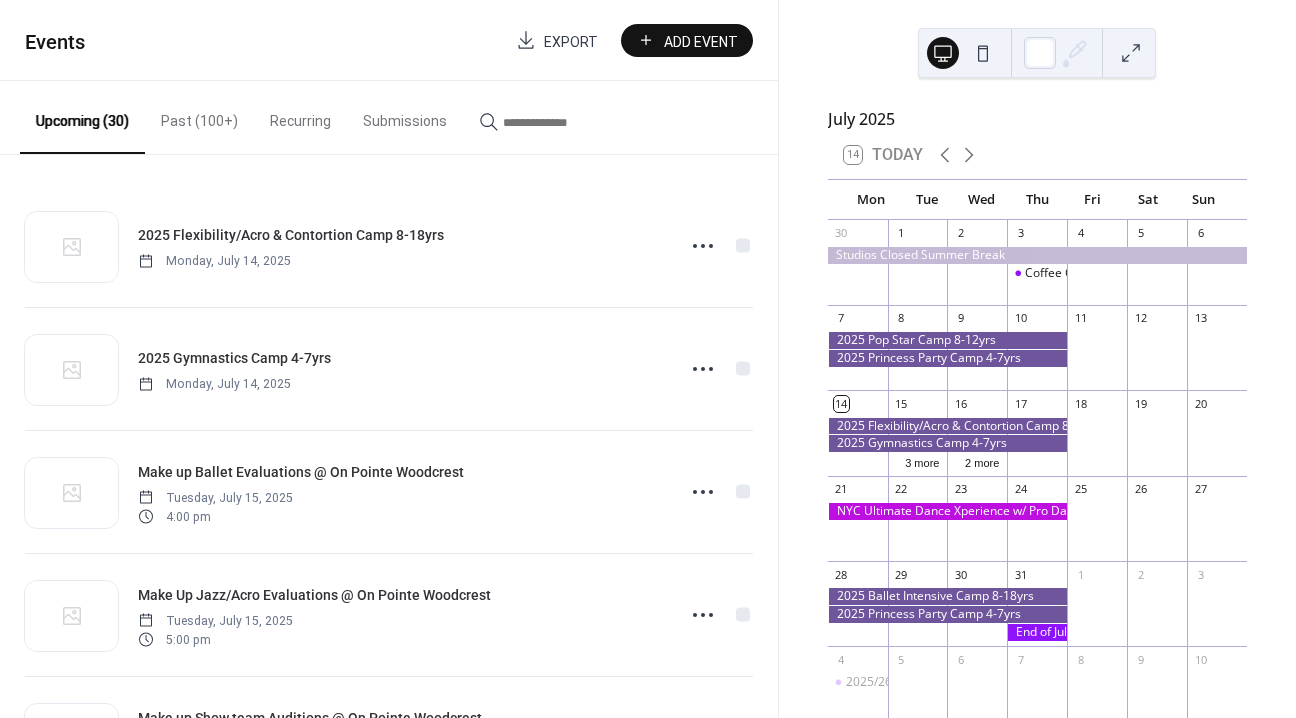 click on "Add Event" at bounding box center (701, 41) 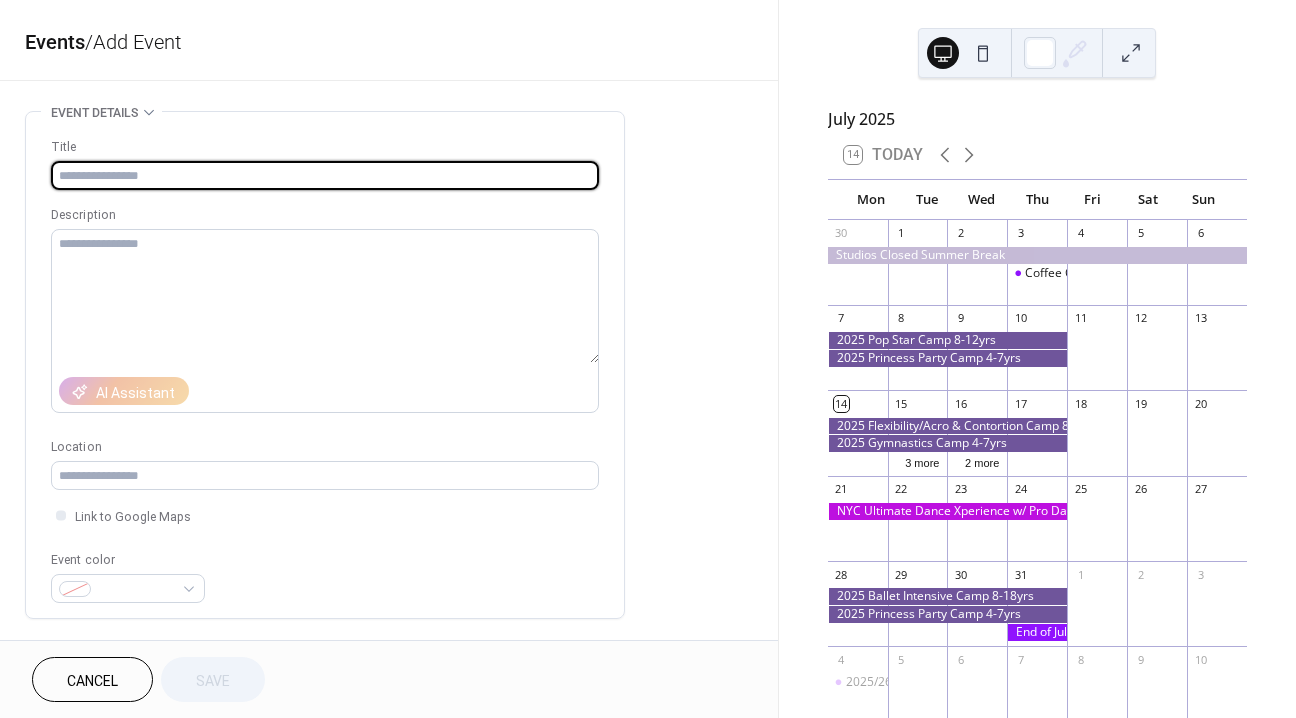 click at bounding box center (325, 175) 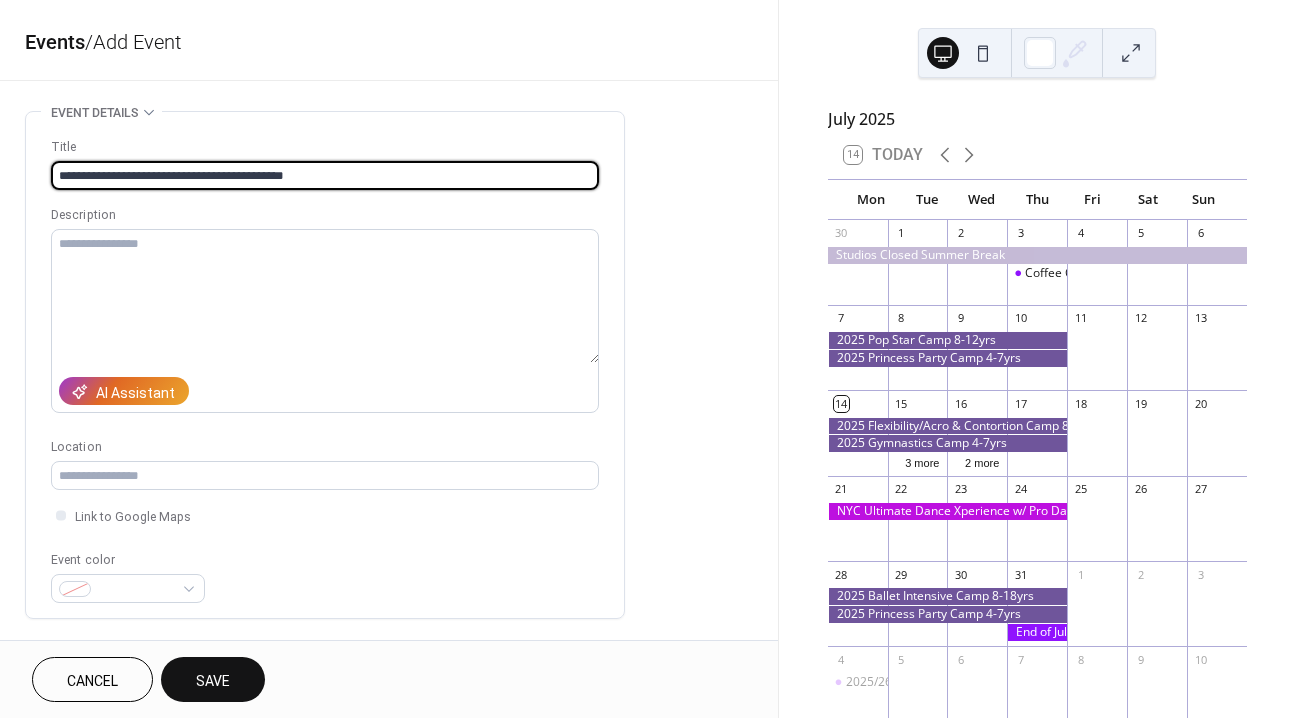 drag, startPoint x: 262, startPoint y: 174, endPoint x: 220, endPoint y: 176, distance: 42.047592 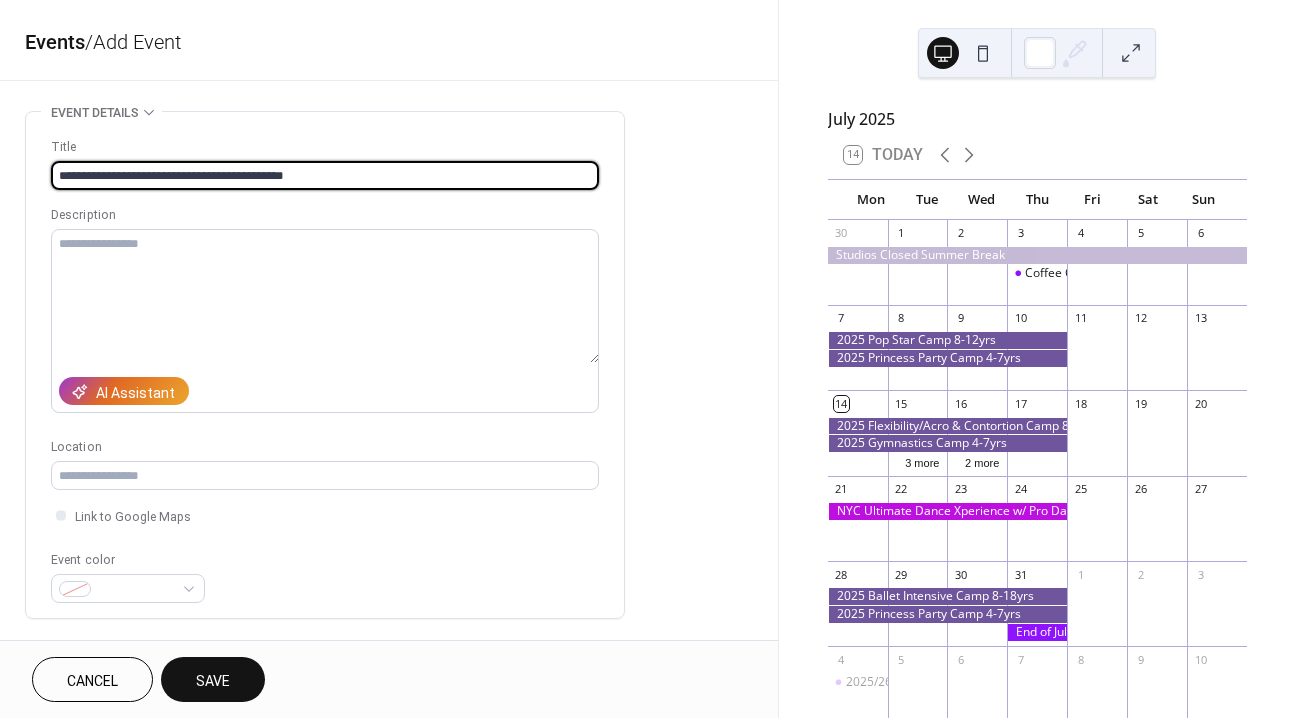 click on "**********" at bounding box center (325, 175) 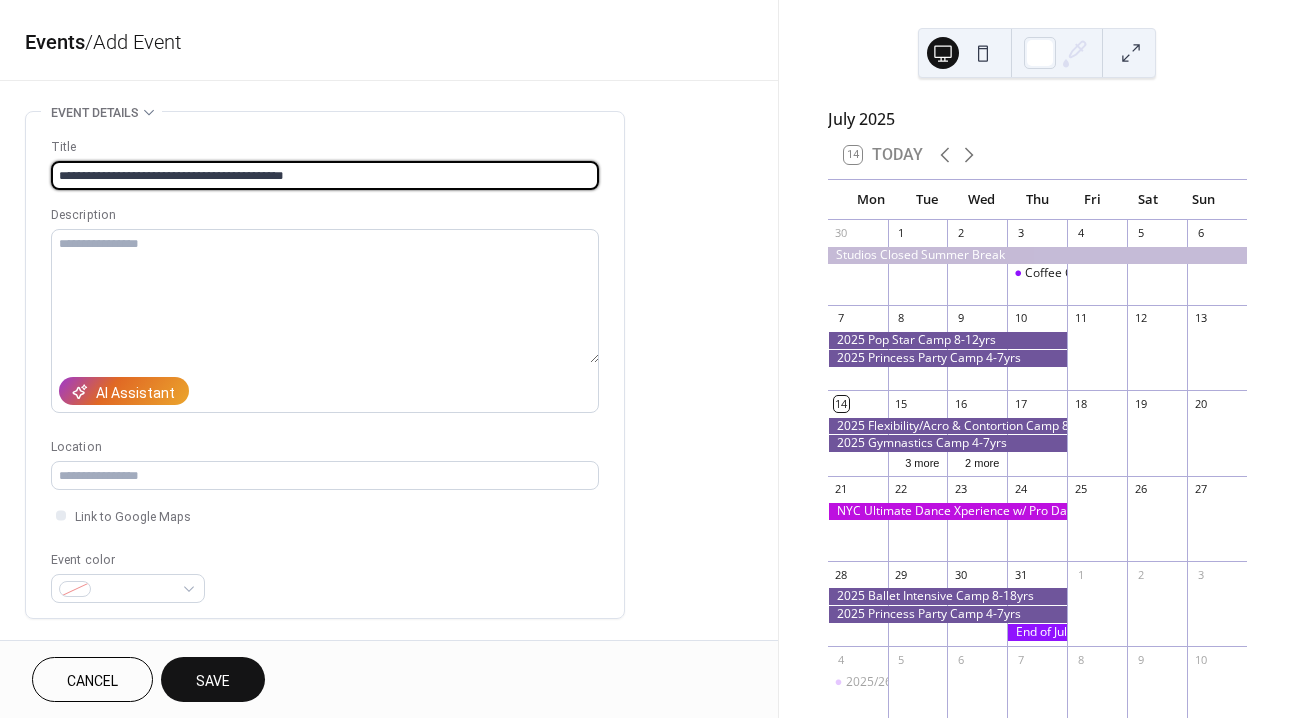 type on "**********" 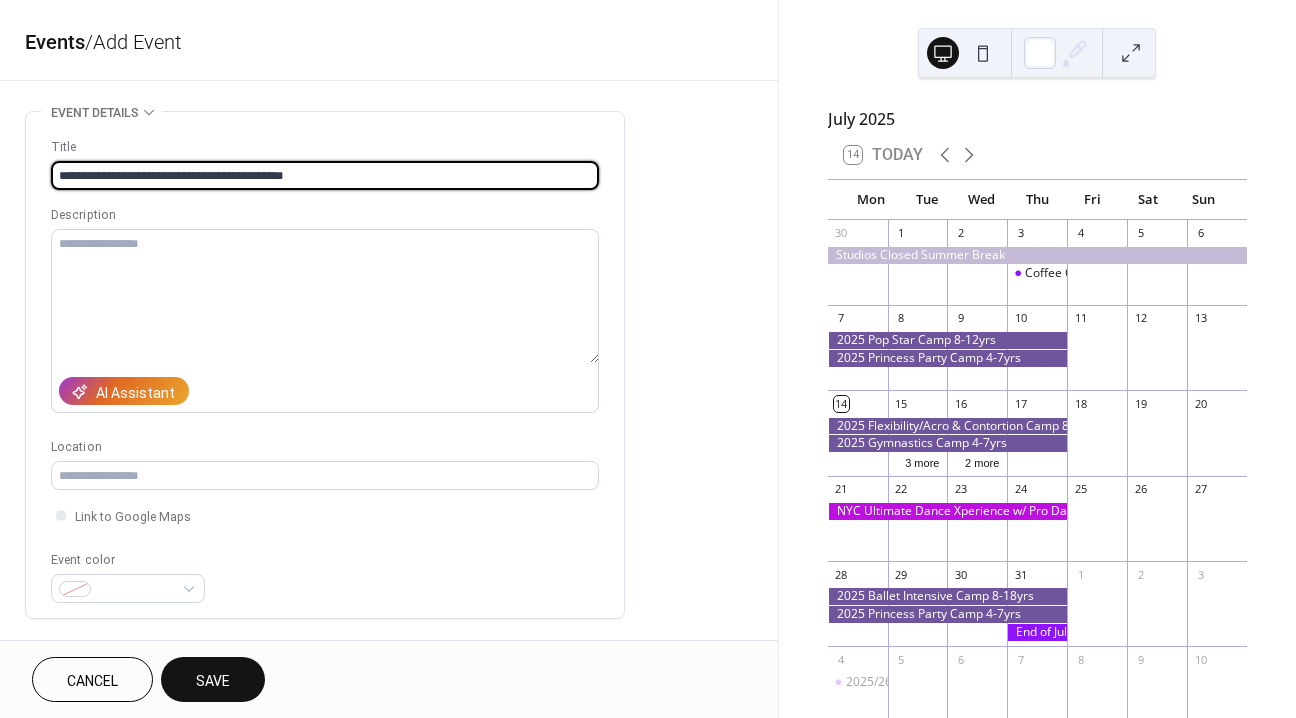click on "Description" at bounding box center [323, 215] 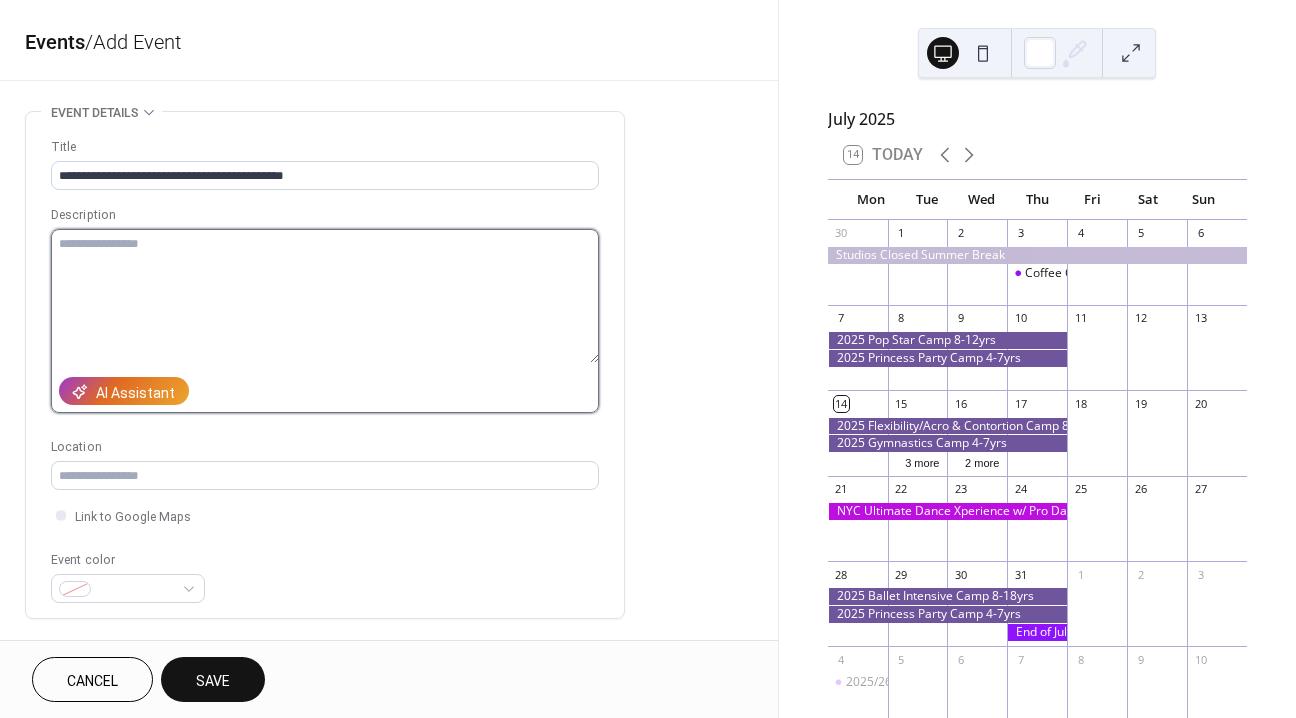 click at bounding box center (325, 296) 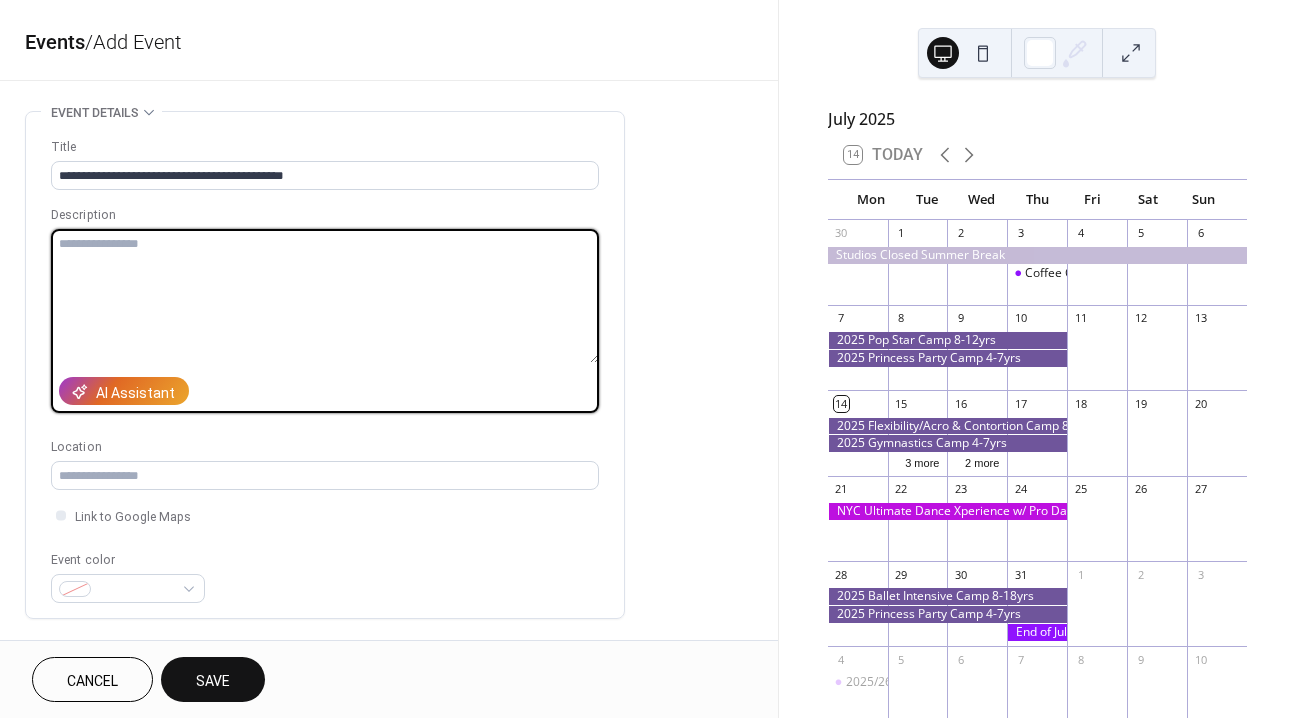 paste on "**********" 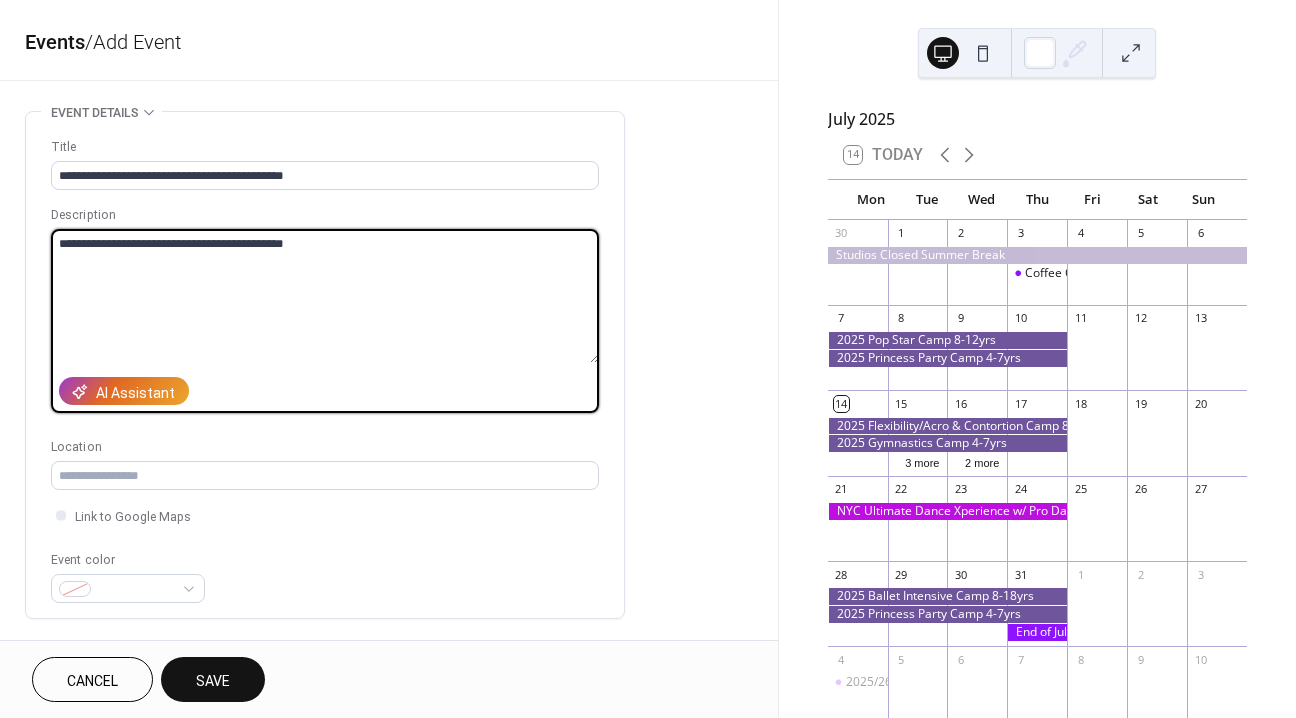 drag, startPoint x: 262, startPoint y: 242, endPoint x: 156, endPoint y: 246, distance: 106.07545 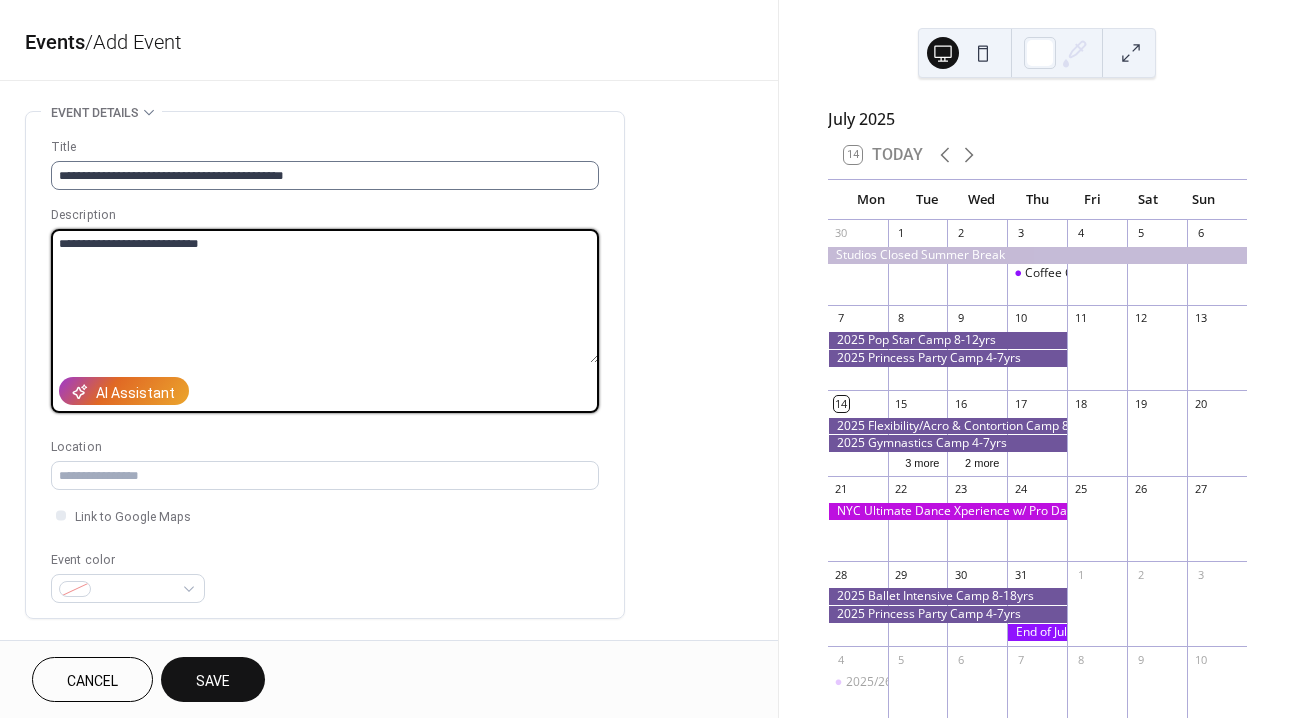 type on "**********" 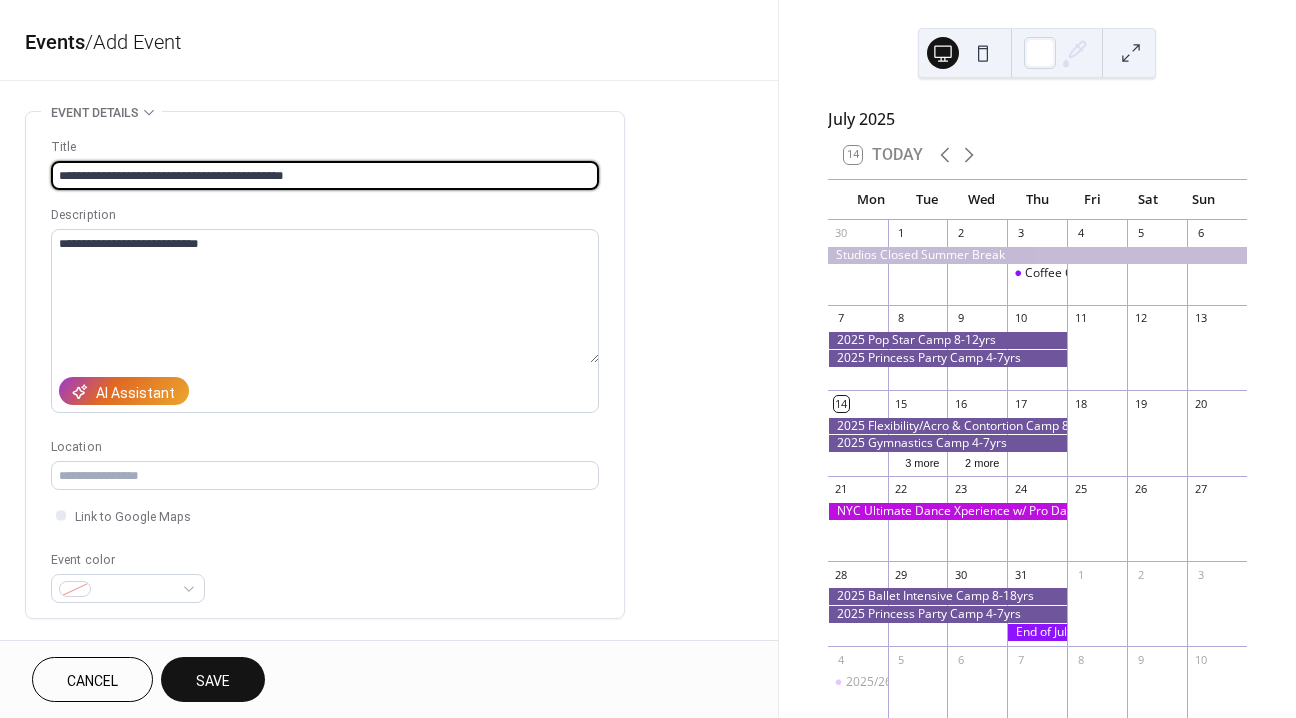 drag, startPoint x: 363, startPoint y: 178, endPoint x: 159, endPoint y: 178, distance: 204 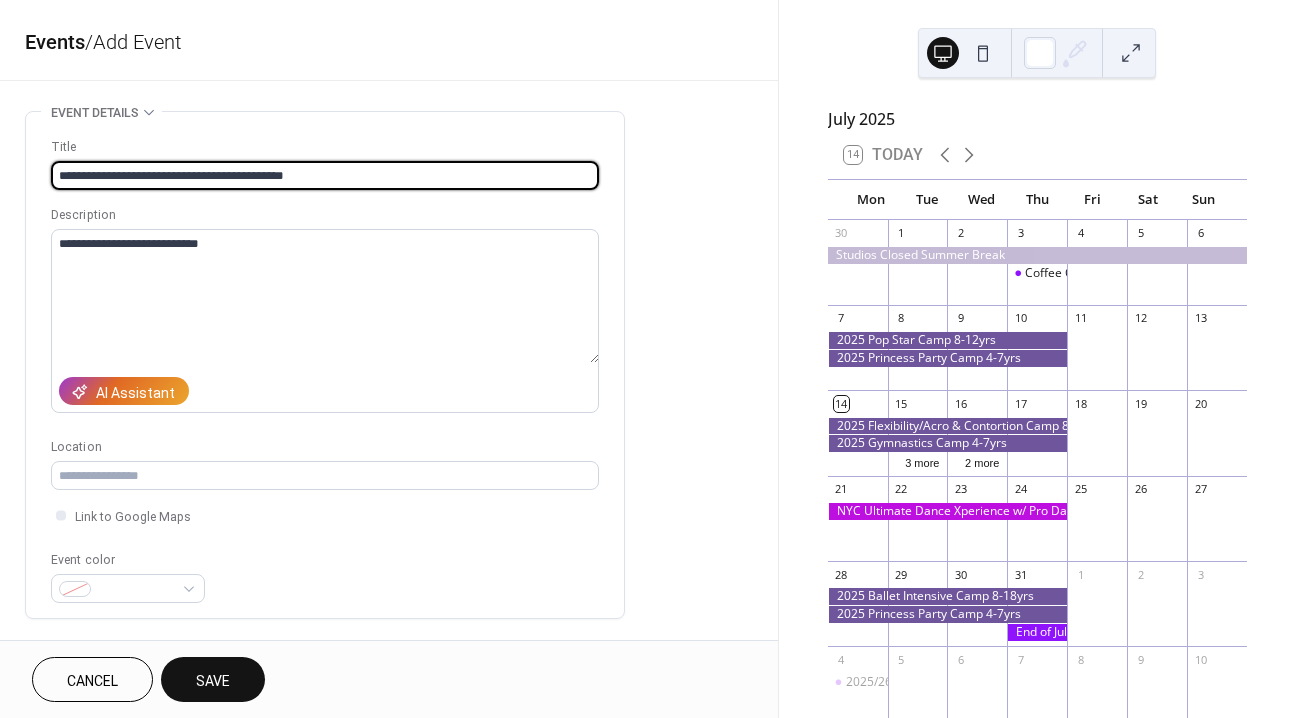 click on "**********" at bounding box center [325, 175] 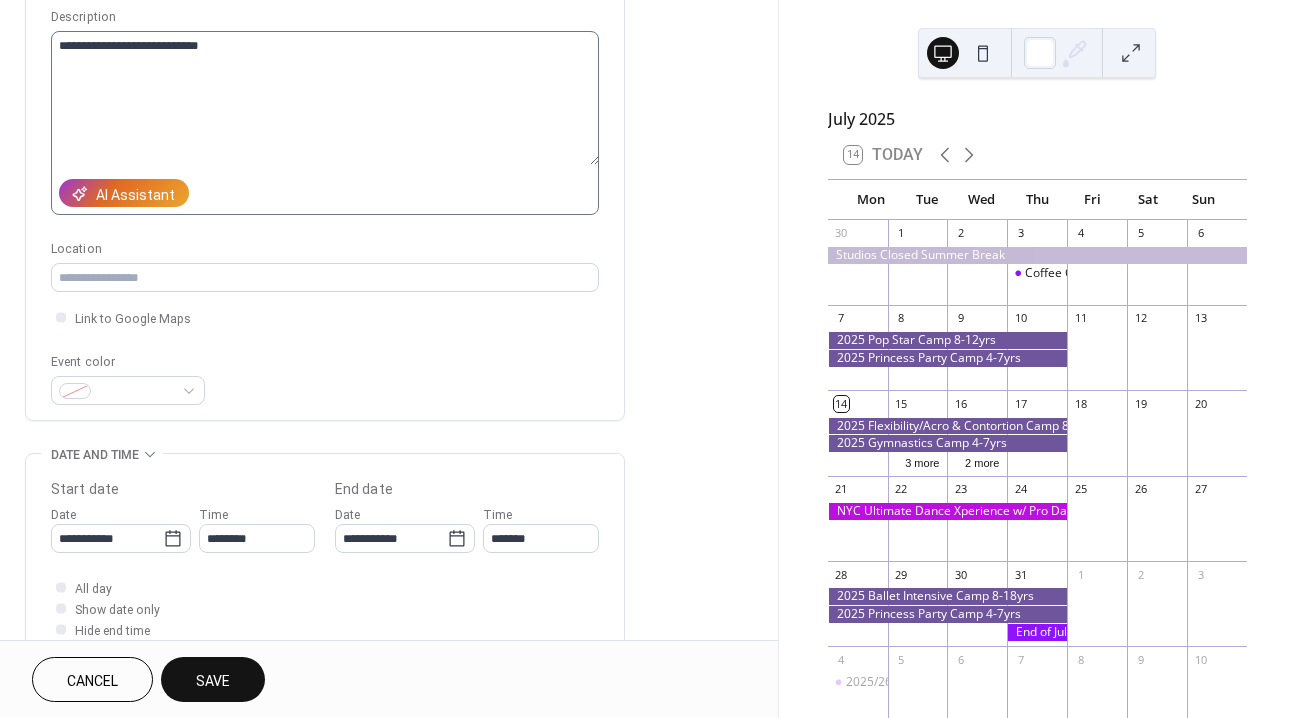 scroll, scrollTop: 282, scrollLeft: 0, axis: vertical 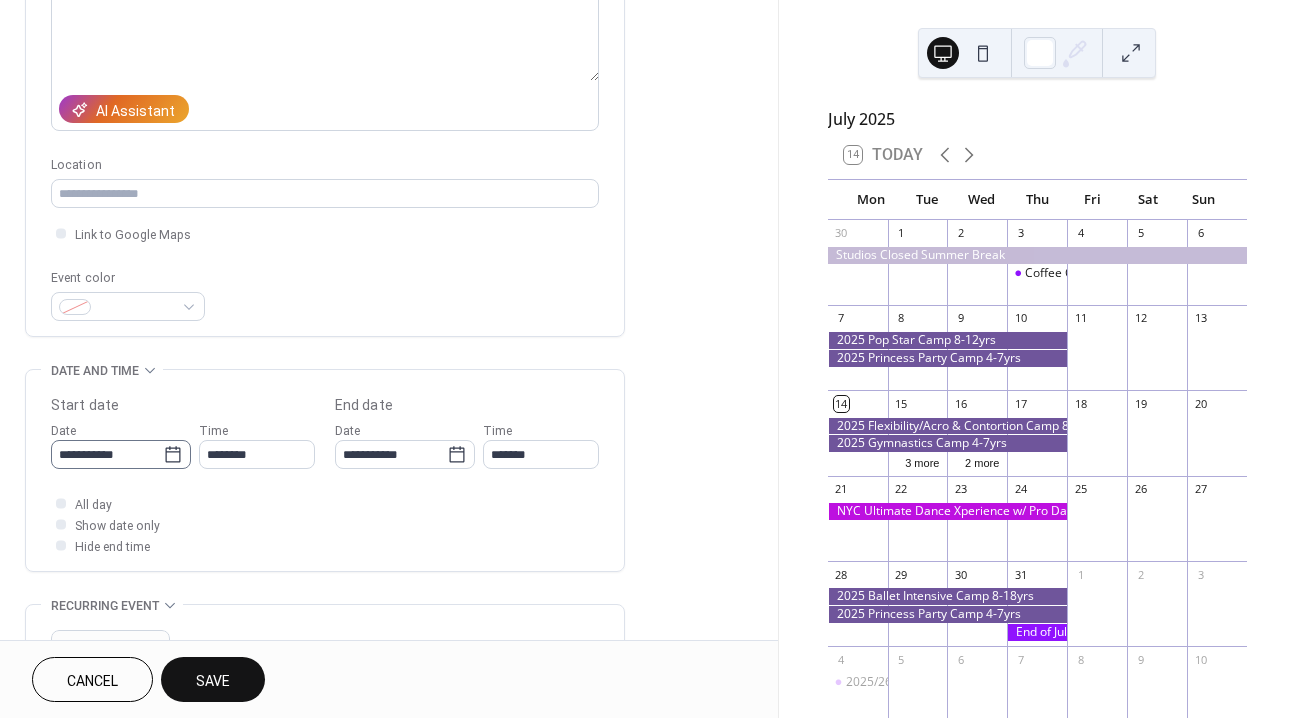 type on "**********" 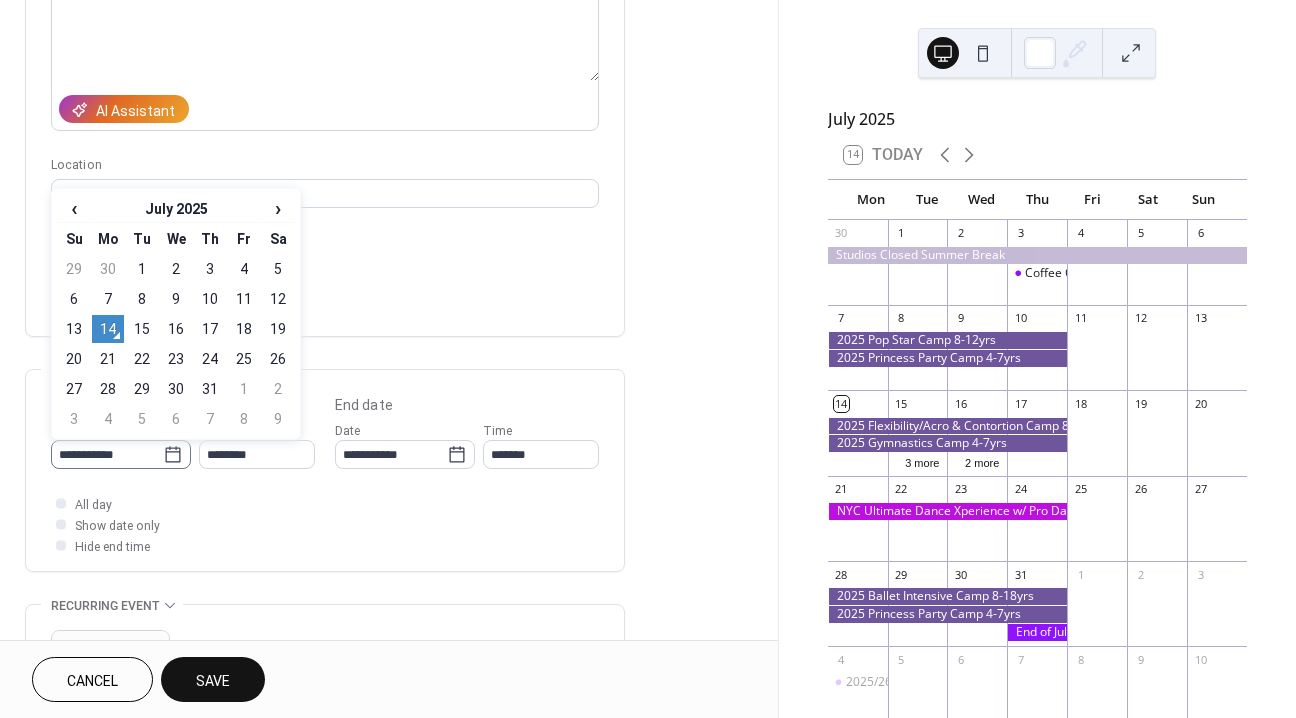 click 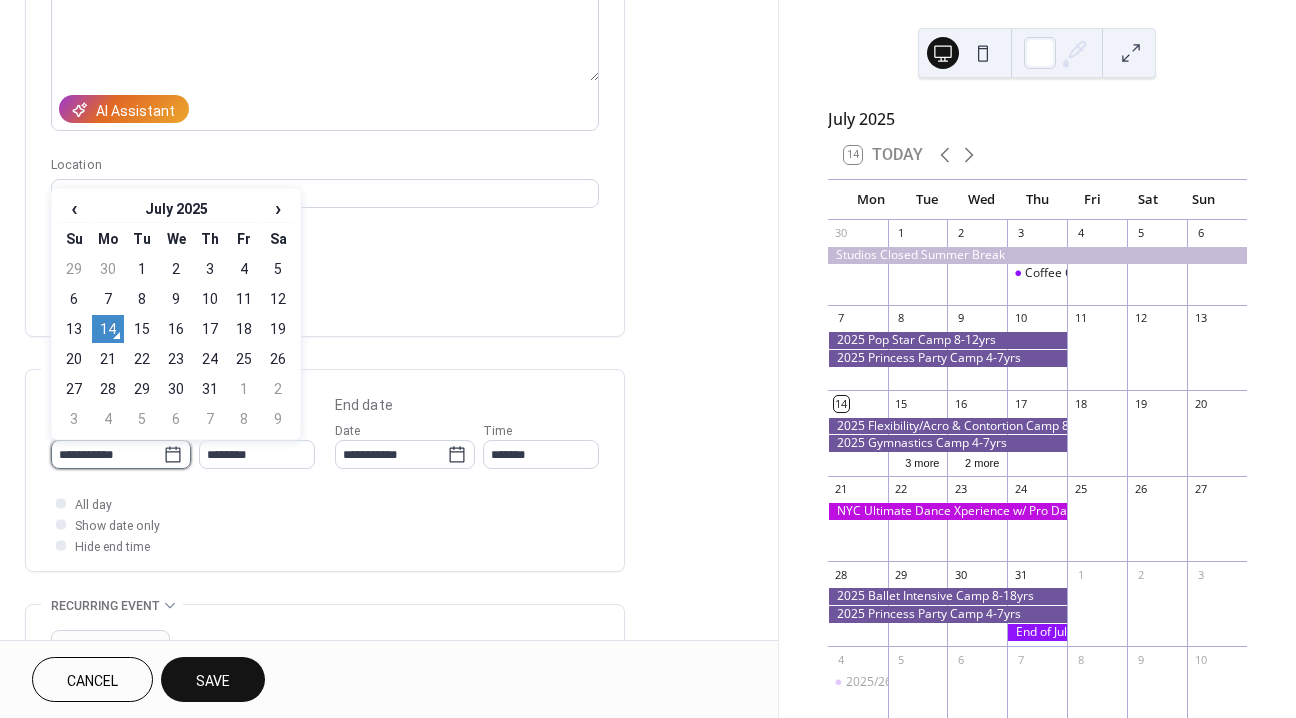 click on "**********" at bounding box center [107, 454] 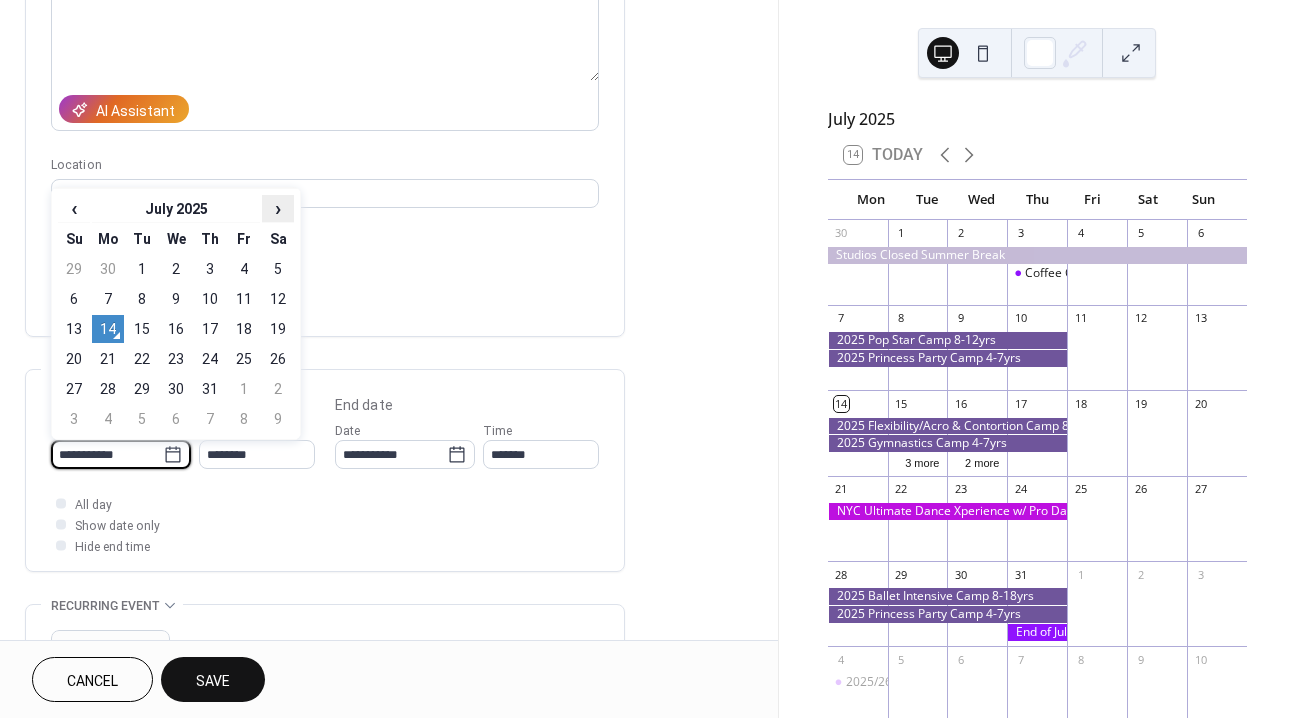 click on "›" at bounding box center (278, 208) 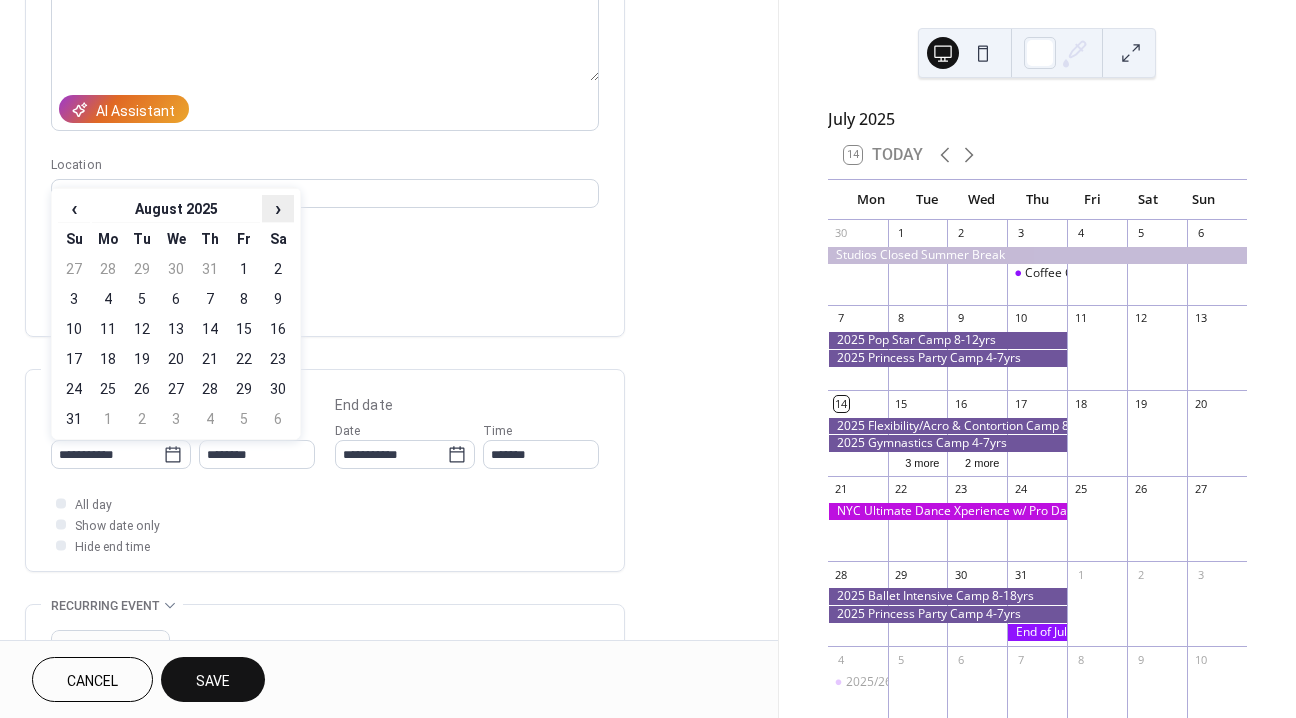 click on "›" at bounding box center (278, 208) 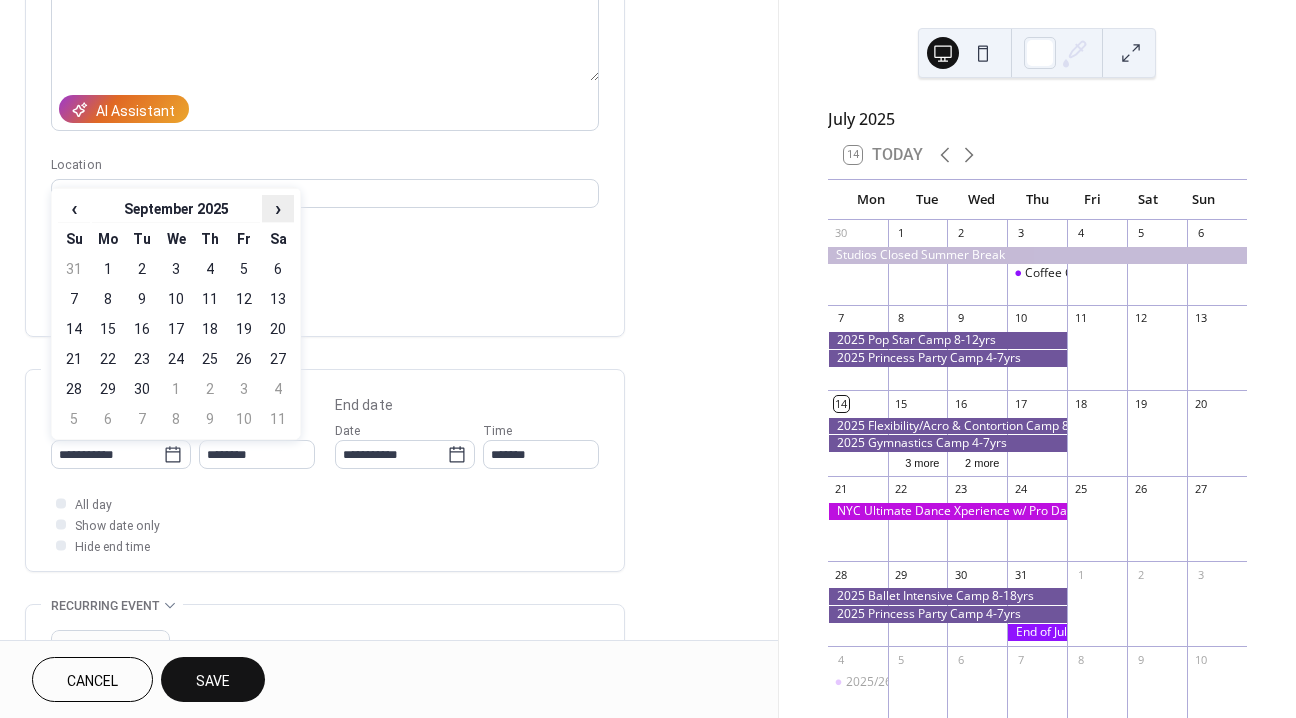 click on "›" at bounding box center [278, 208] 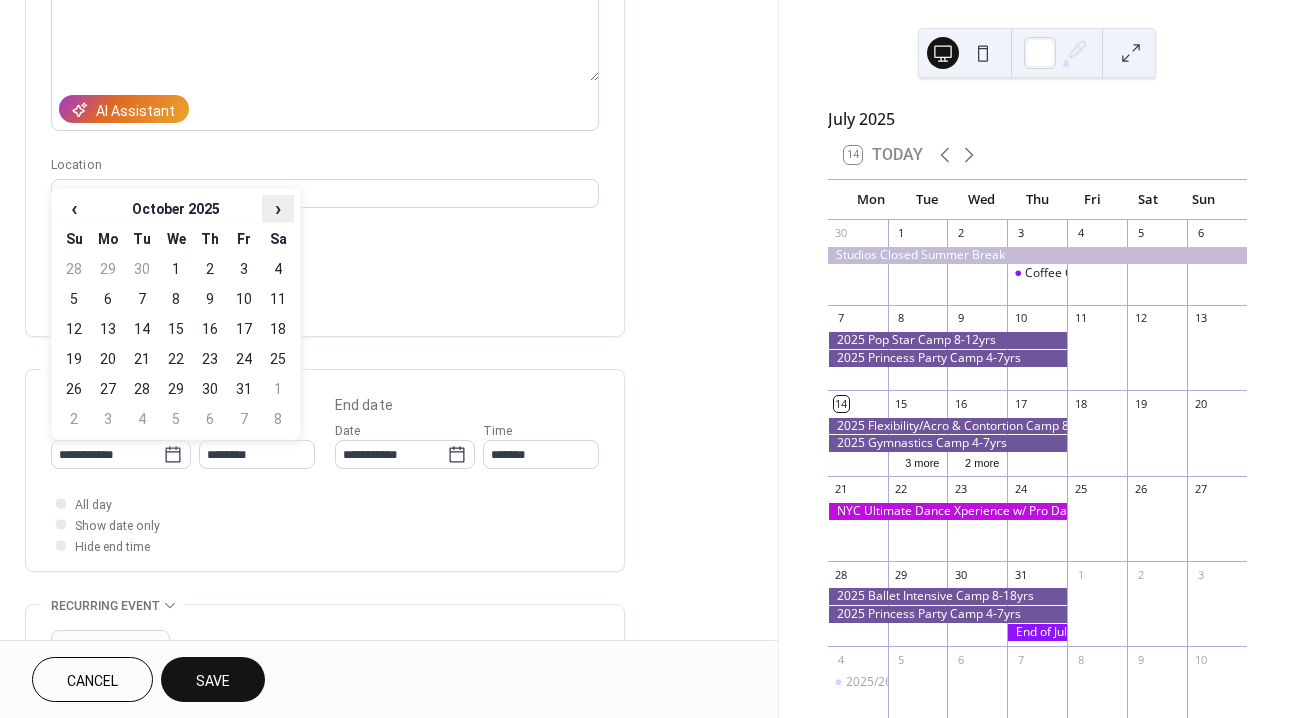click on "›" at bounding box center (278, 208) 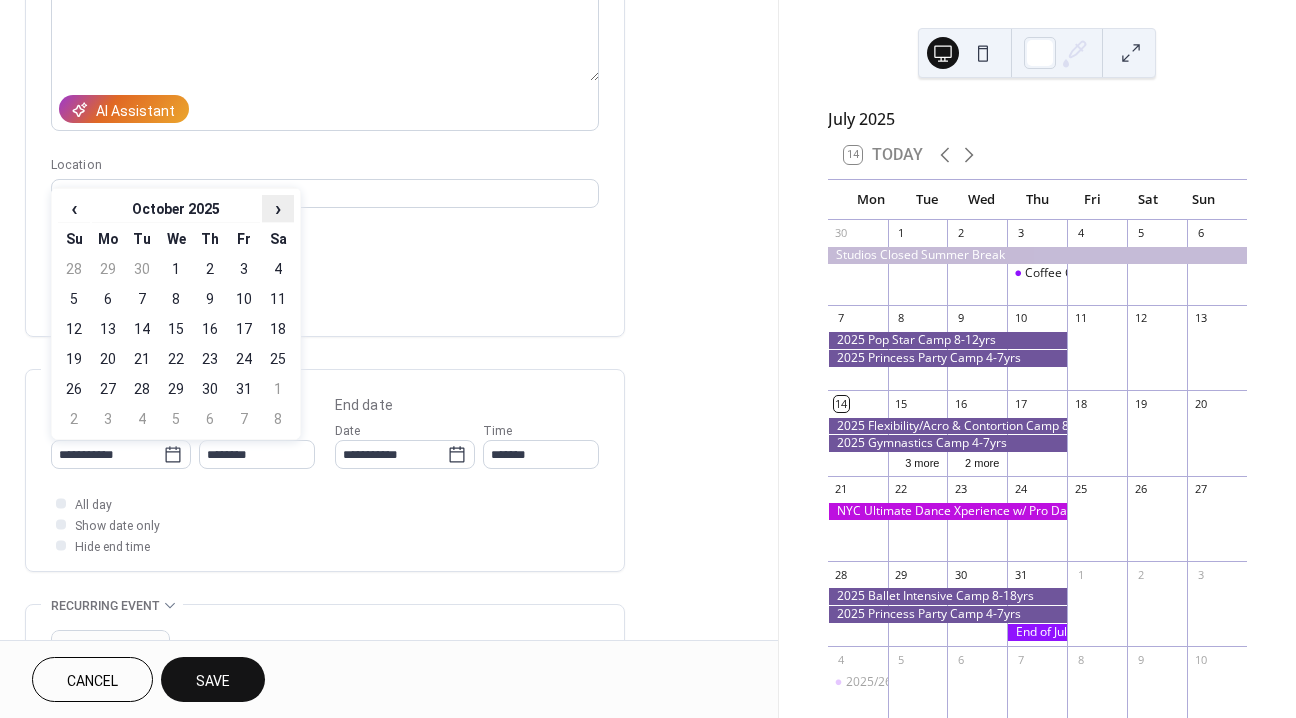 click on "›" at bounding box center (278, 208) 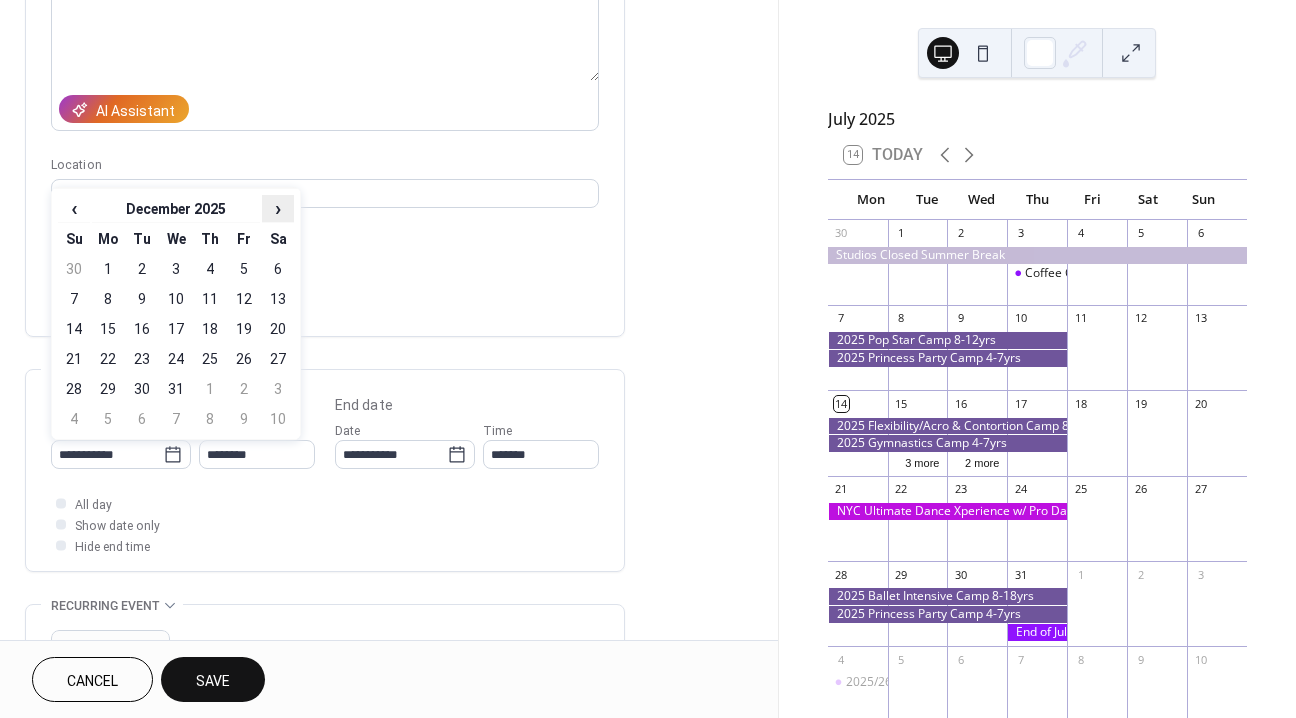 click on "›" at bounding box center (278, 208) 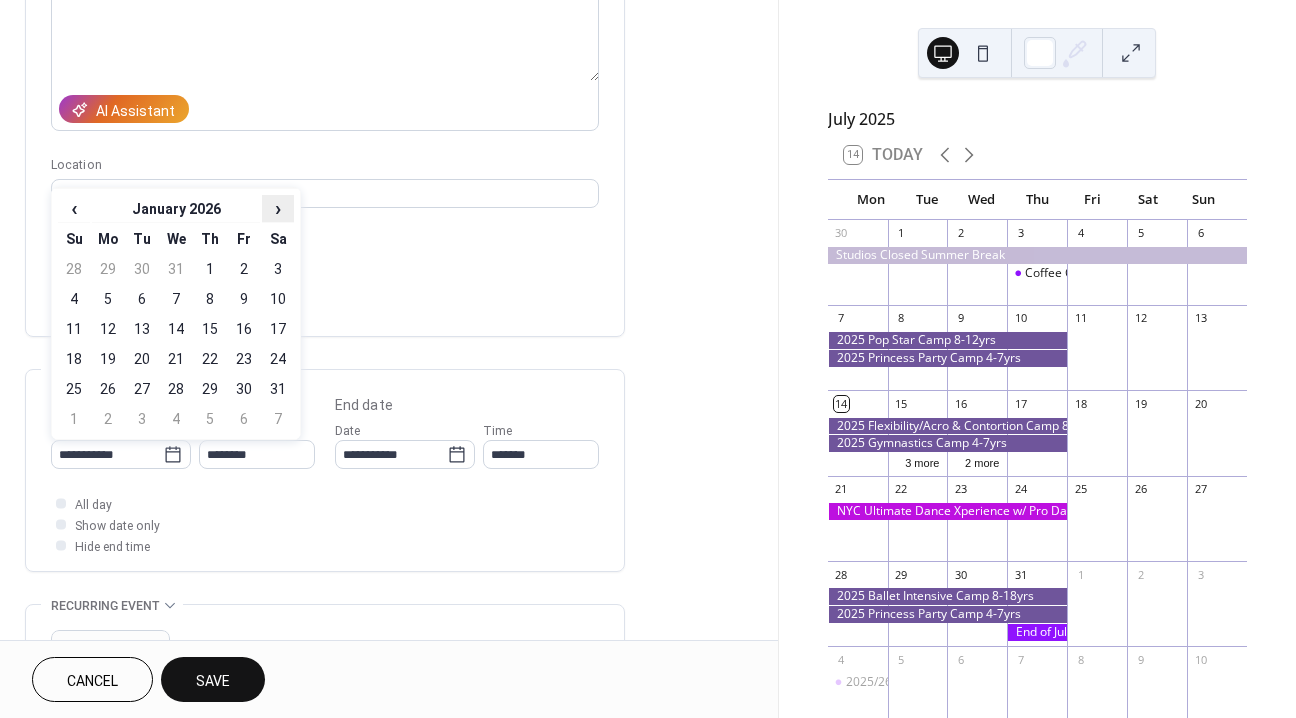 click on "›" at bounding box center [278, 208] 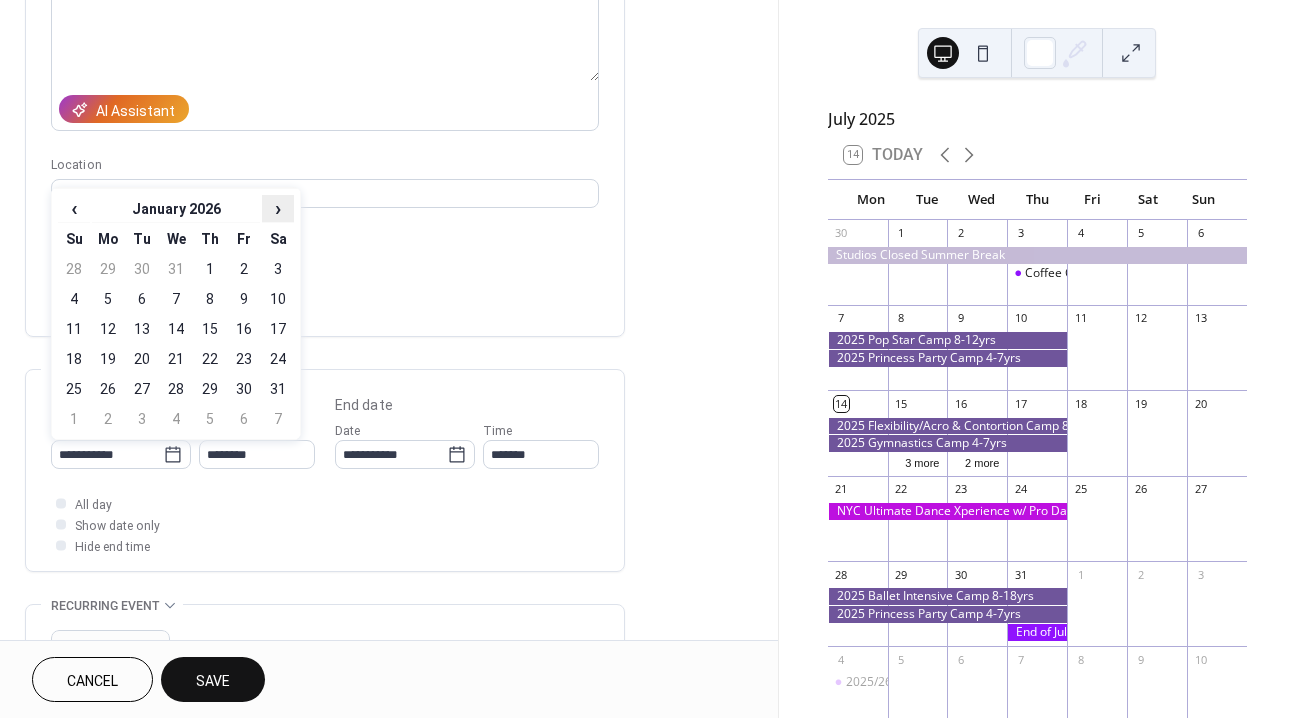 click on "›" at bounding box center [278, 208] 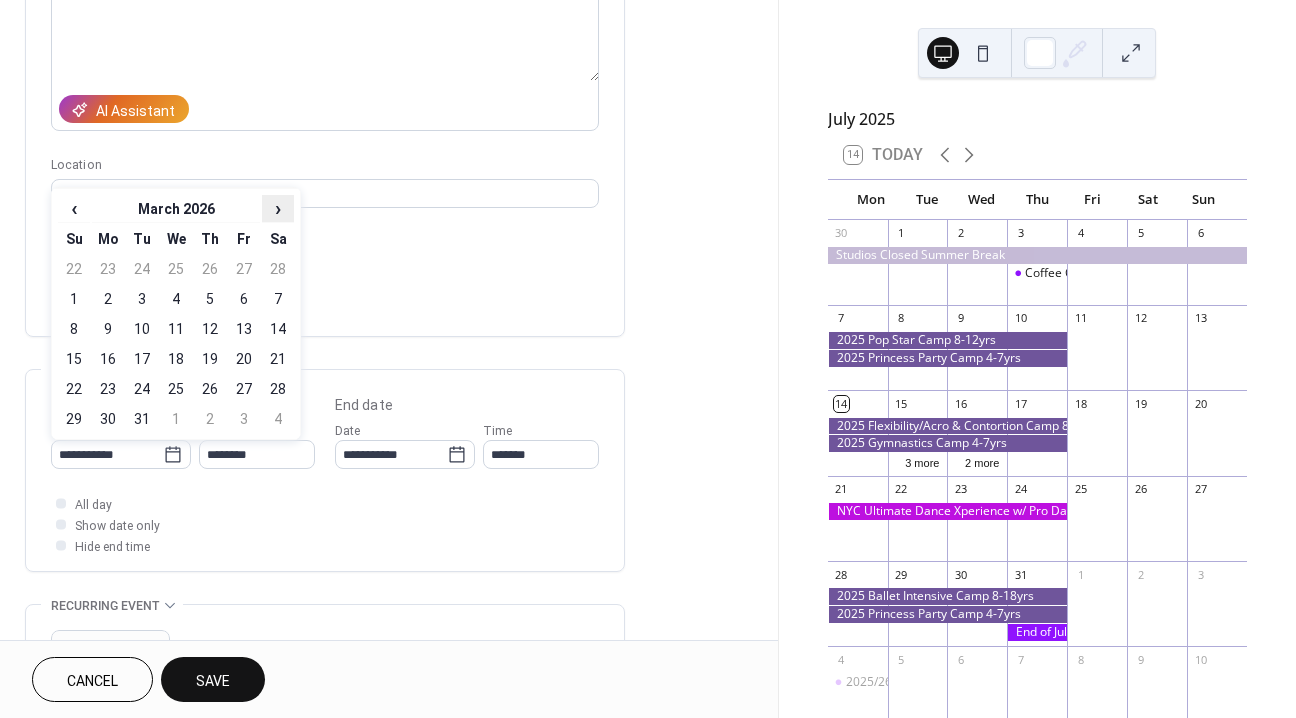 click on "›" at bounding box center [278, 208] 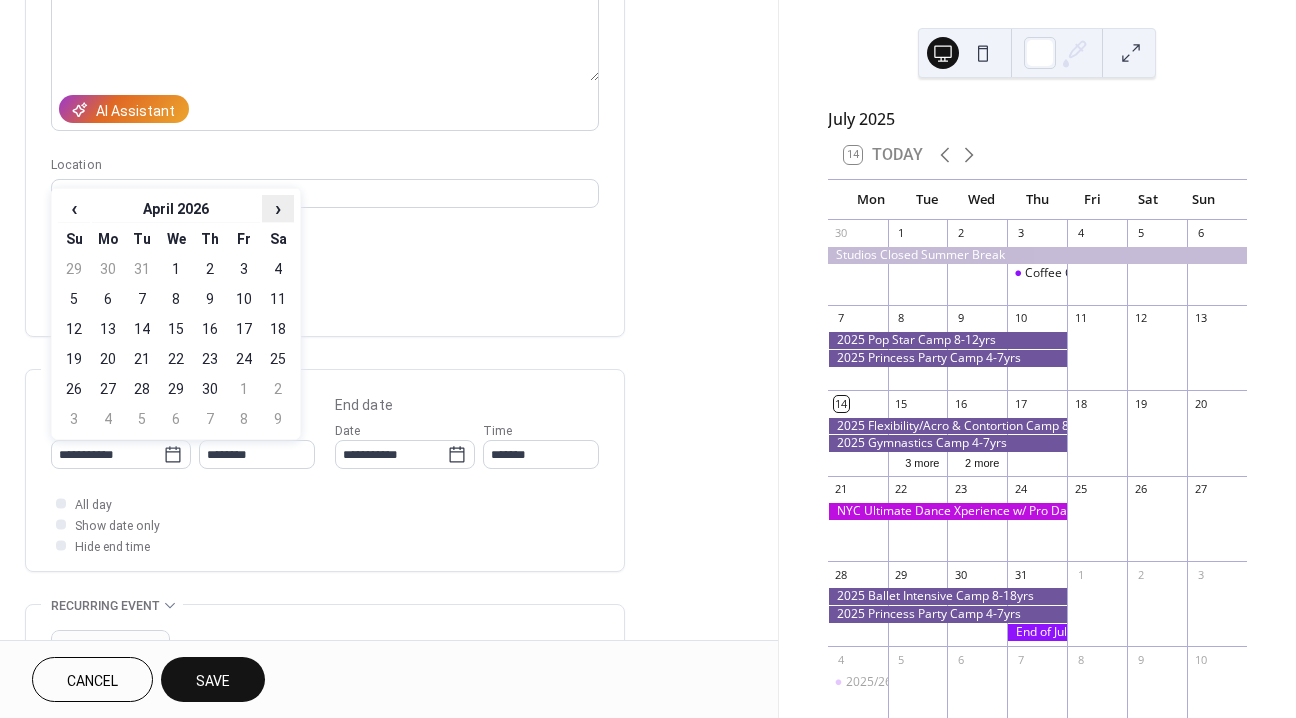 click on "›" at bounding box center (278, 208) 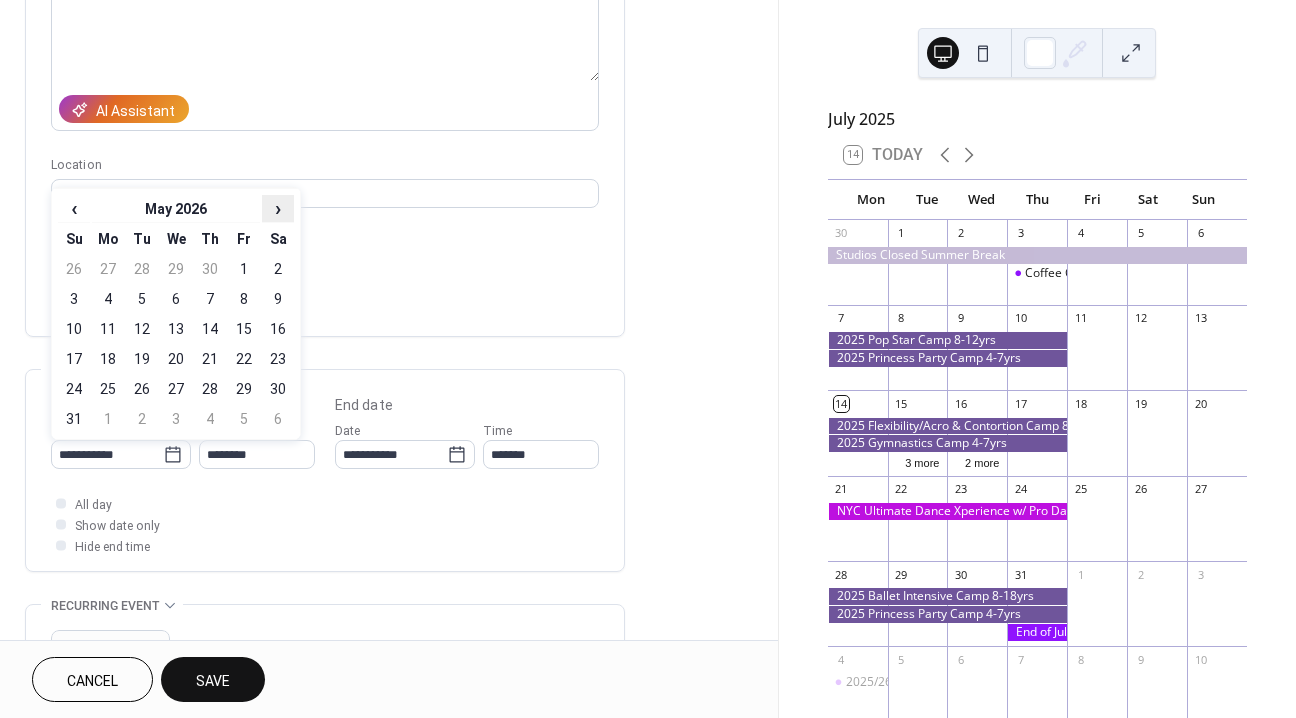 click on "›" at bounding box center (278, 208) 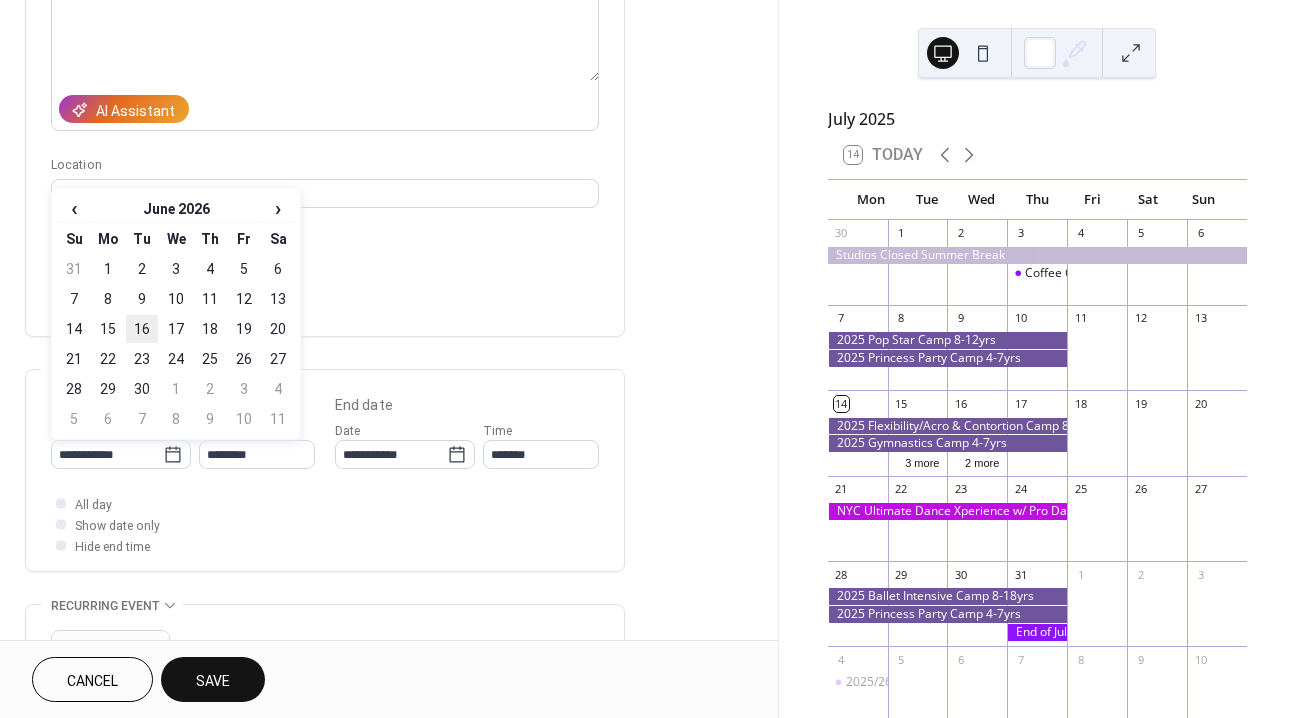 click on "16" at bounding box center (142, 329) 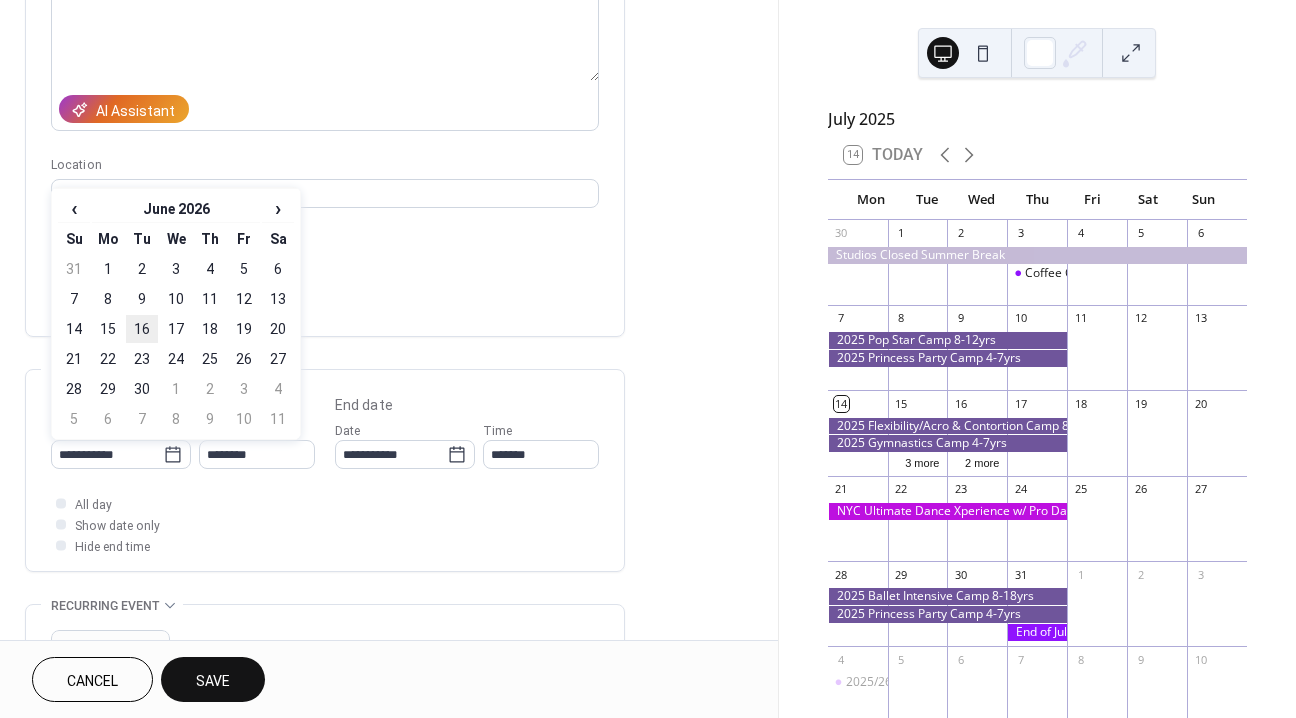 type on "**********" 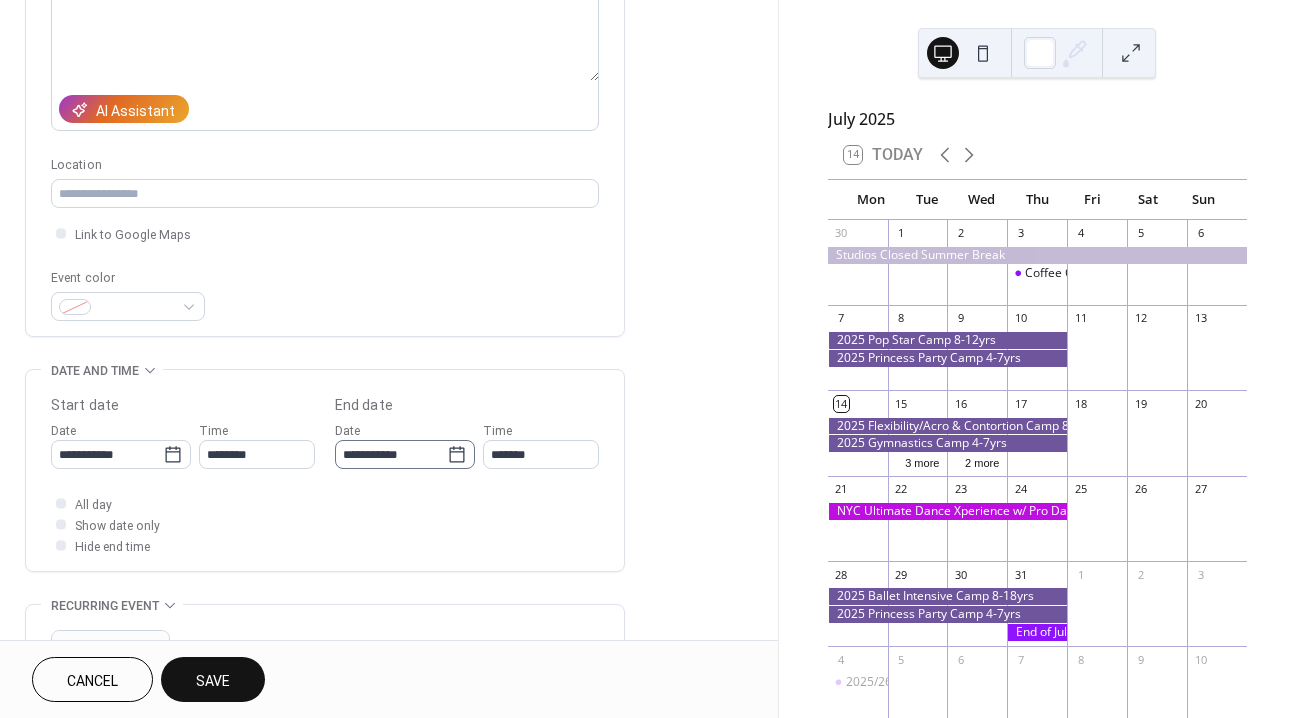 click 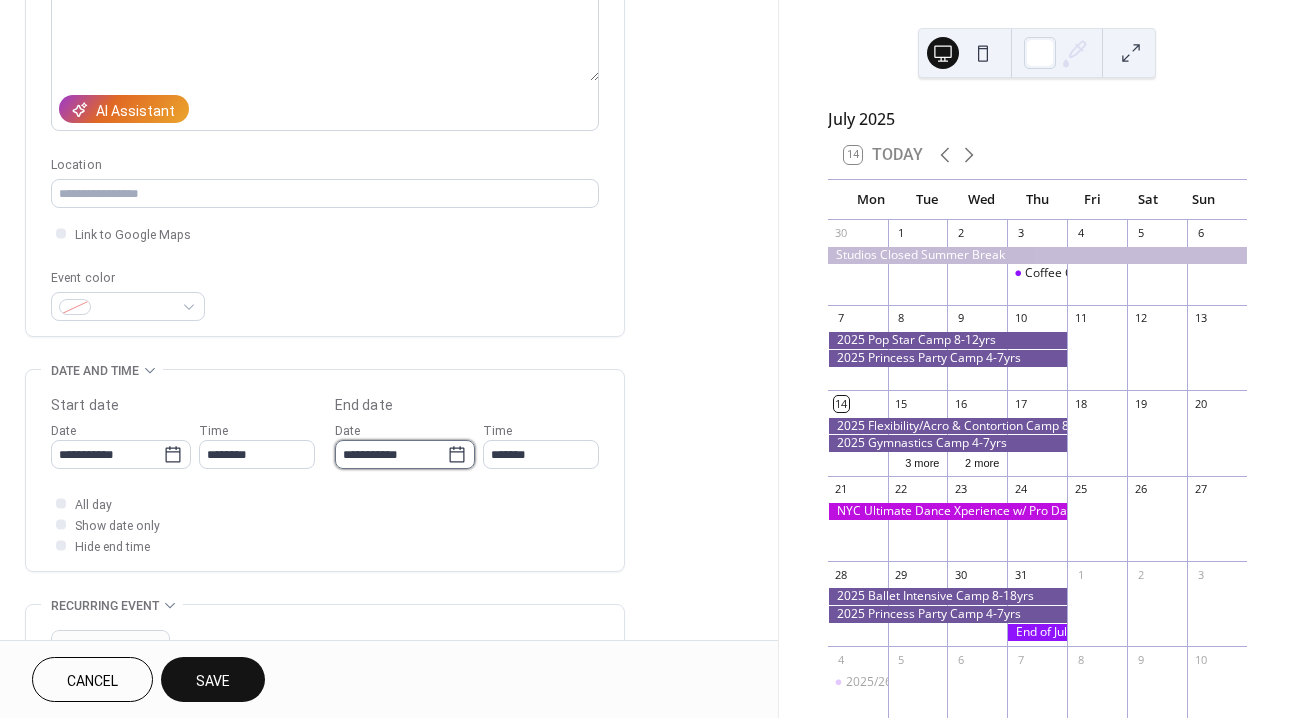 click on "**********" at bounding box center (391, 454) 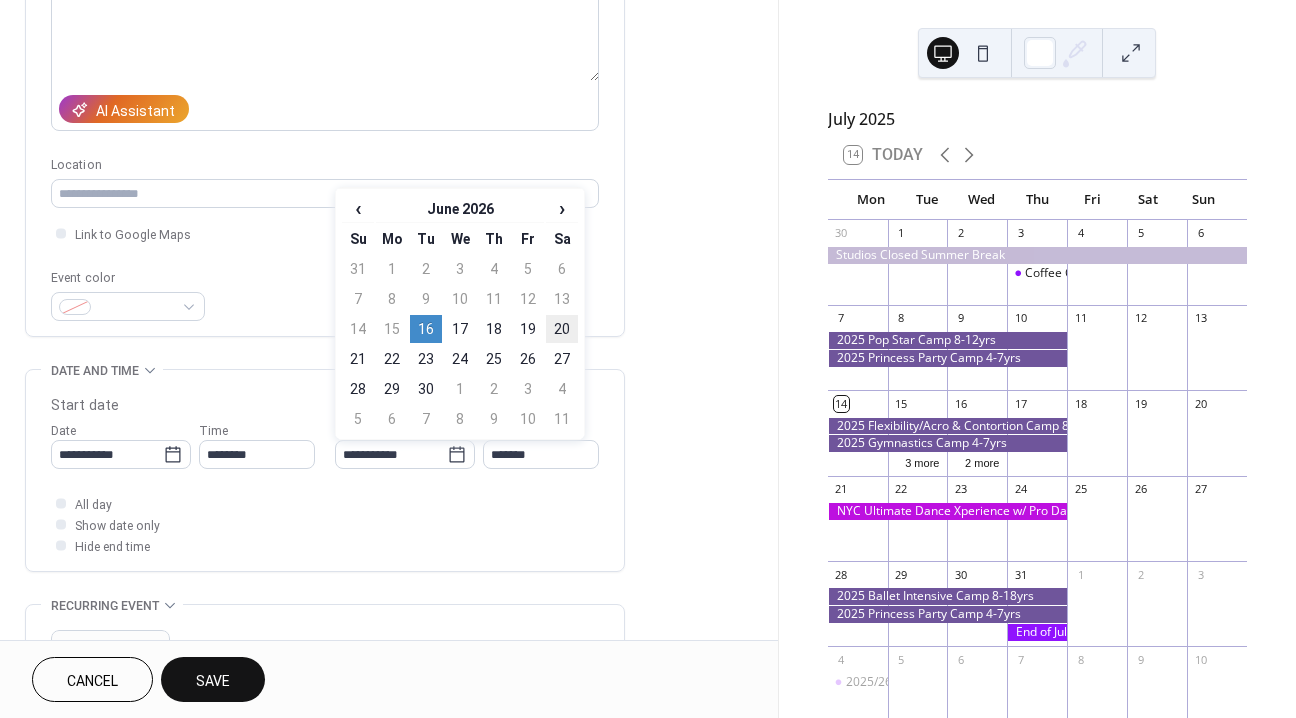 click on "20" at bounding box center [562, 329] 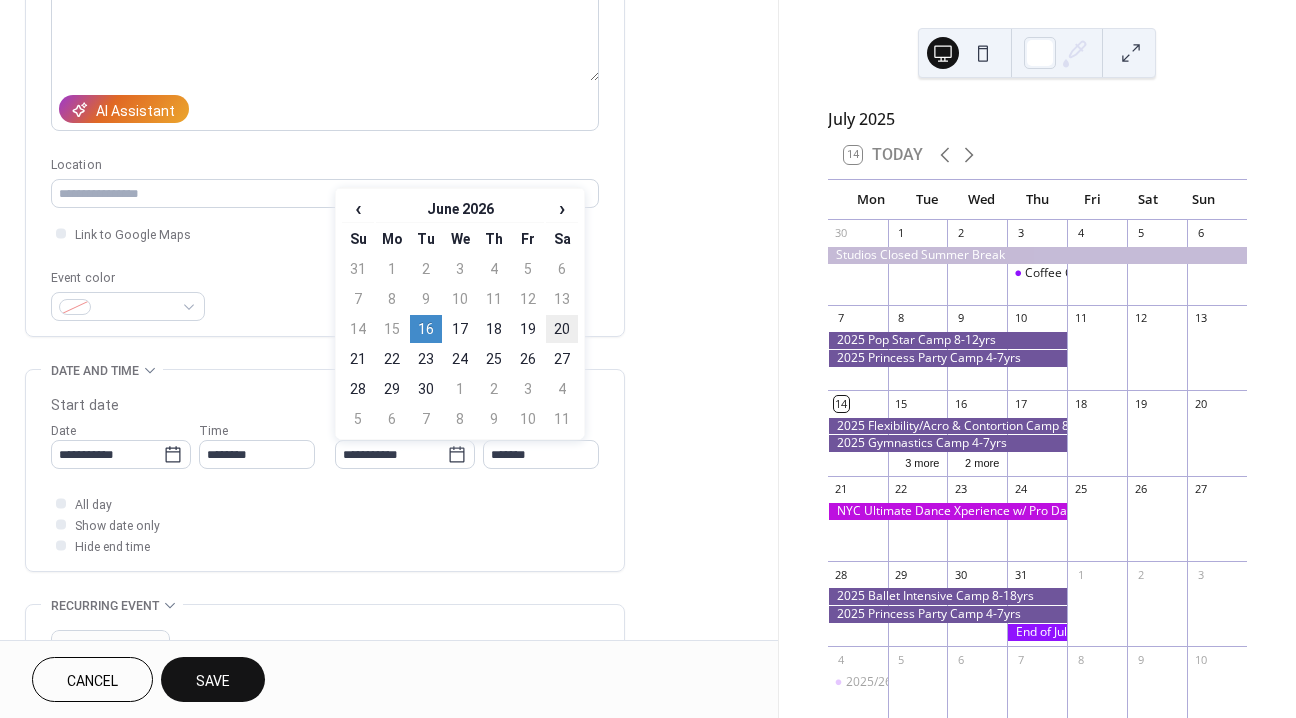 type on "**********" 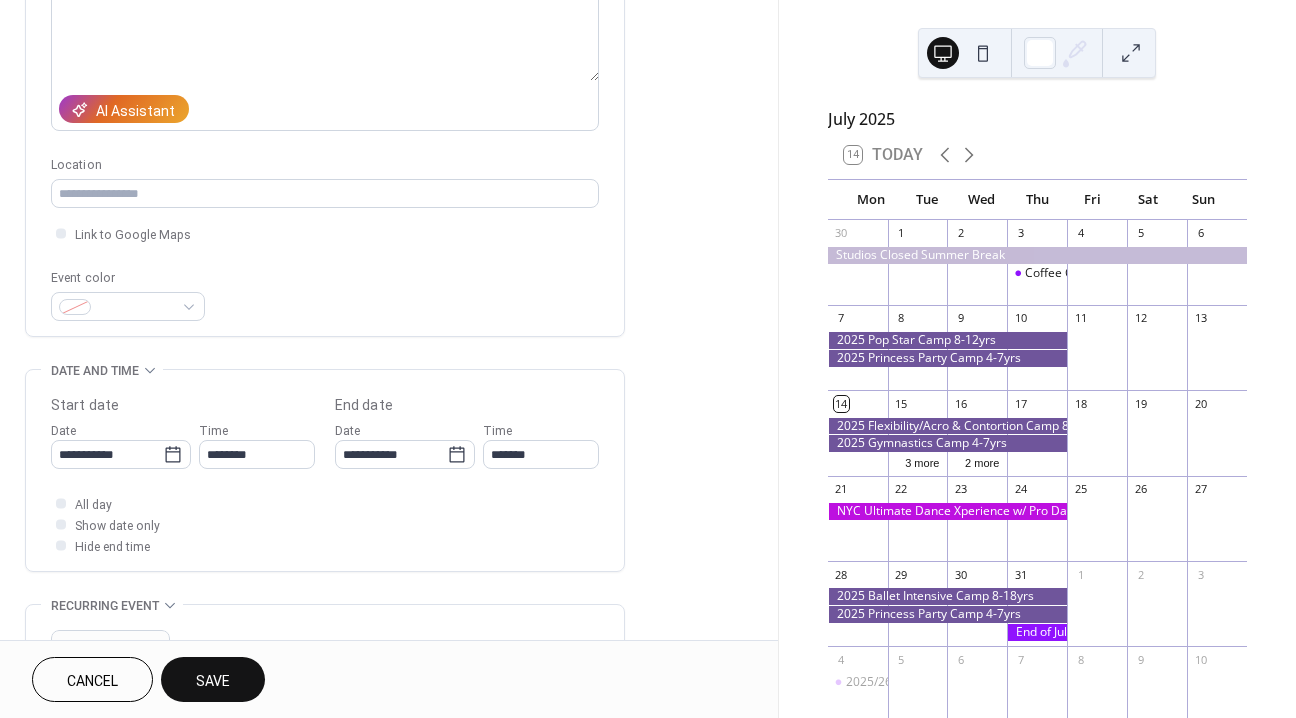 click on "**********" at bounding box center (389, 438) 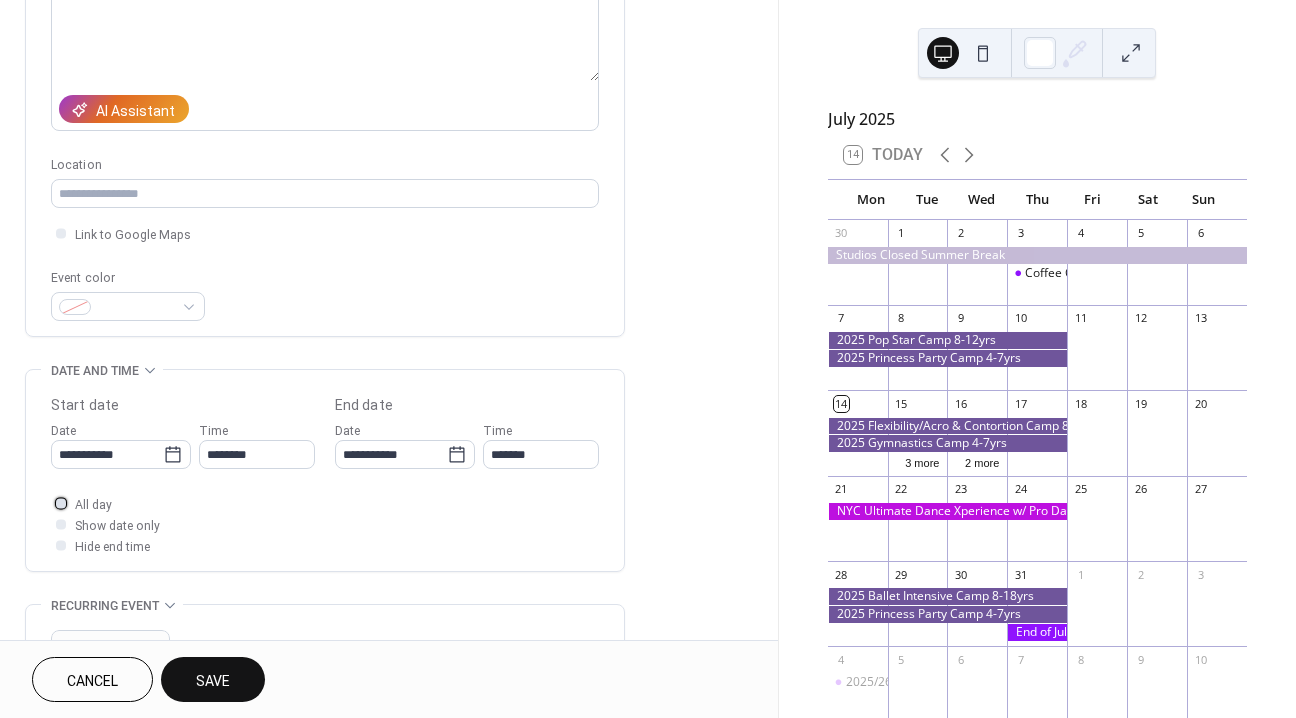 click at bounding box center [61, 503] 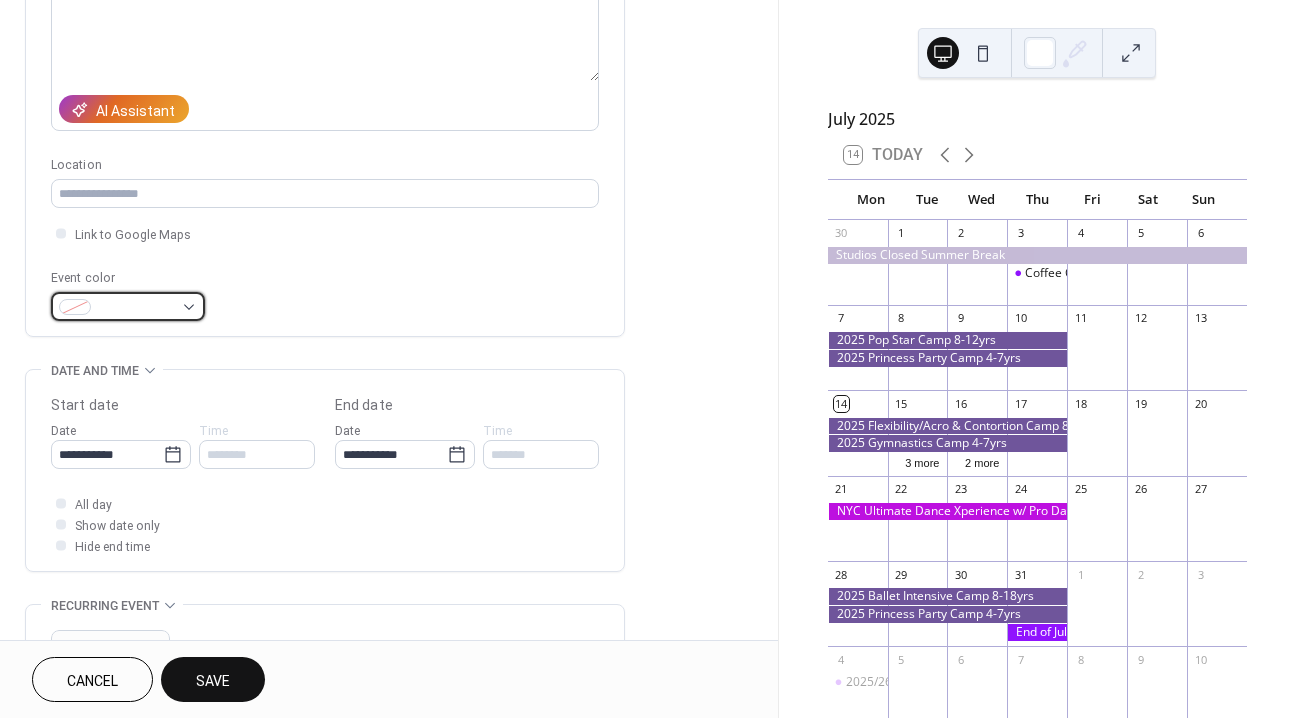 click at bounding box center [136, 308] 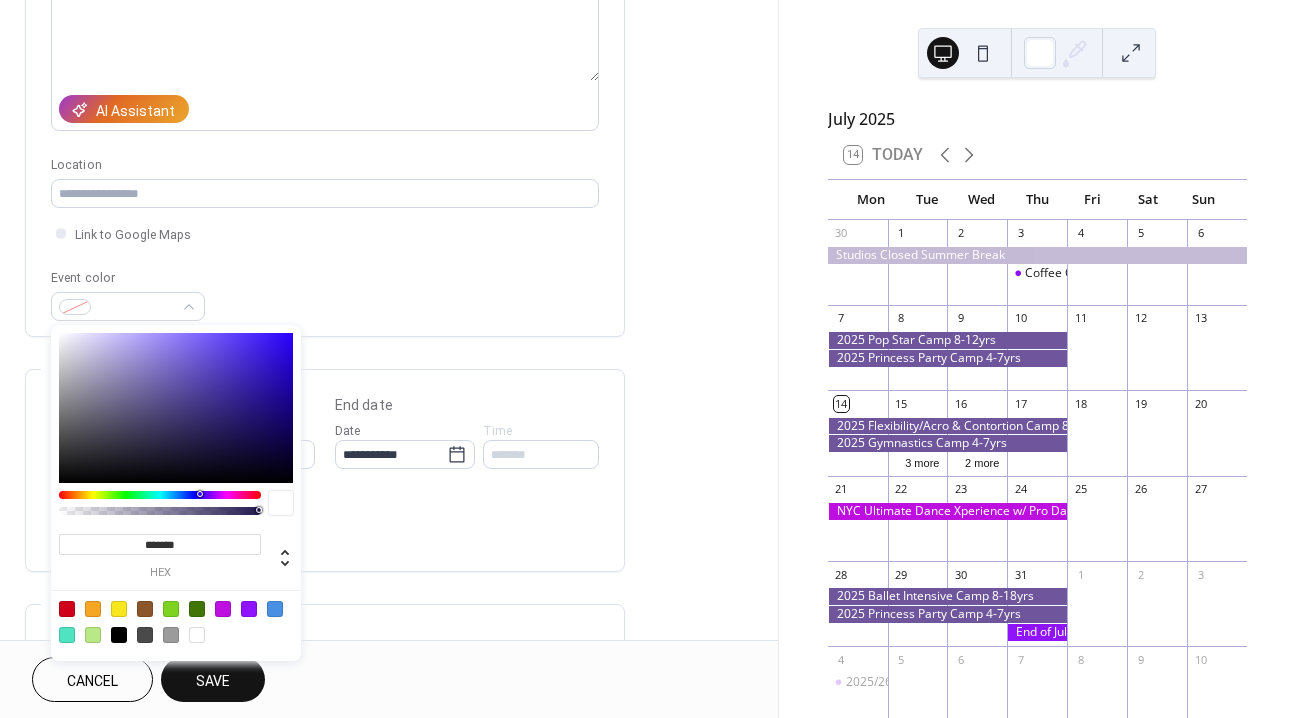 click at bounding box center (223, 609) 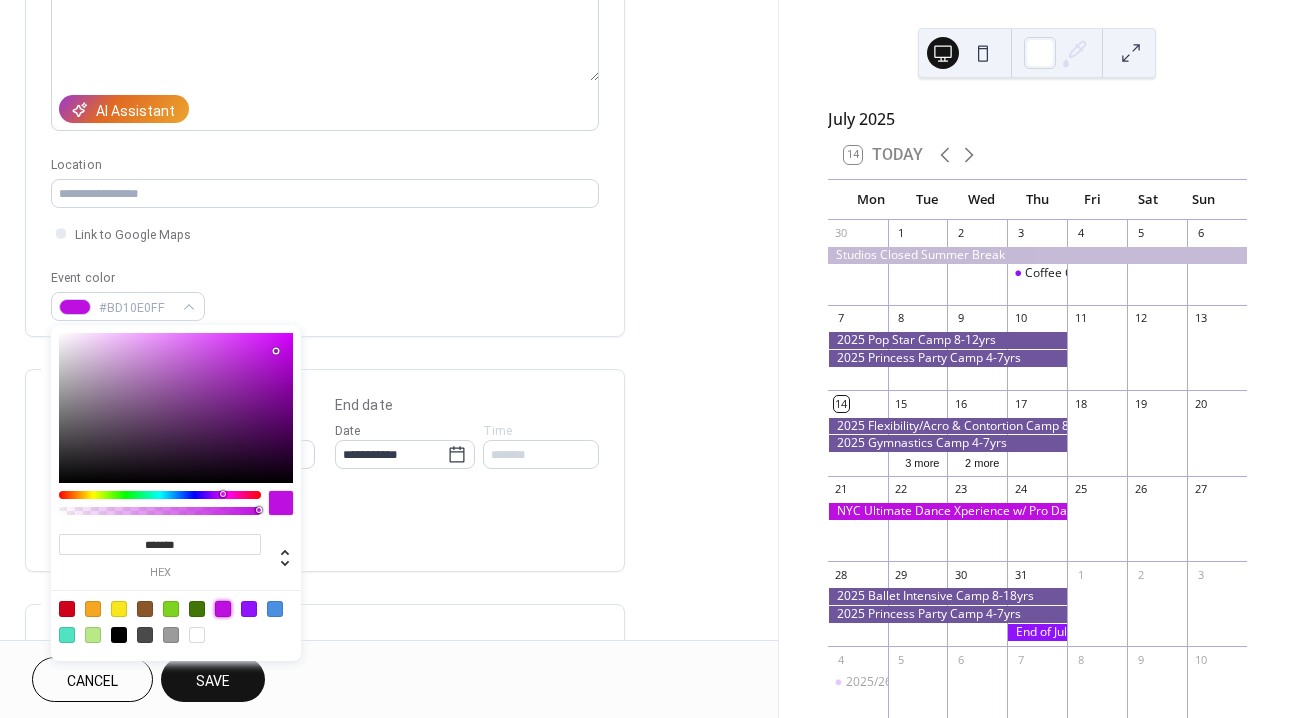 click on "All day Show date only Hide end time" at bounding box center [325, 524] 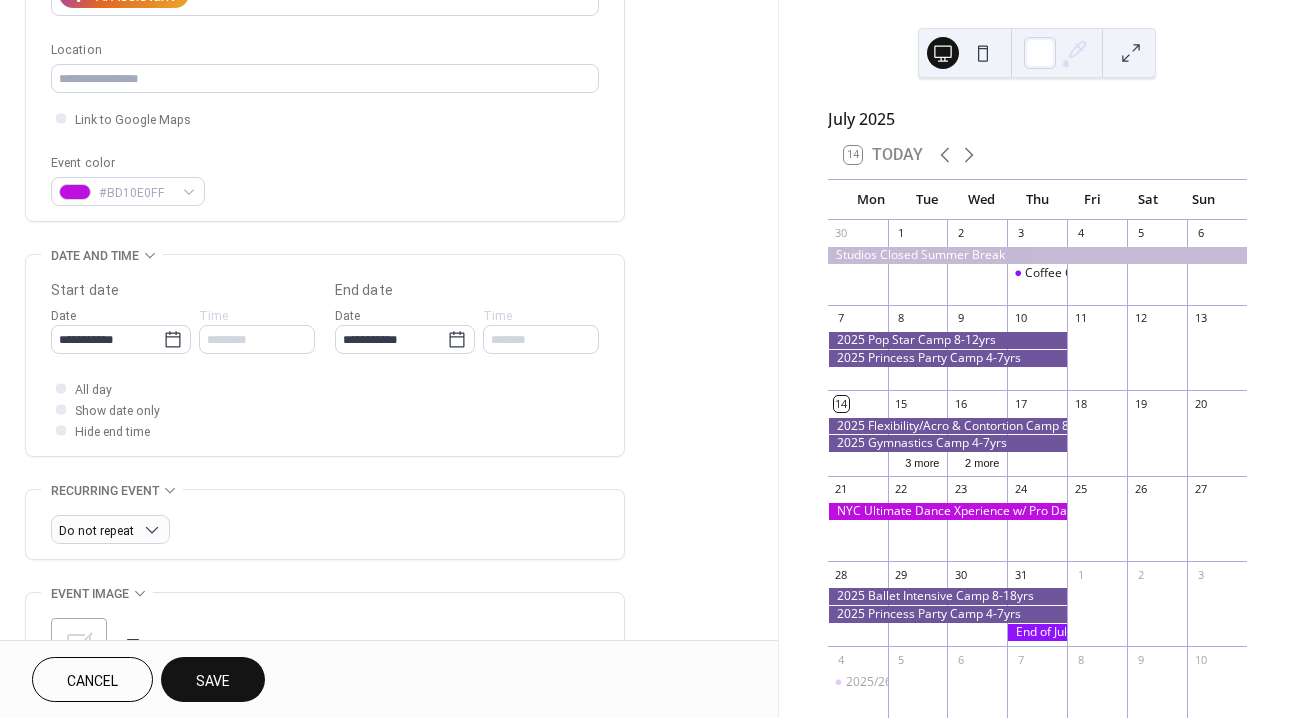 scroll, scrollTop: 398, scrollLeft: 0, axis: vertical 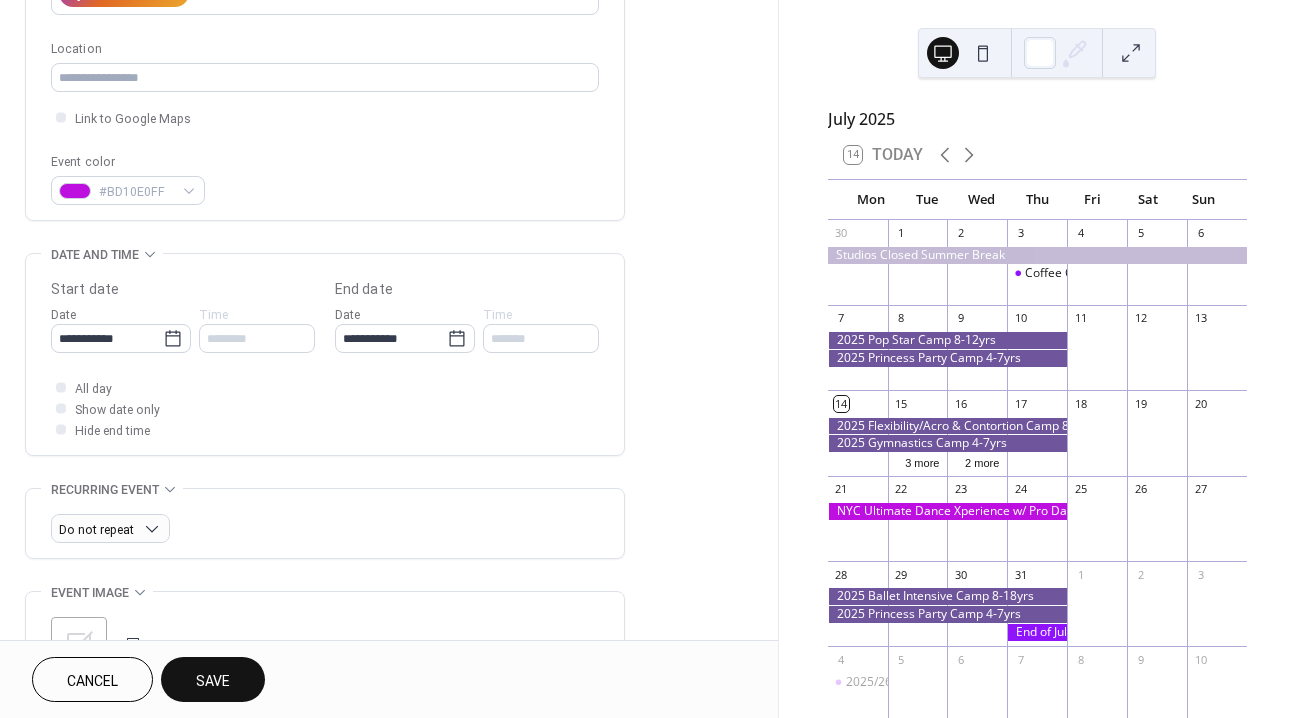 click on "Save" at bounding box center [213, 681] 